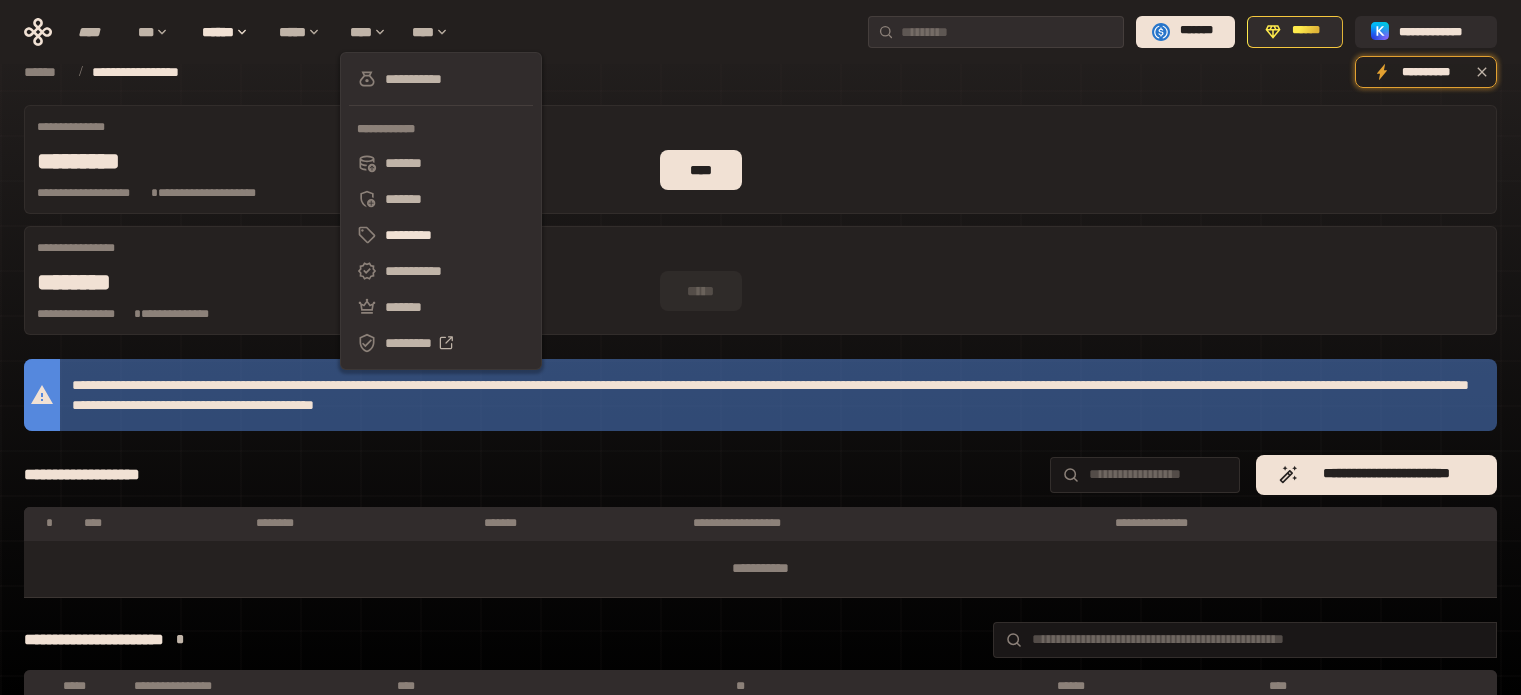 scroll, scrollTop: 0, scrollLeft: 0, axis: both 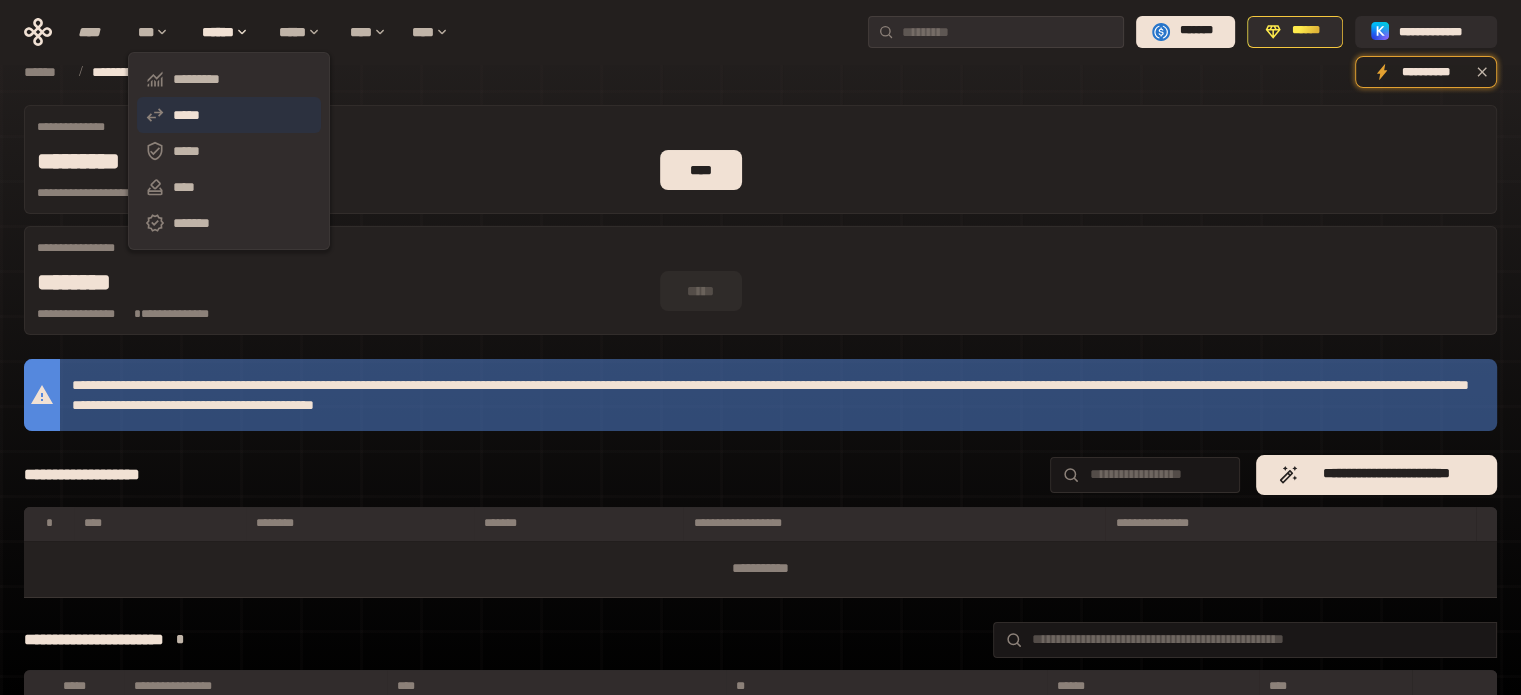 click on "*****" at bounding box center (229, 115) 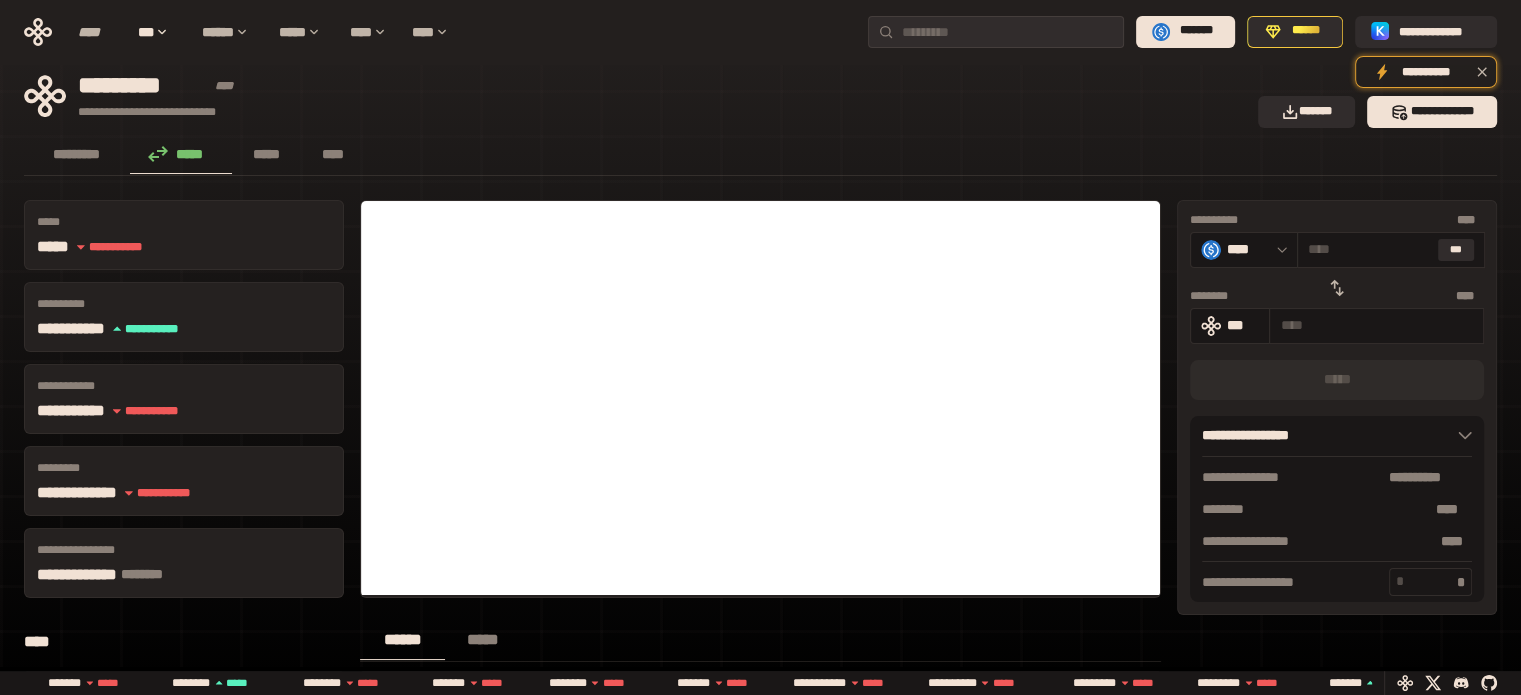 click 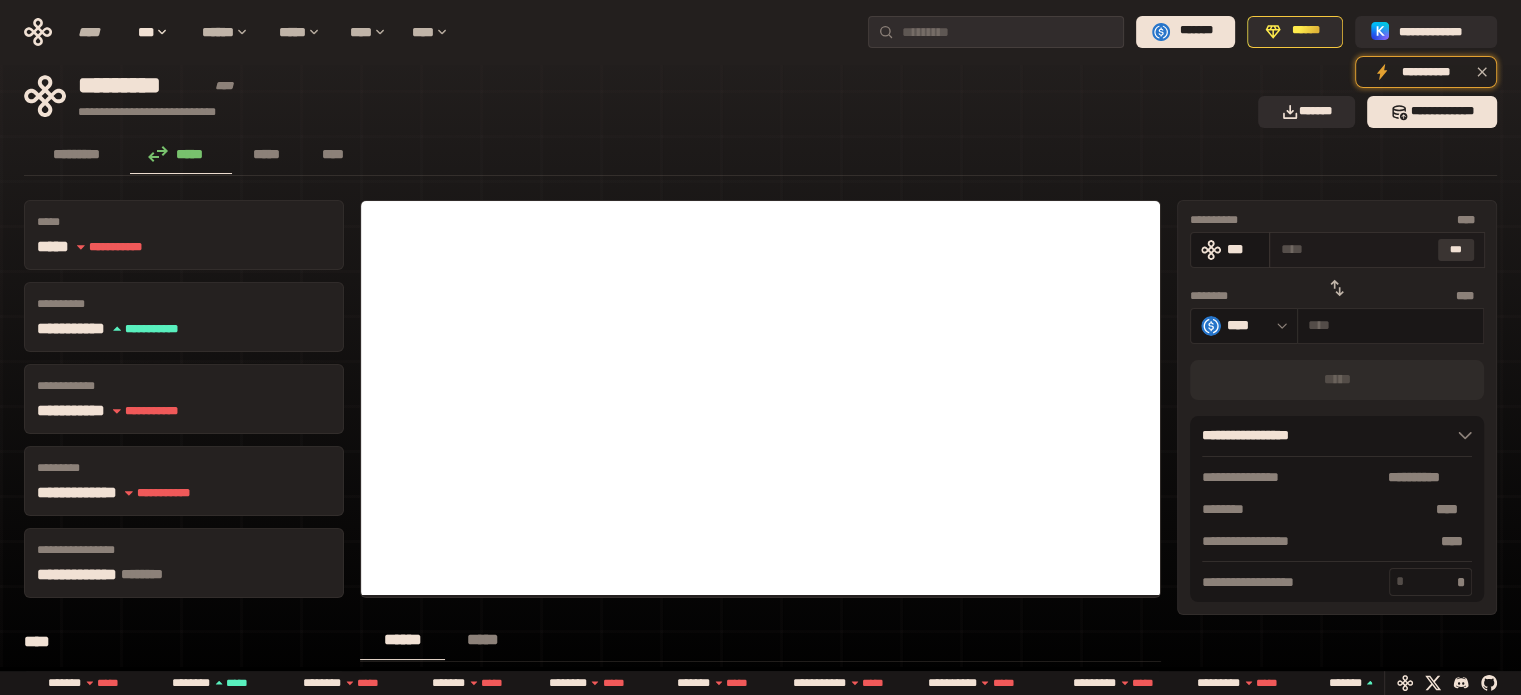 click on "***" at bounding box center [1456, 250] 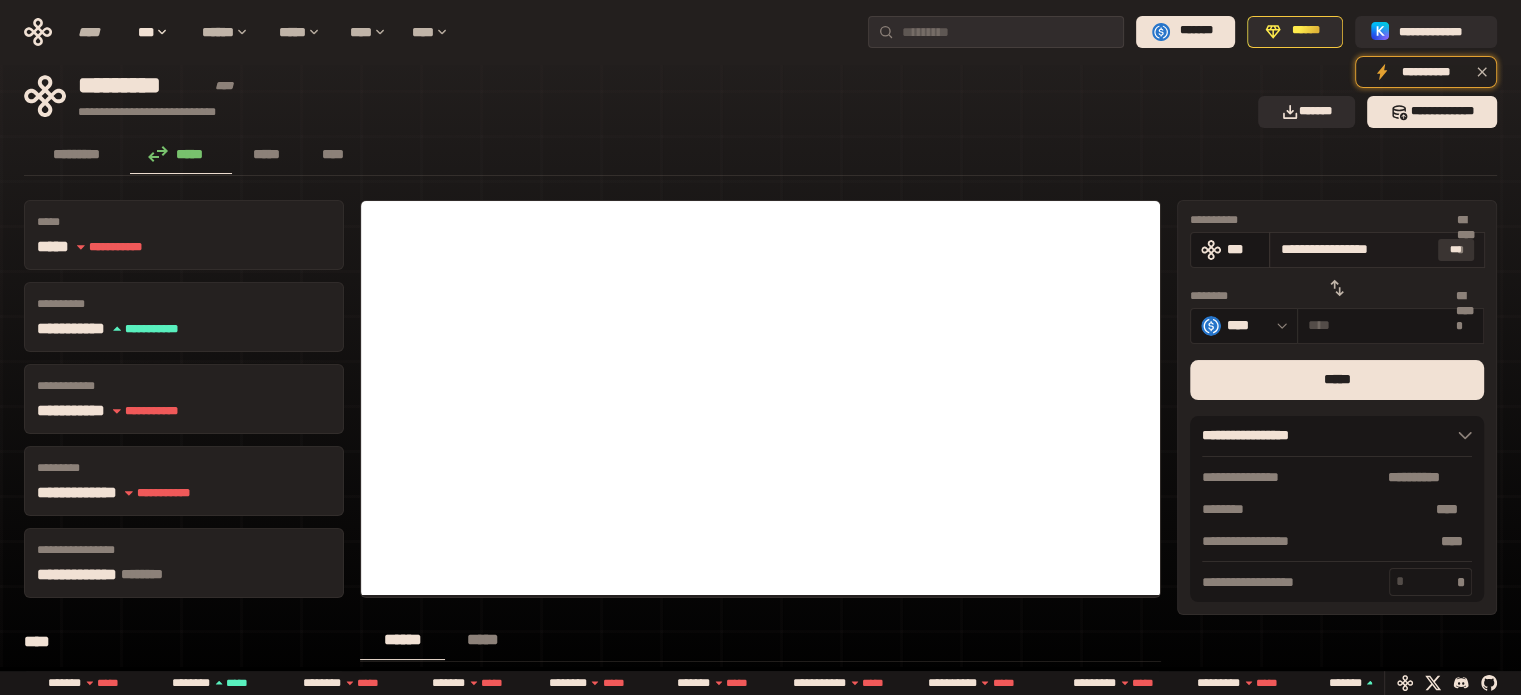 type on "**********" 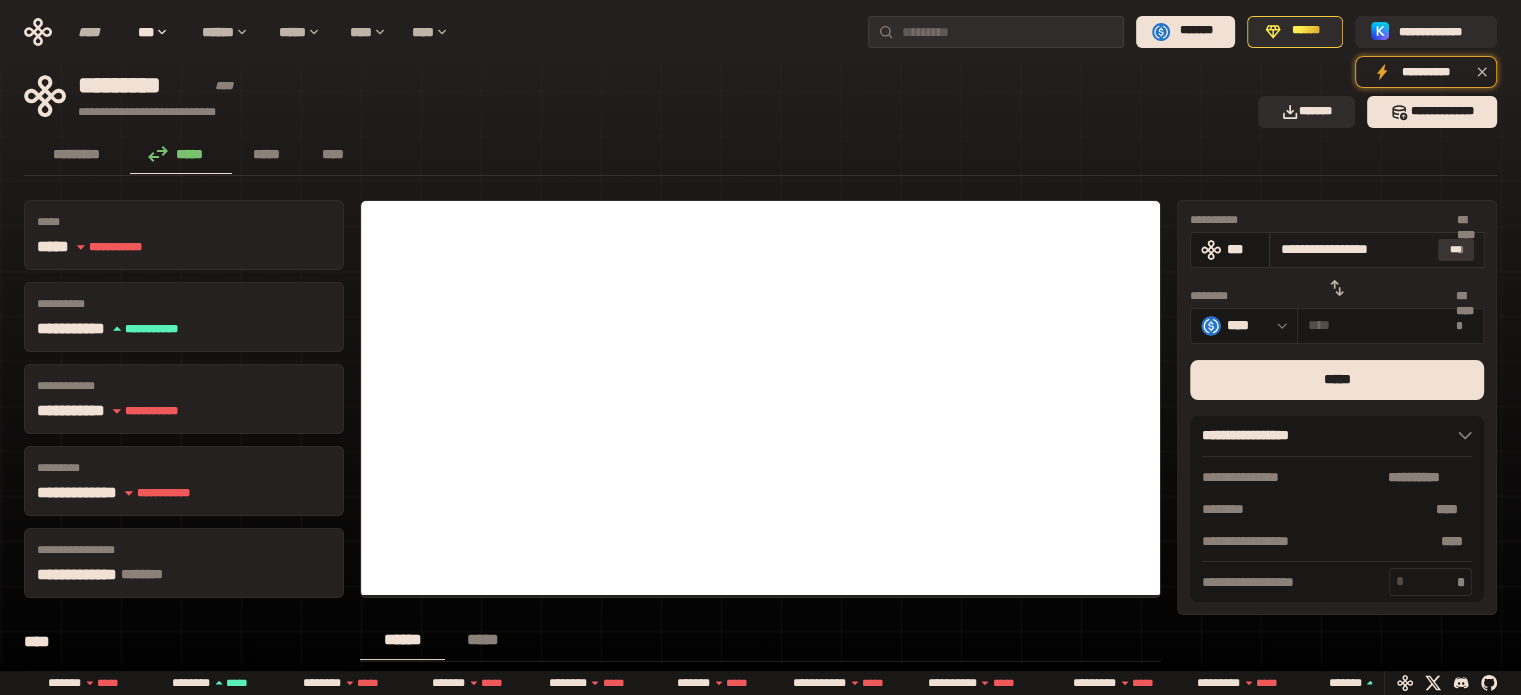 type on "*********" 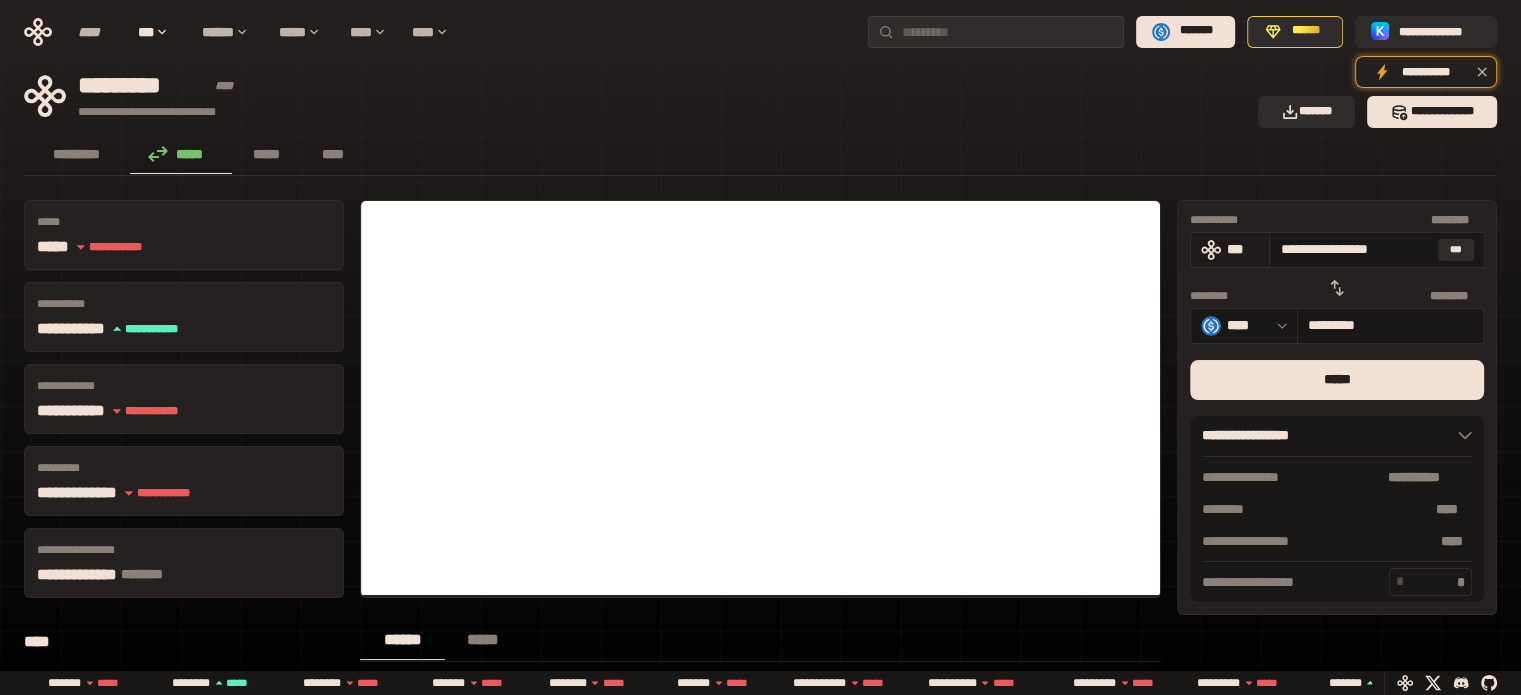 drag, startPoint x: 1291, startPoint y: 251, endPoint x: 1250, endPoint y: 256, distance: 41.303753 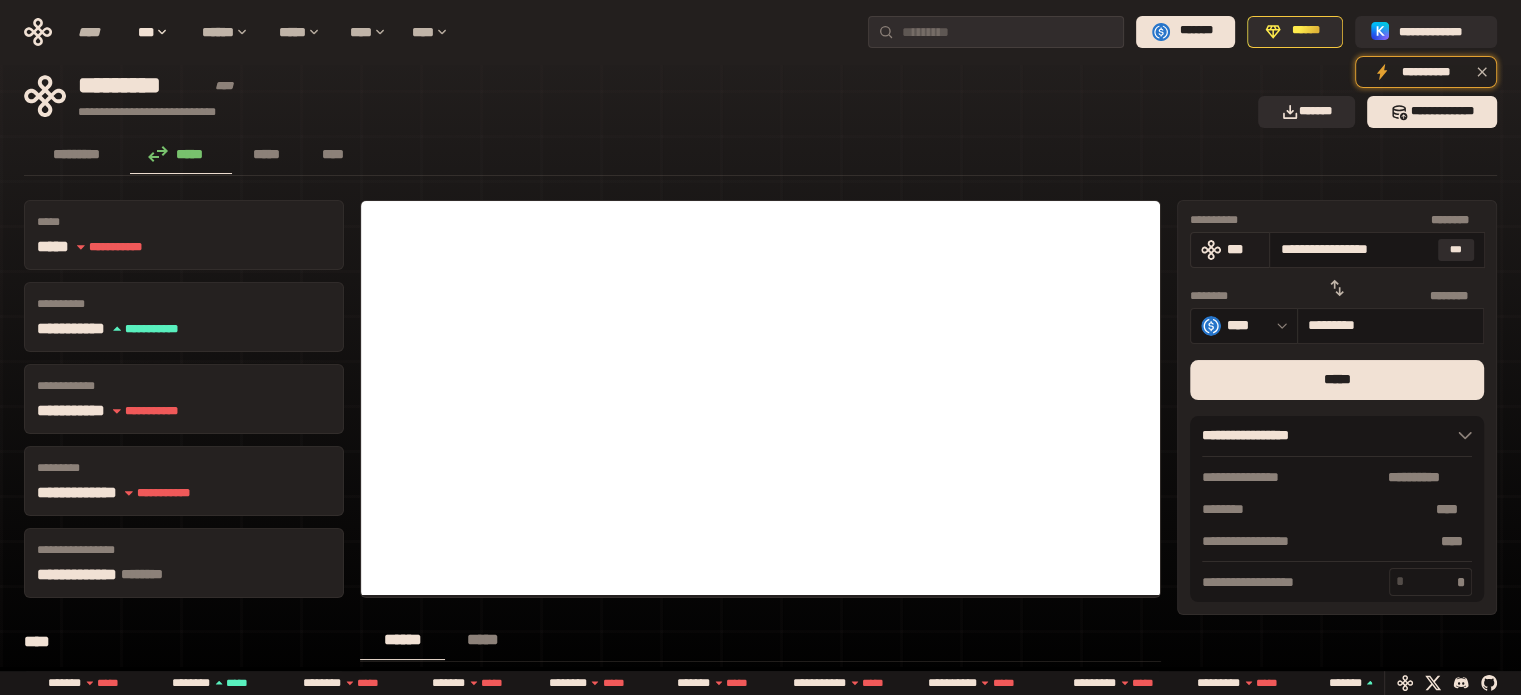click on "**********" at bounding box center (1337, 250) 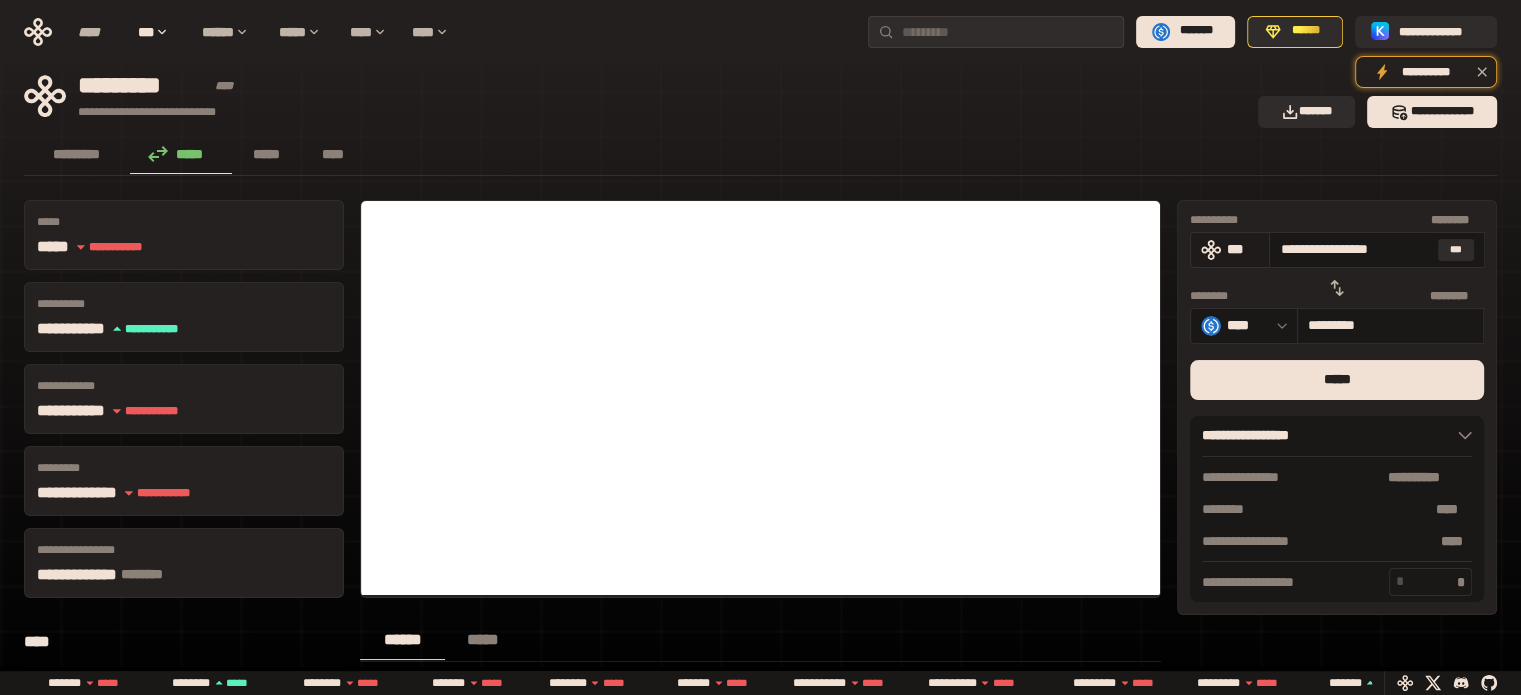 type on "**********" 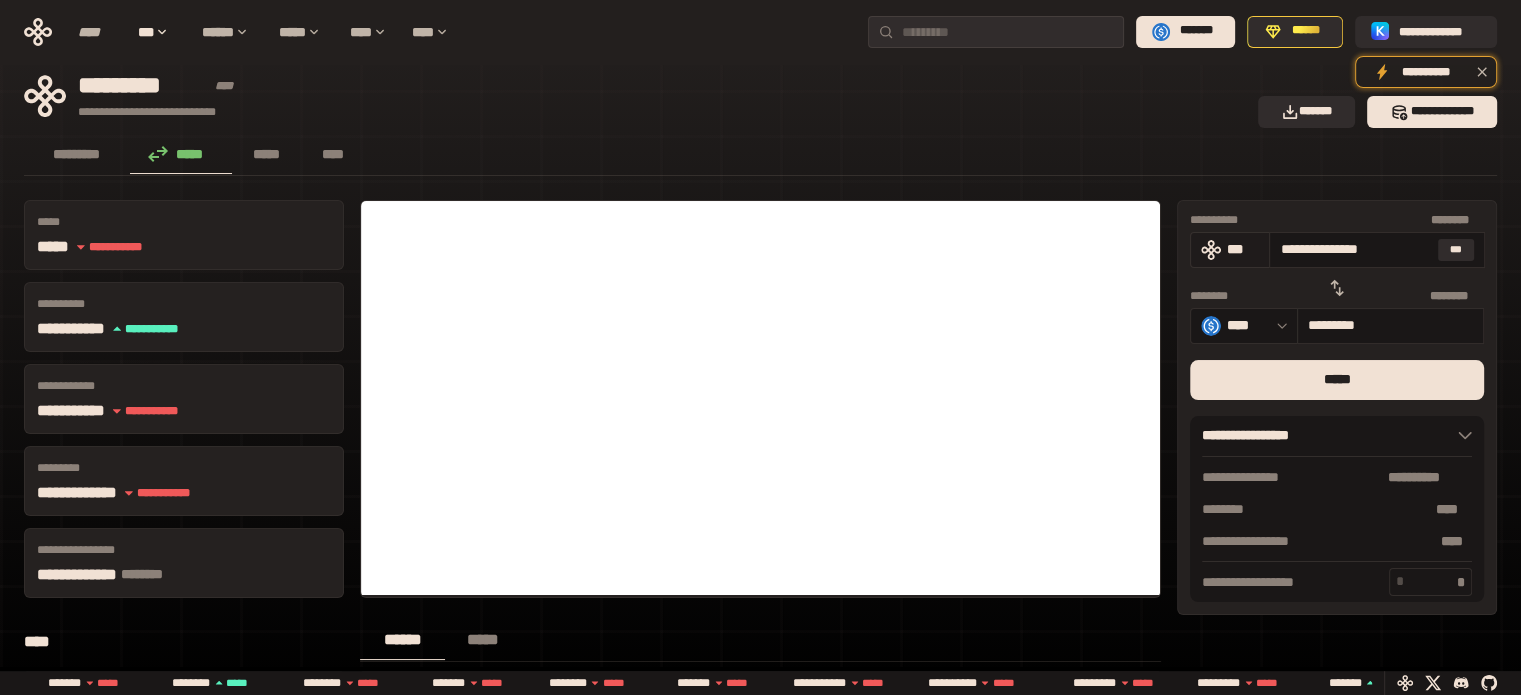 type on "********" 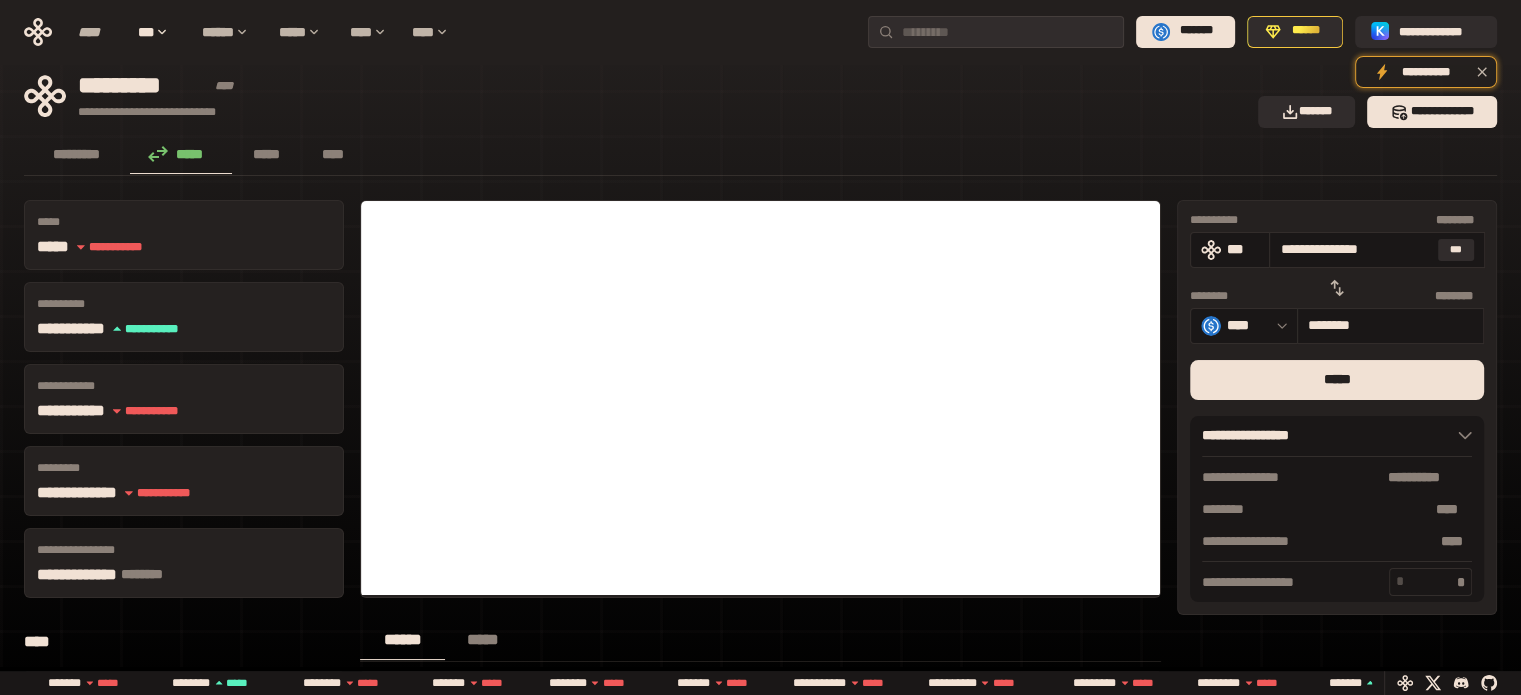 type on "**********" 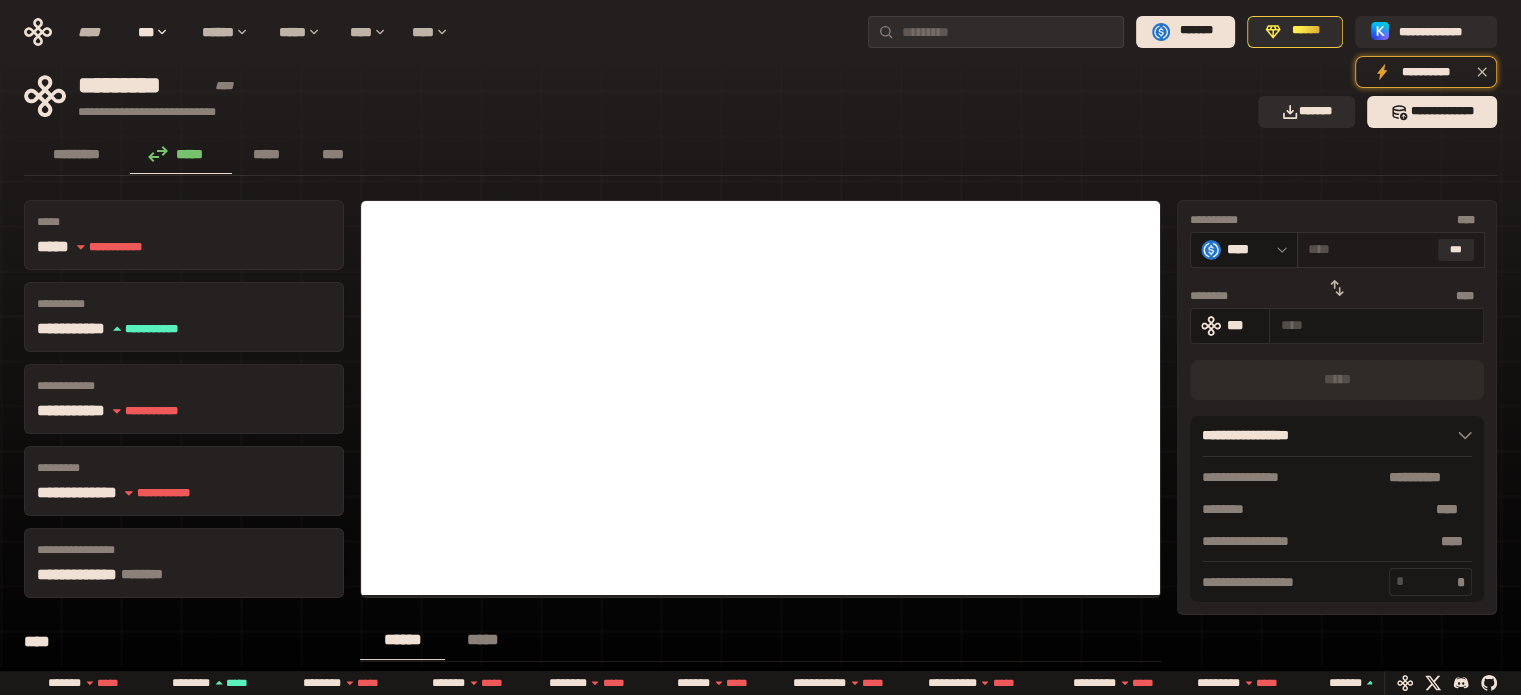 click on "* ** ***" at bounding box center [1391, 250] 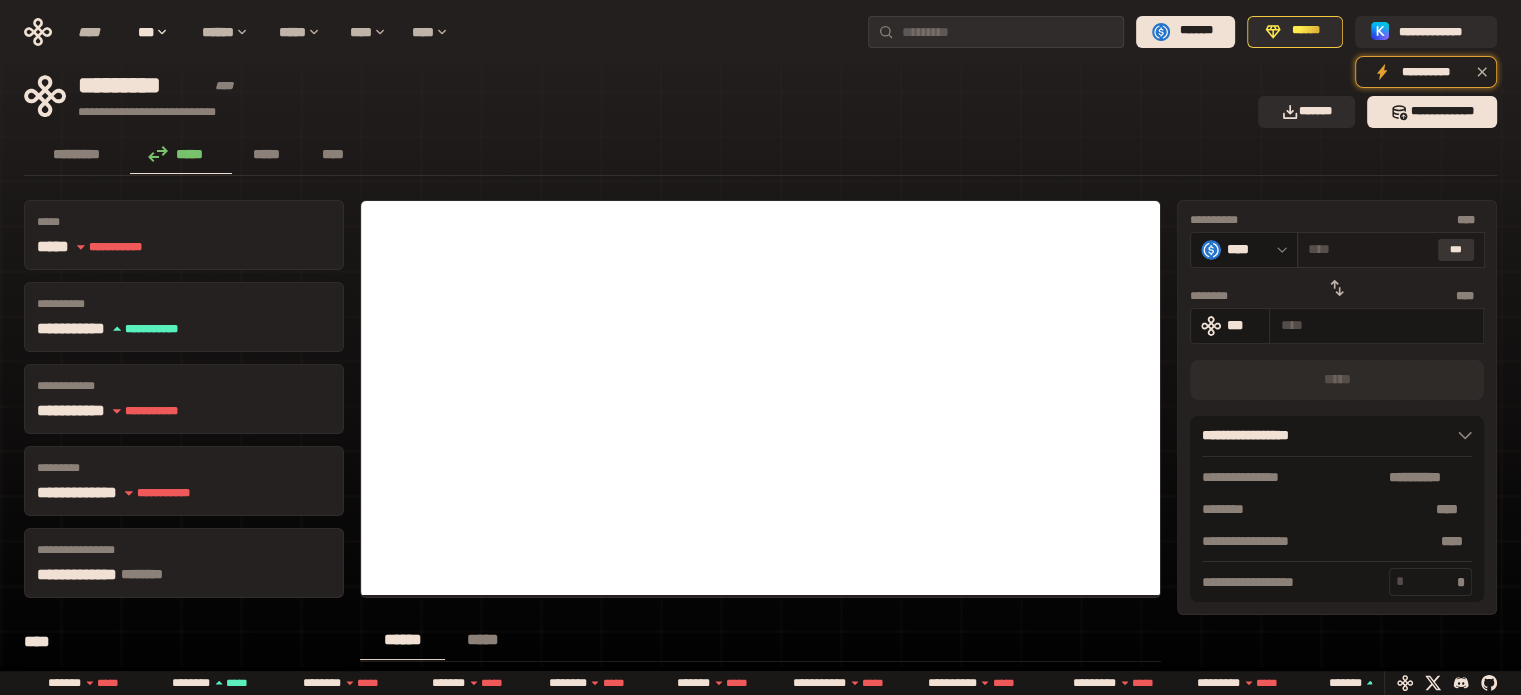 click on "***" at bounding box center [1456, 250] 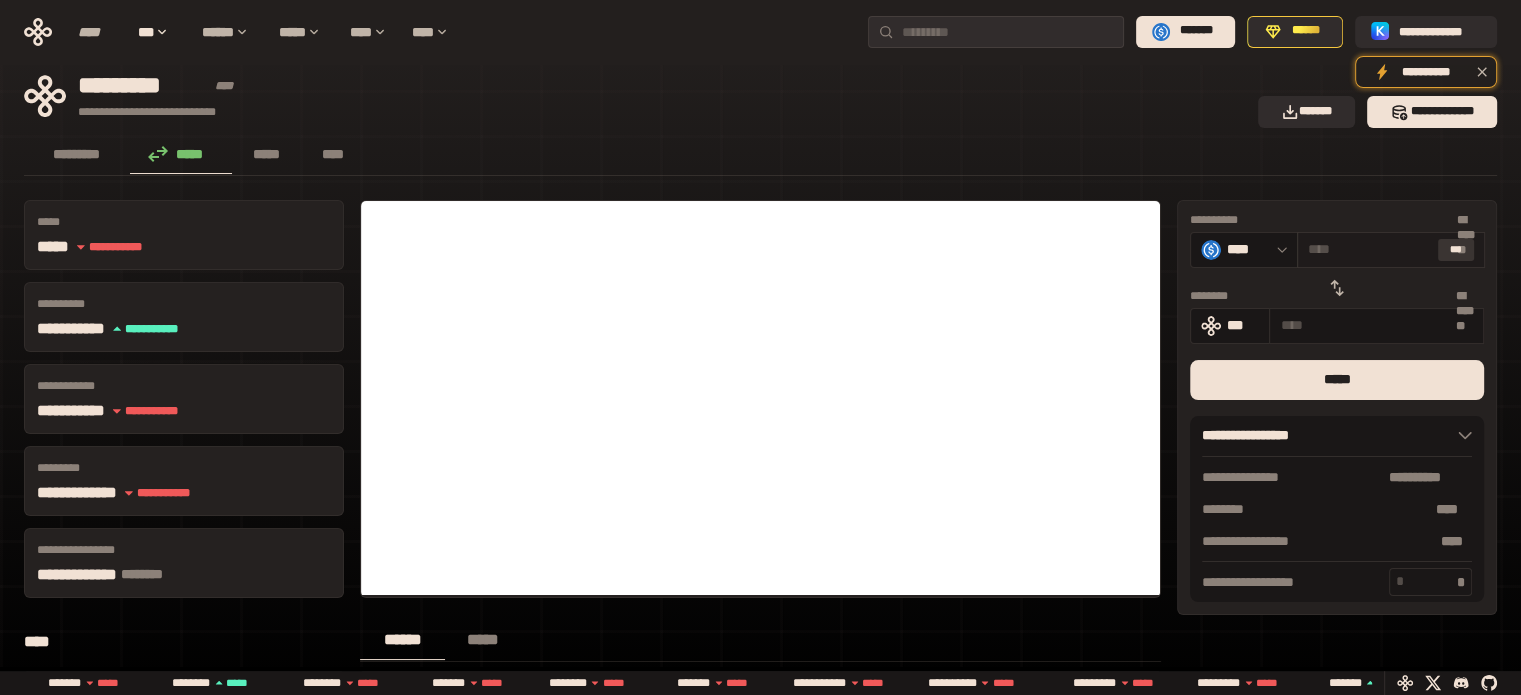 type on "*********" 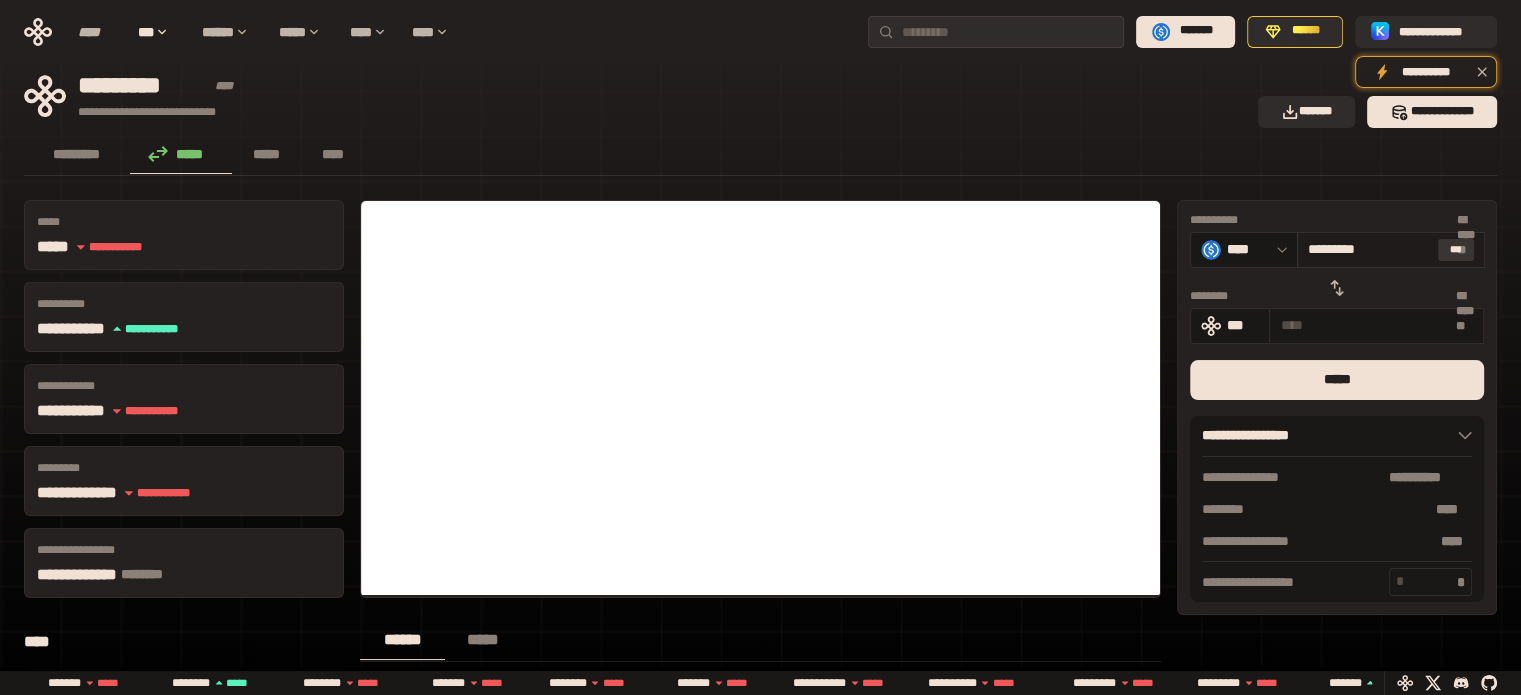 type on "**********" 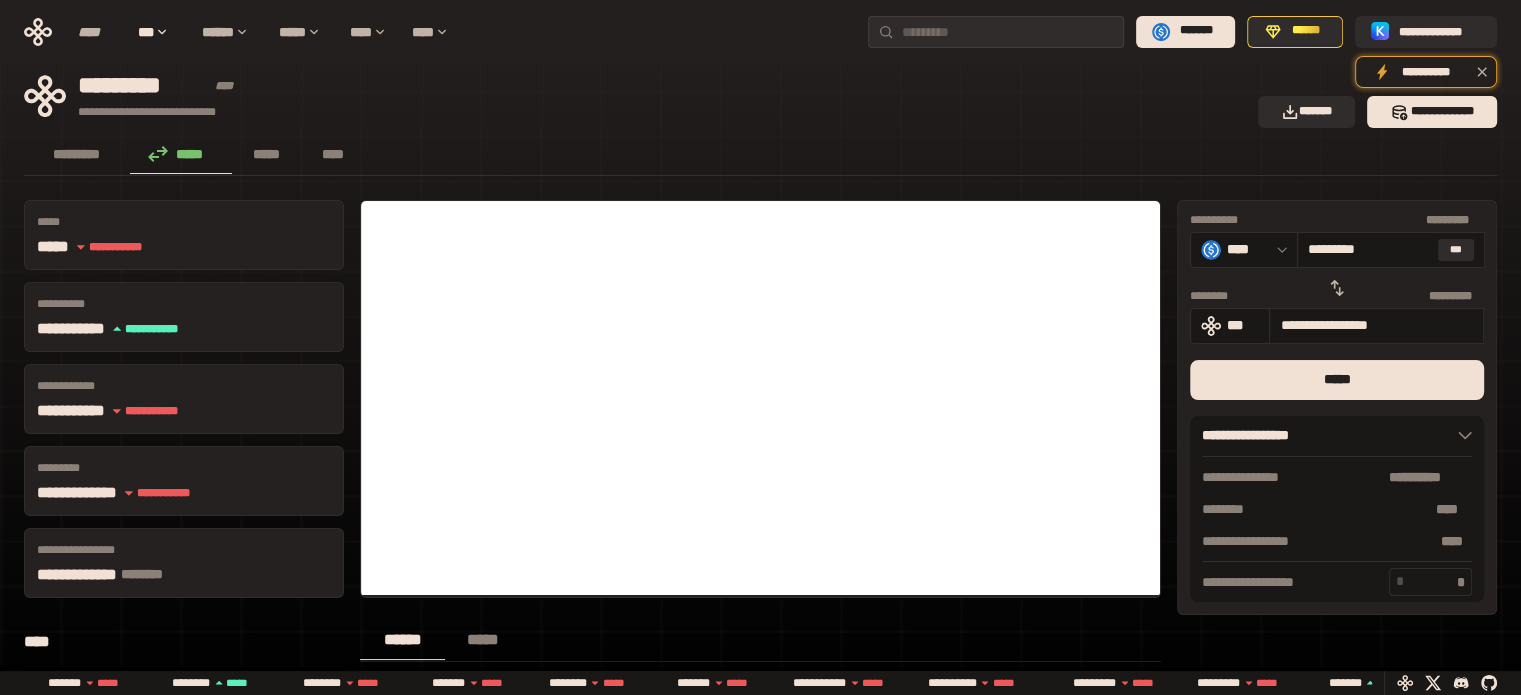 click 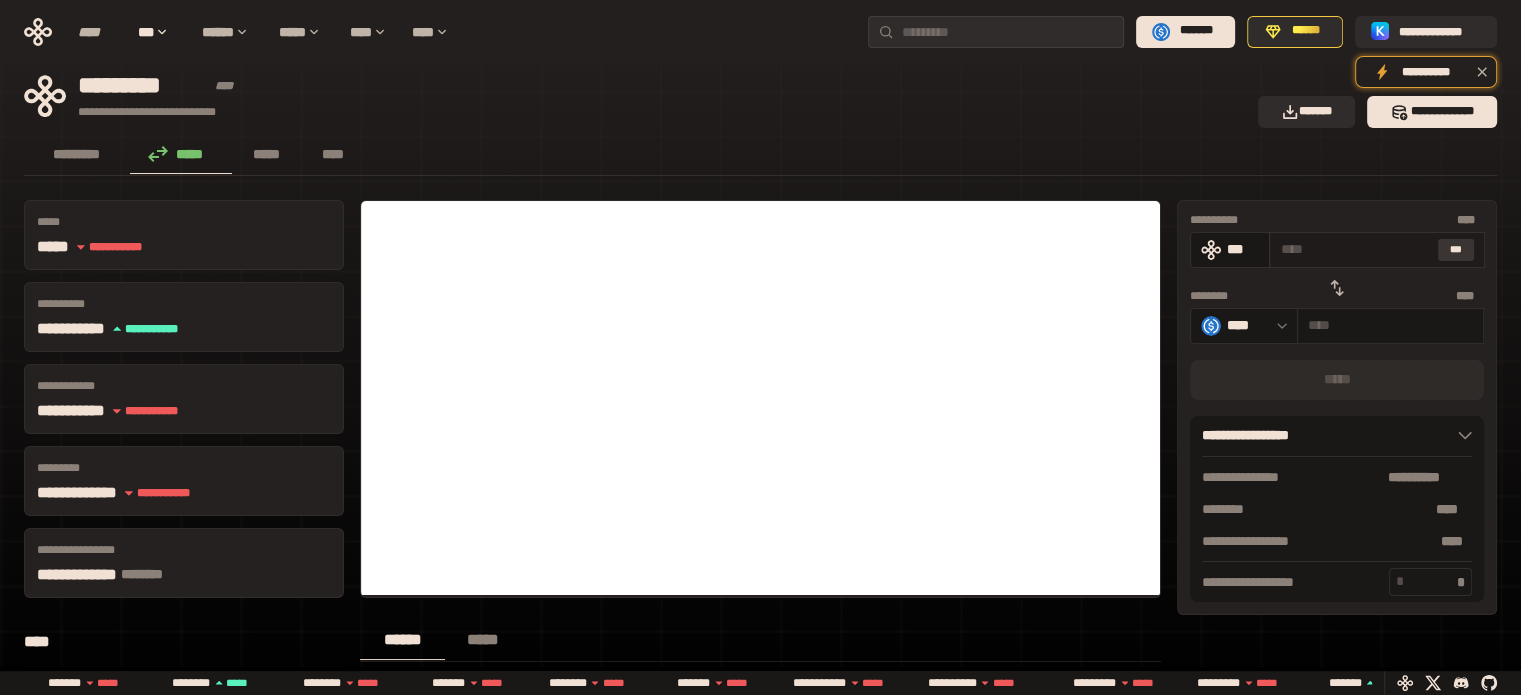 click on "***" at bounding box center (1456, 250) 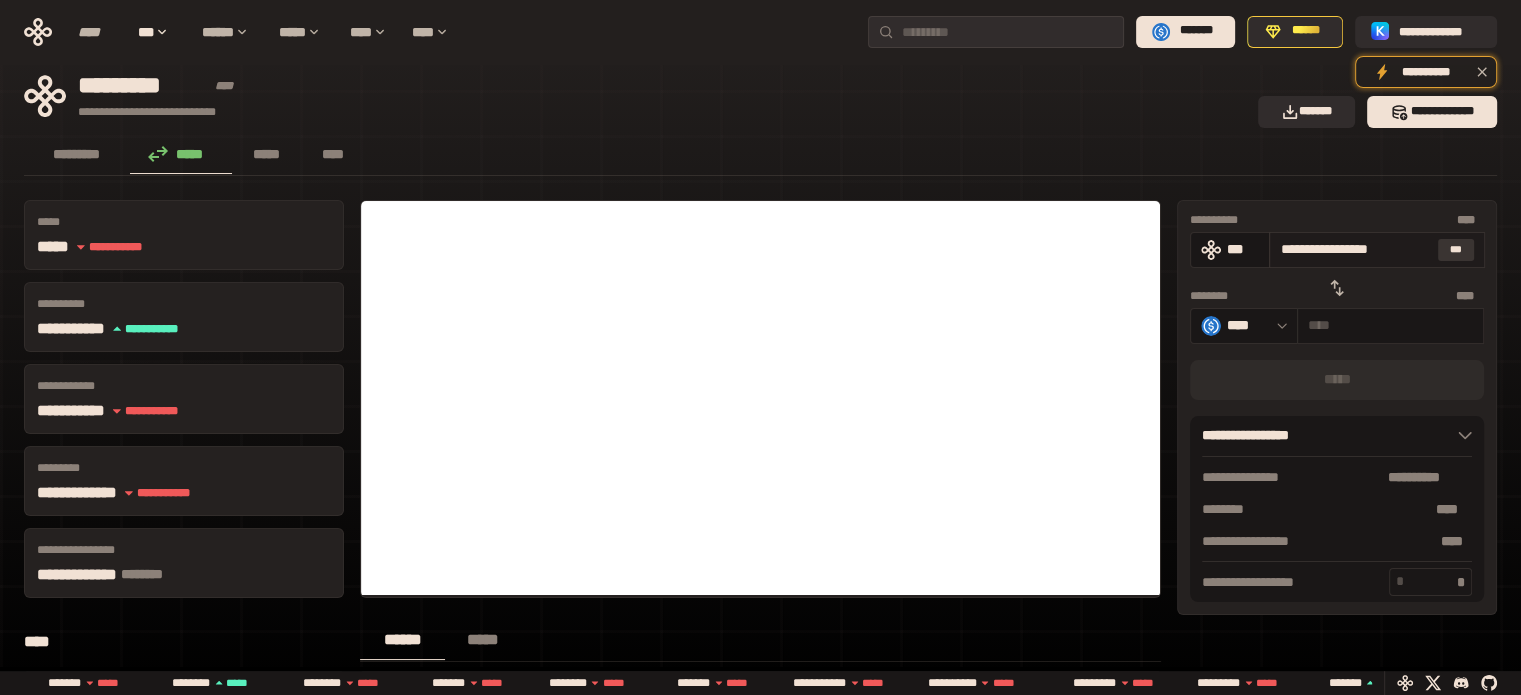type on "*********" 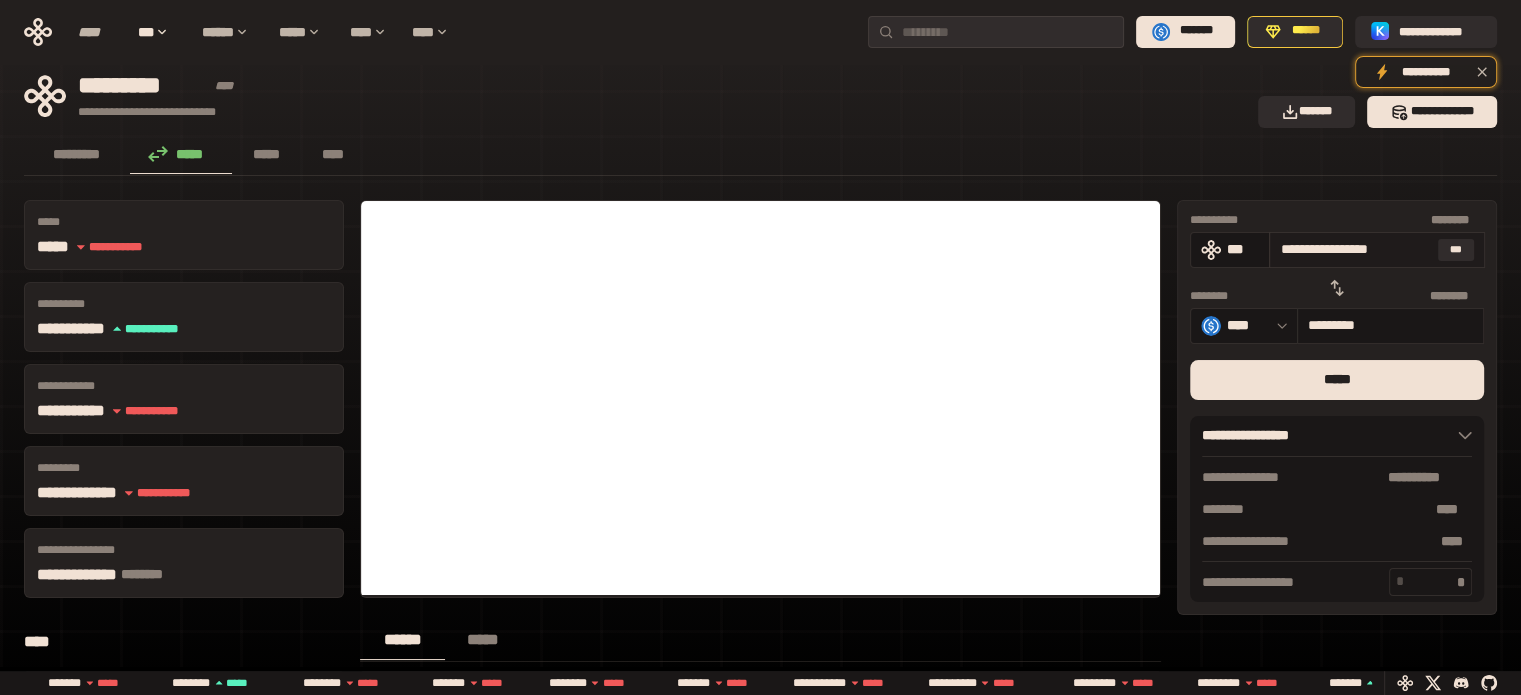 click on "**********" at bounding box center [1376, 250] 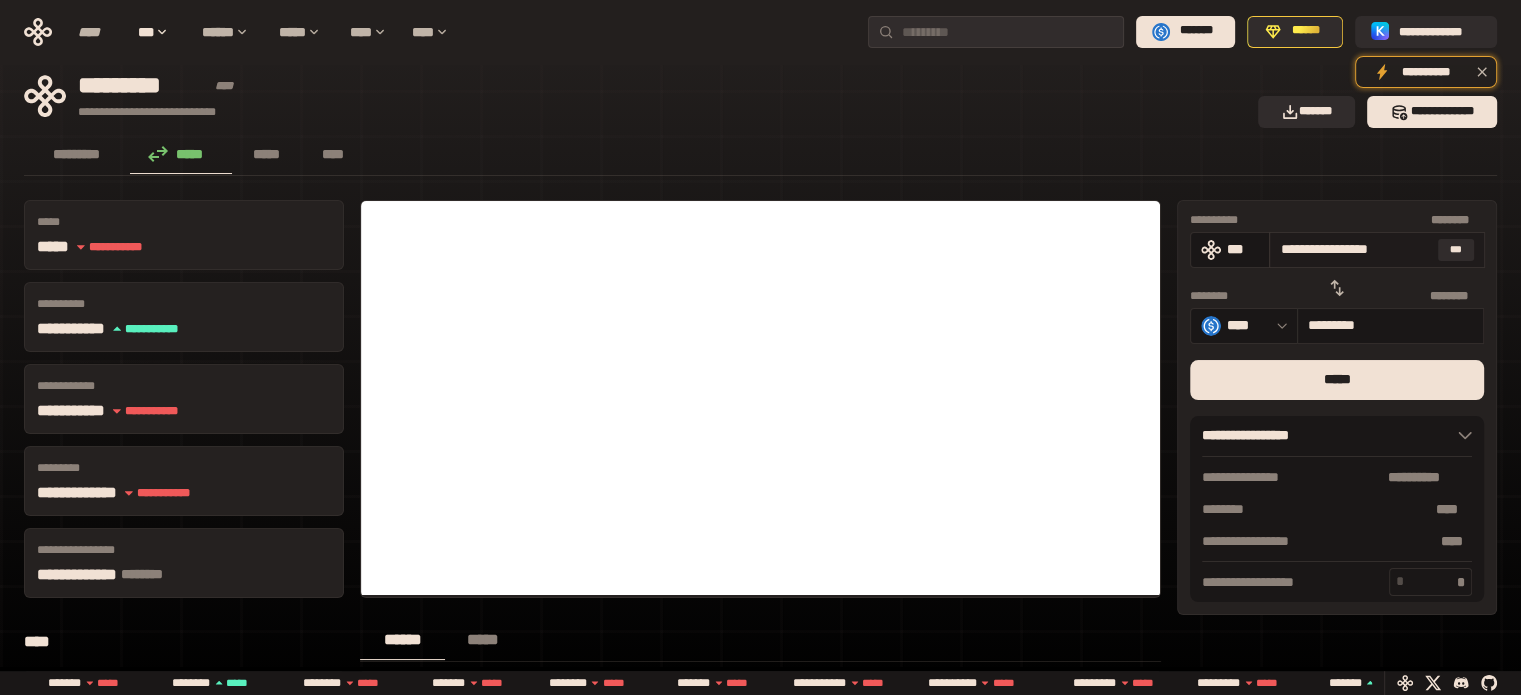 type on "*" 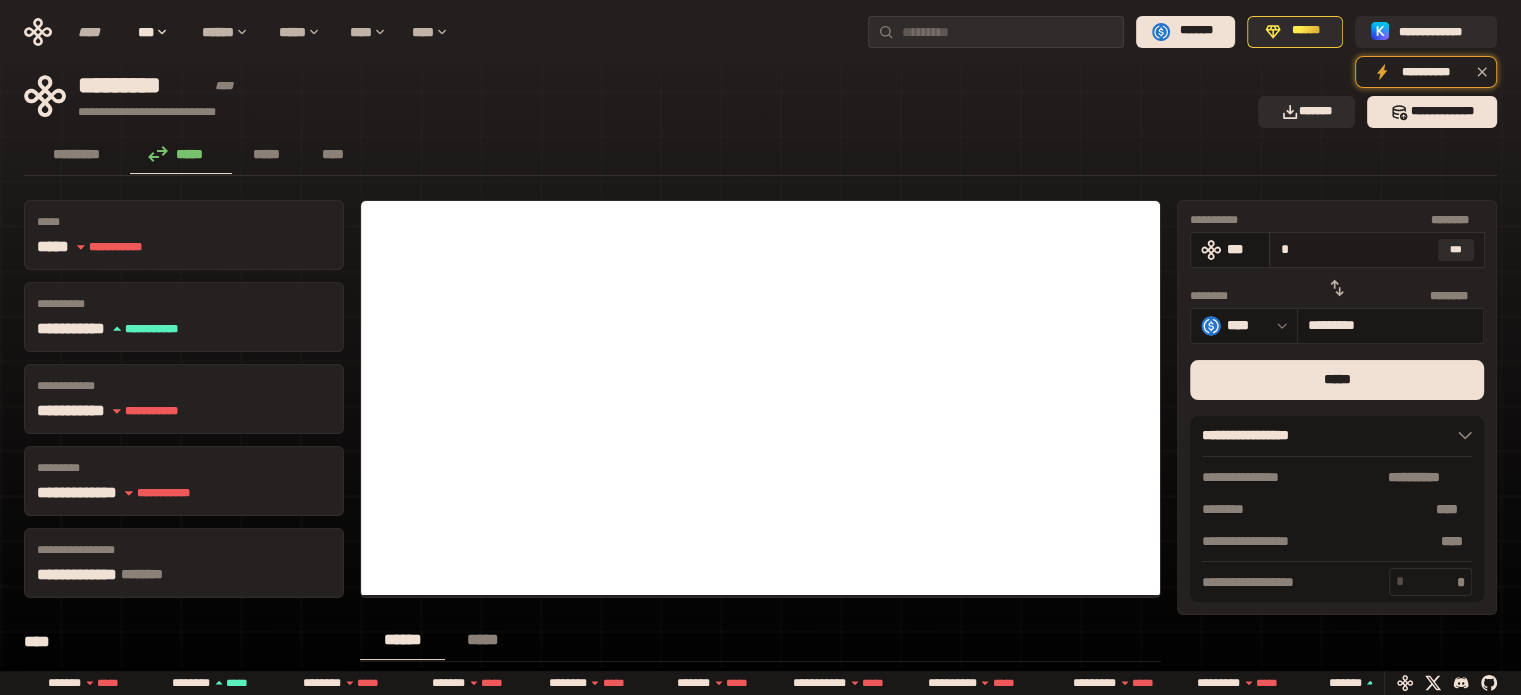 type on "********" 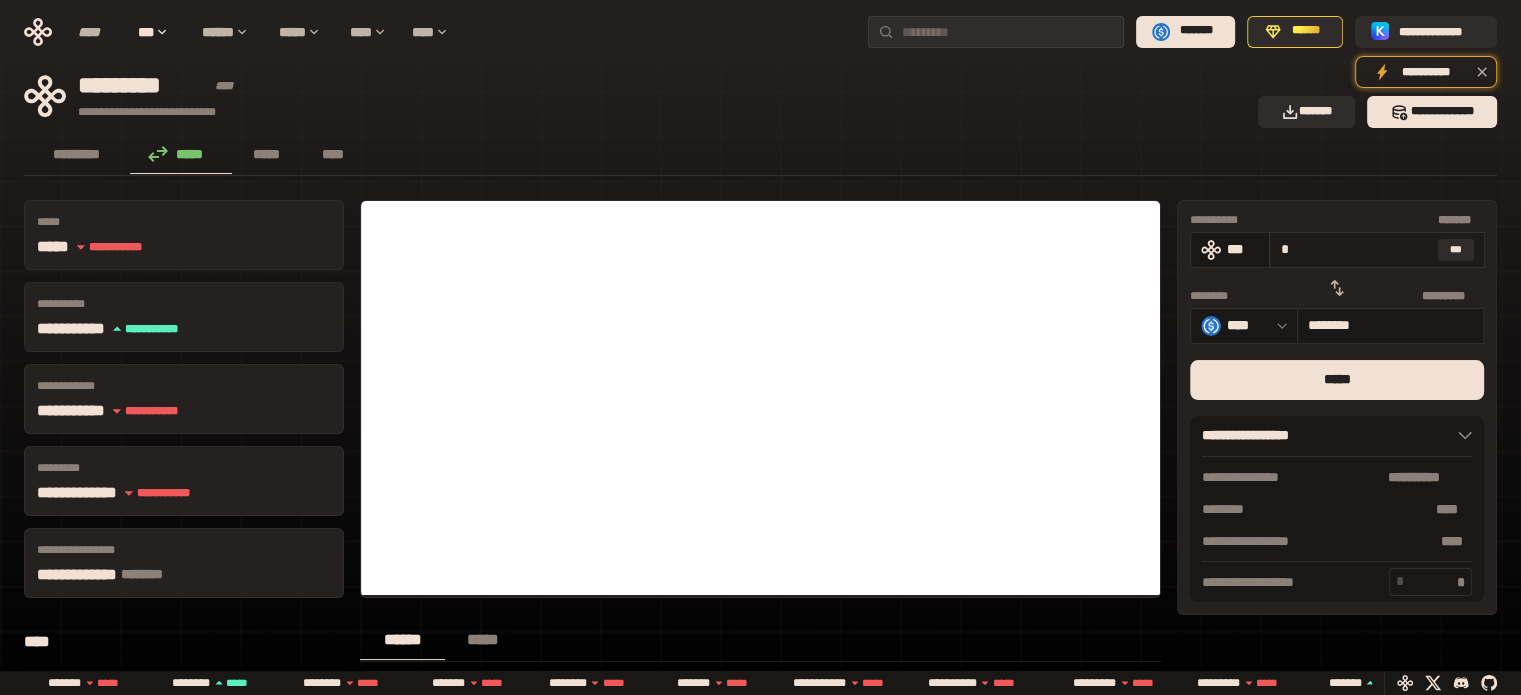 type on "**" 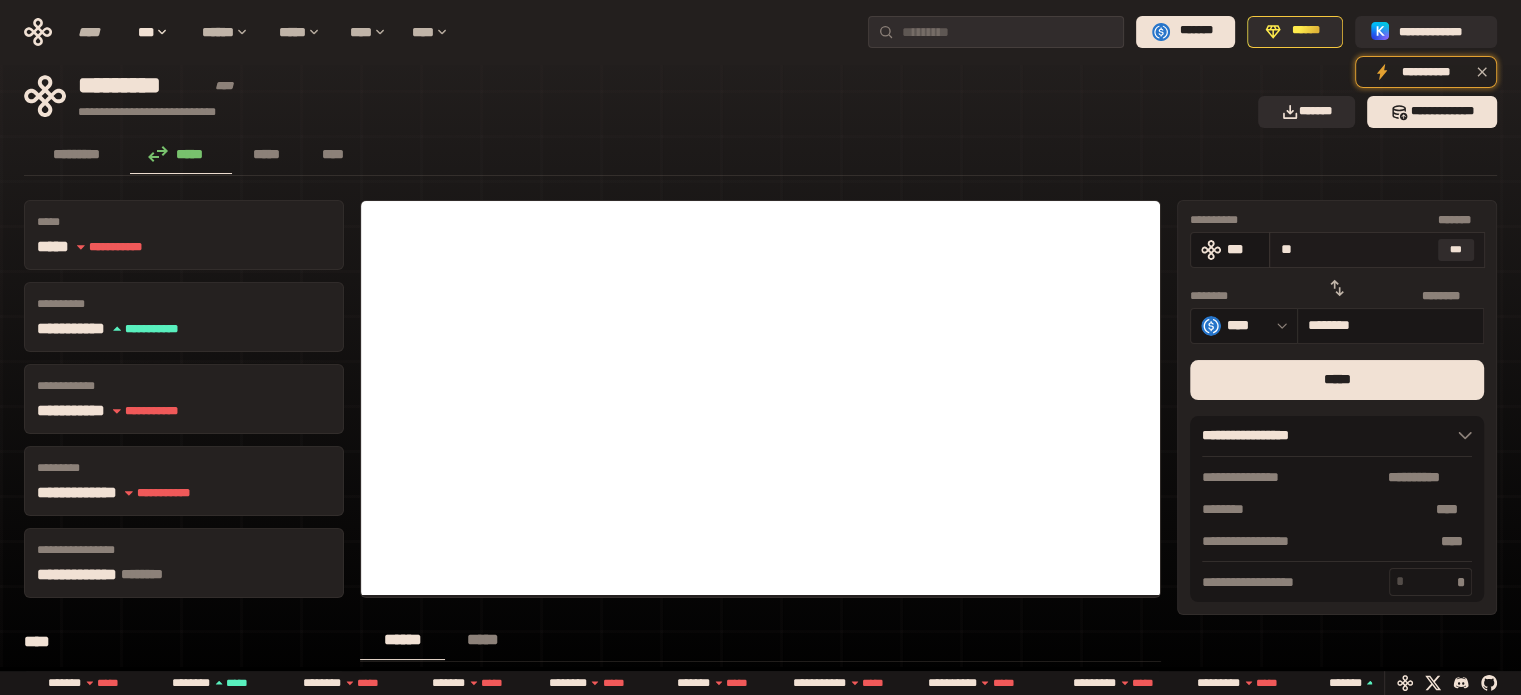 type on "*******" 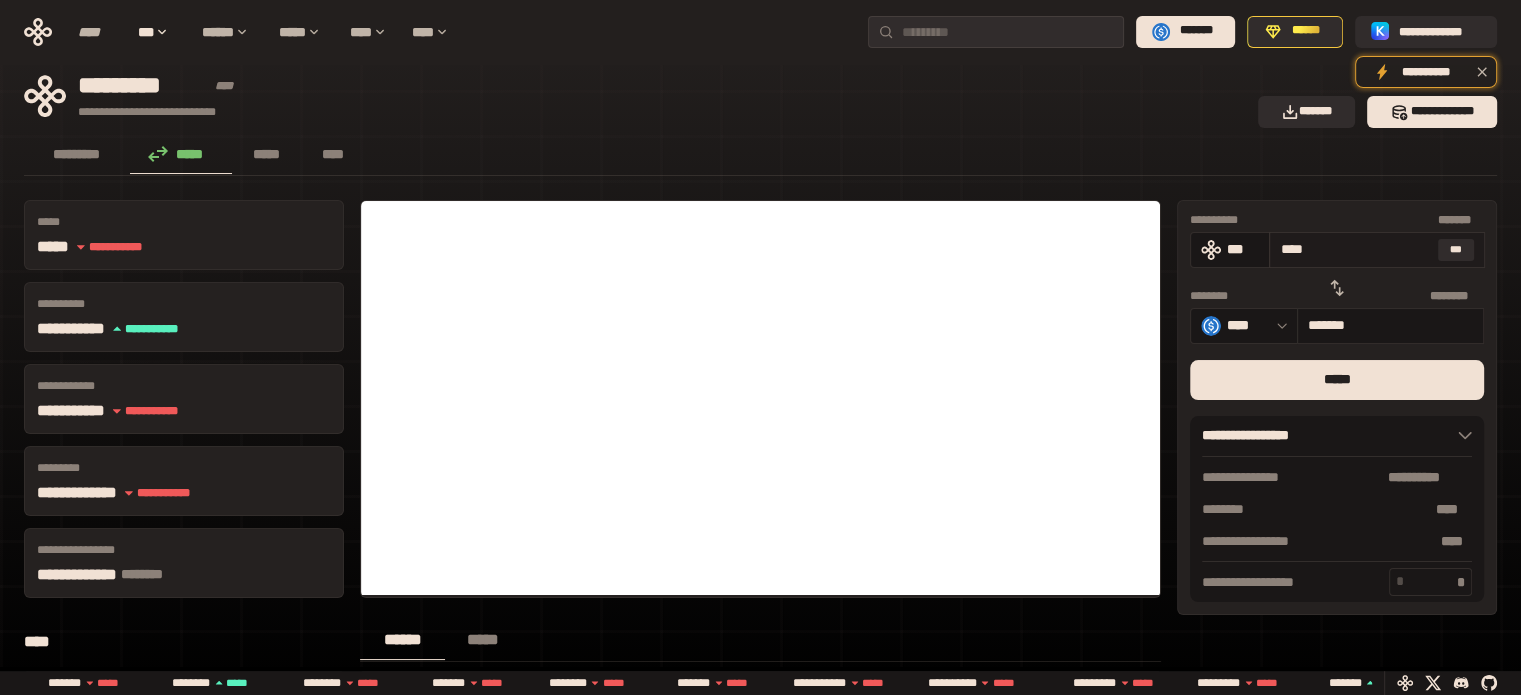type on "*****" 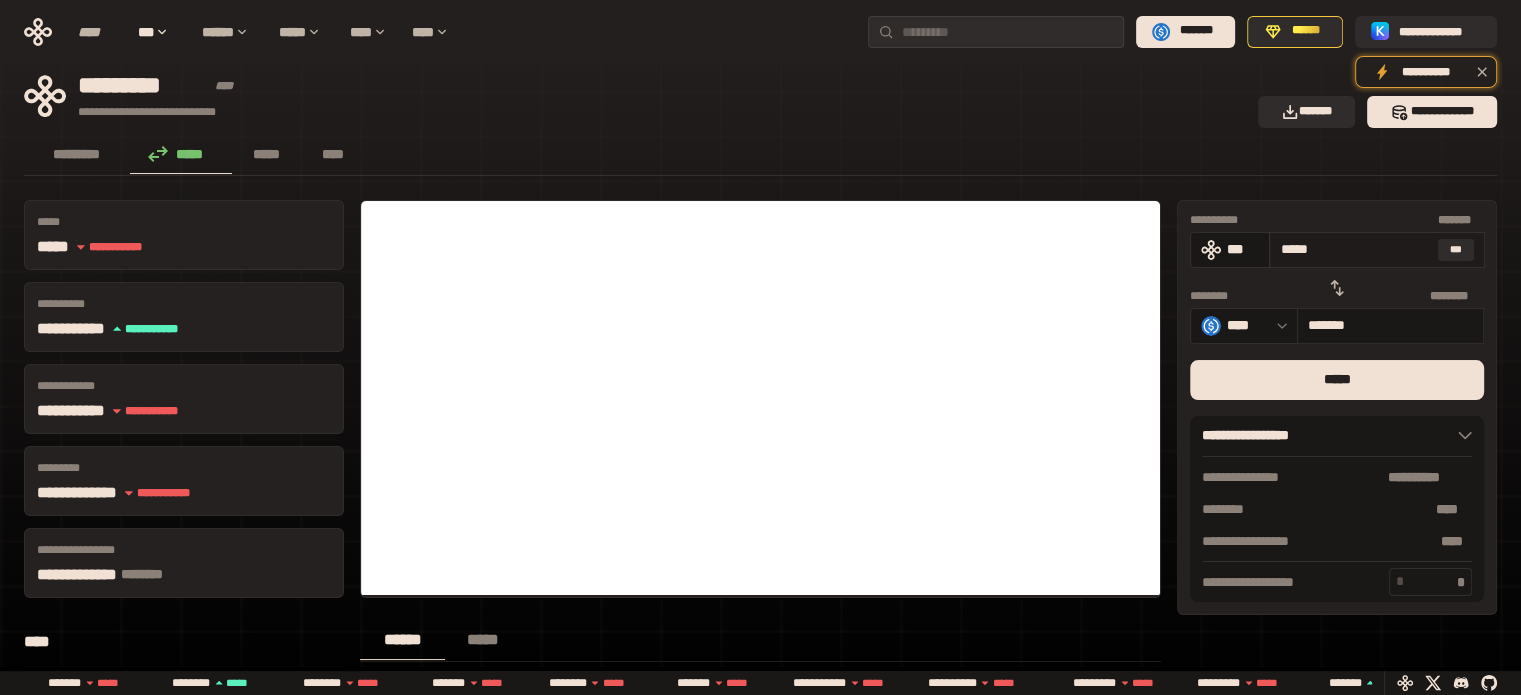type on "********" 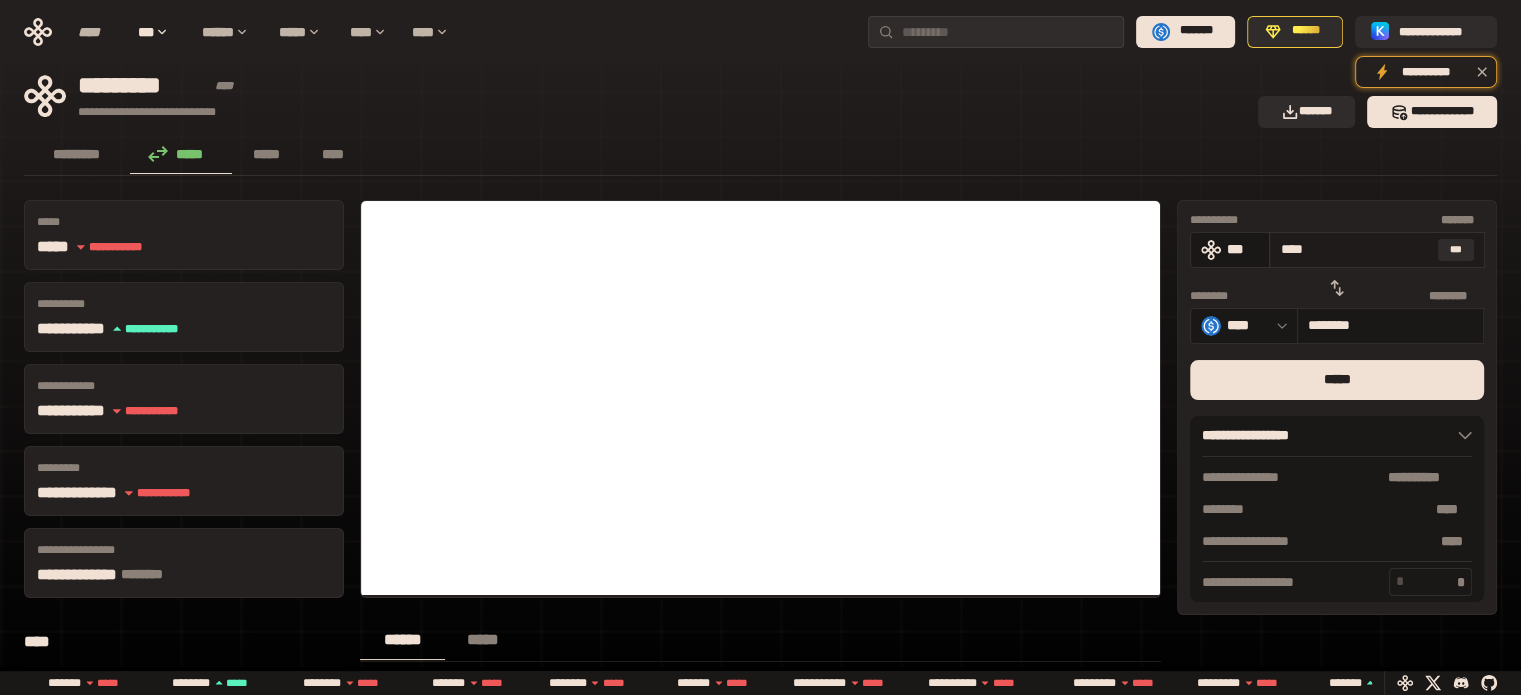 type on "**" 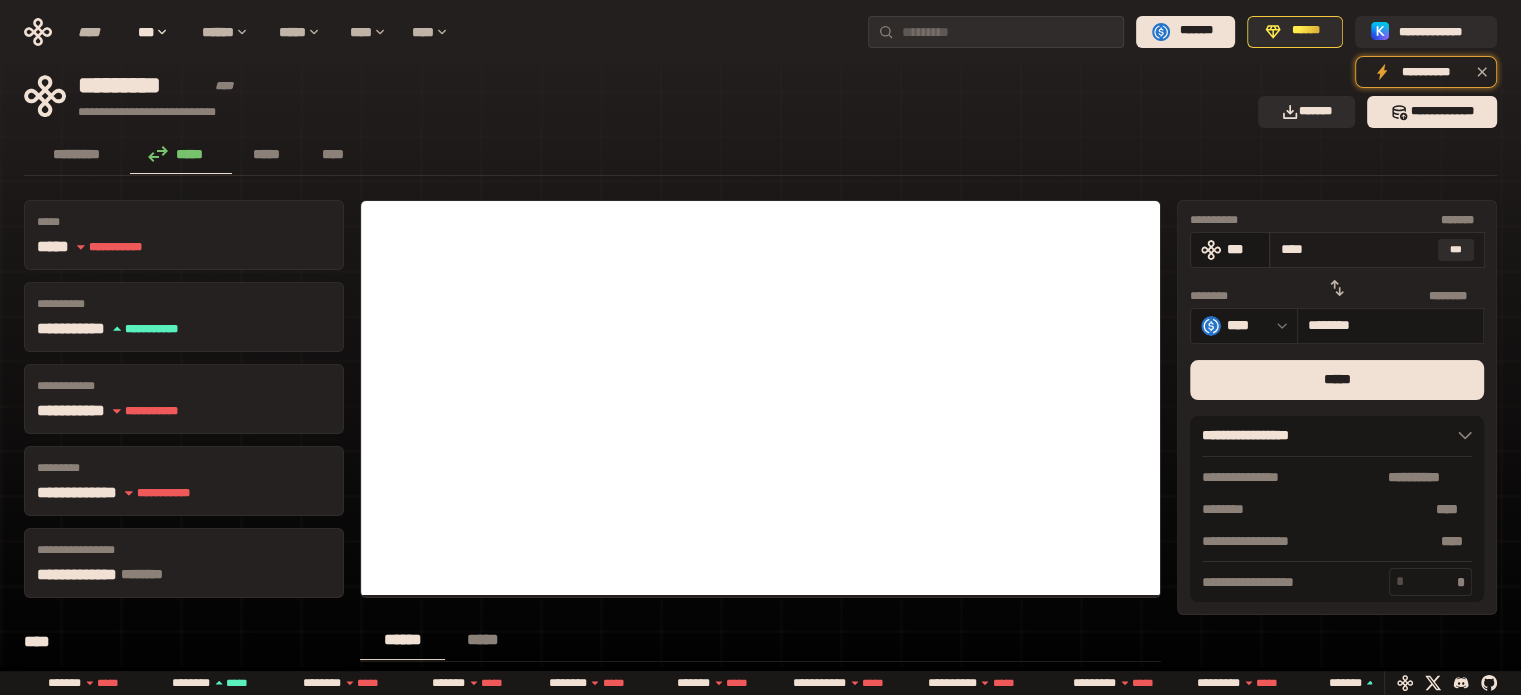 type on "*******" 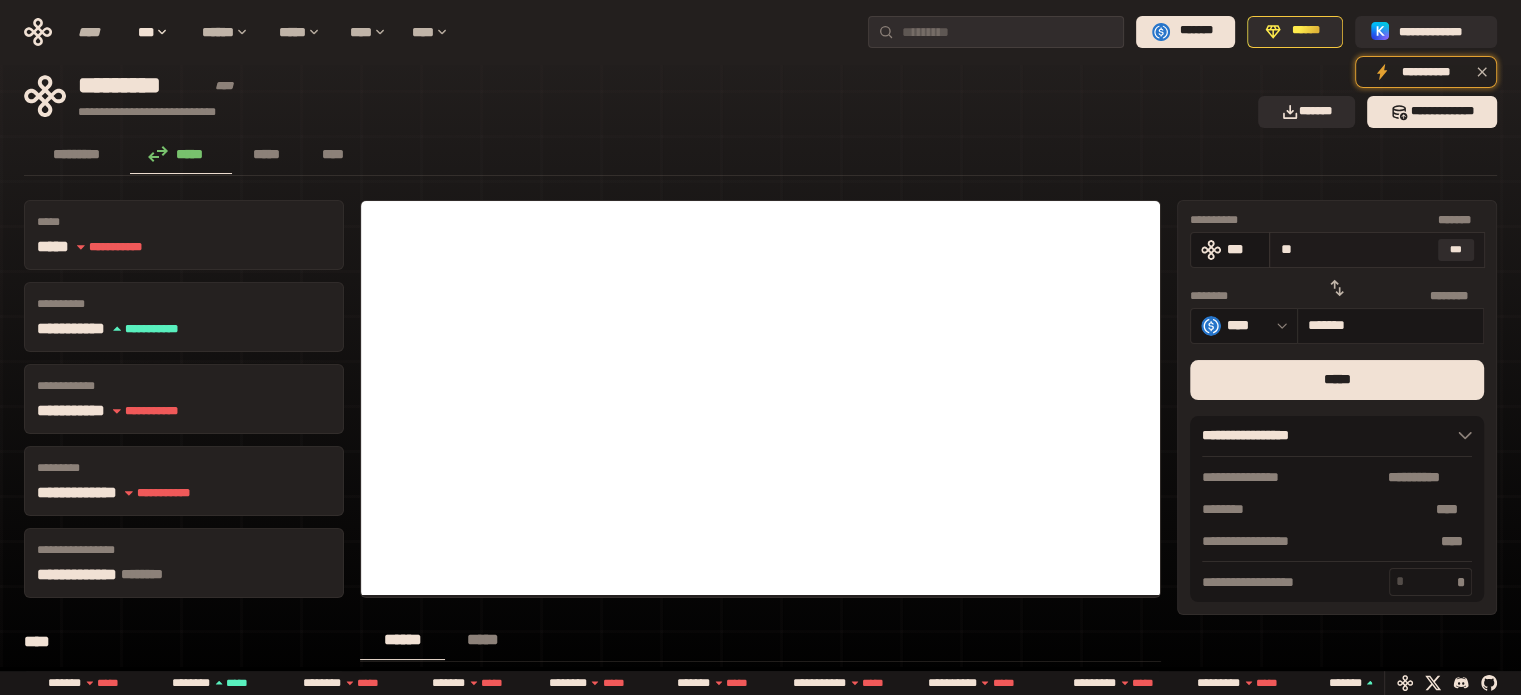 type on "***" 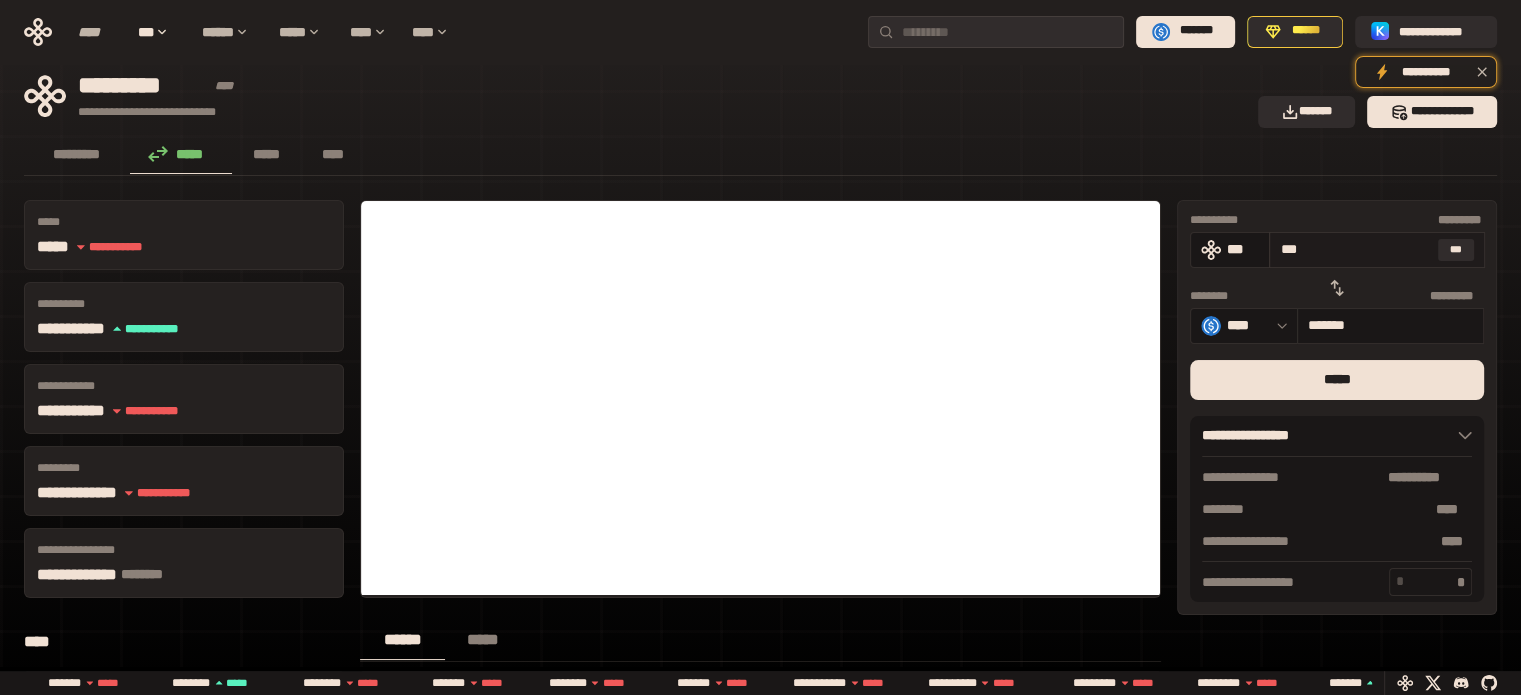 type on "*********" 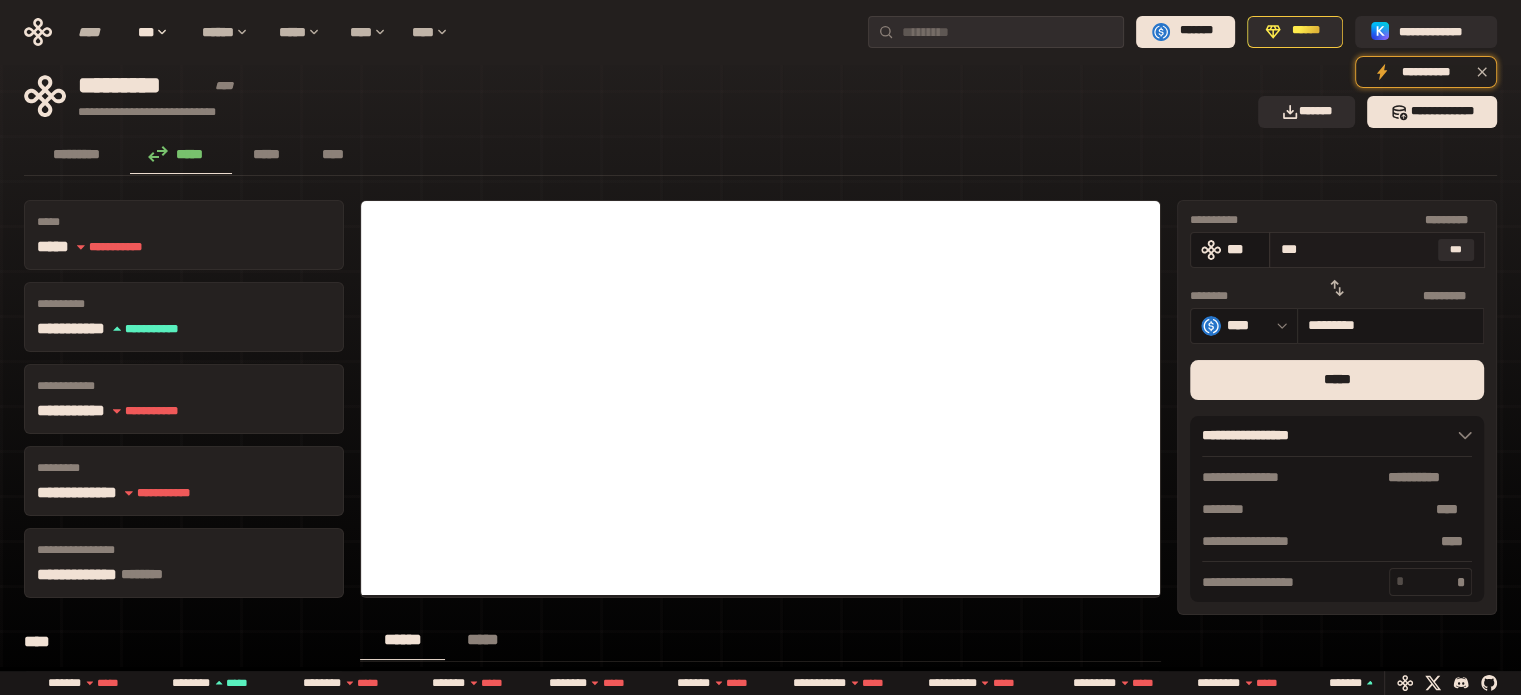 type on "**********" 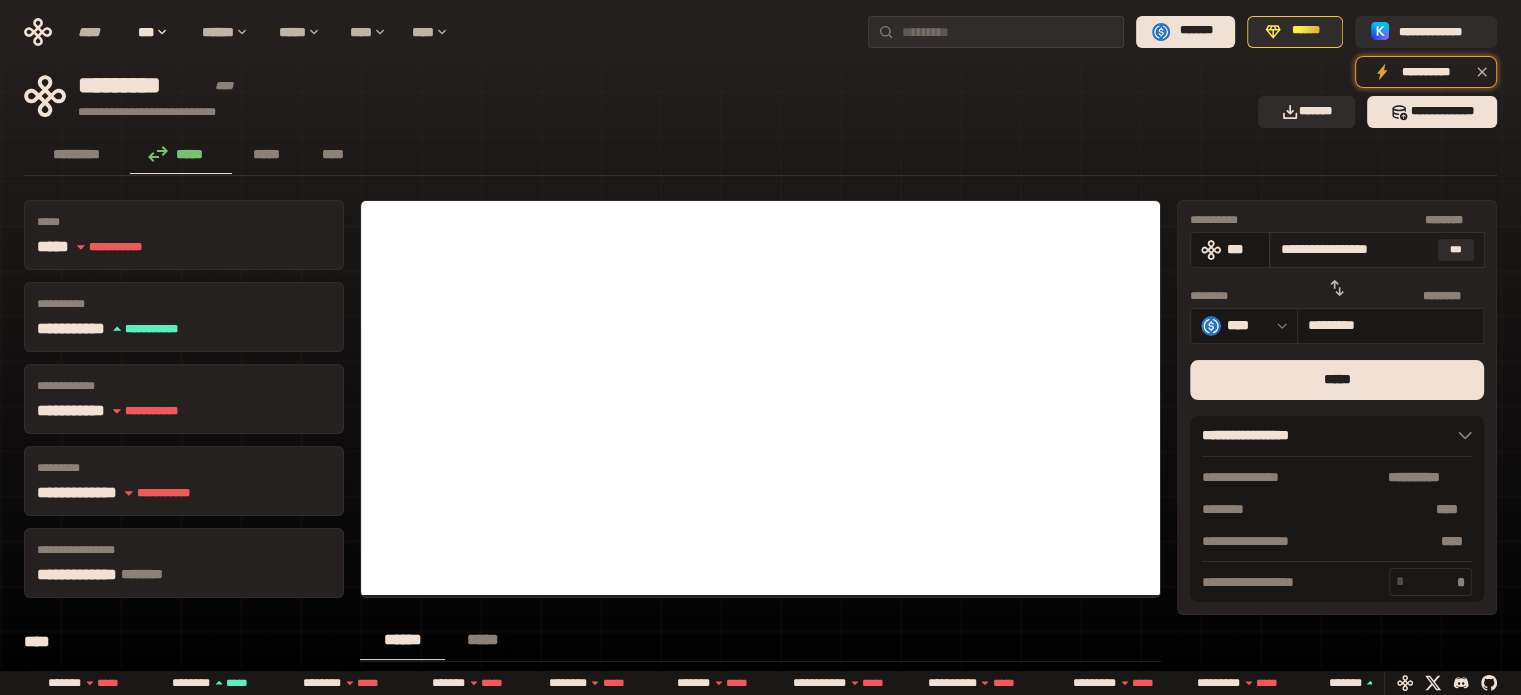 type on "*********" 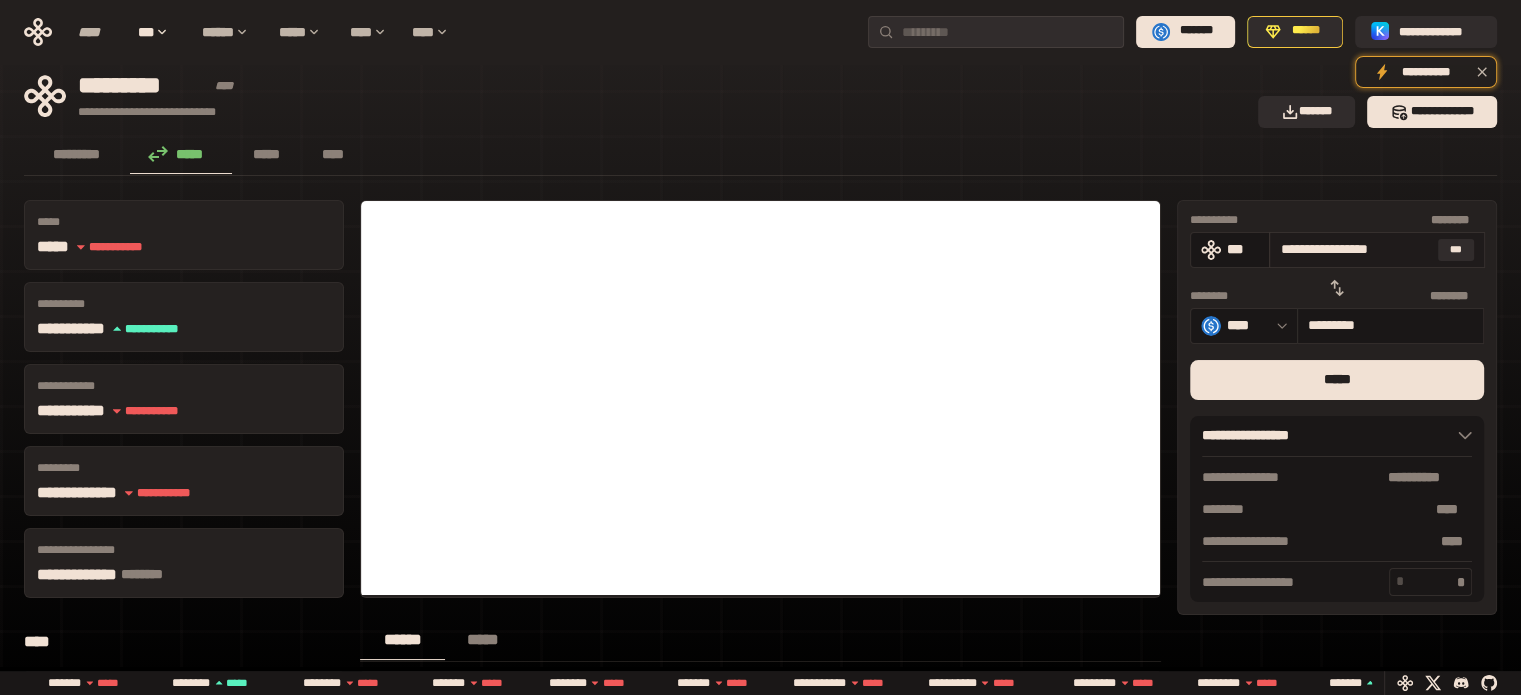 click on "**********" at bounding box center (1355, 249) 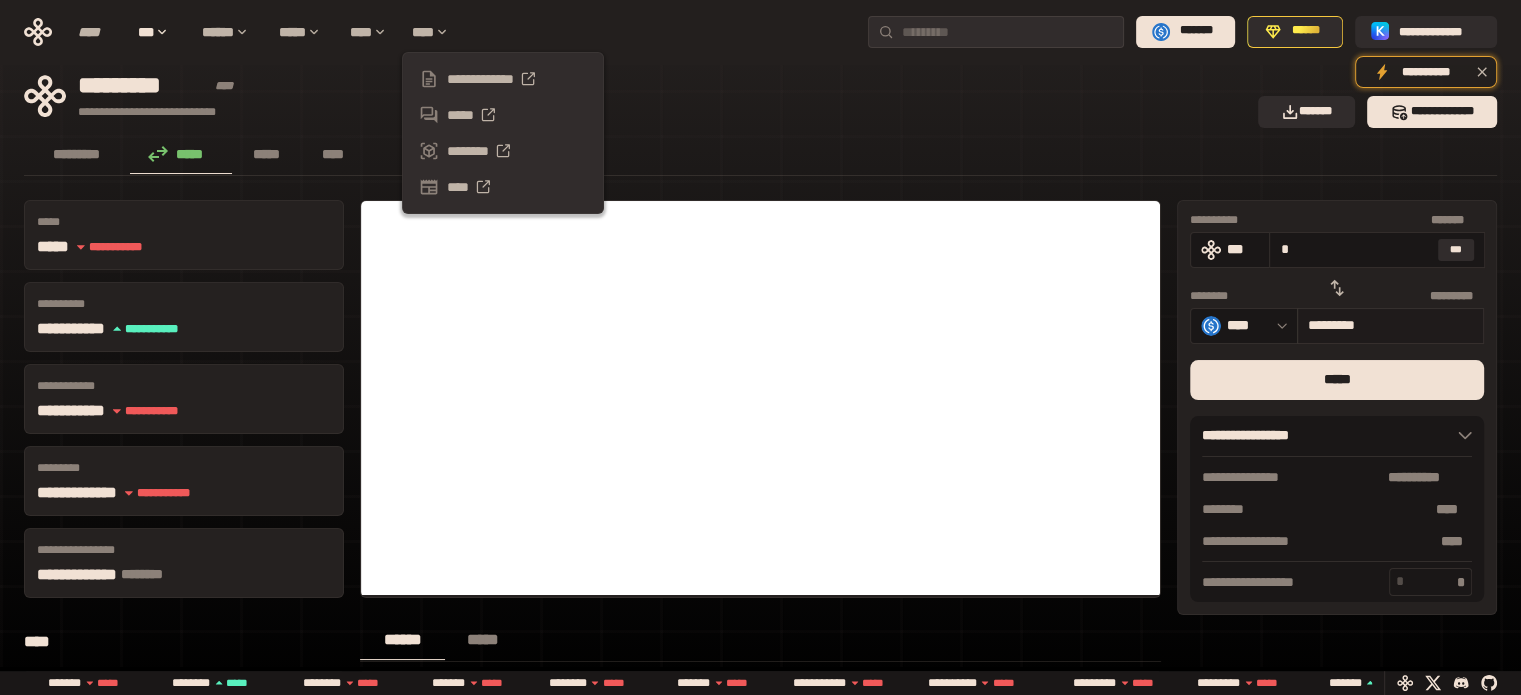 type on "**" 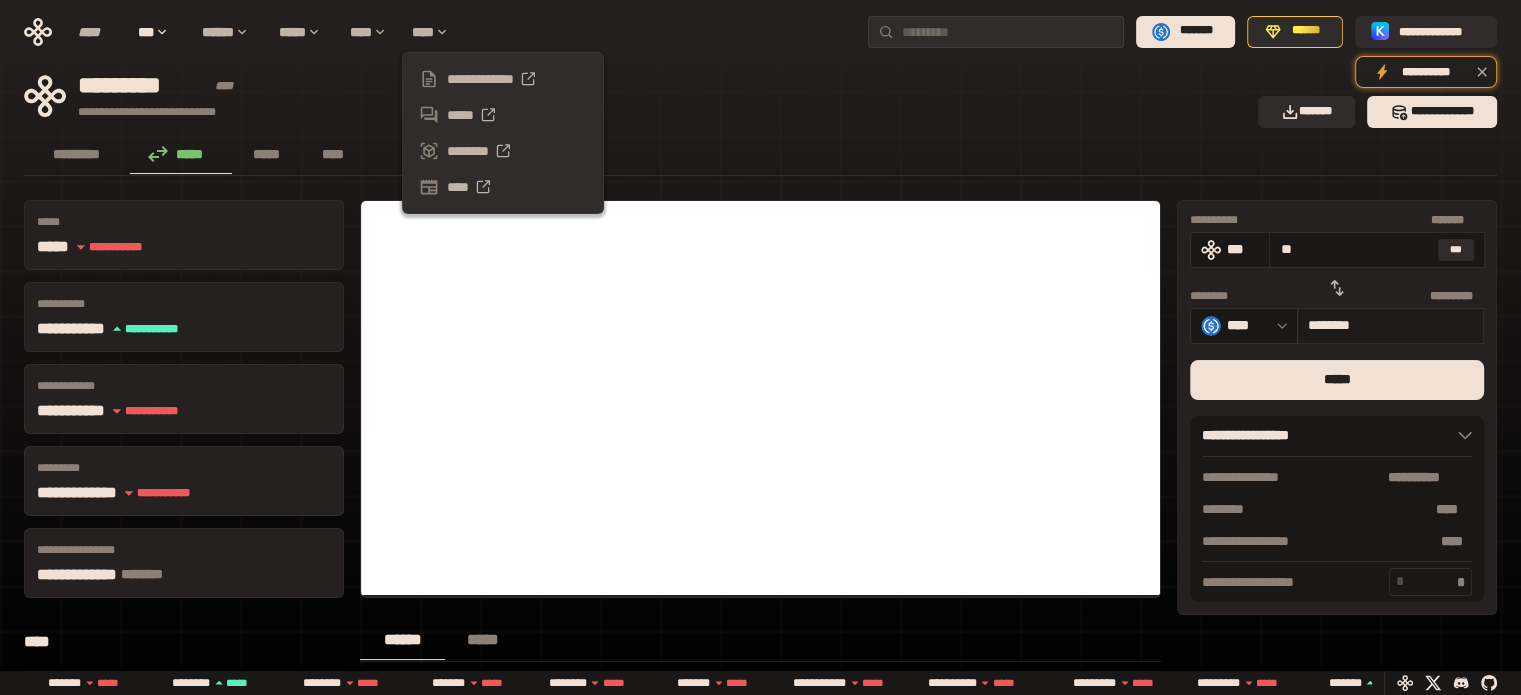 type on "********" 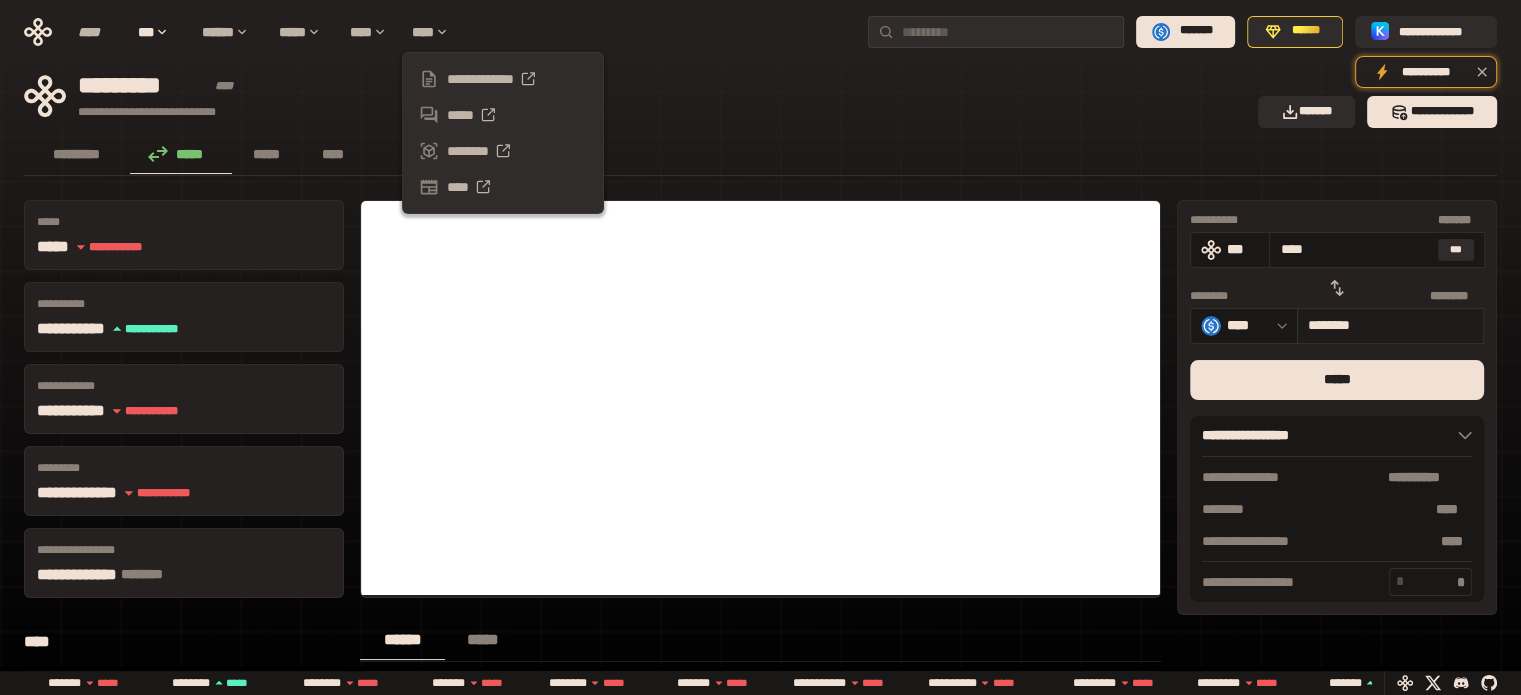 type on "*****" 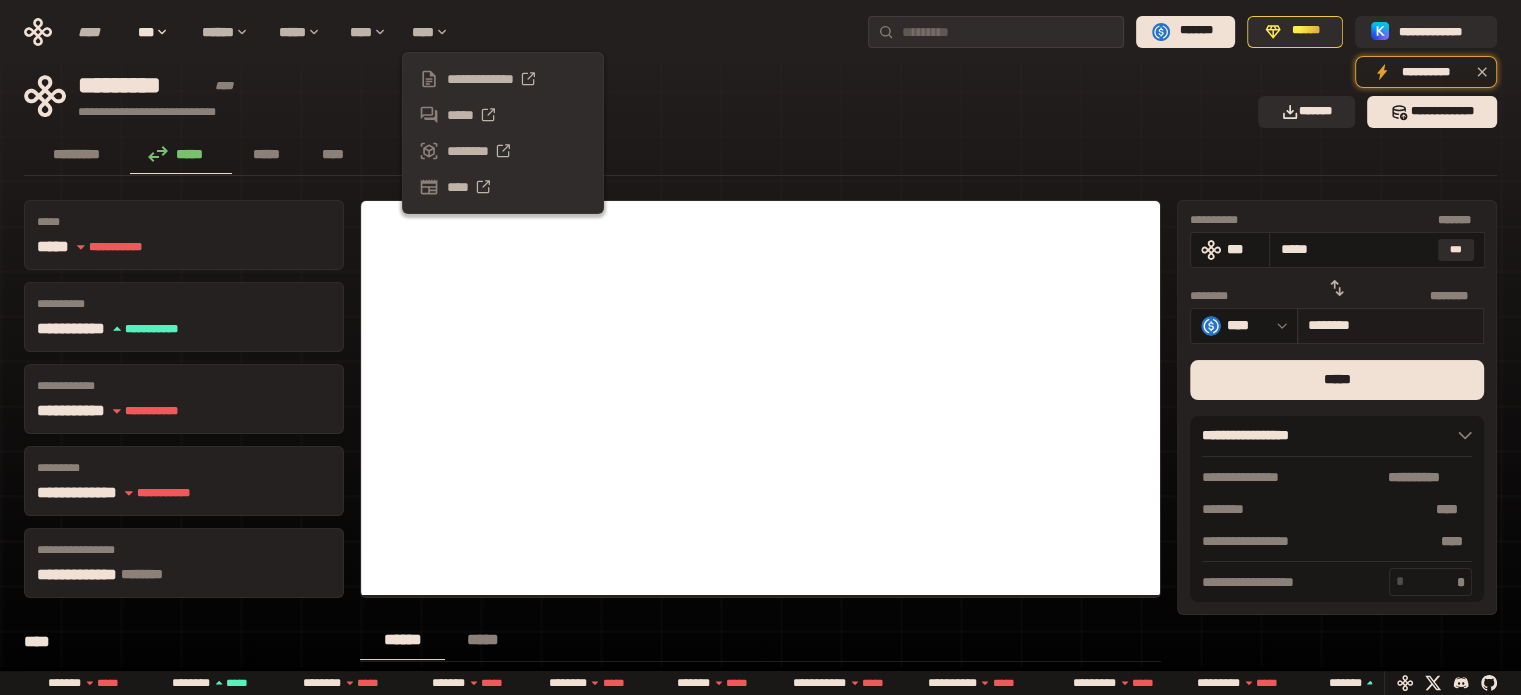 type on "********" 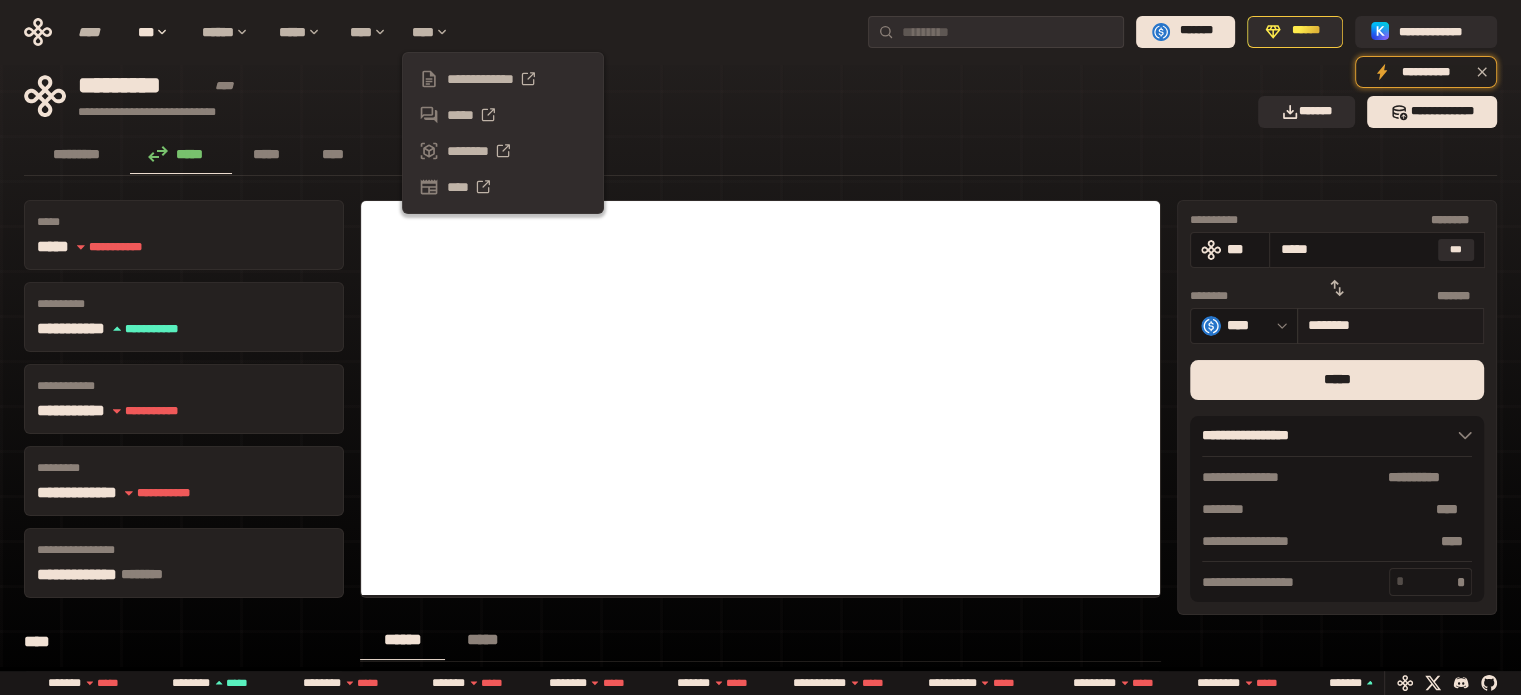 type on "******" 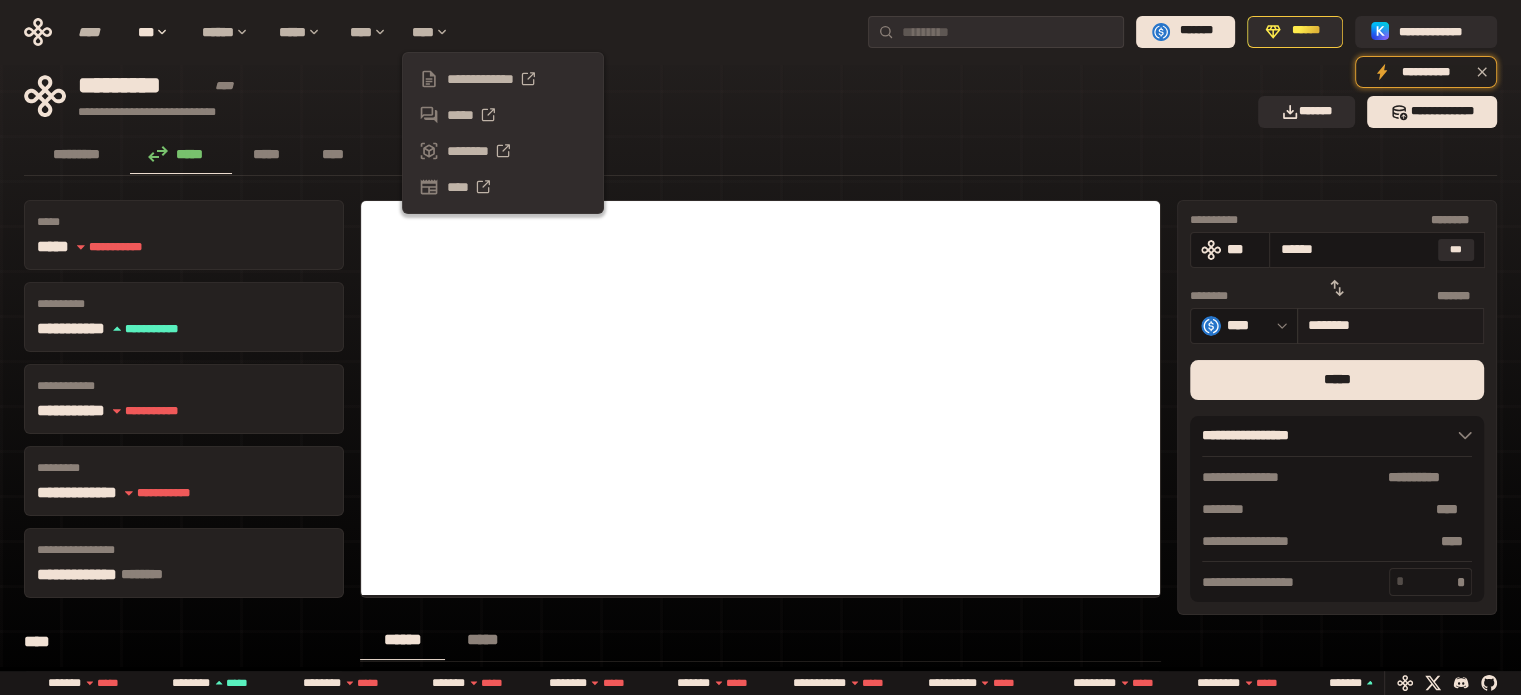 type on "********" 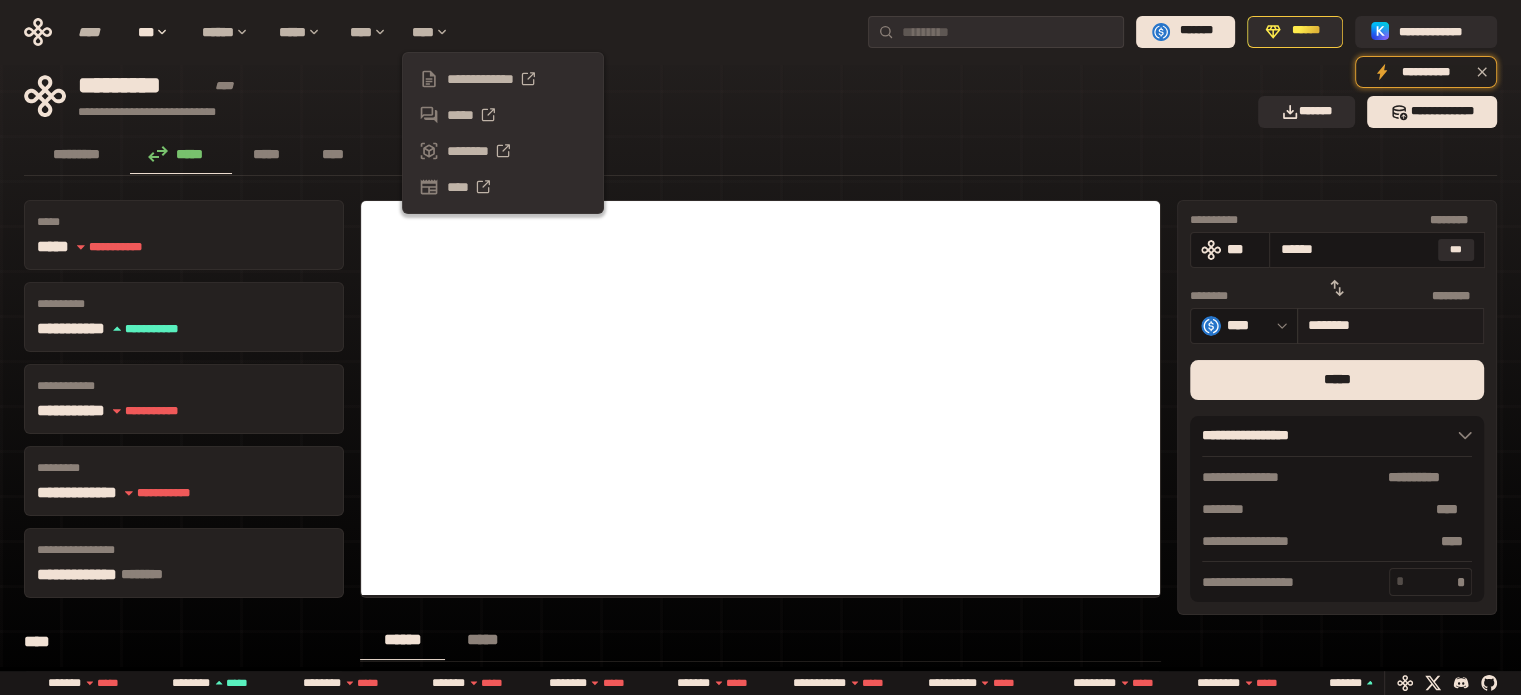 type on "*****" 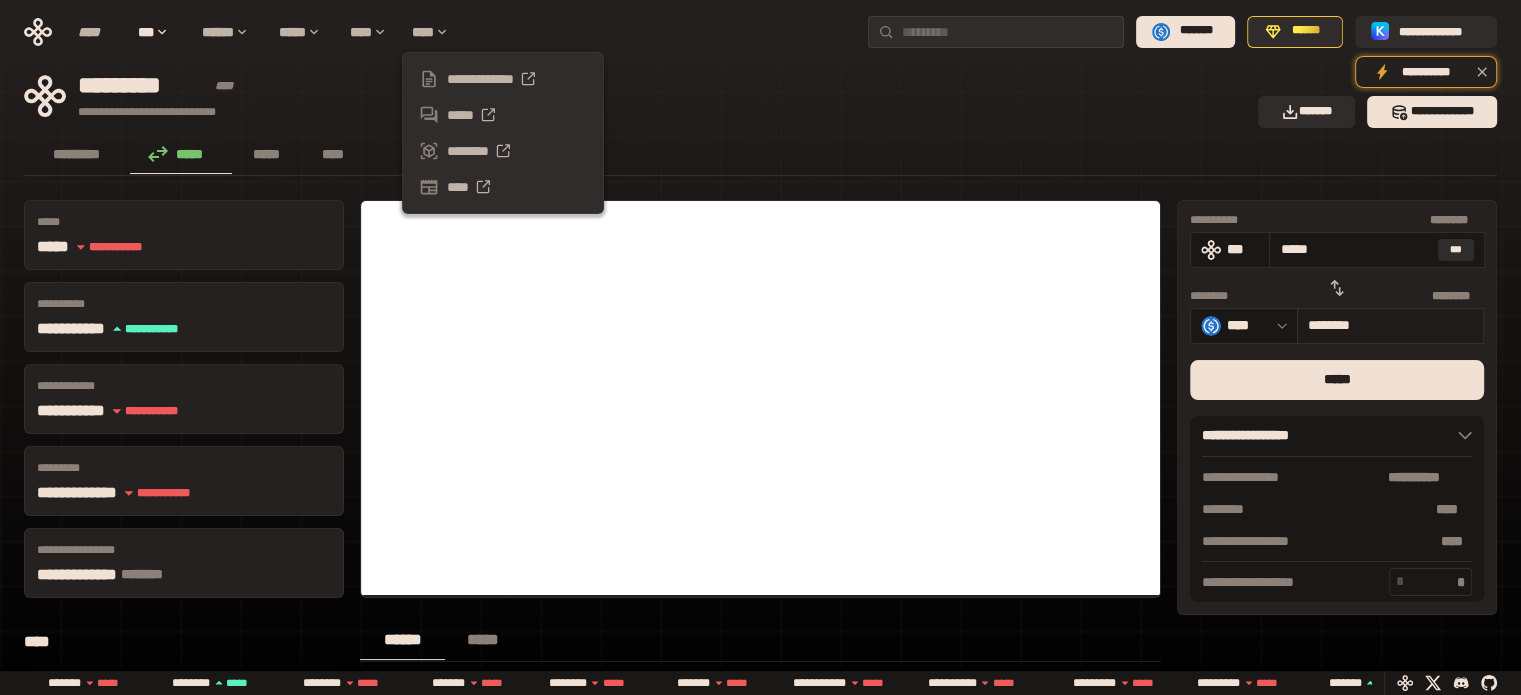 type on "********" 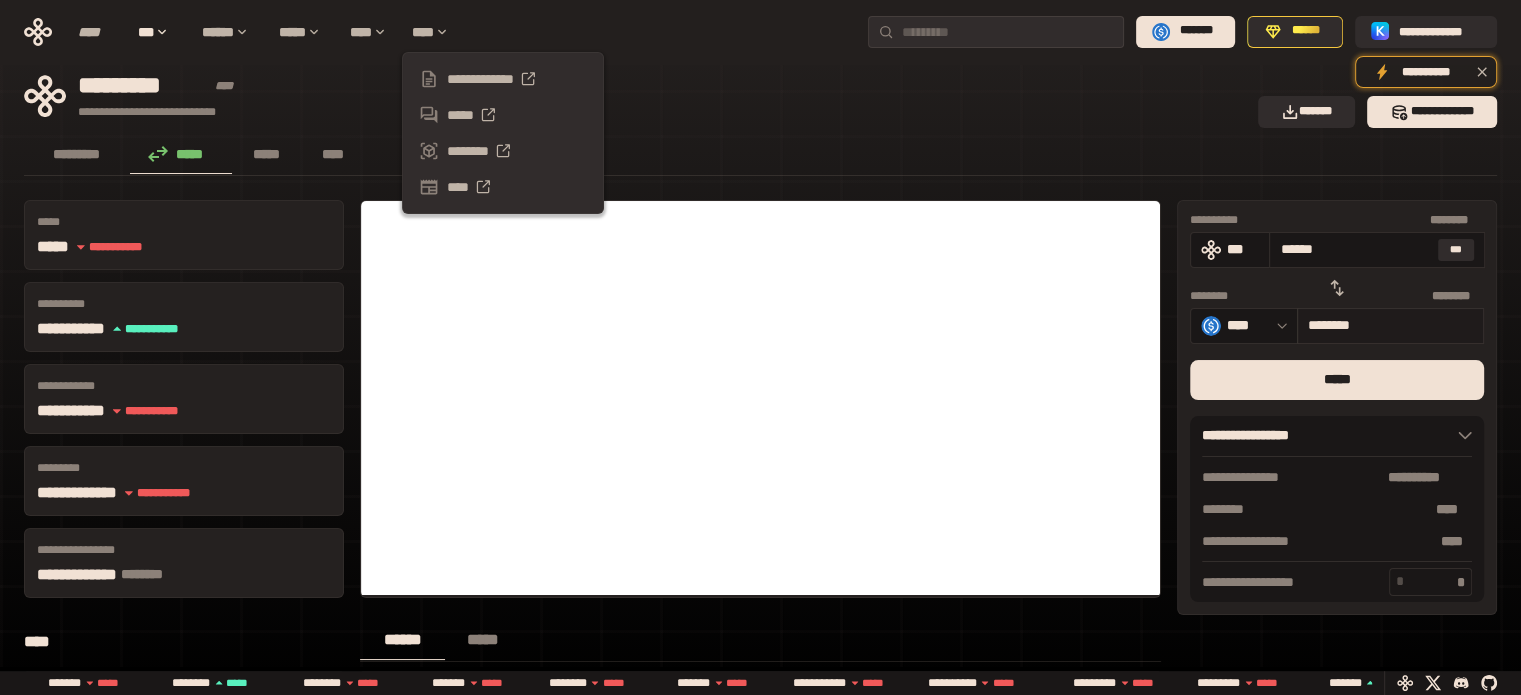 type on "********" 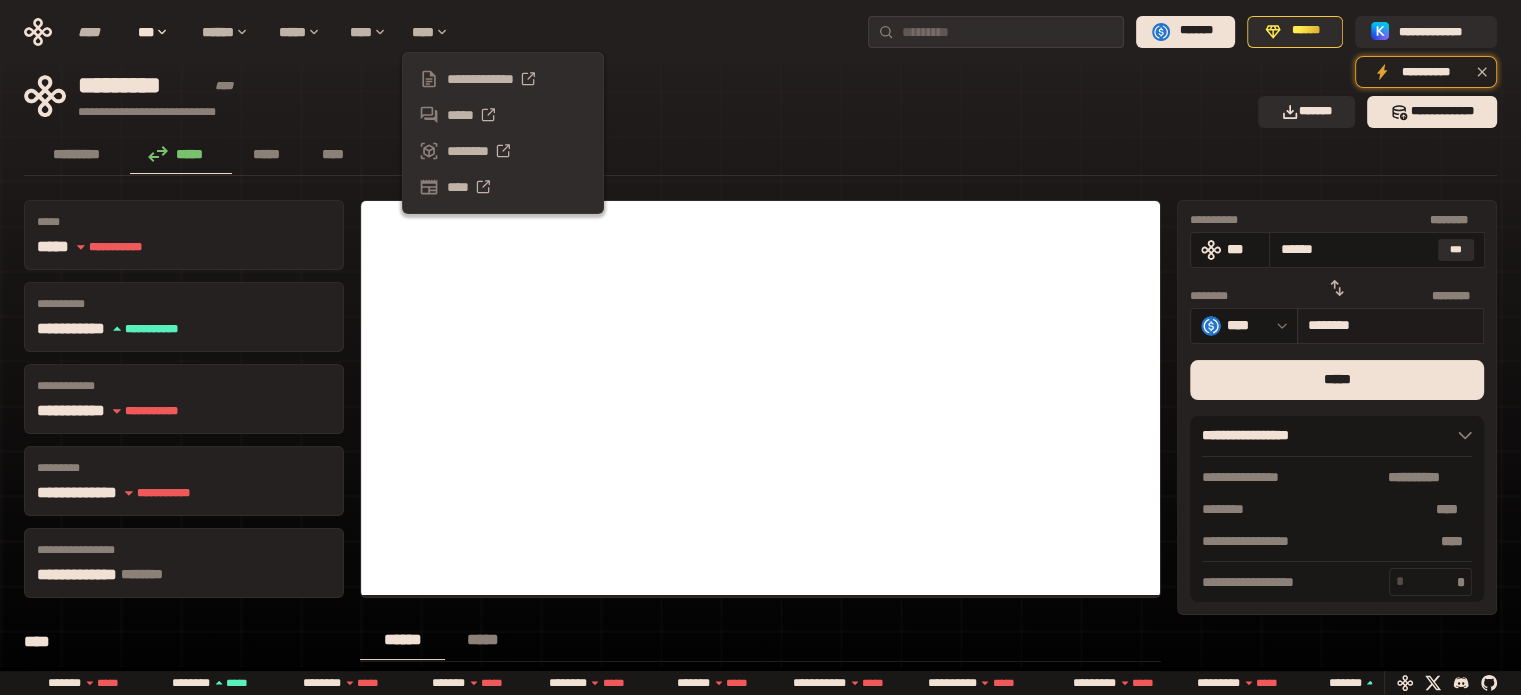 type on "*****" 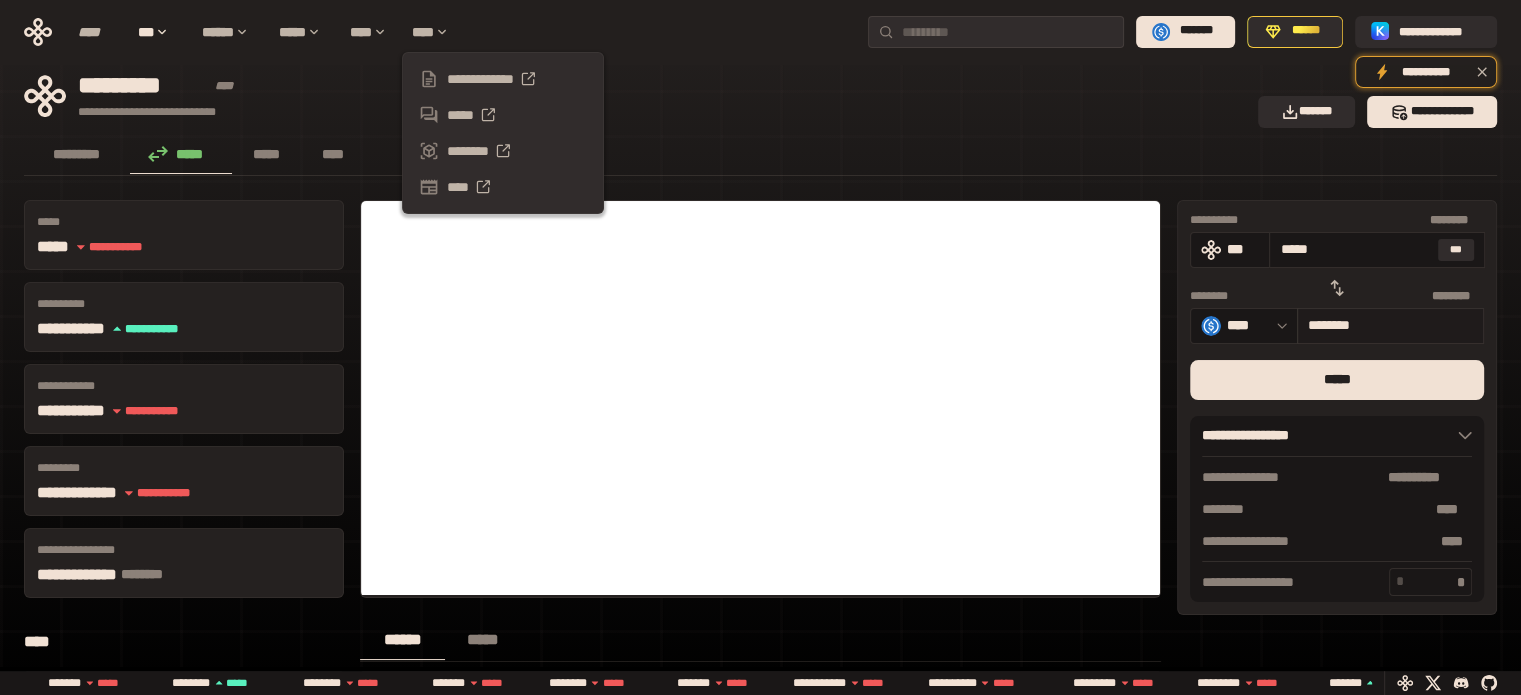 type on "********" 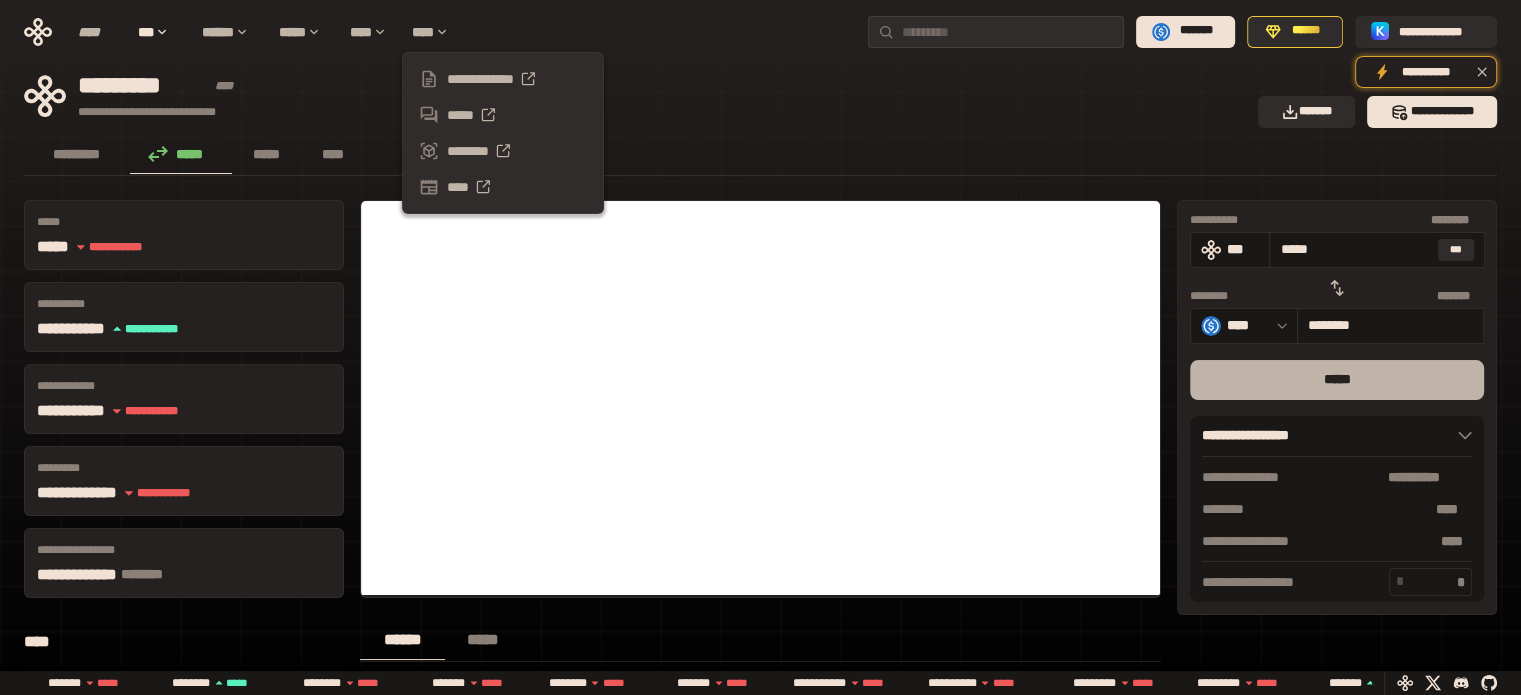 type on "*****" 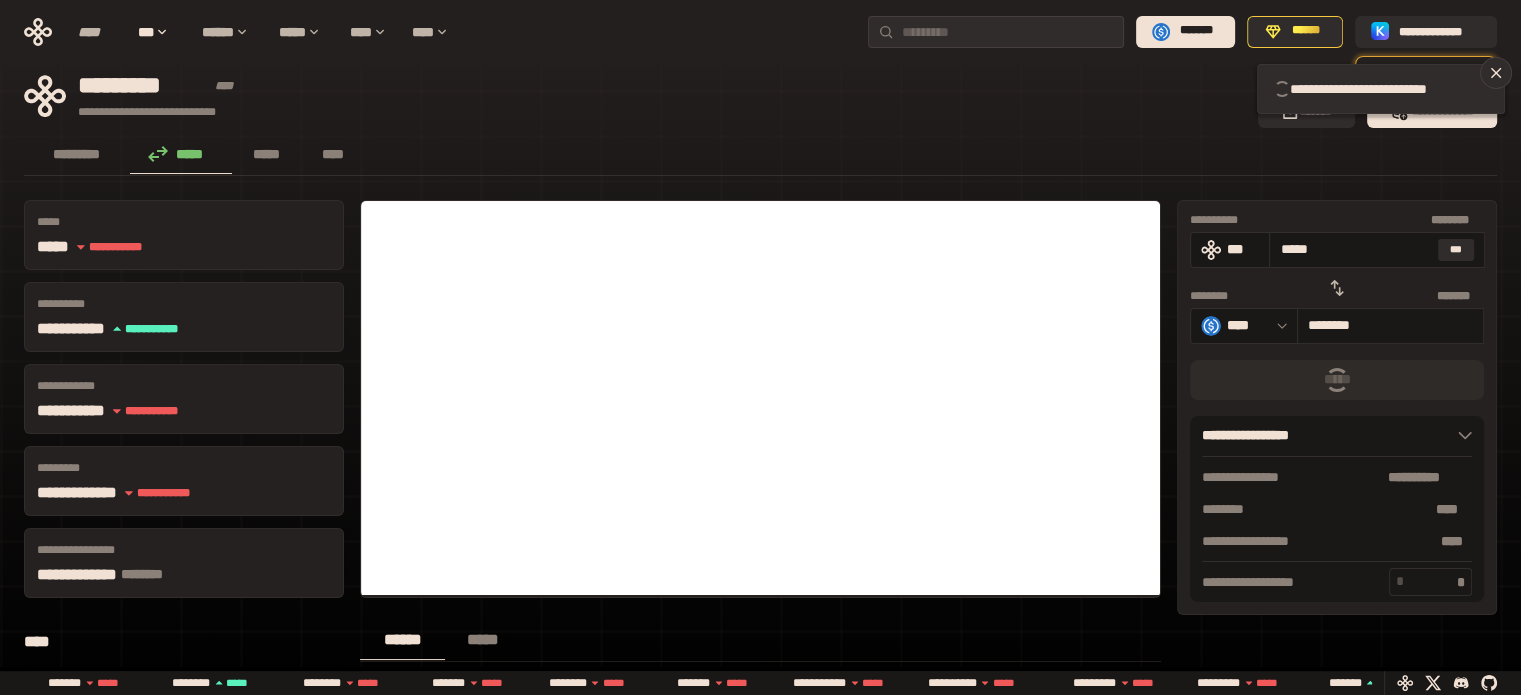 type 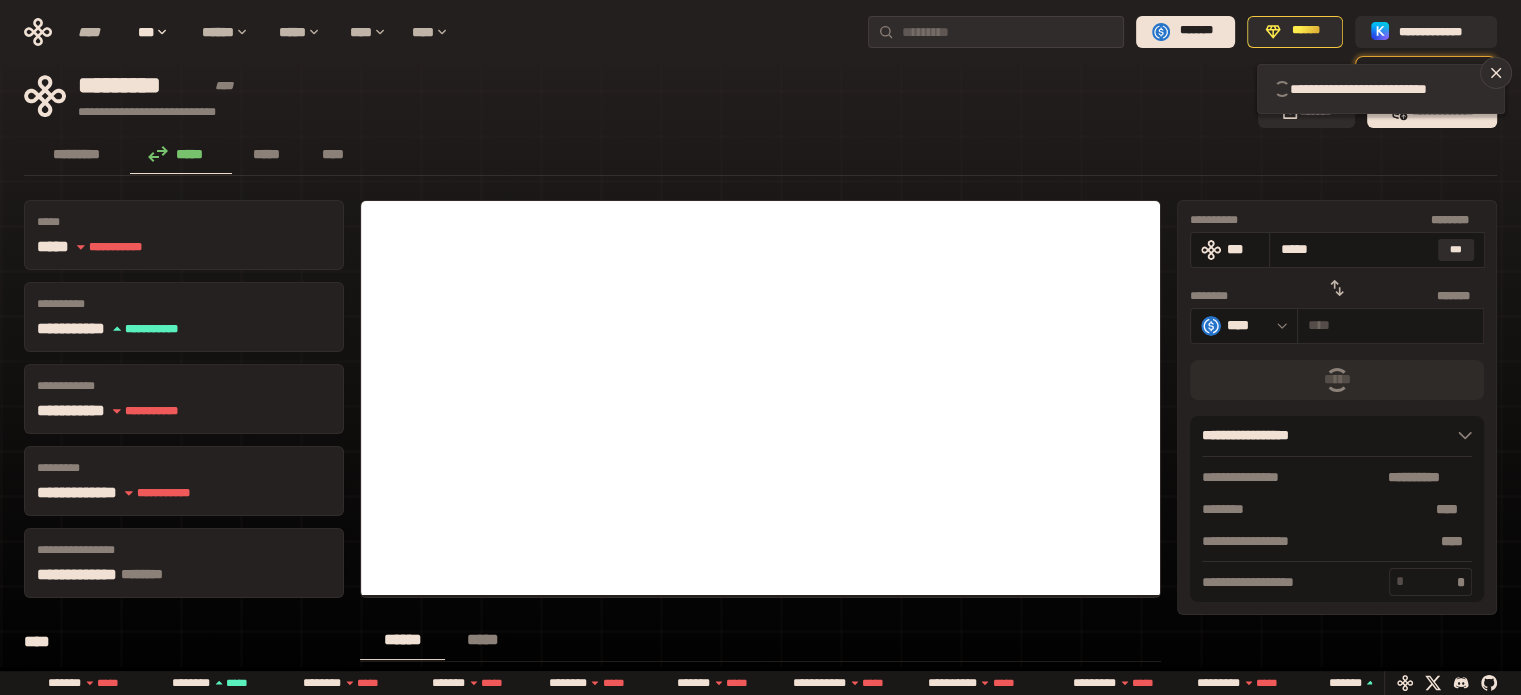 type 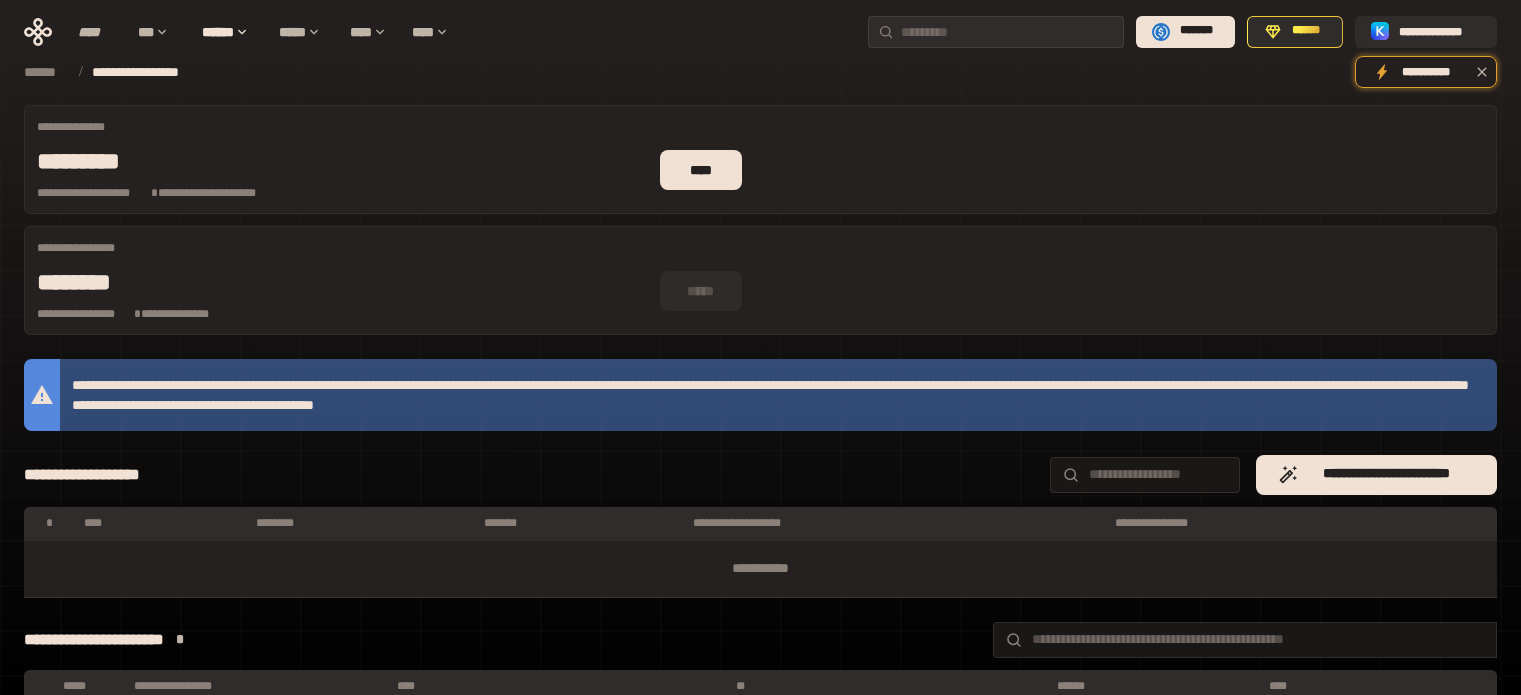 scroll, scrollTop: 0, scrollLeft: 0, axis: both 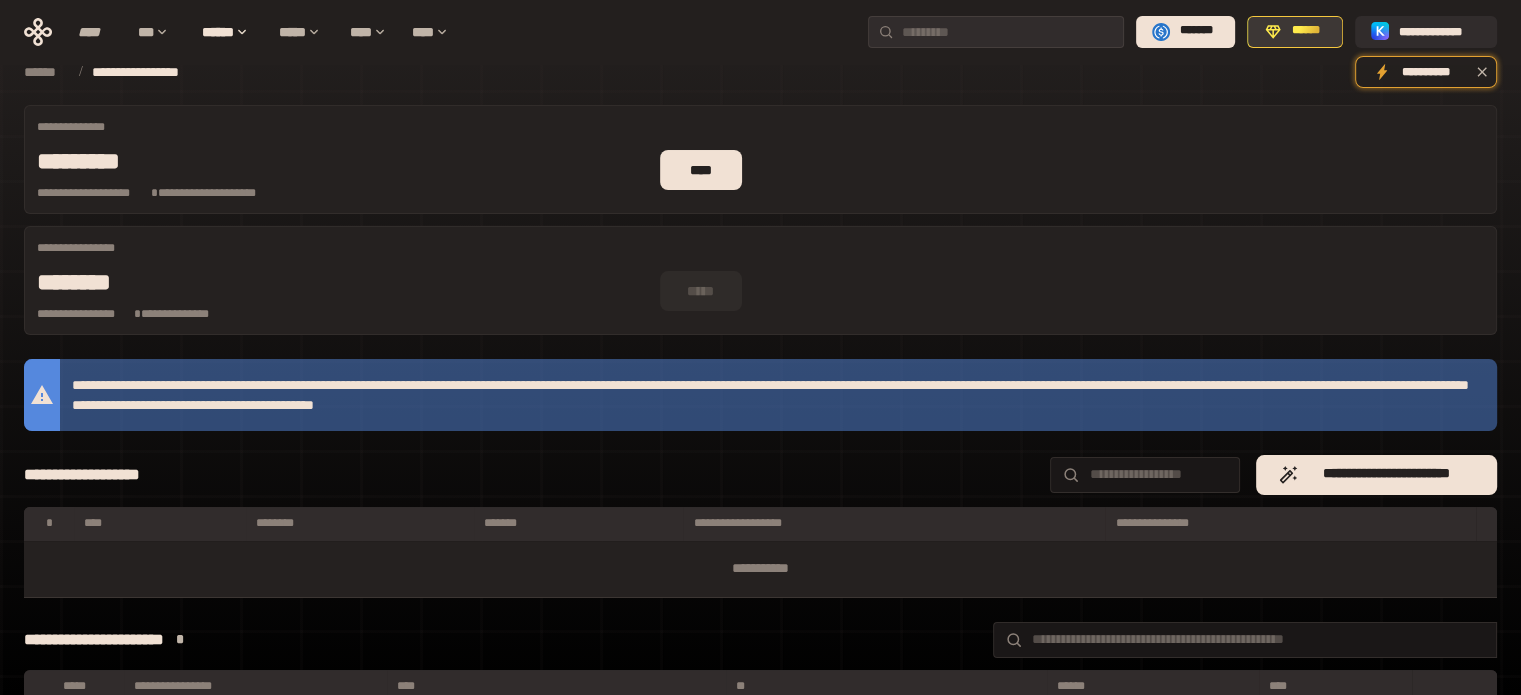 click on "******" at bounding box center [1306, 31] 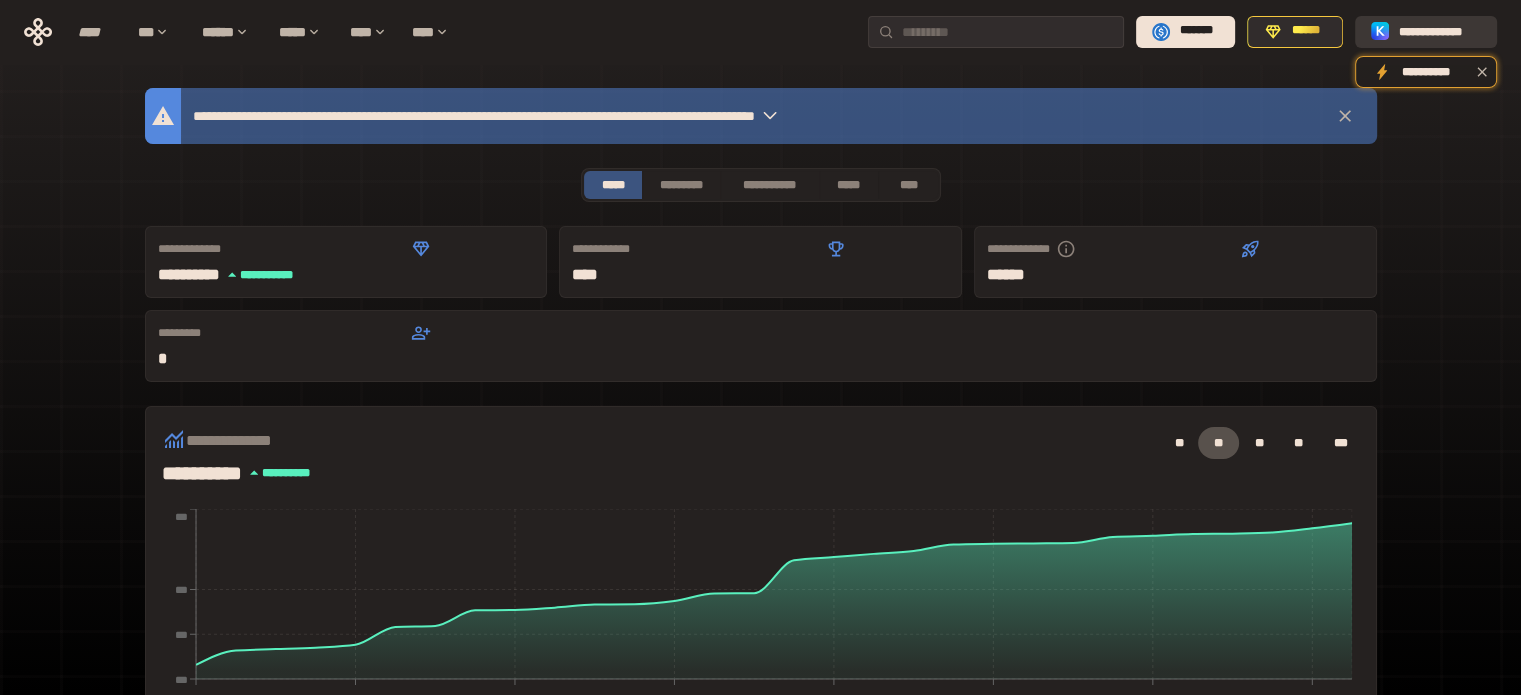 click on "**********" at bounding box center [1440, 31] 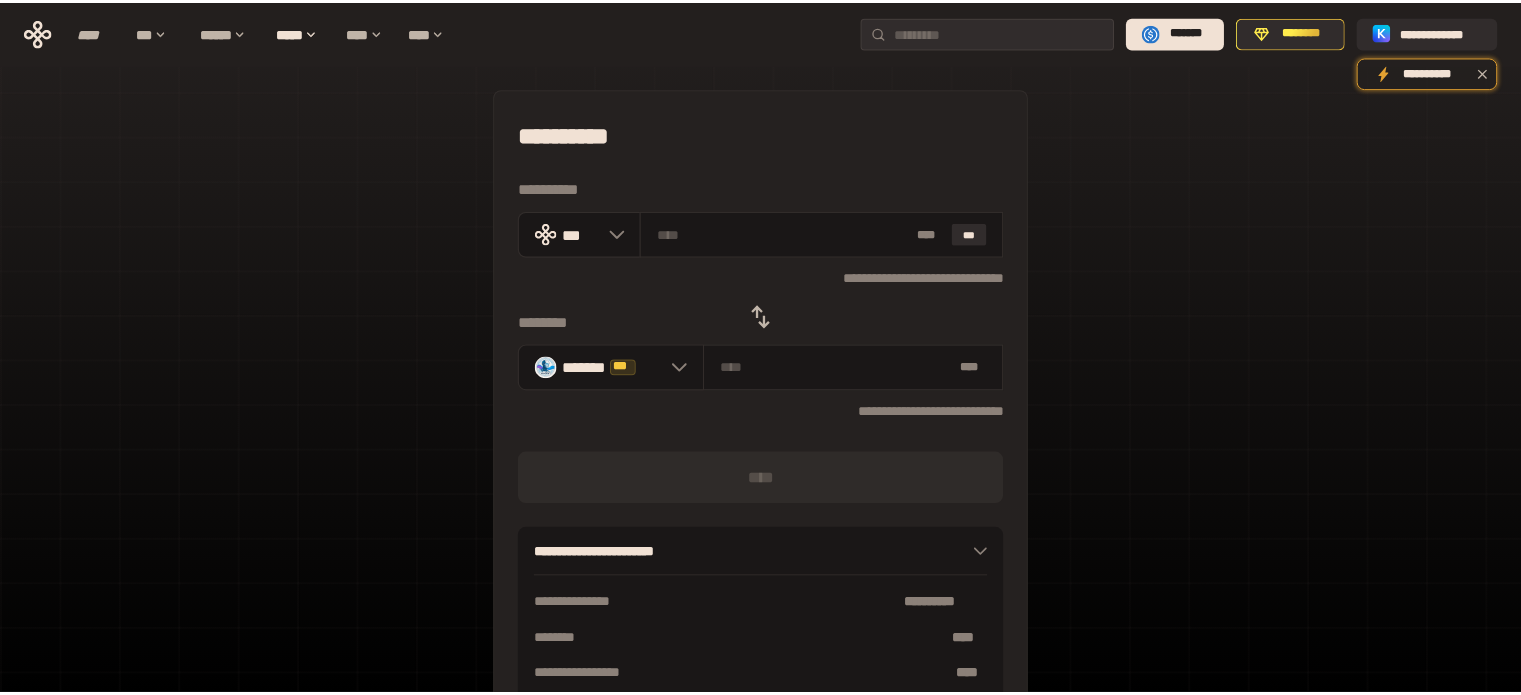 scroll, scrollTop: 0, scrollLeft: 0, axis: both 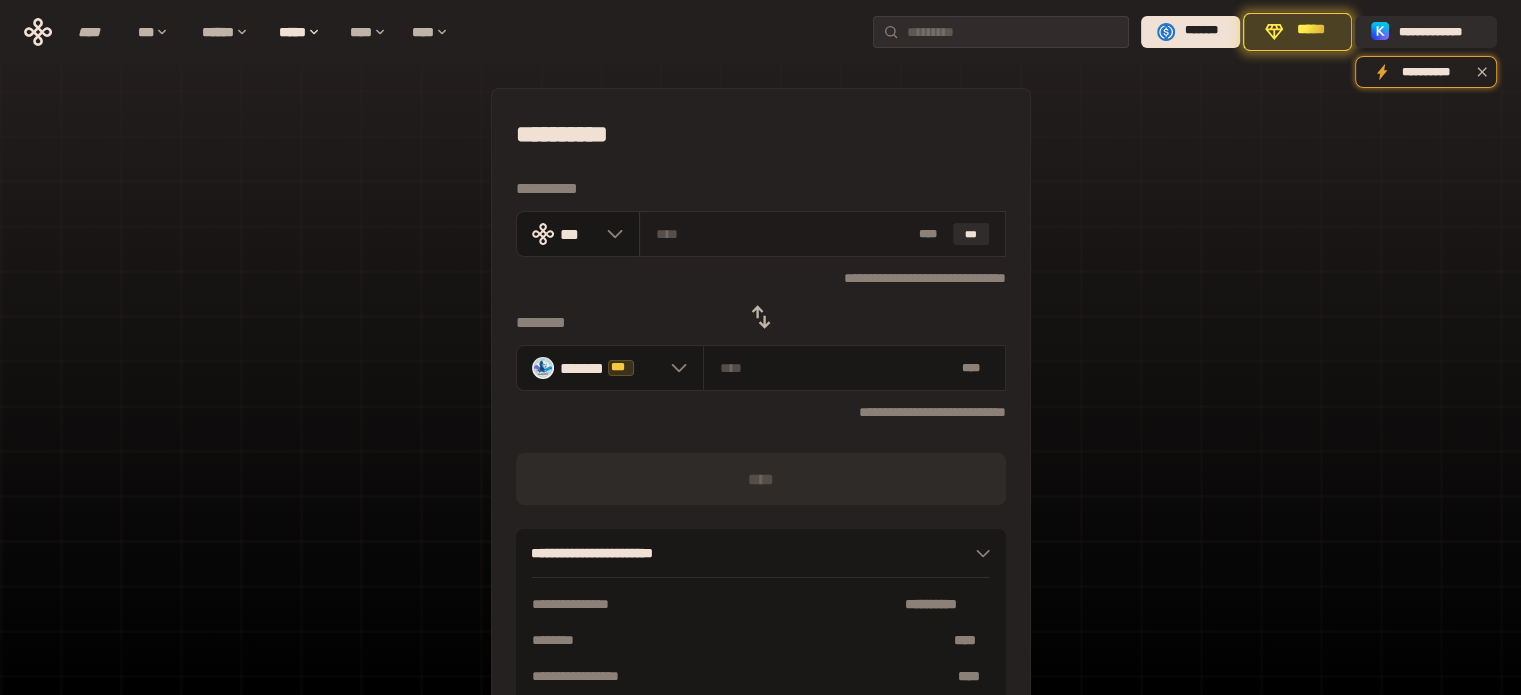 click at bounding box center [783, 234] 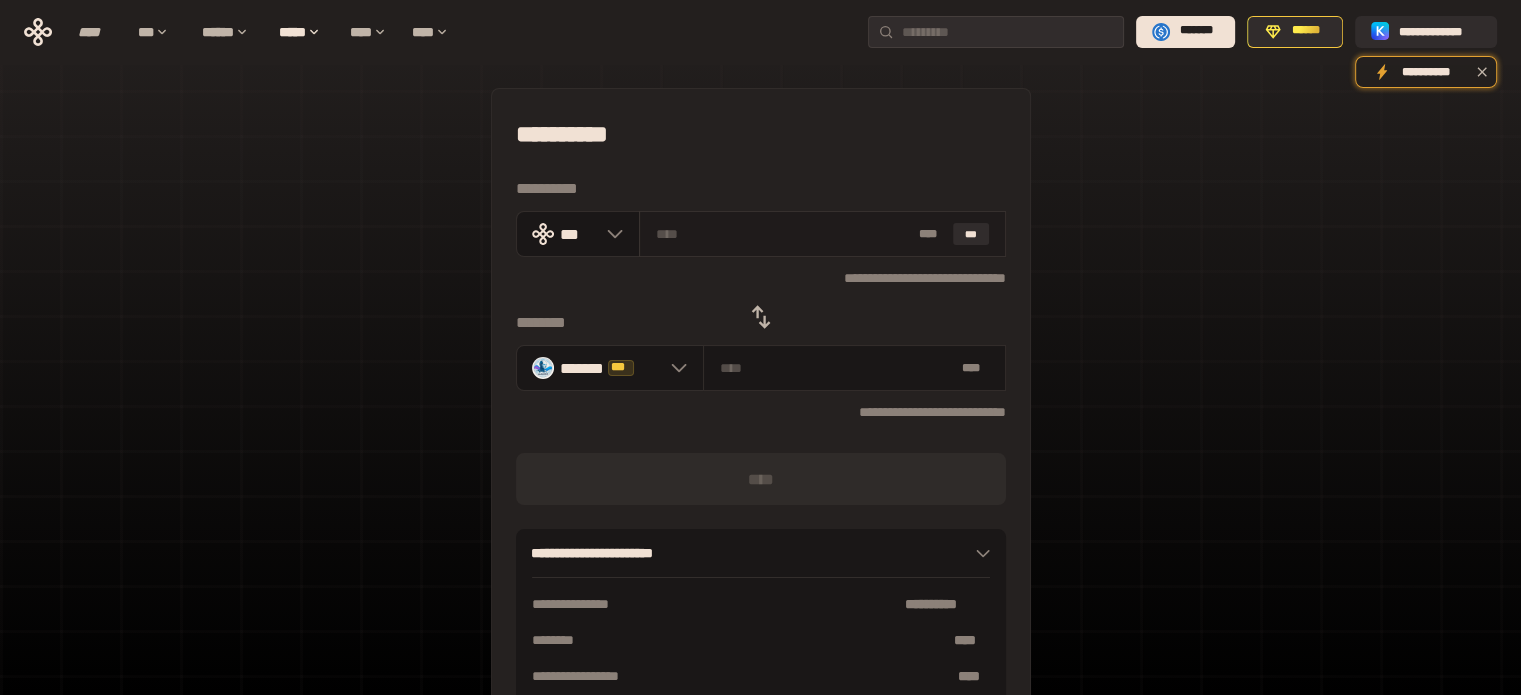 type on "*" 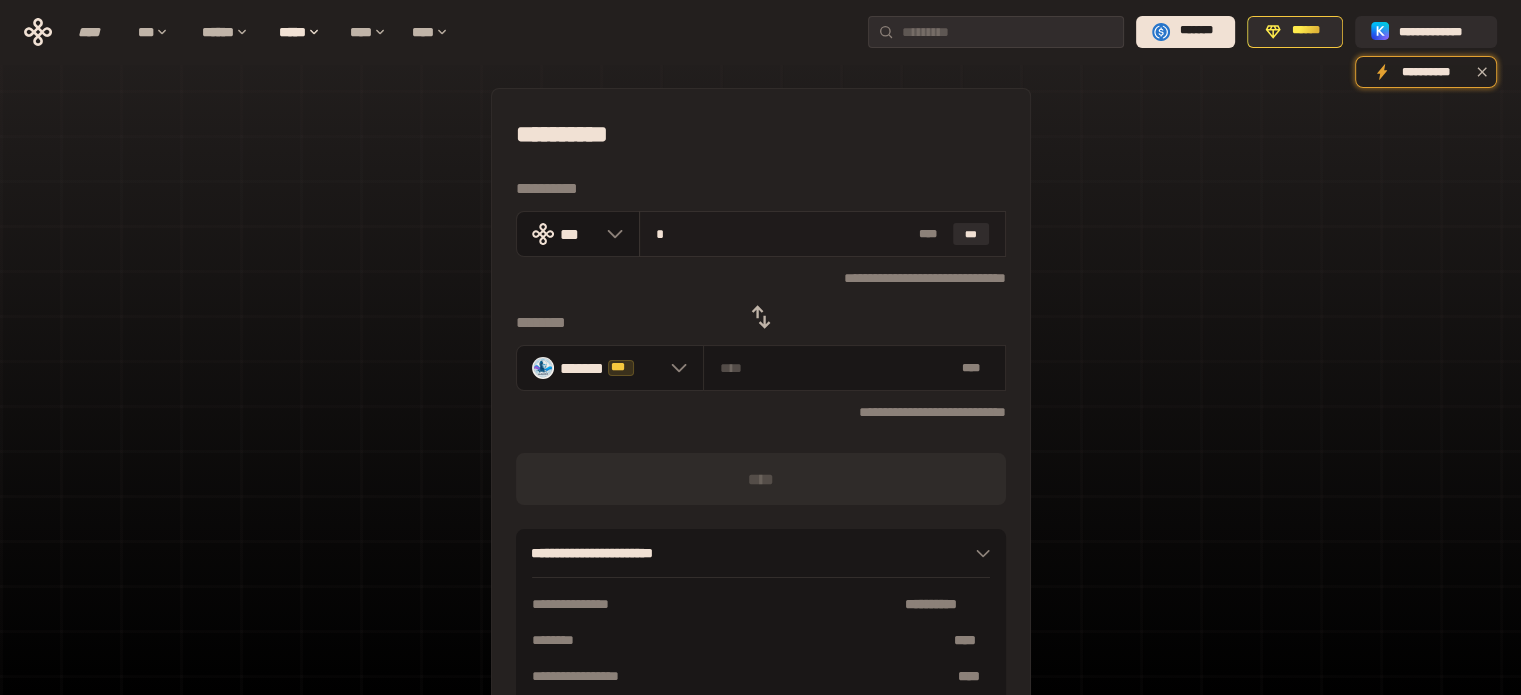 type on "**********" 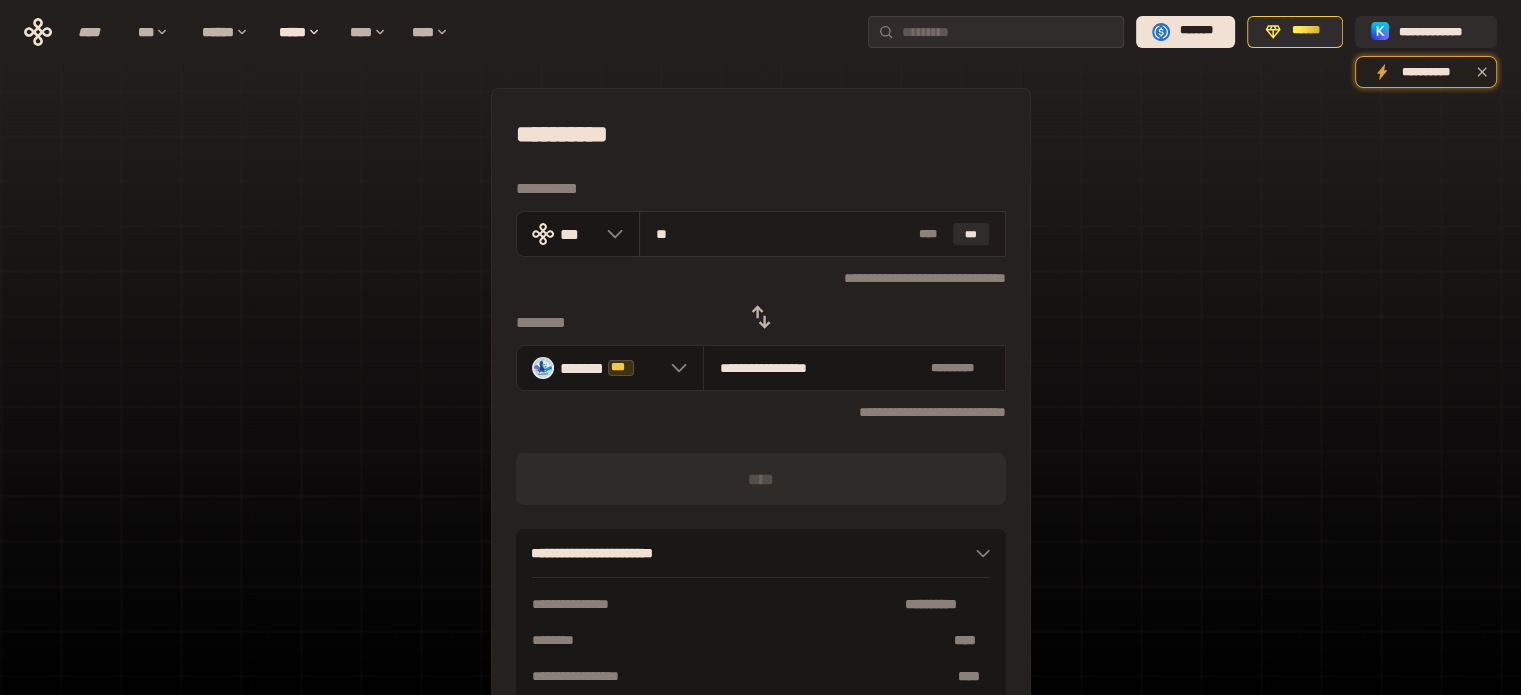 type on "***" 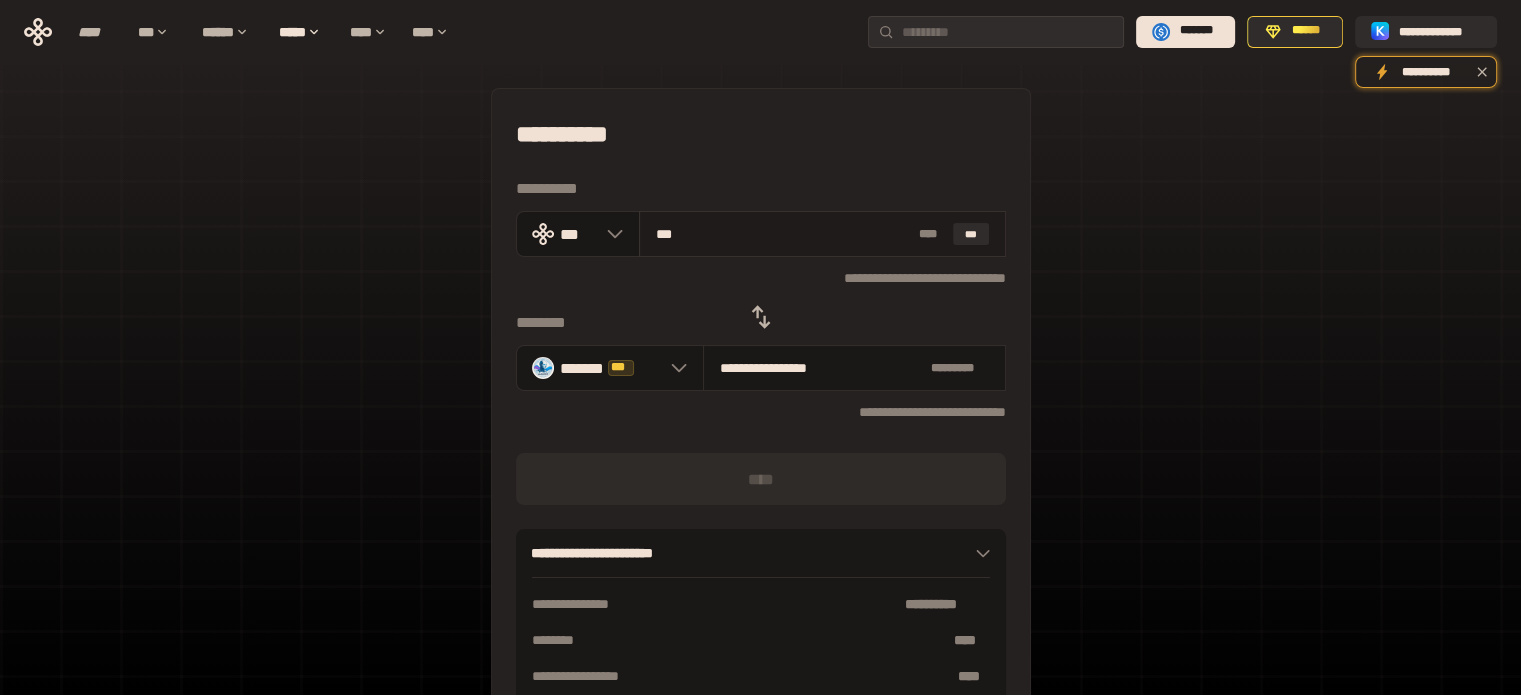 type on "**********" 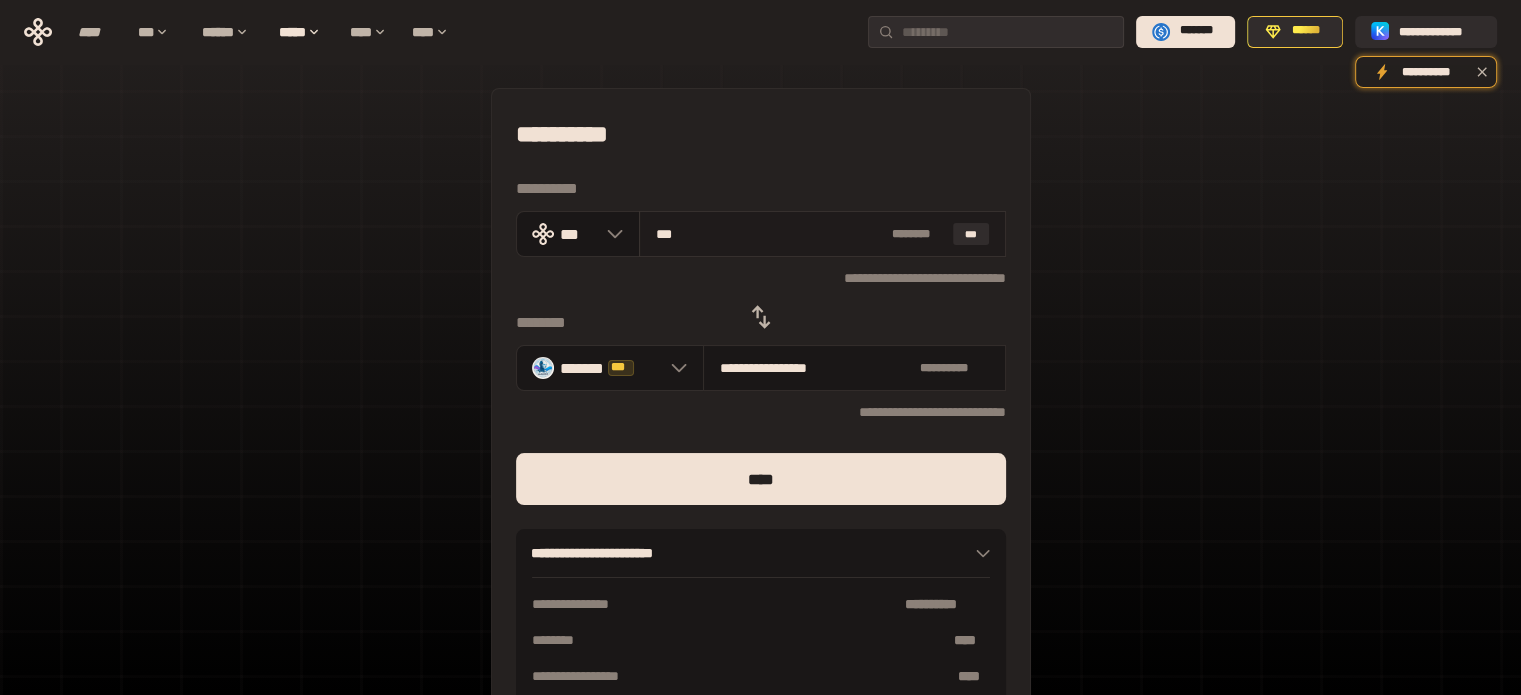 click on "***" at bounding box center (770, 234) 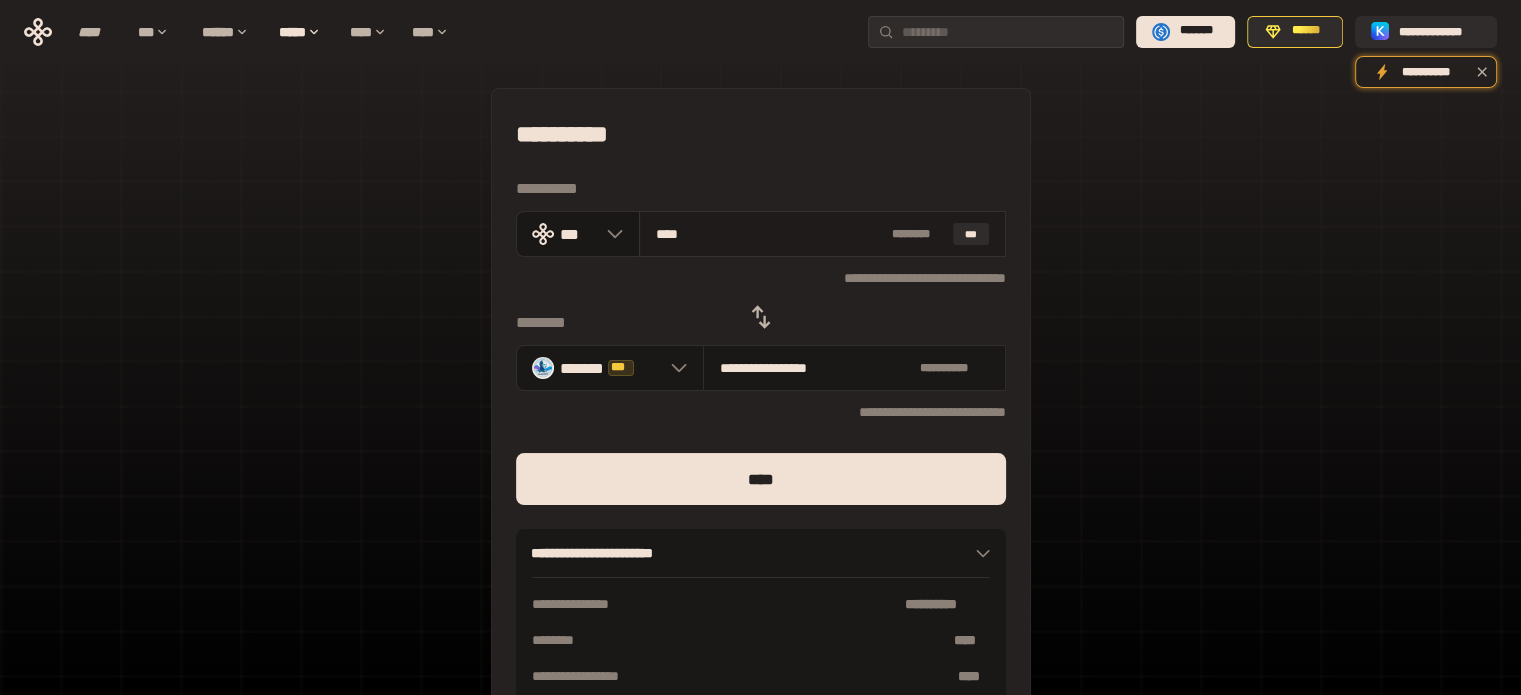type on "**********" 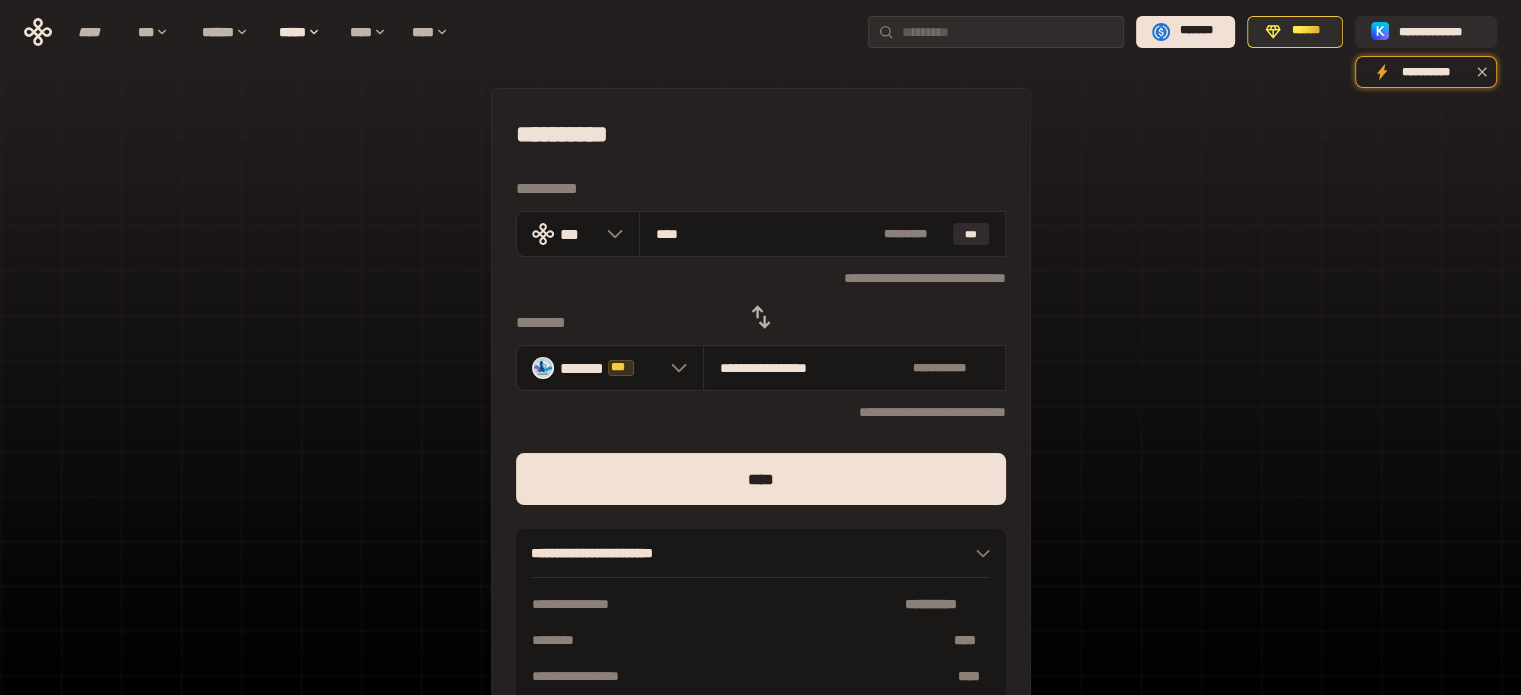 type on "****" 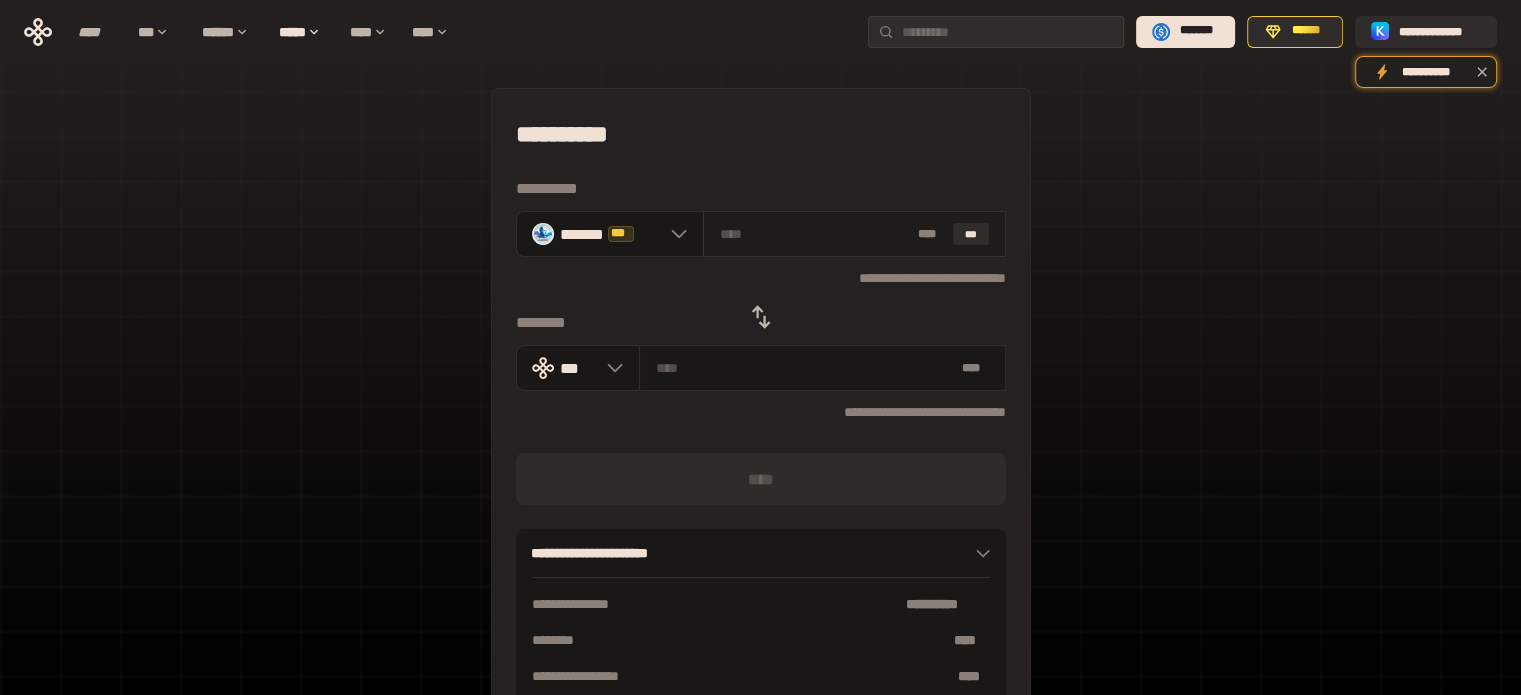 click on "* ** ***" at bounding box center [854, 234] 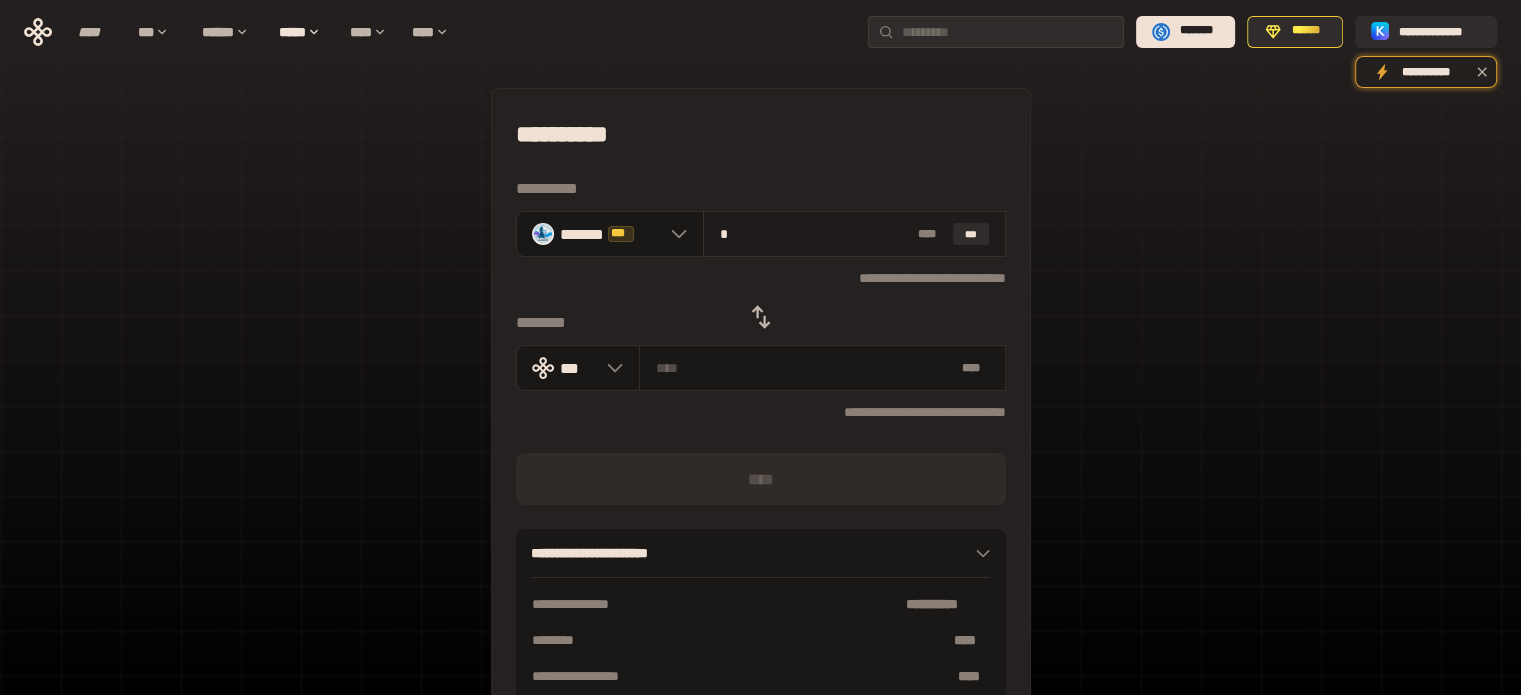 type on "**********" 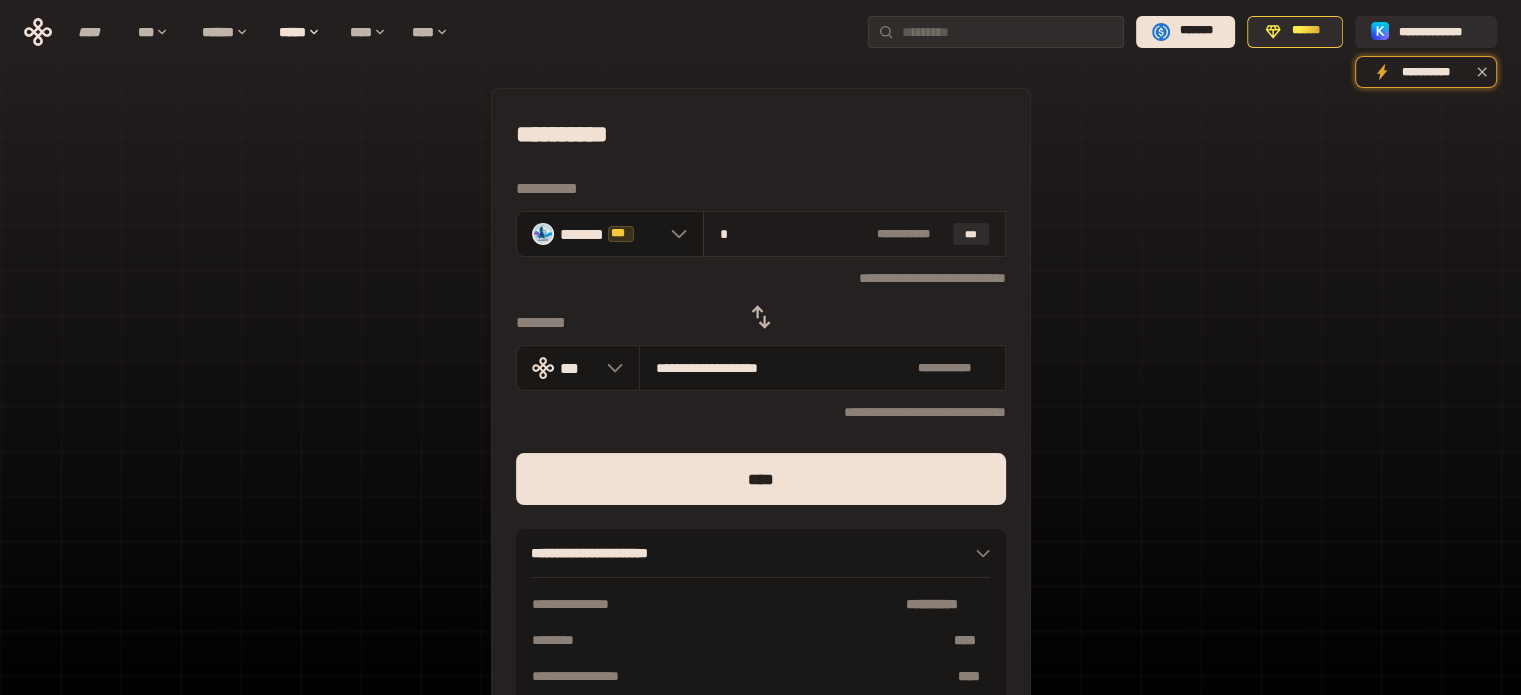 type on "**" 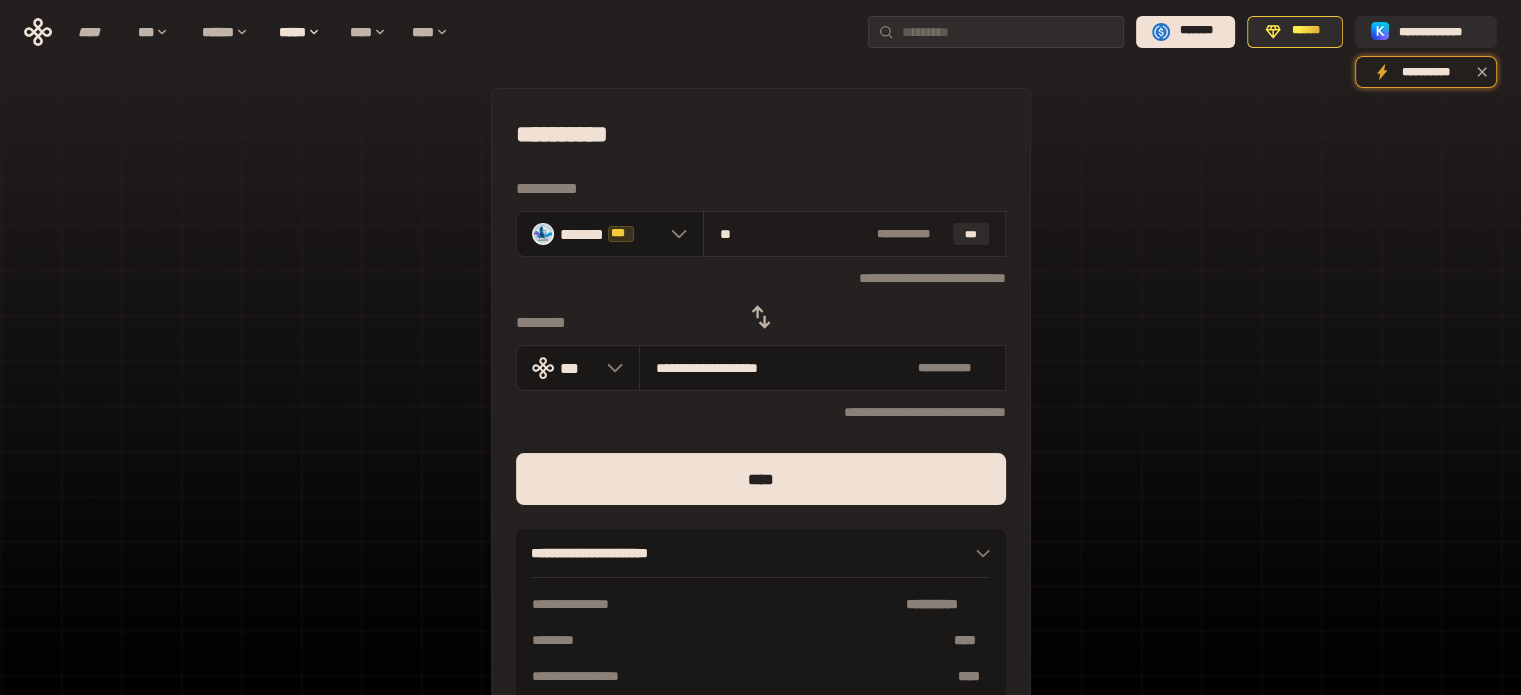type on "**********" 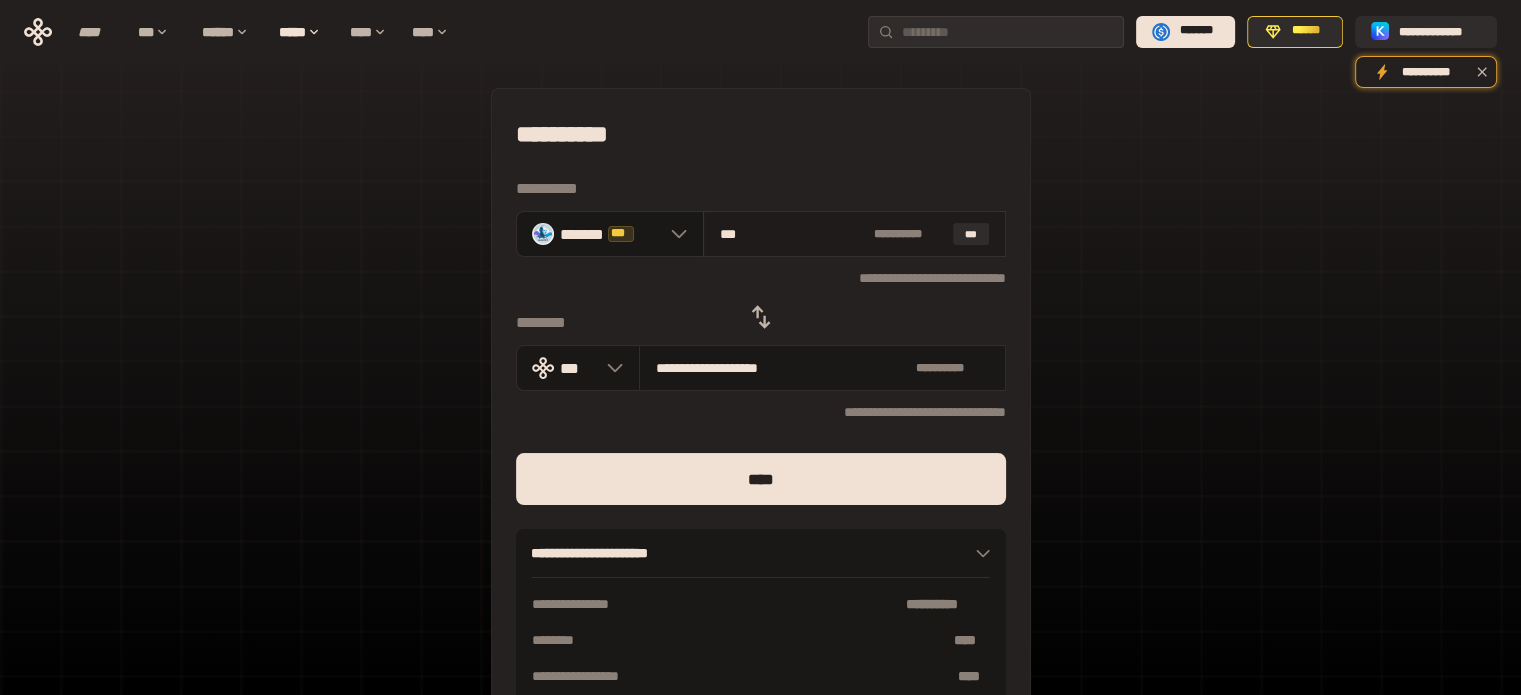 type on "**********" 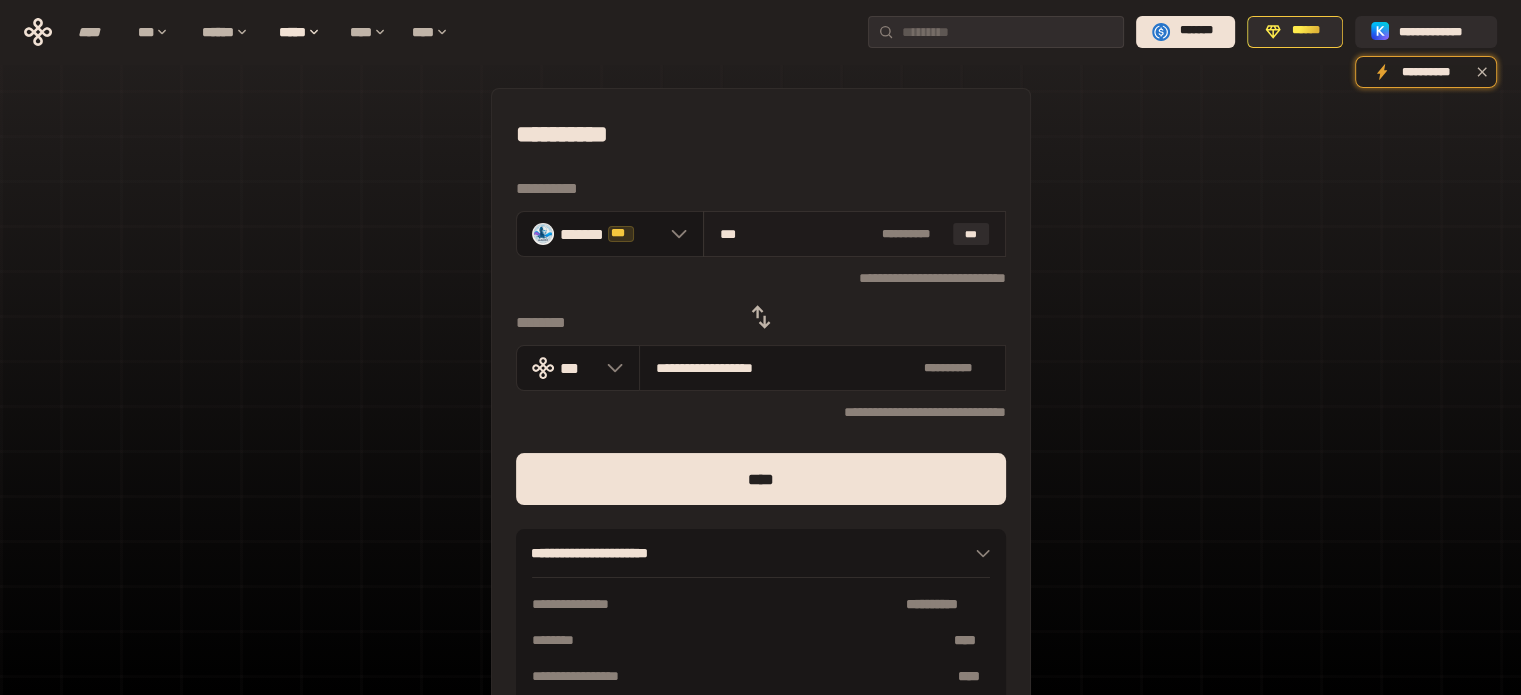 type on "****" 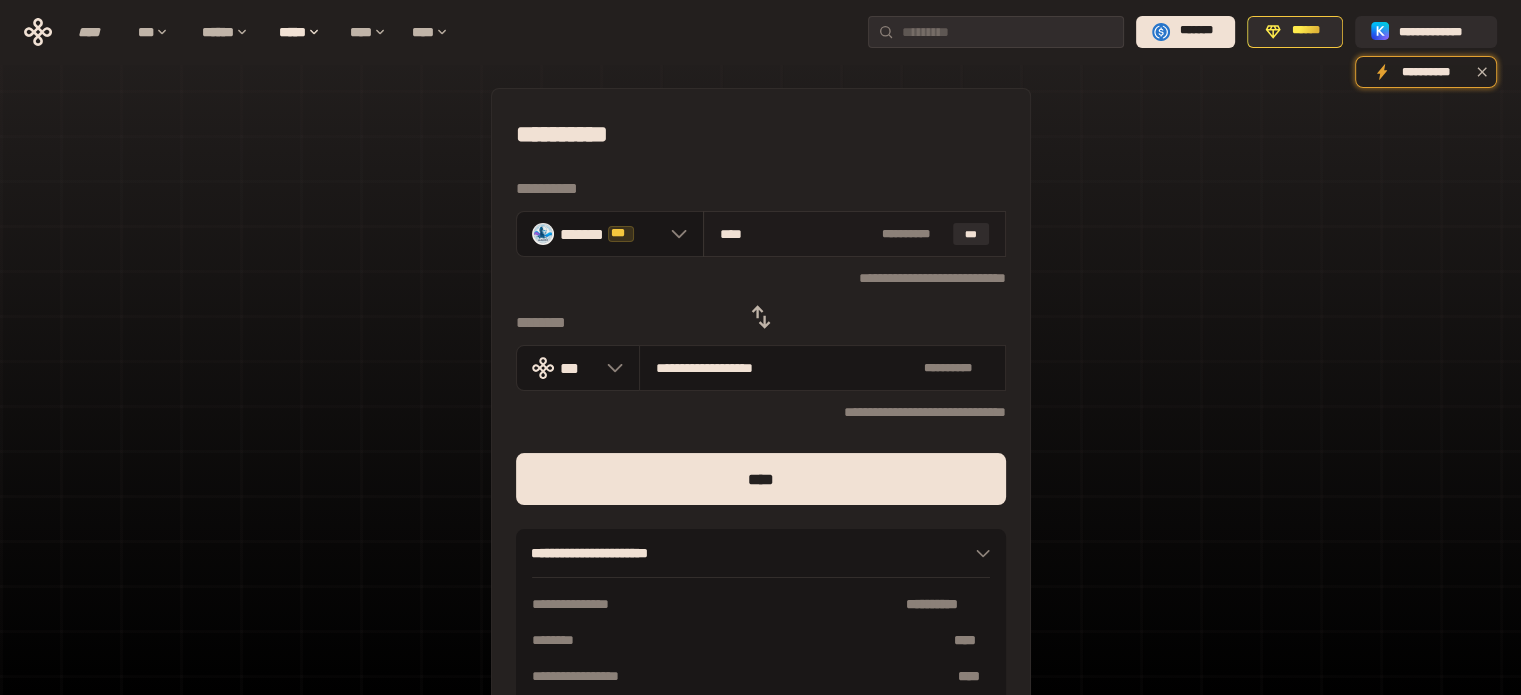 type on "**********" 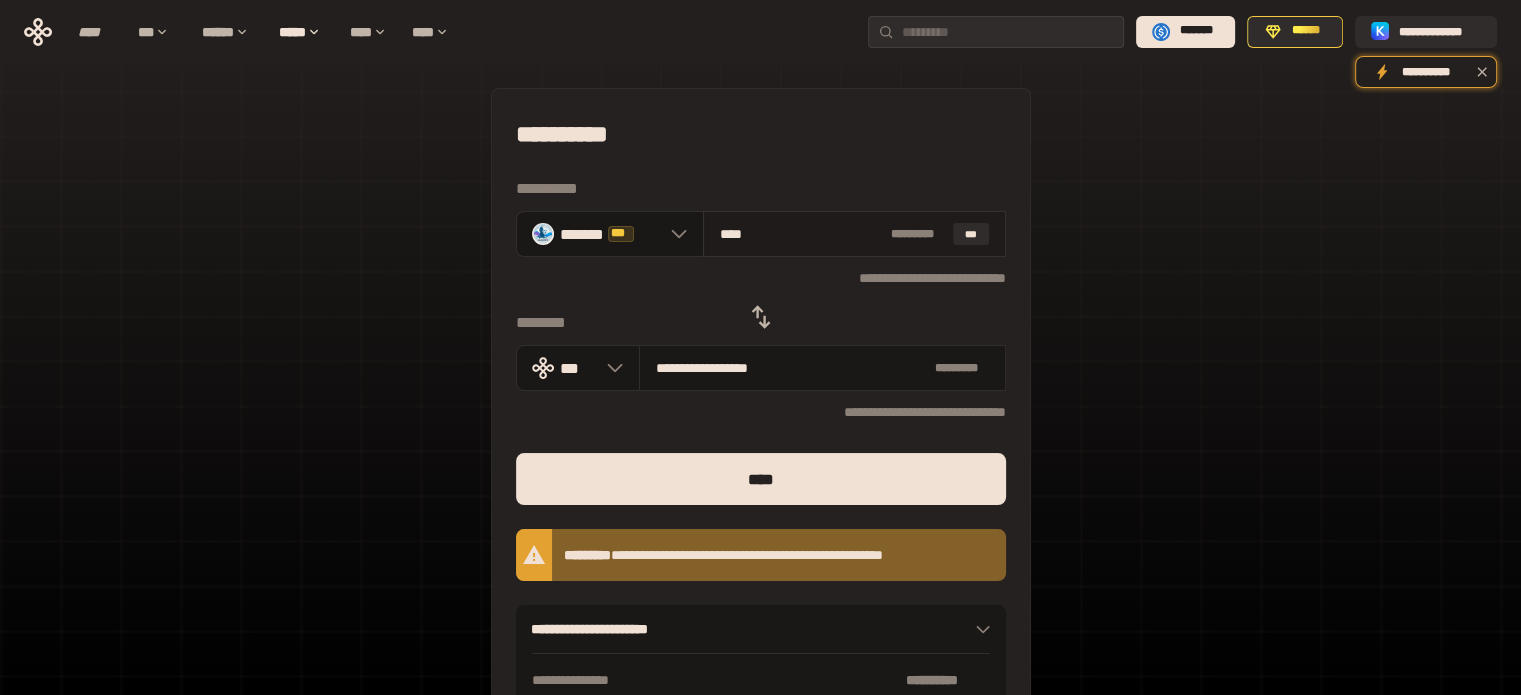 type on "***" 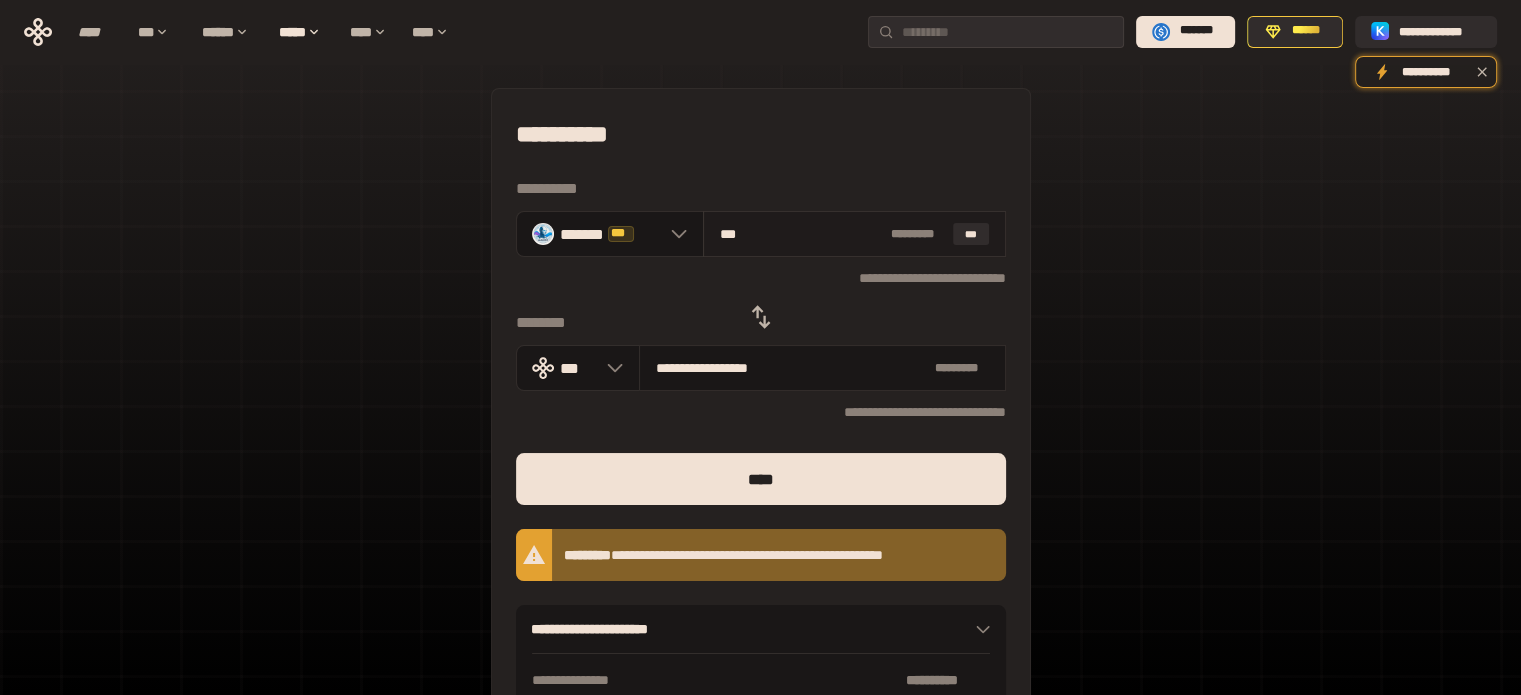 type on "**********" 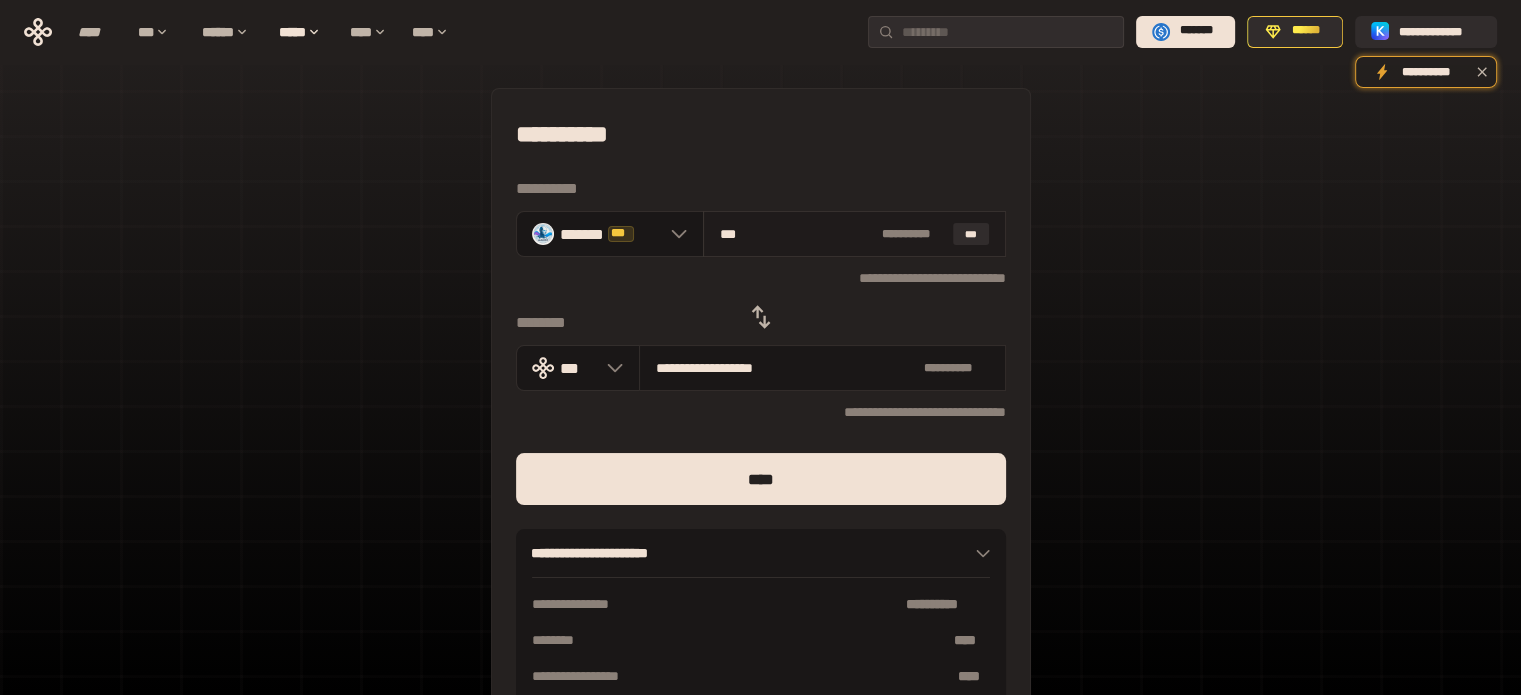click on "***" at bounding box center (797, 234) 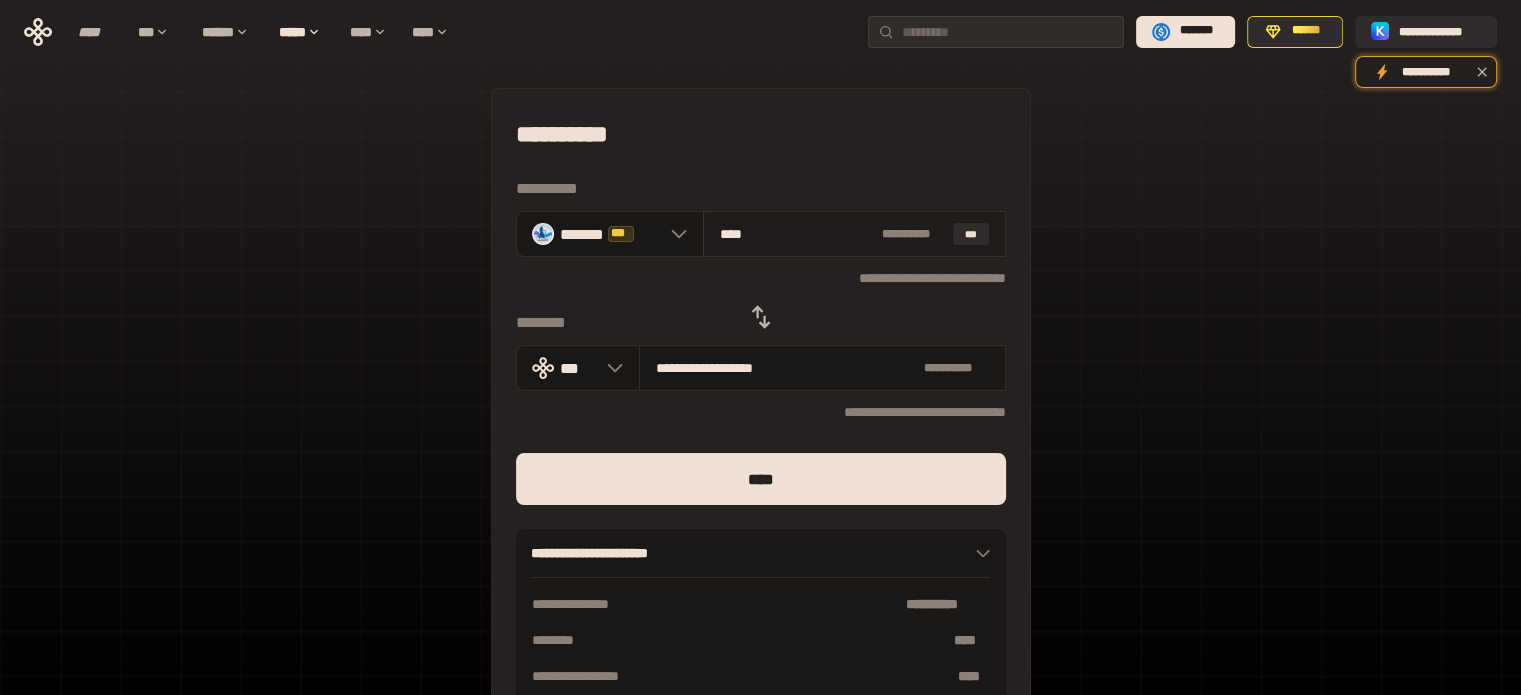 type on "**********" 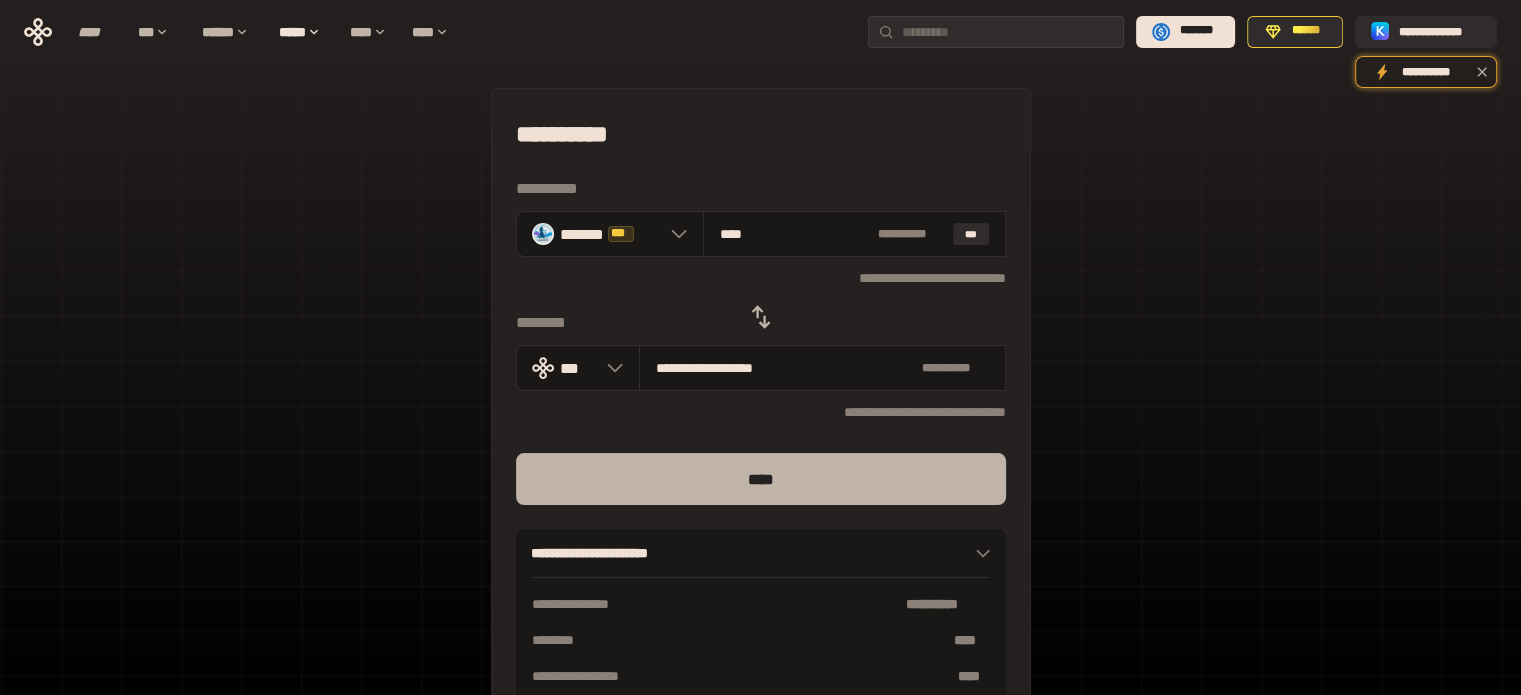 type on "****" 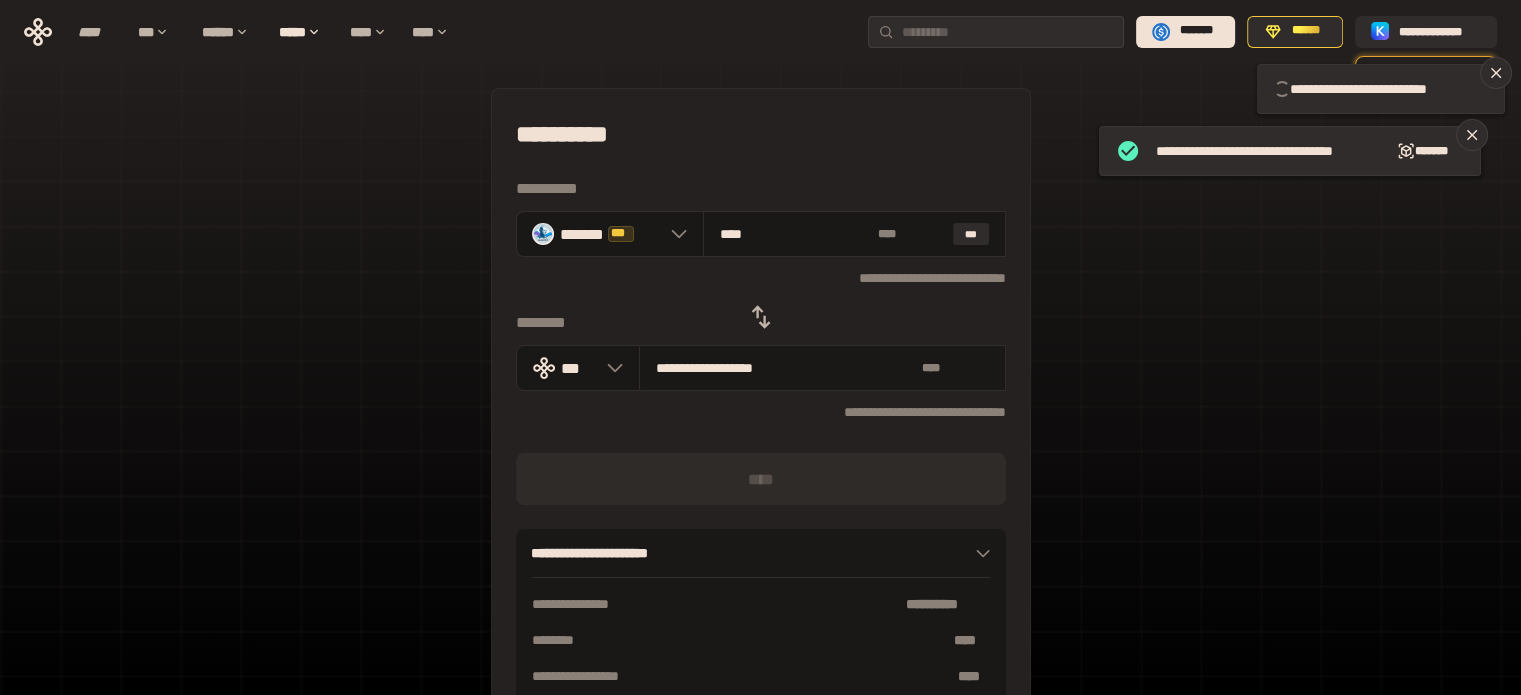 type 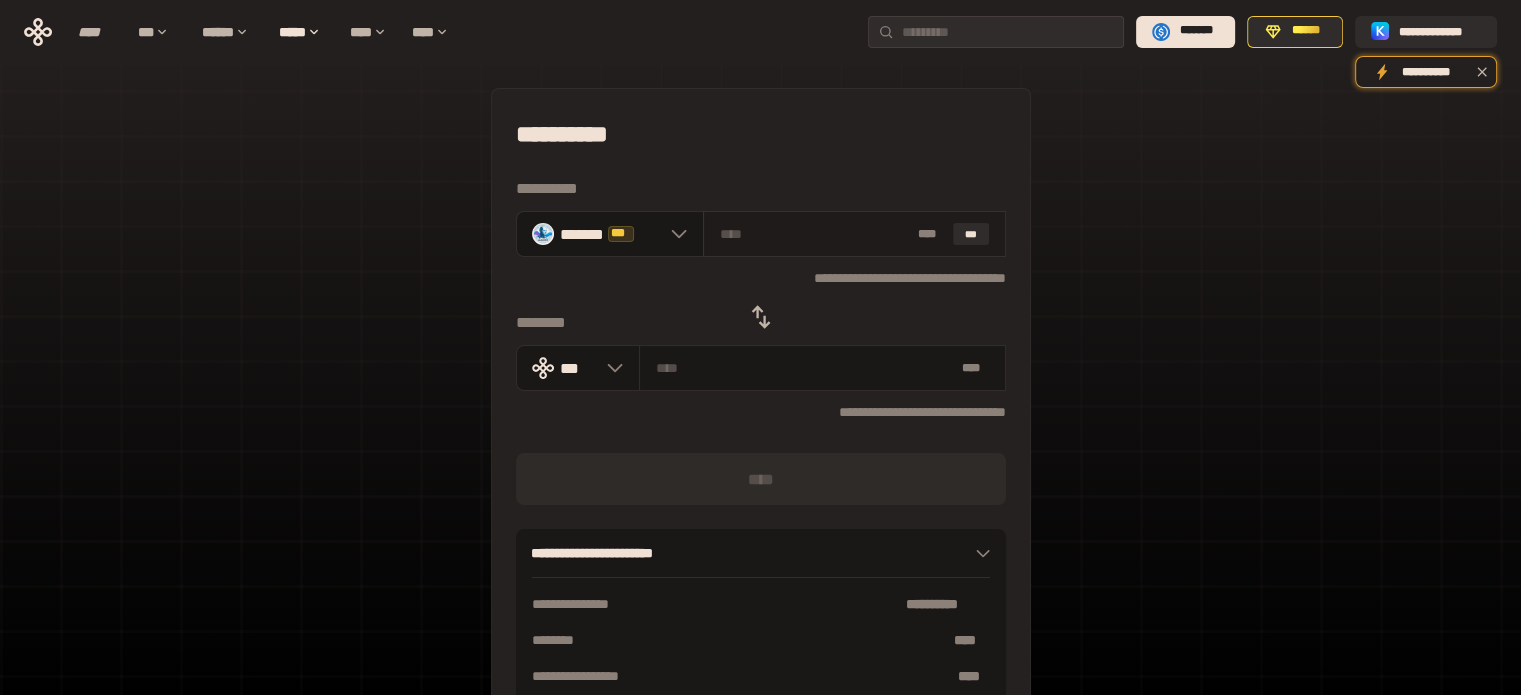 click at bounding box center [815, 234] 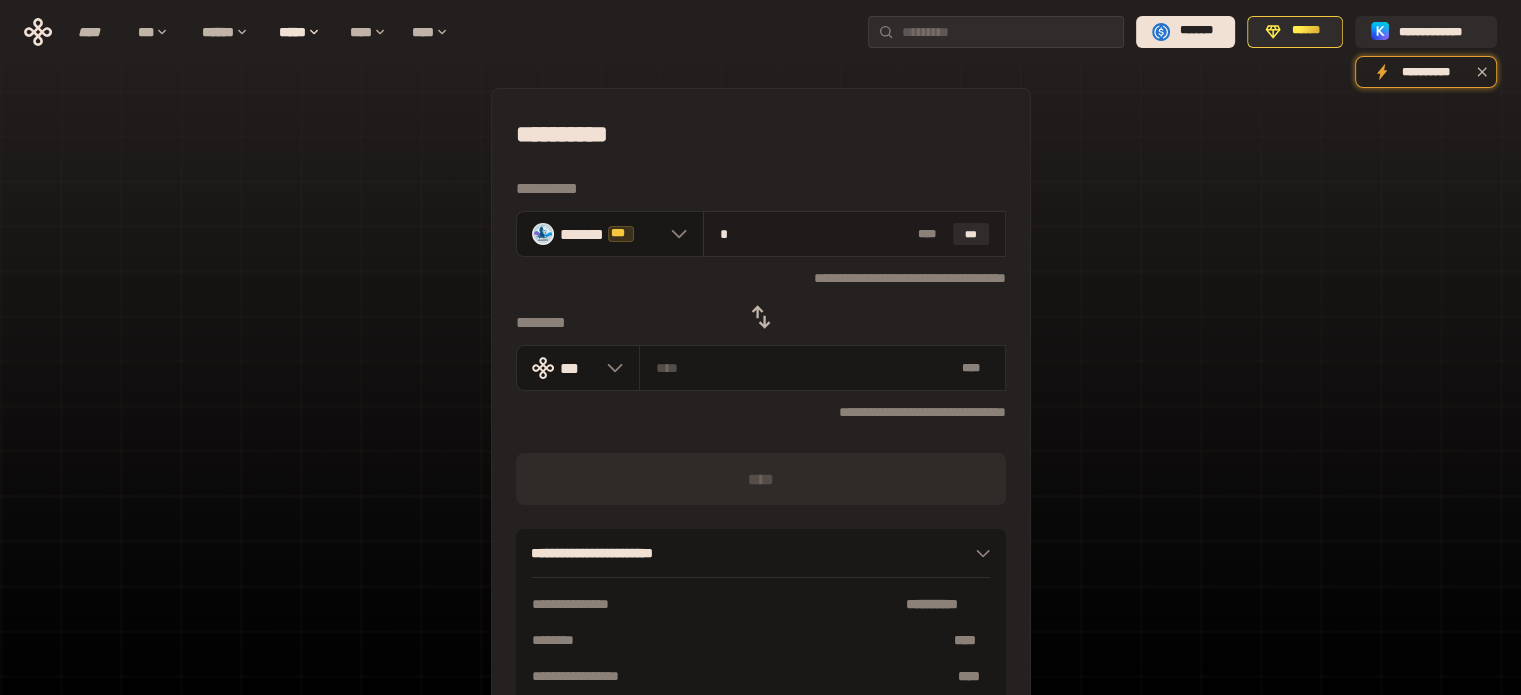 type on "**********" 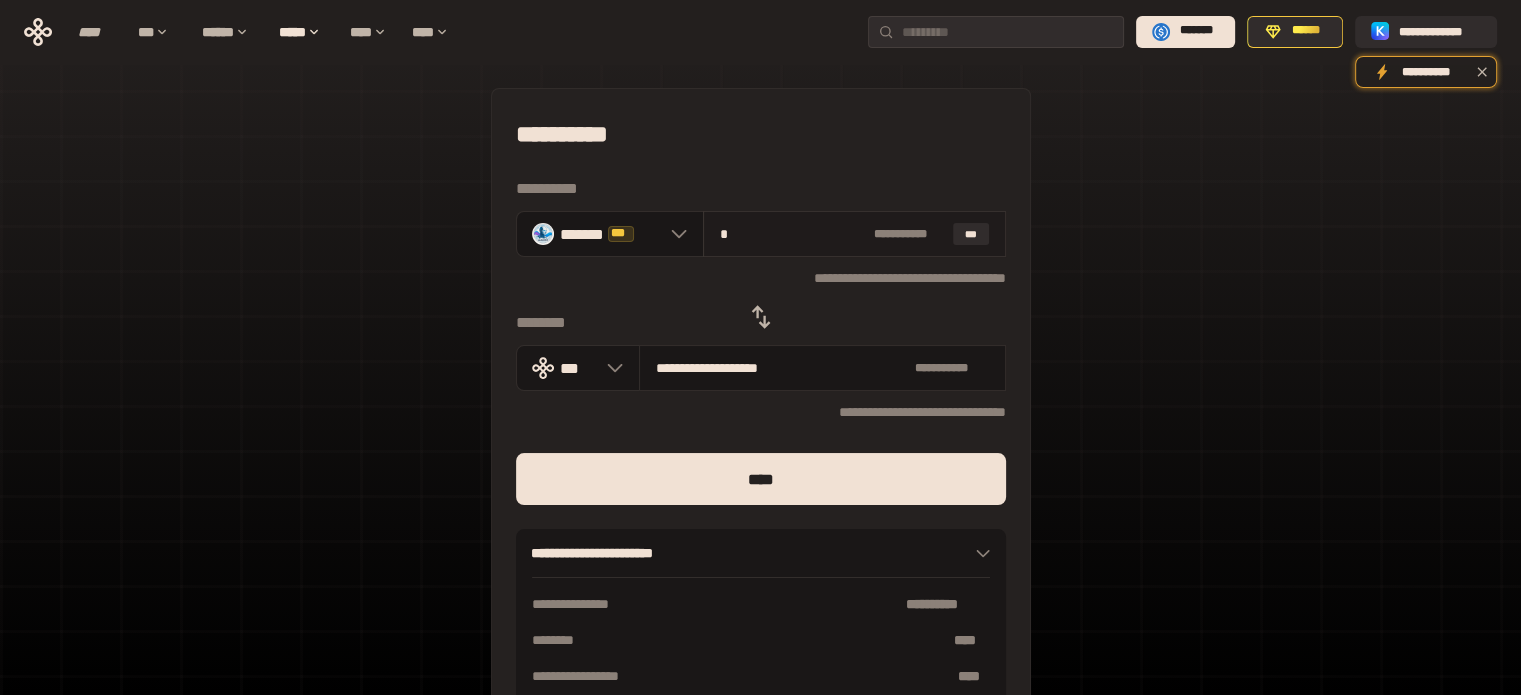 type on "**" 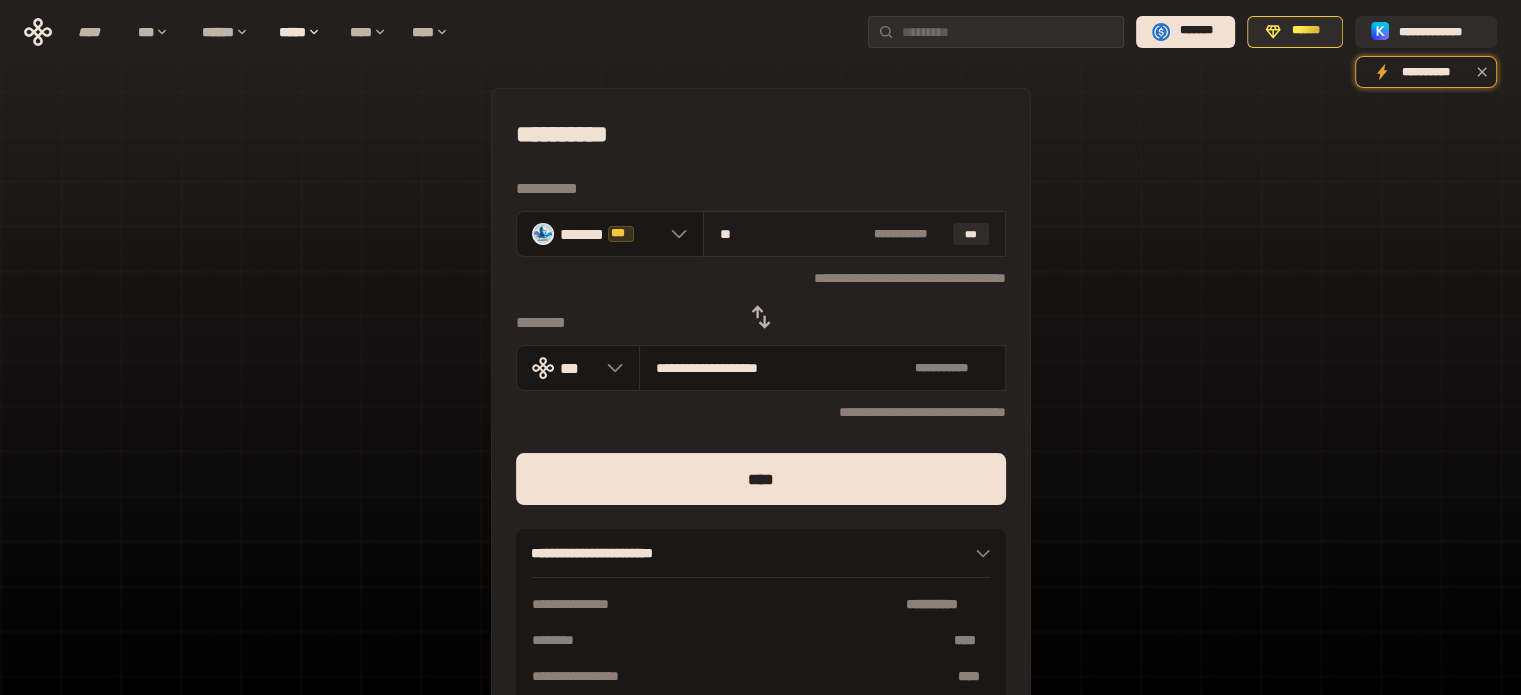 type on "**********" 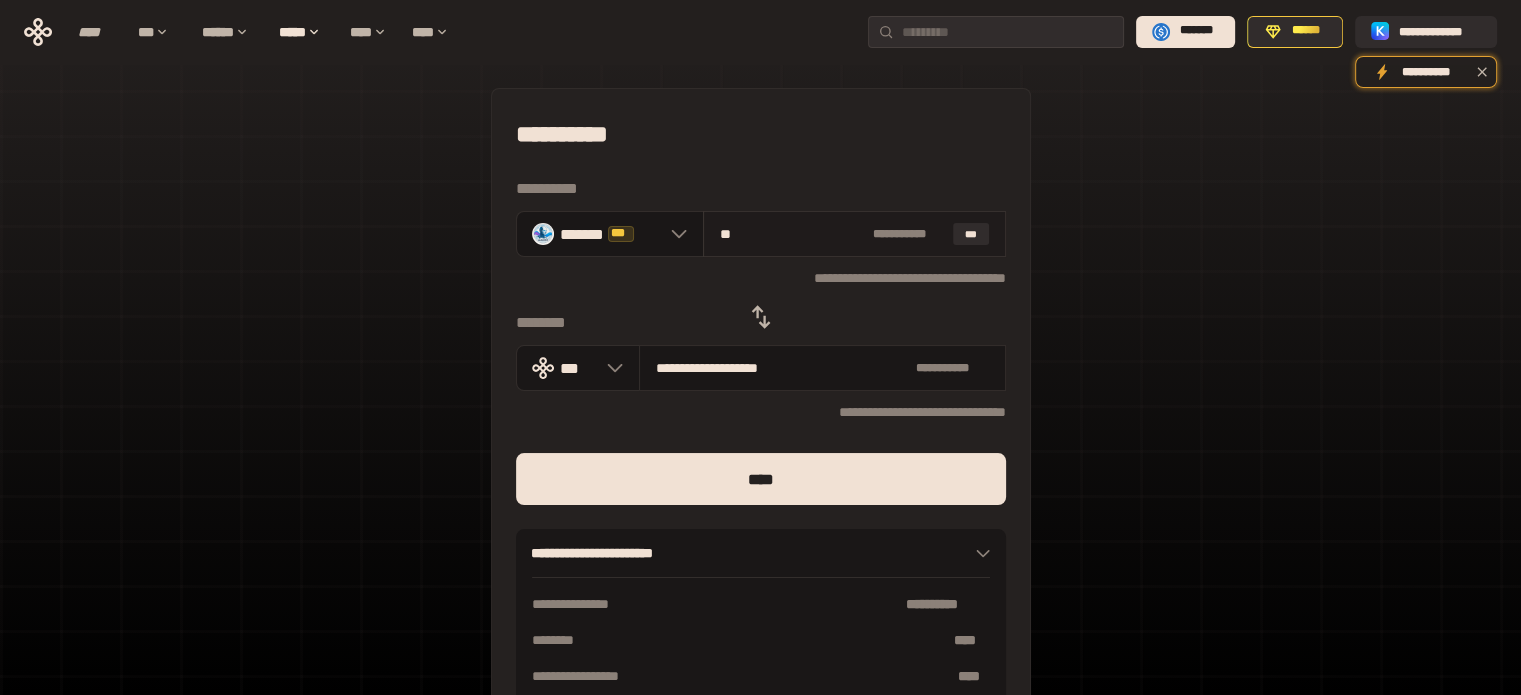 type on "***" 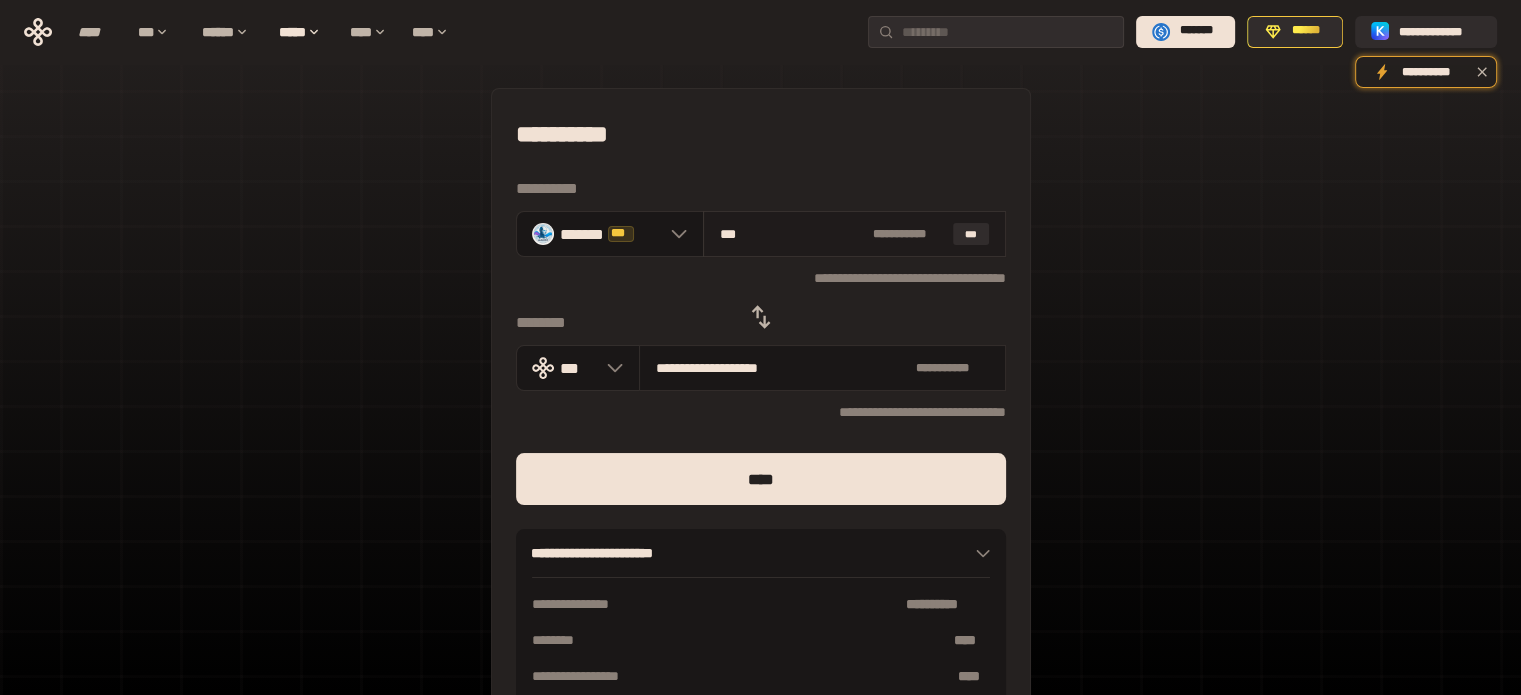 type on "**********" 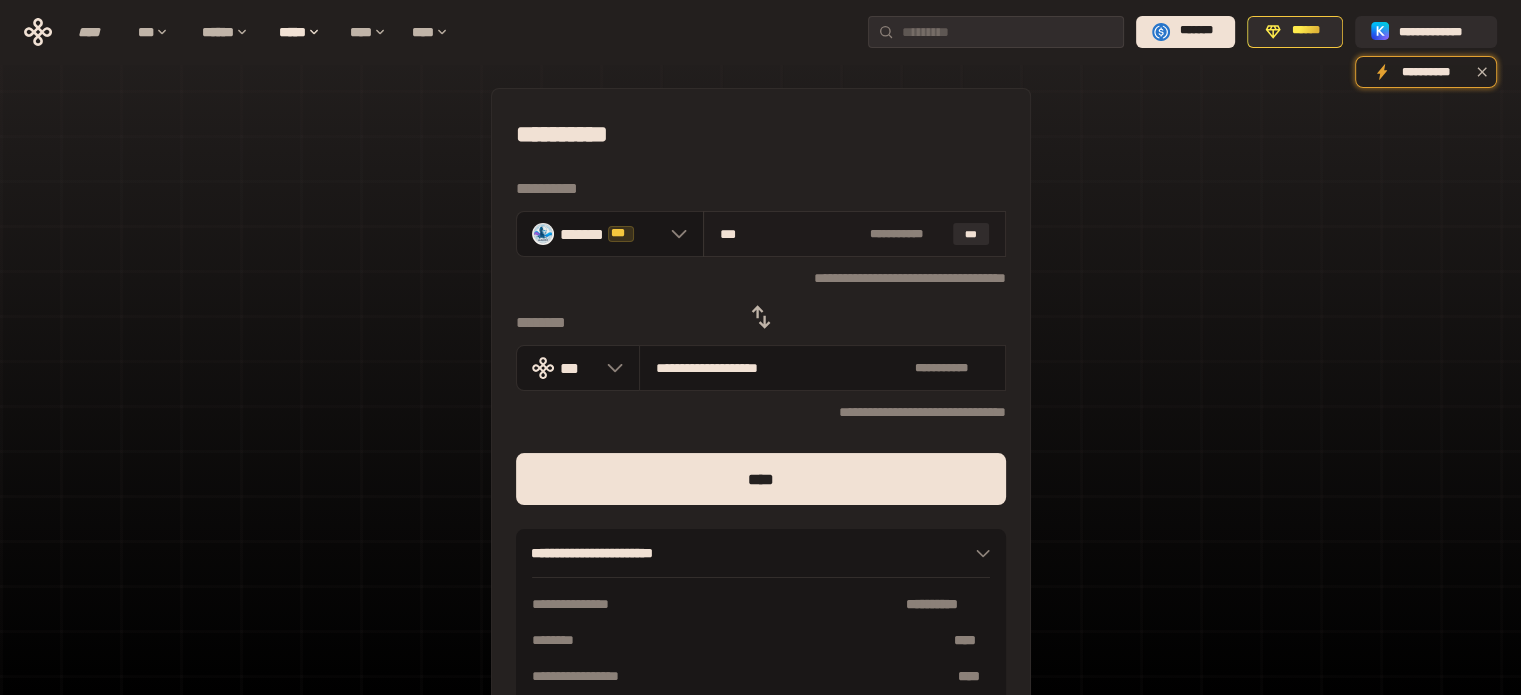 type on "****" 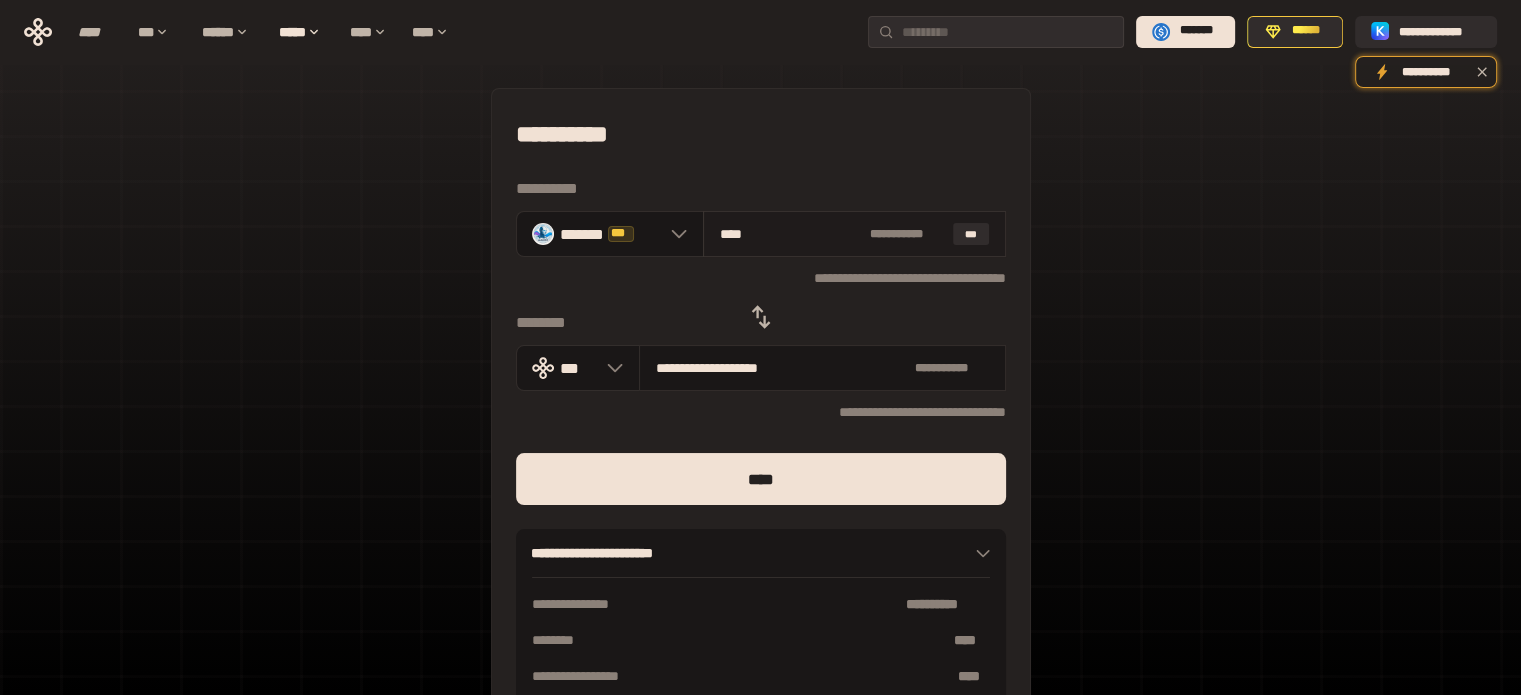 type on "**********" 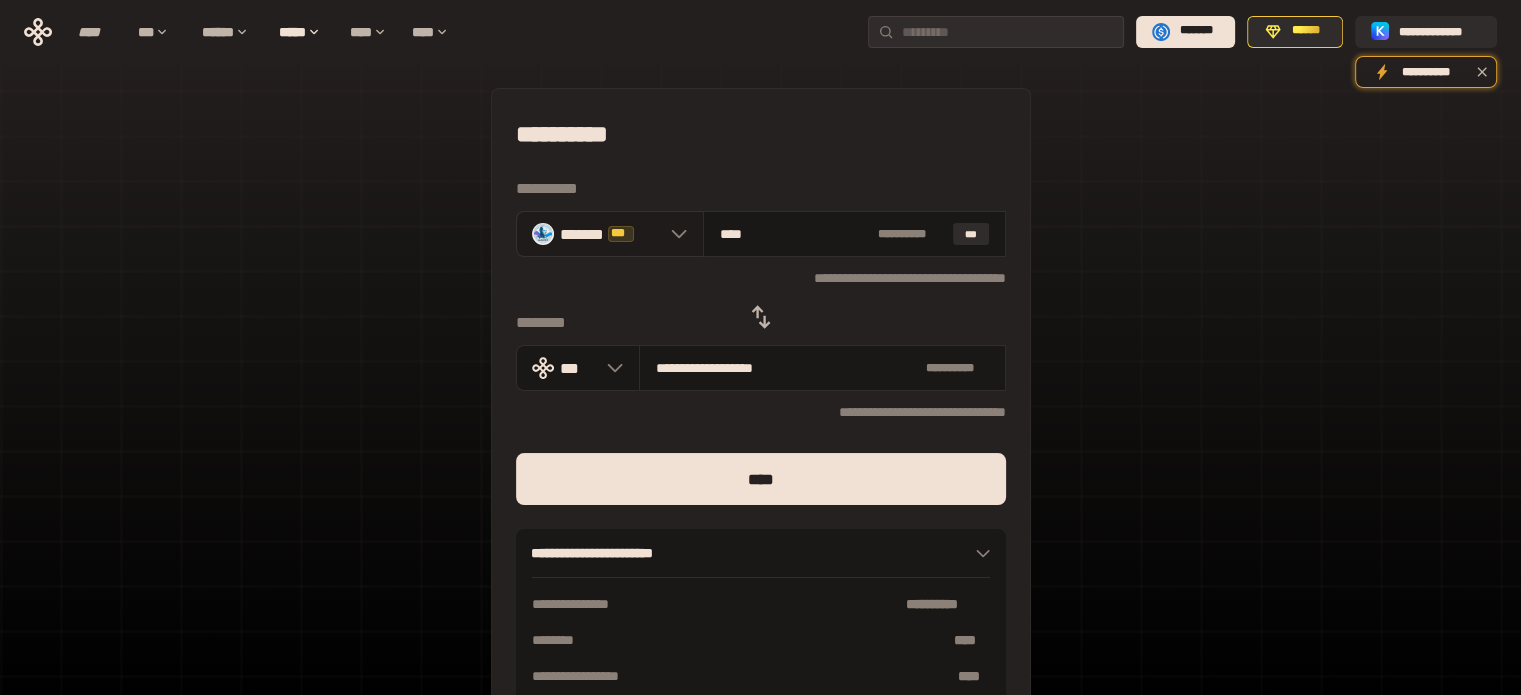 drag, startPoint x: 760, startPoint y: 229, endPoint x: 692, endPoint y: 239, distance: 68.73136 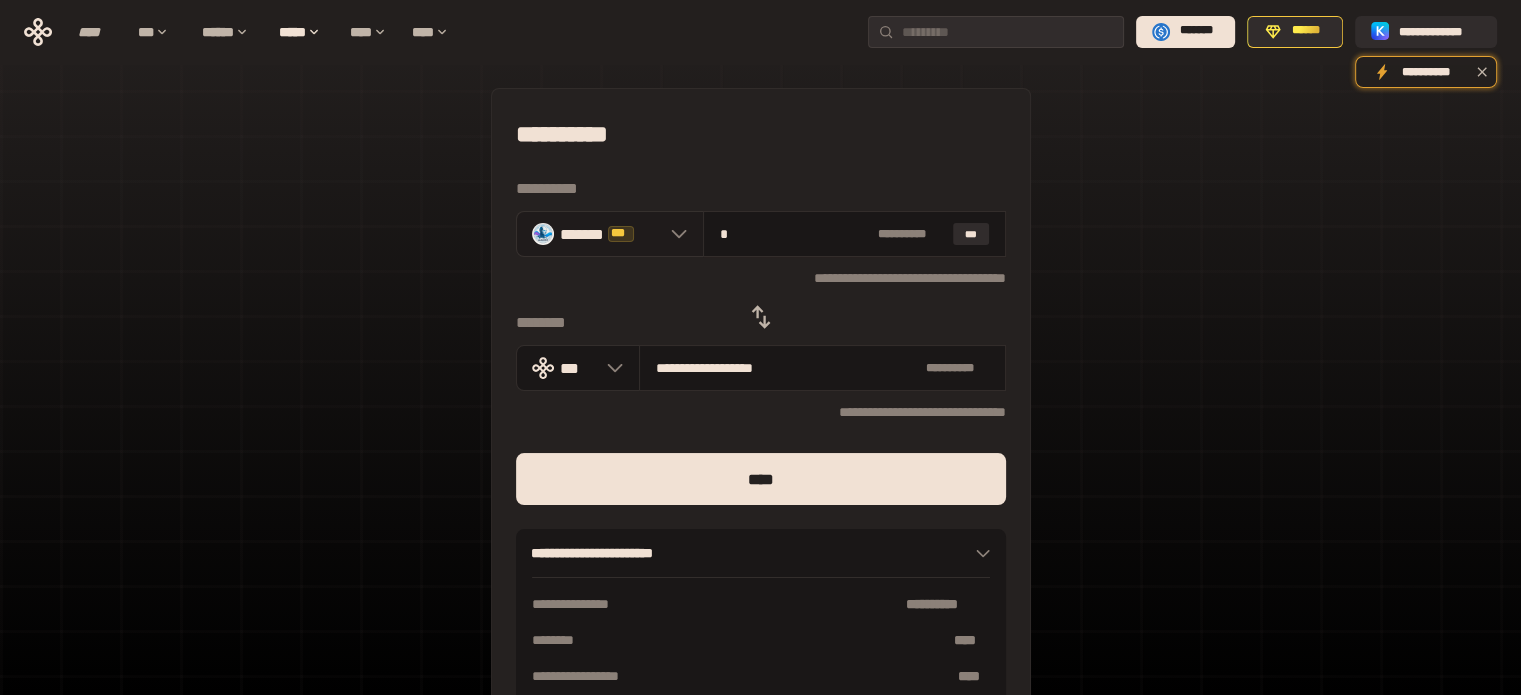 type on "**********" 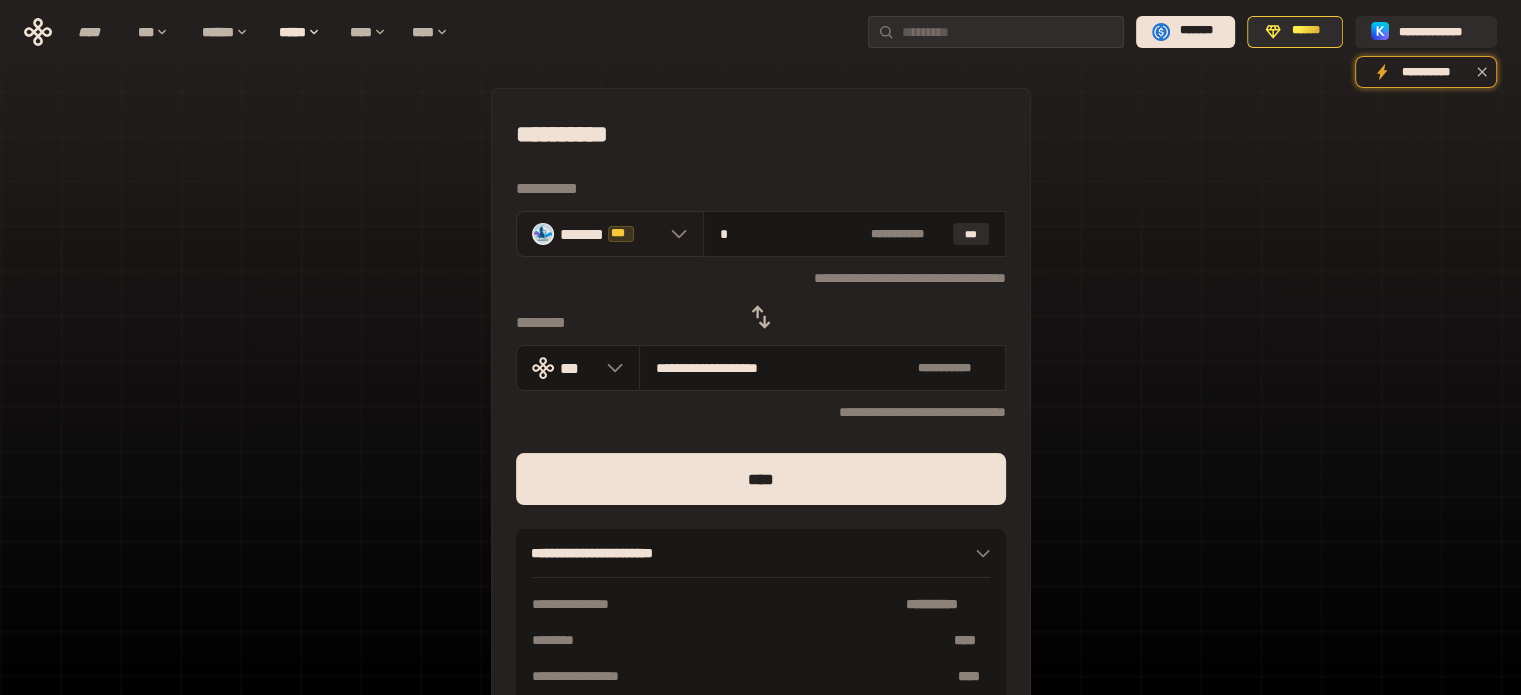 type on "**" 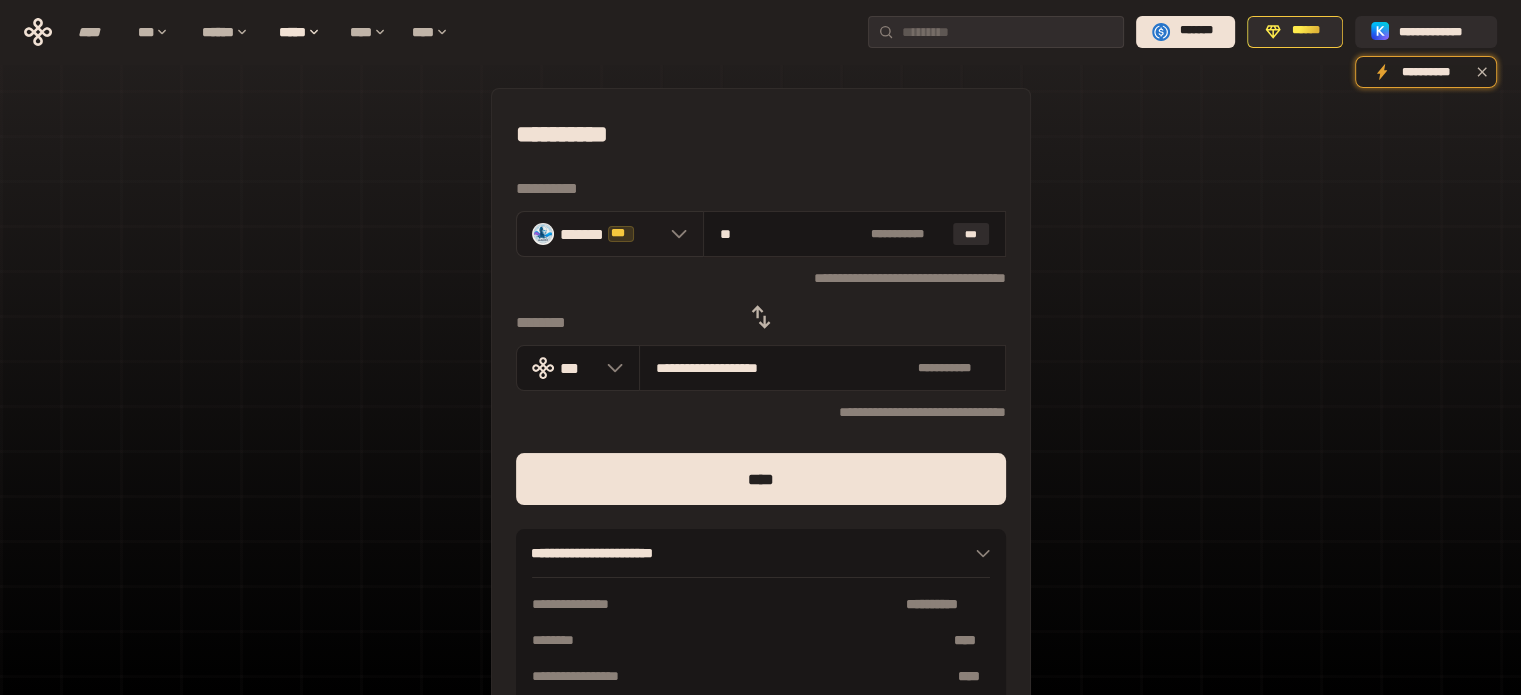 type on "**********" 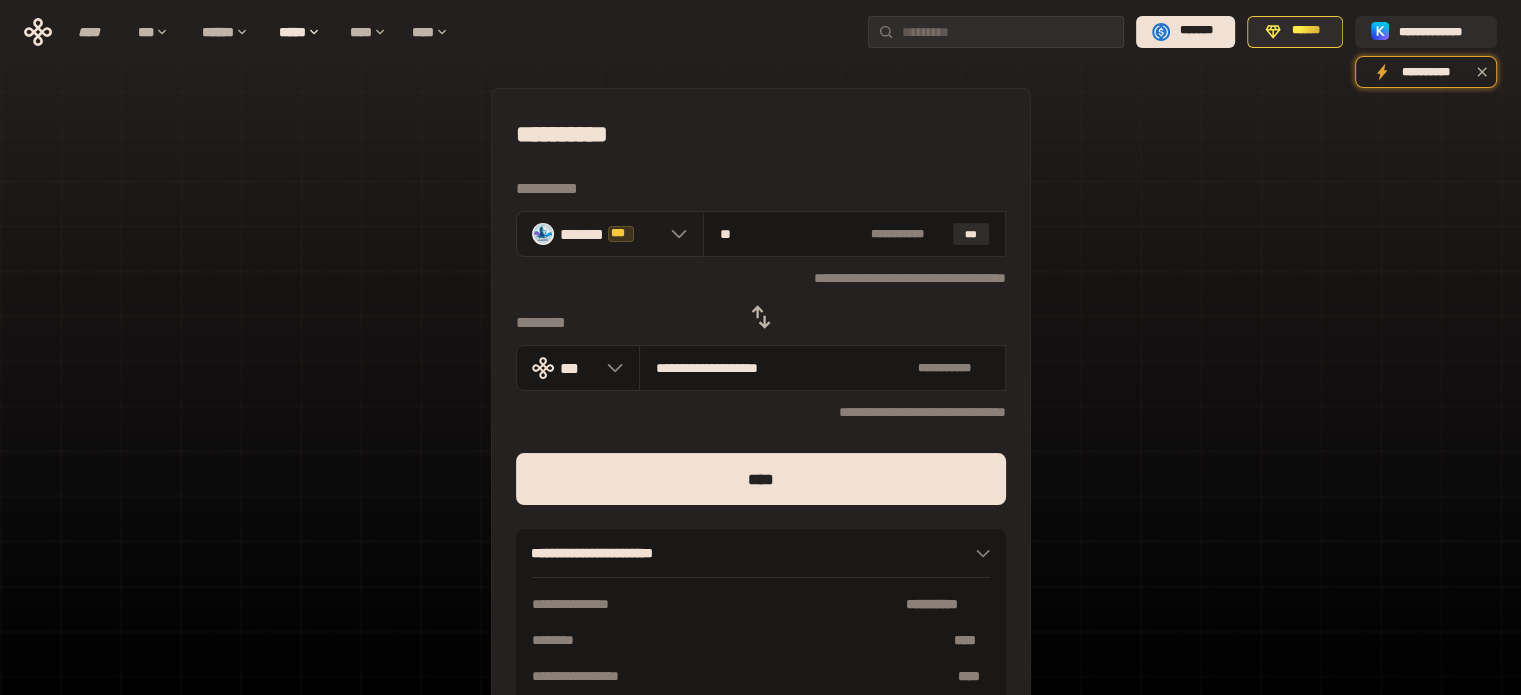 type on "***" 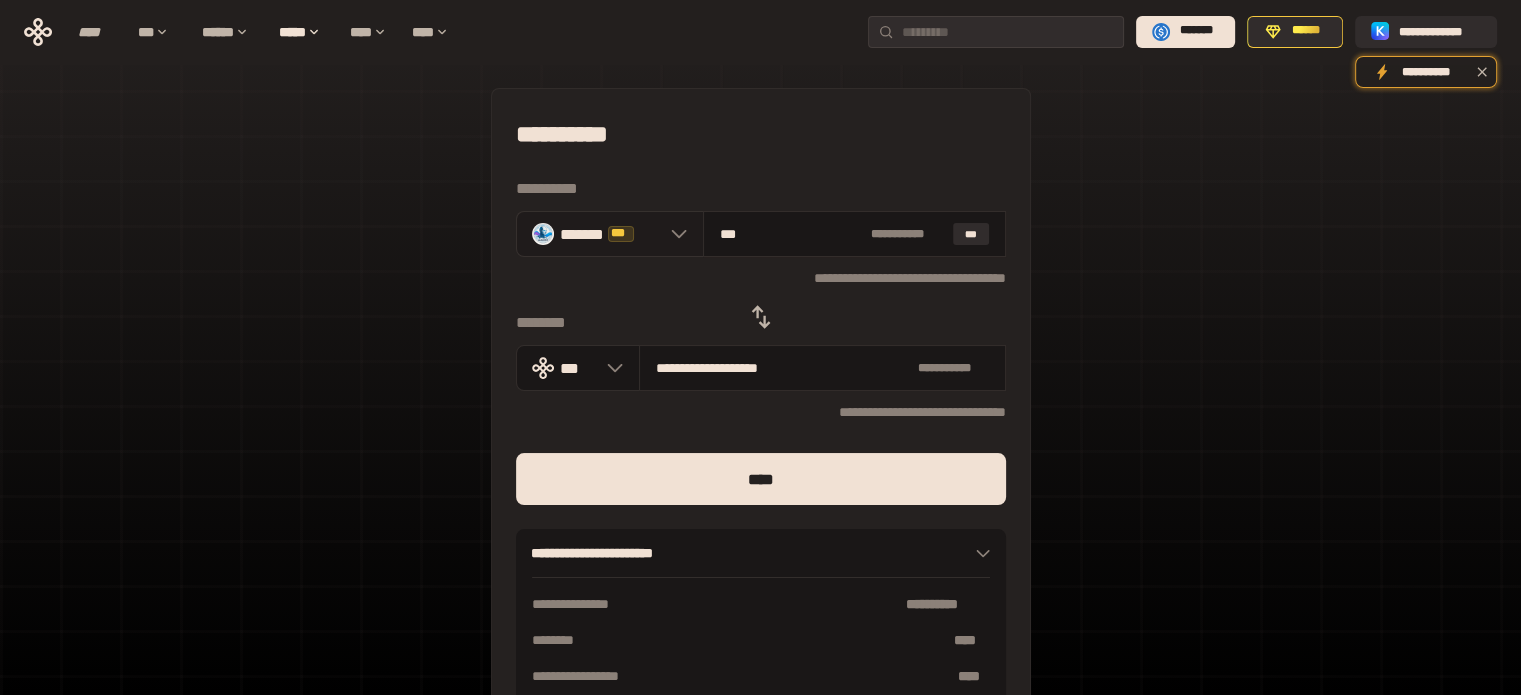 type on "**********" 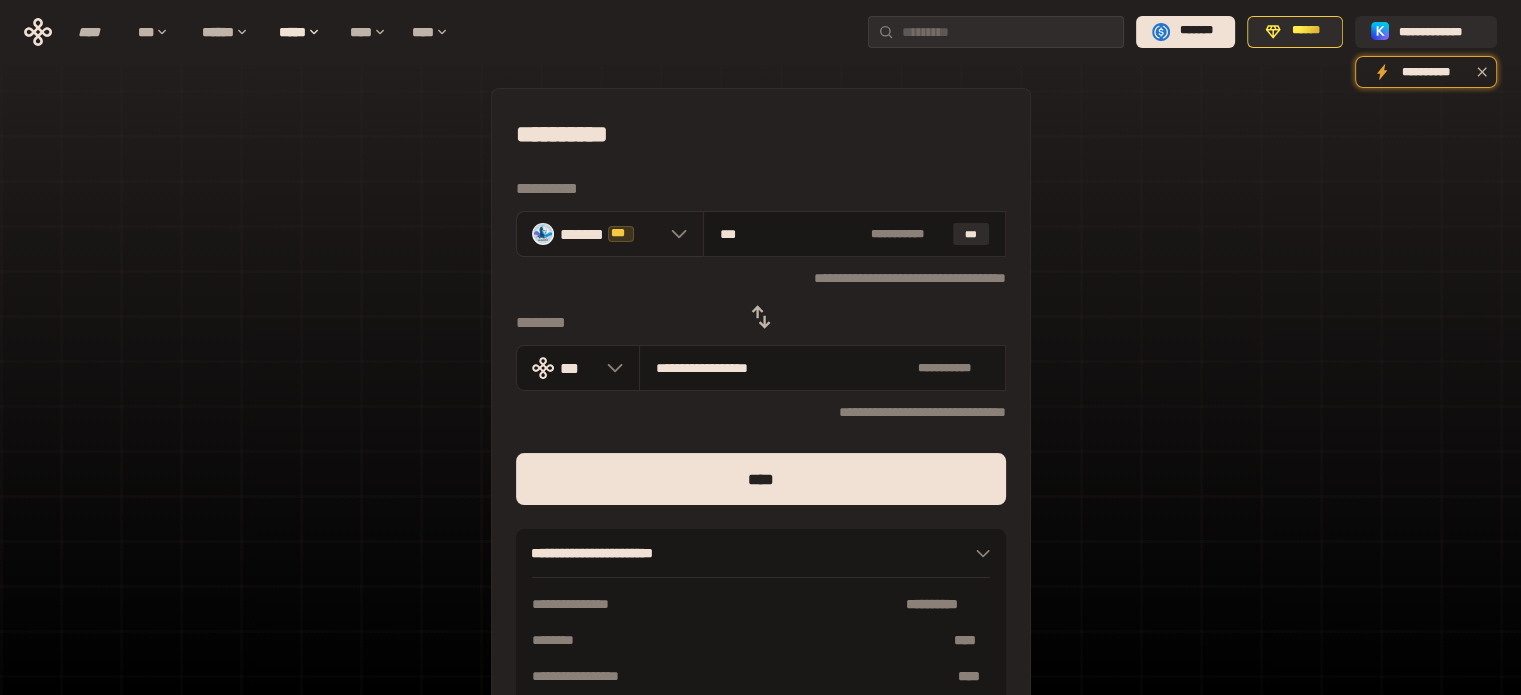 type on "****" 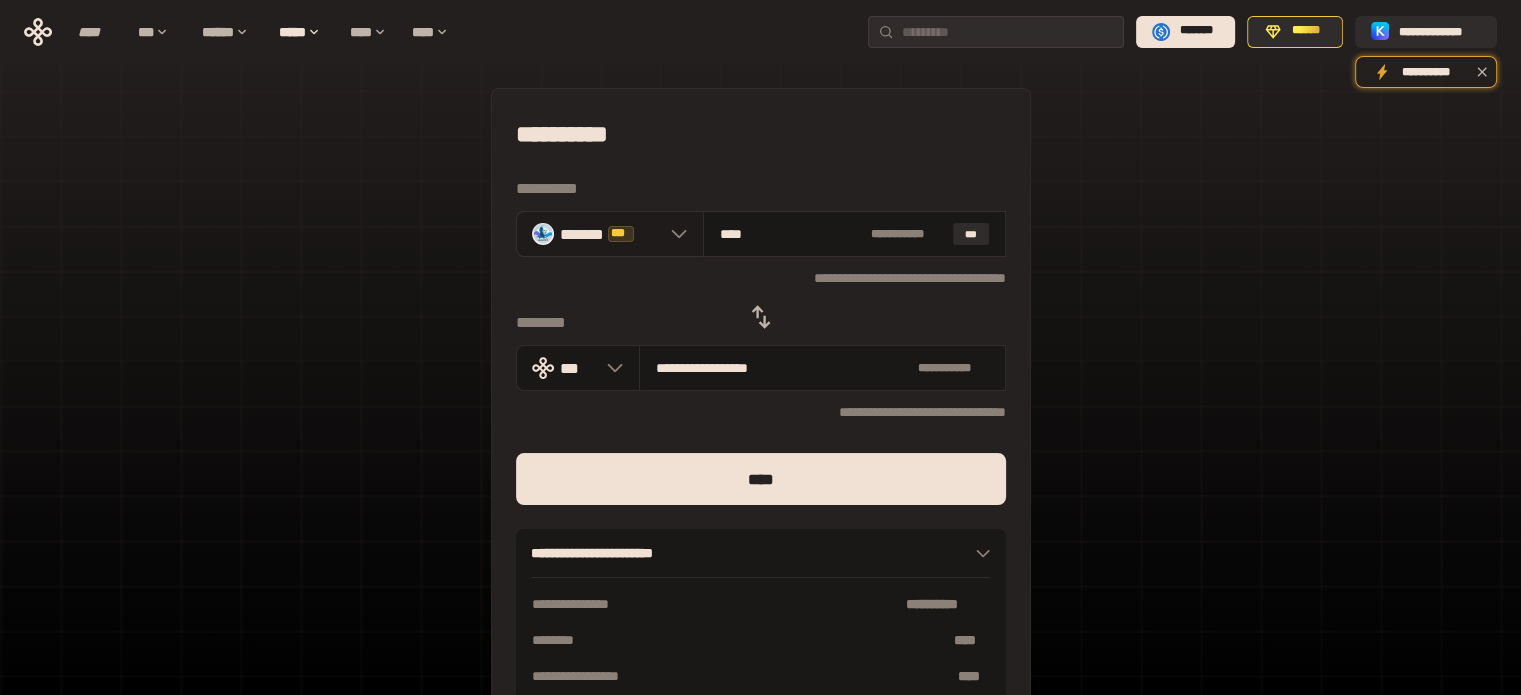 type on "**********" 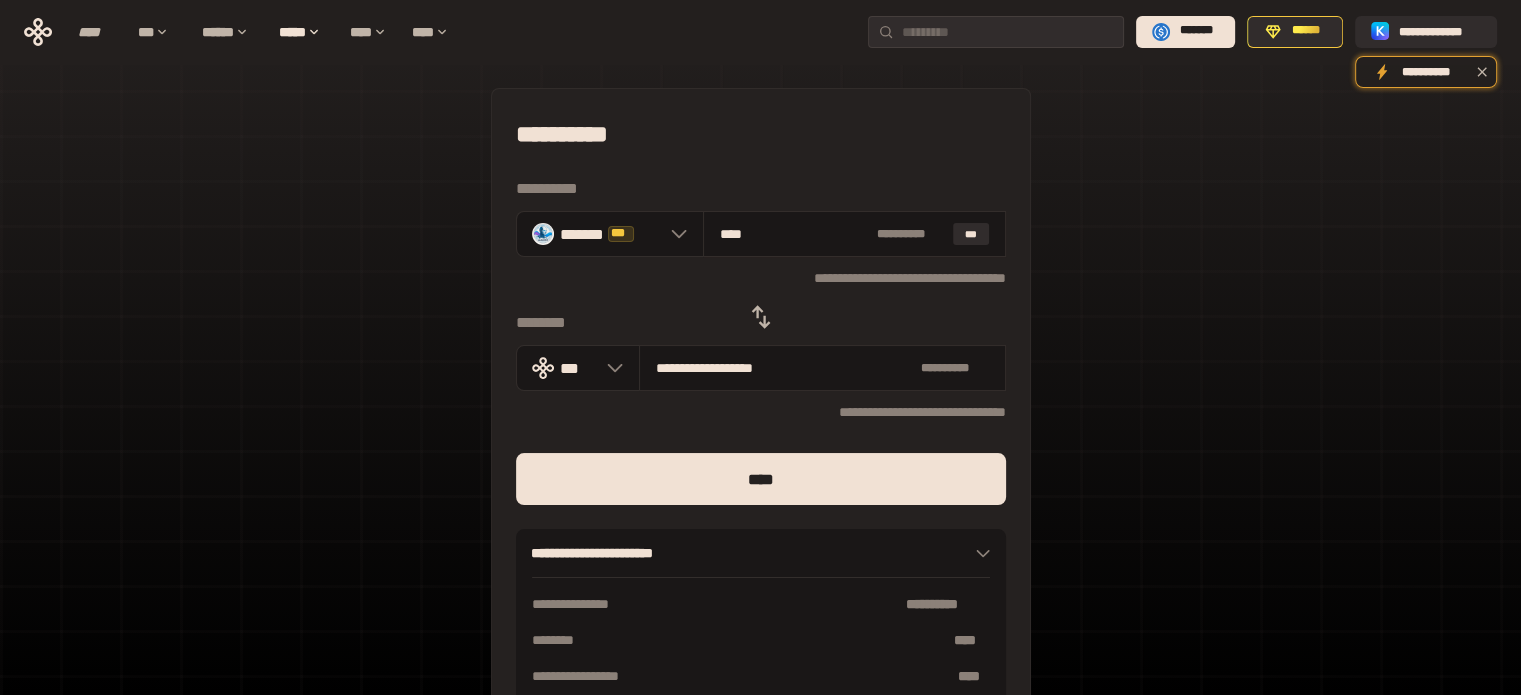 type on "****" 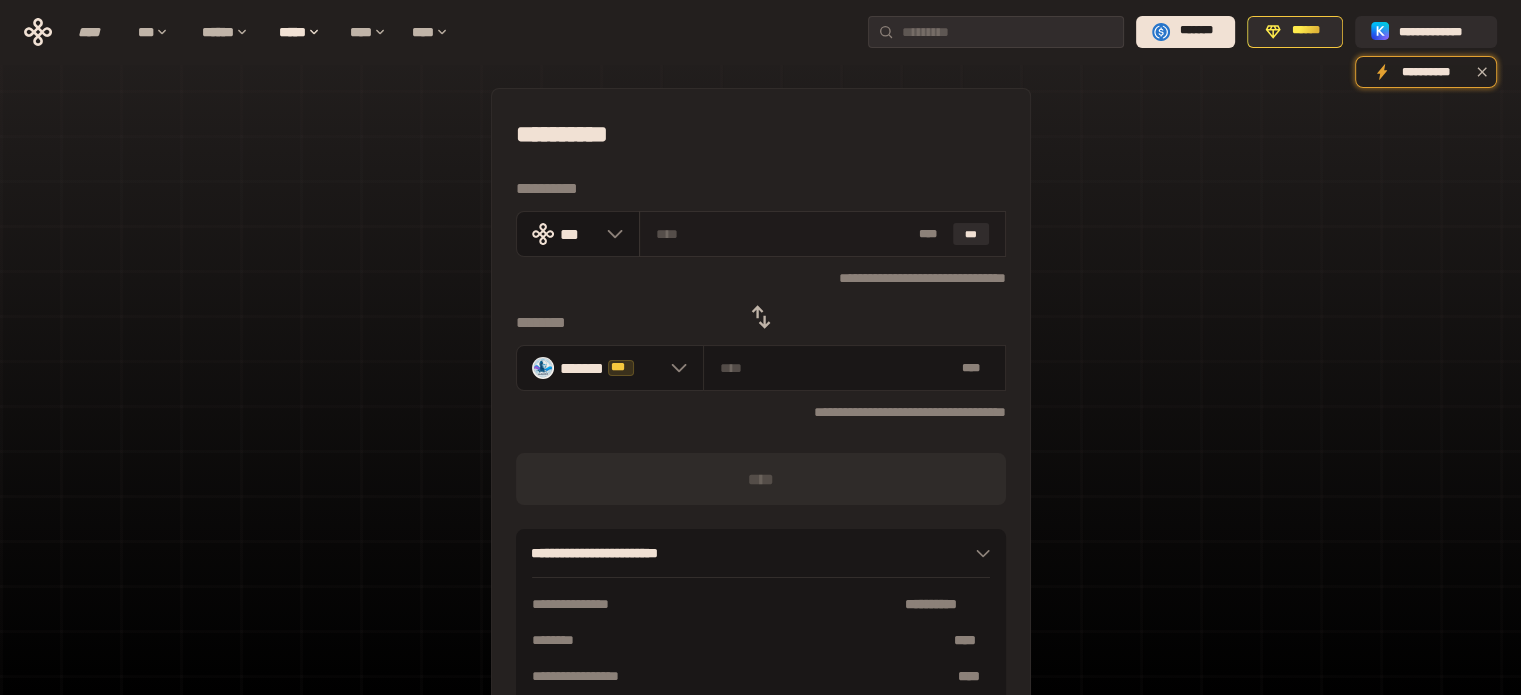 click at bounding box center [783, 234] 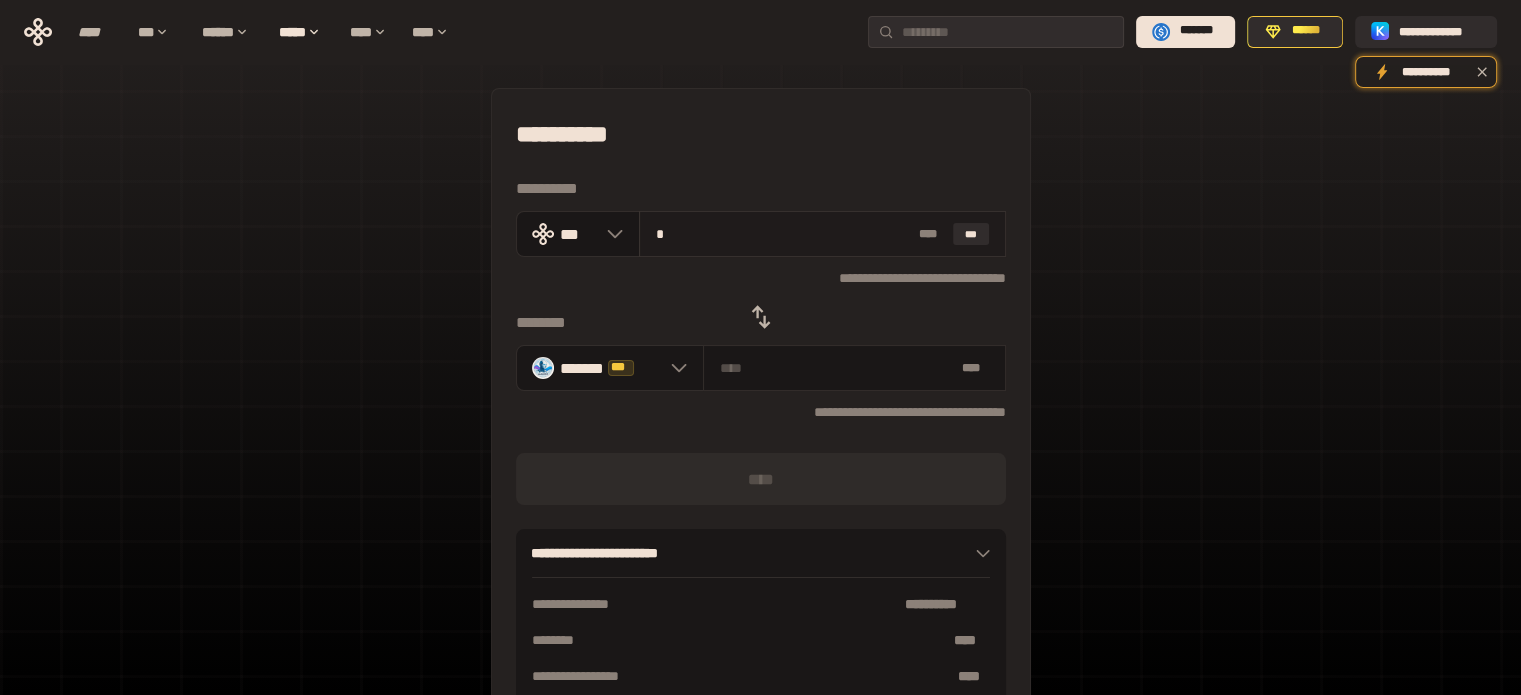 type on "**********" 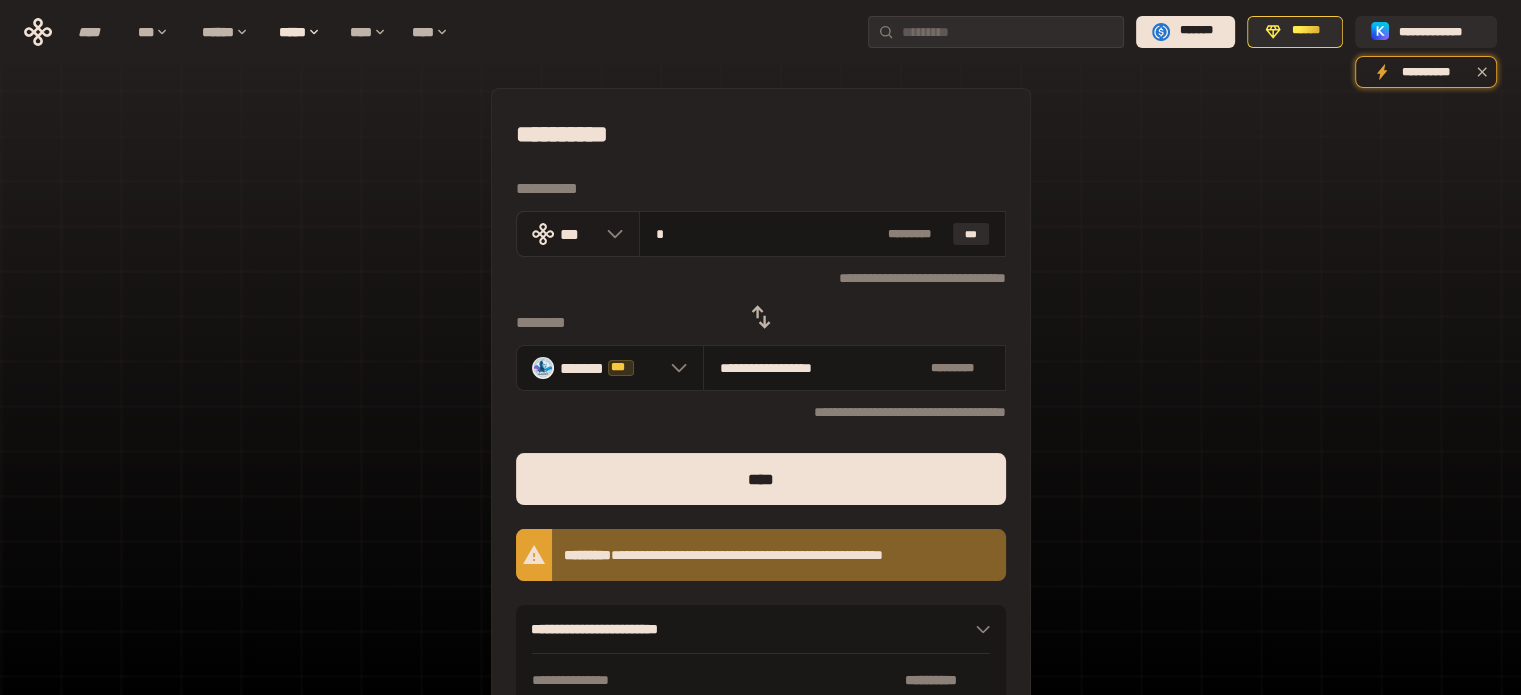 drag, startPoint x: 716, startPoint y: 236, endPoint x: 616, endPoint y: 239, distance: 100.04499 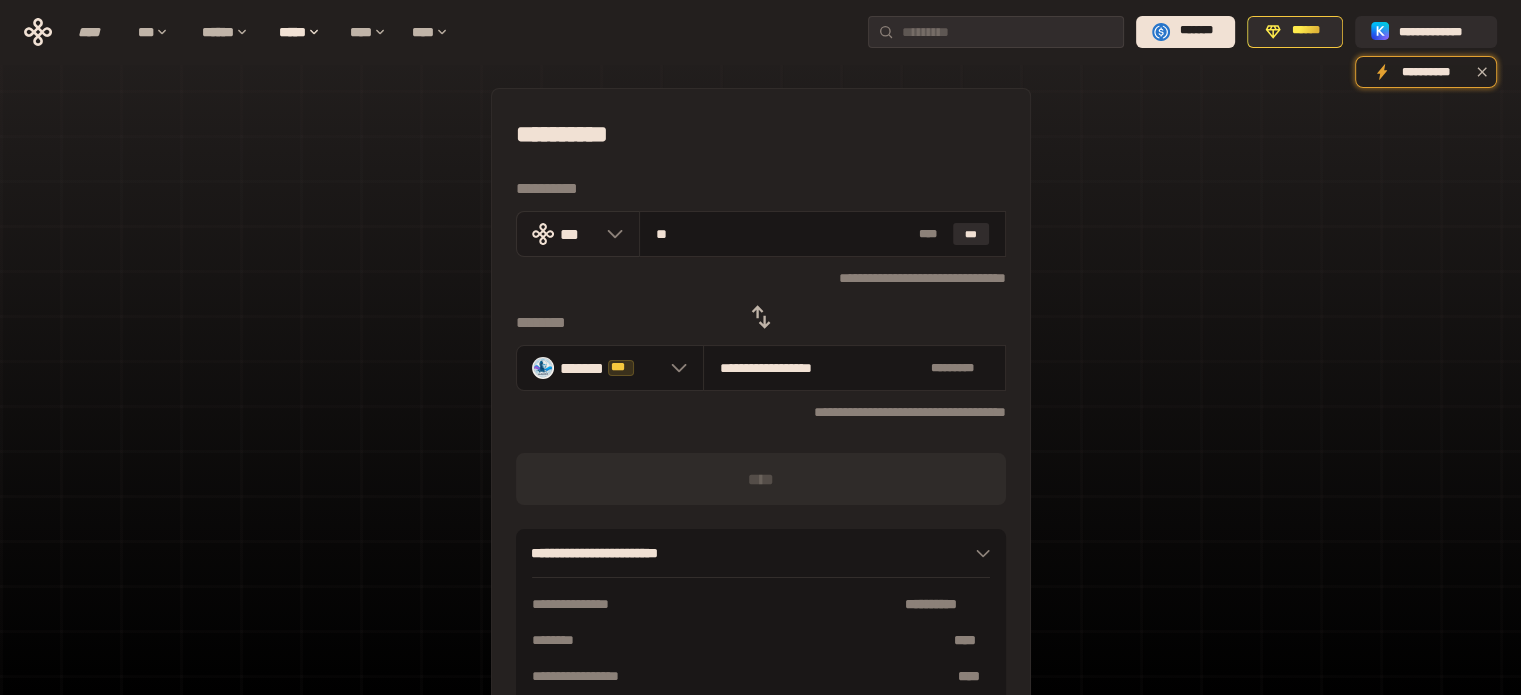 type on "***" 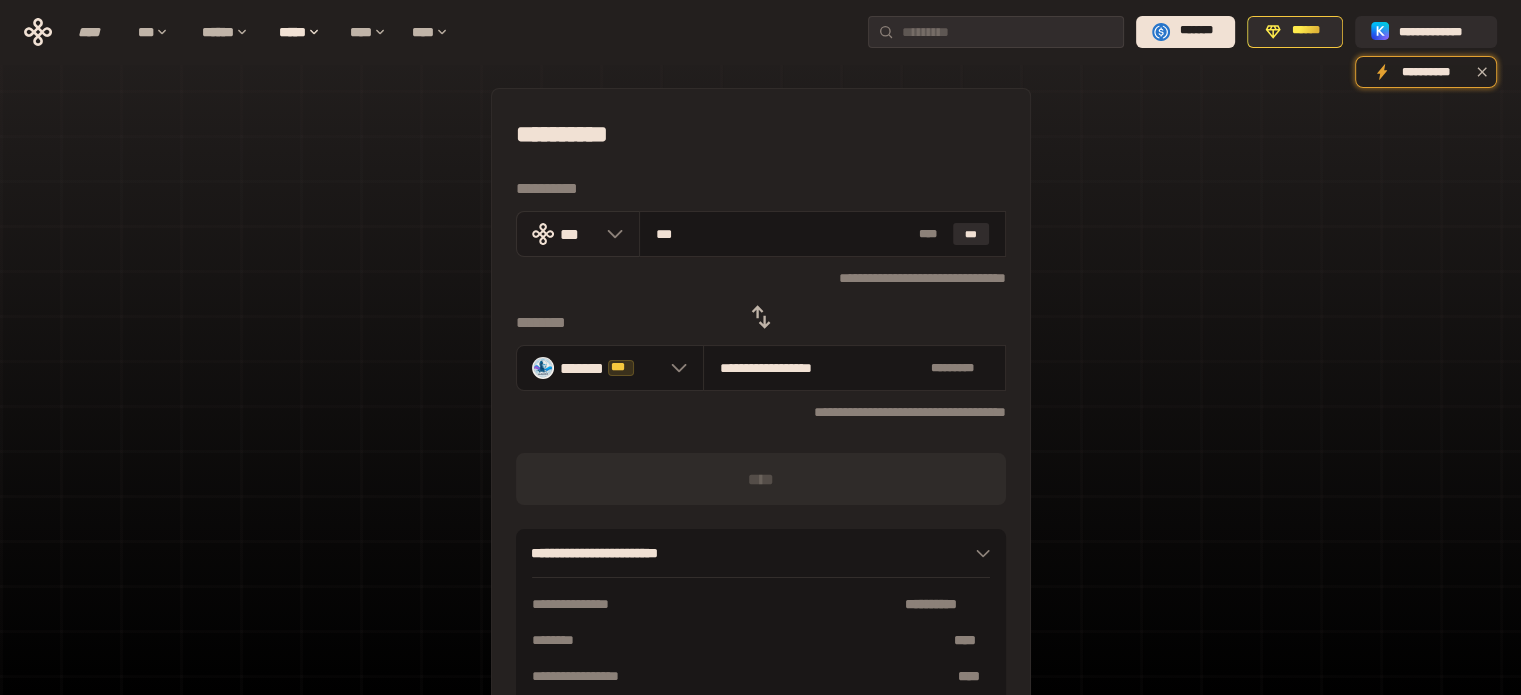 type on "**********" 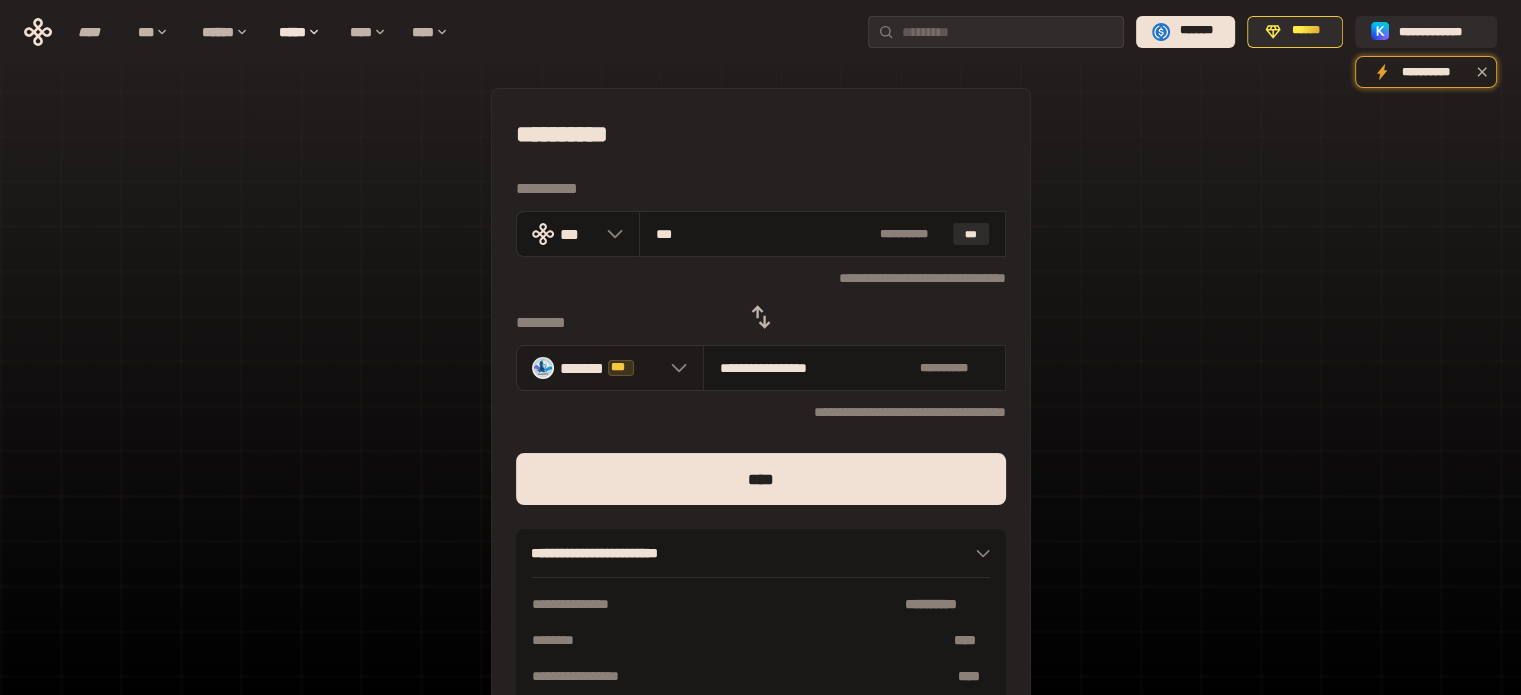 type on "***" 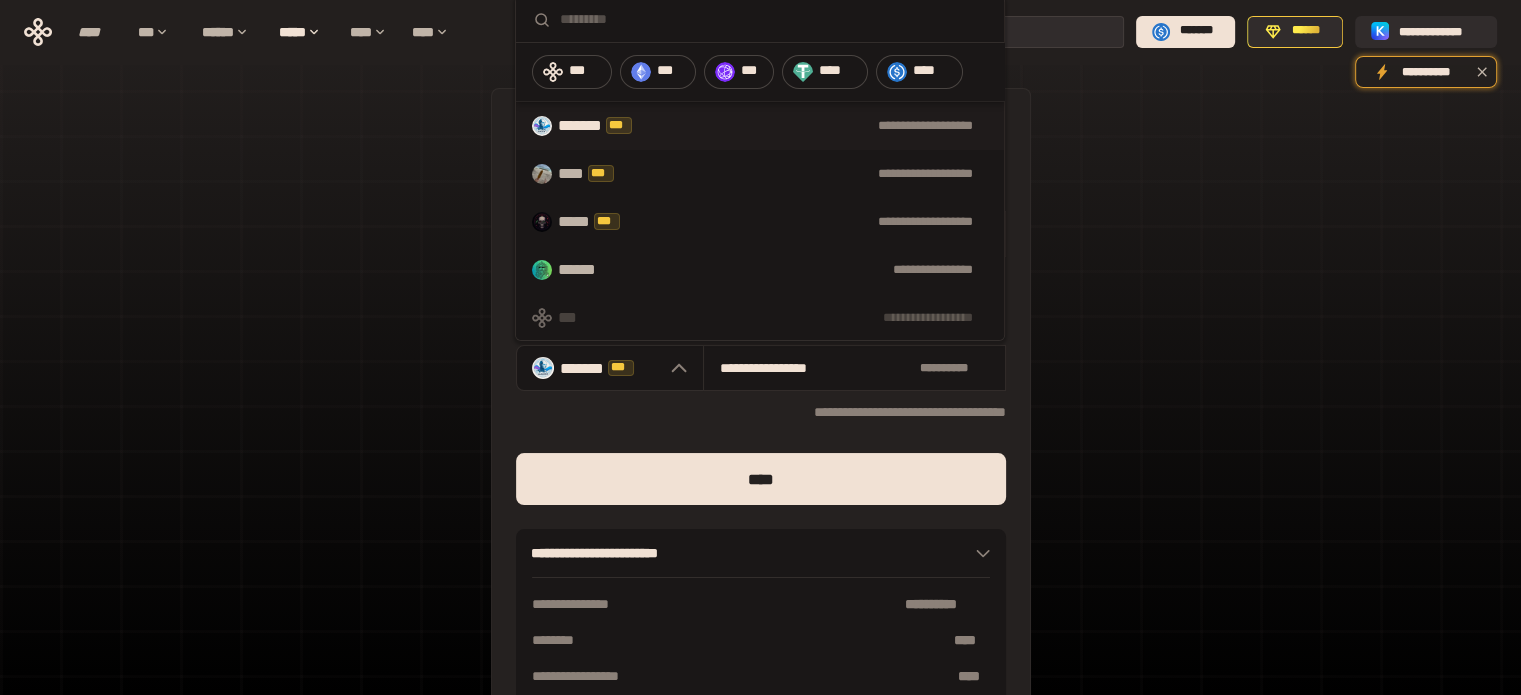 click on "**********" at bounding box center [816, 174] 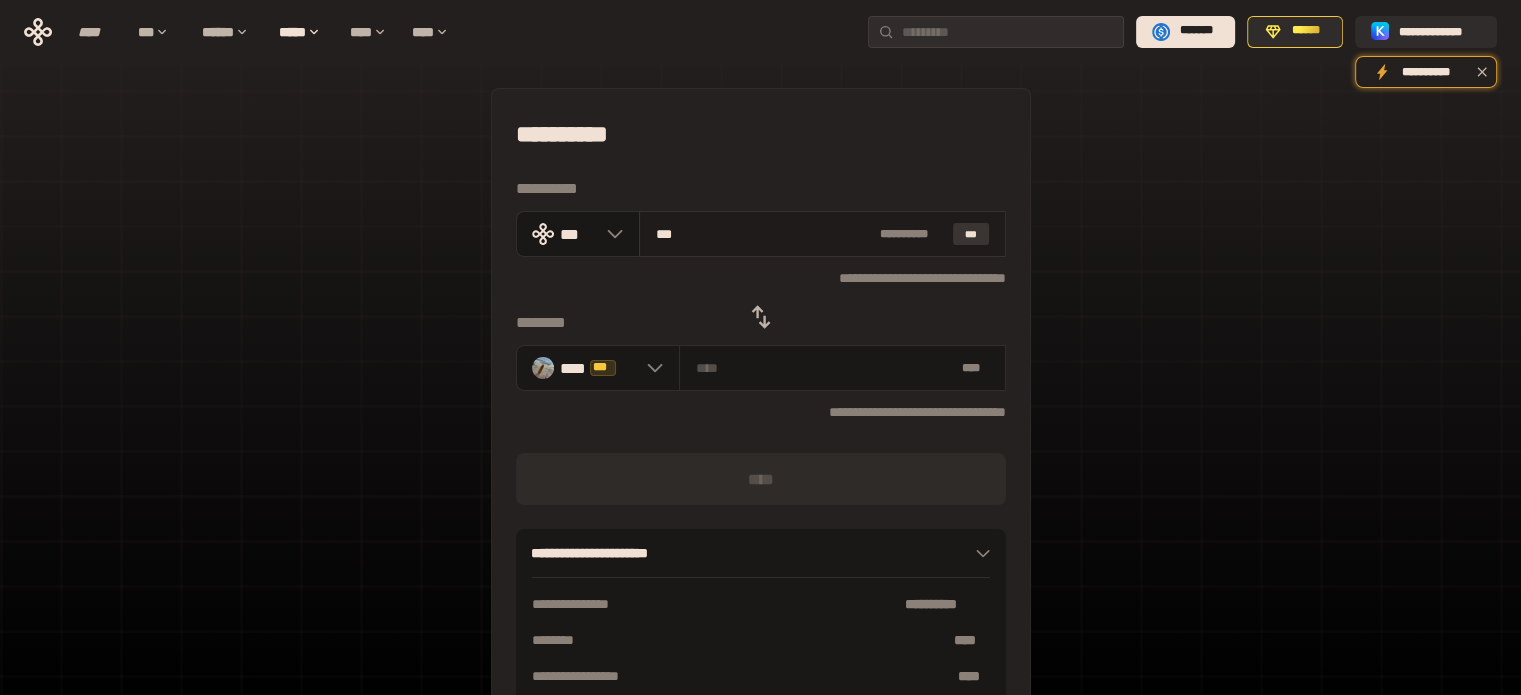click on "***" at bounding box center [971, 234] 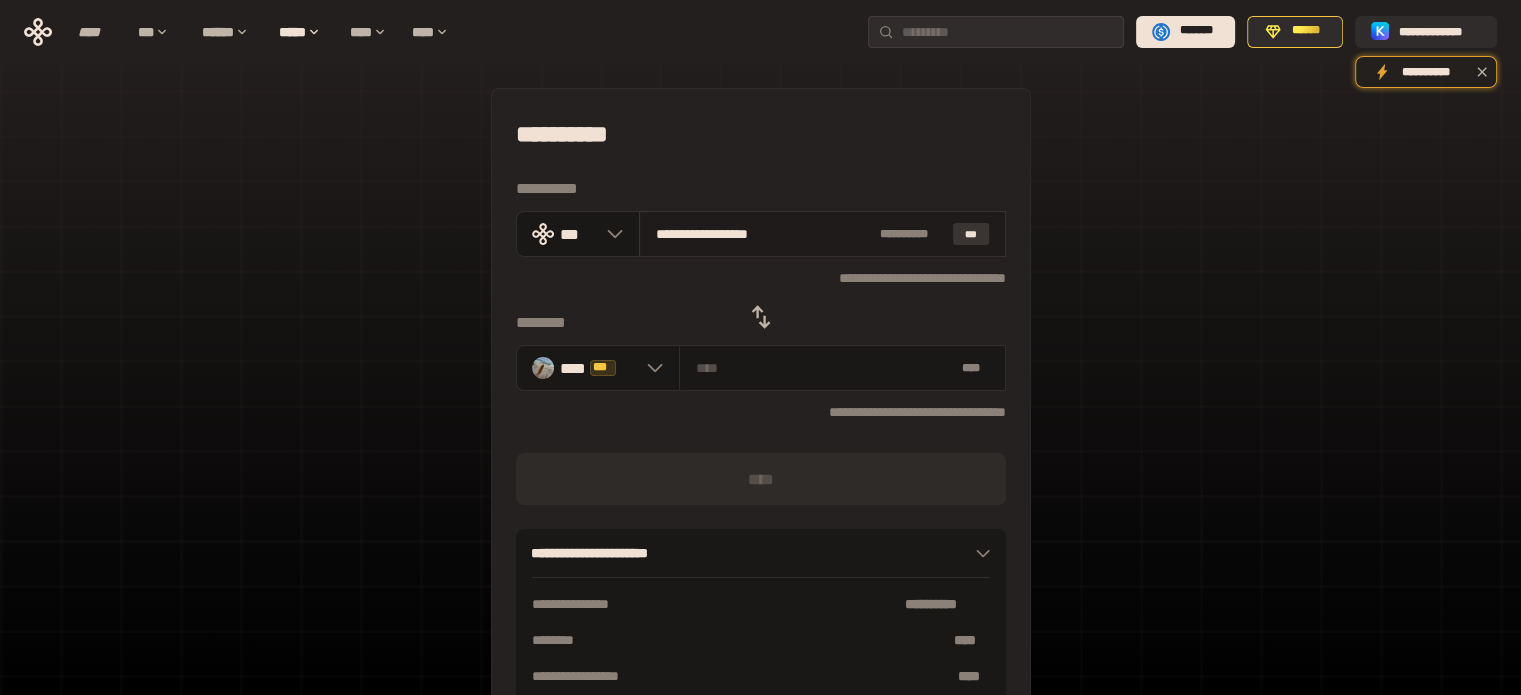 type on "**********" 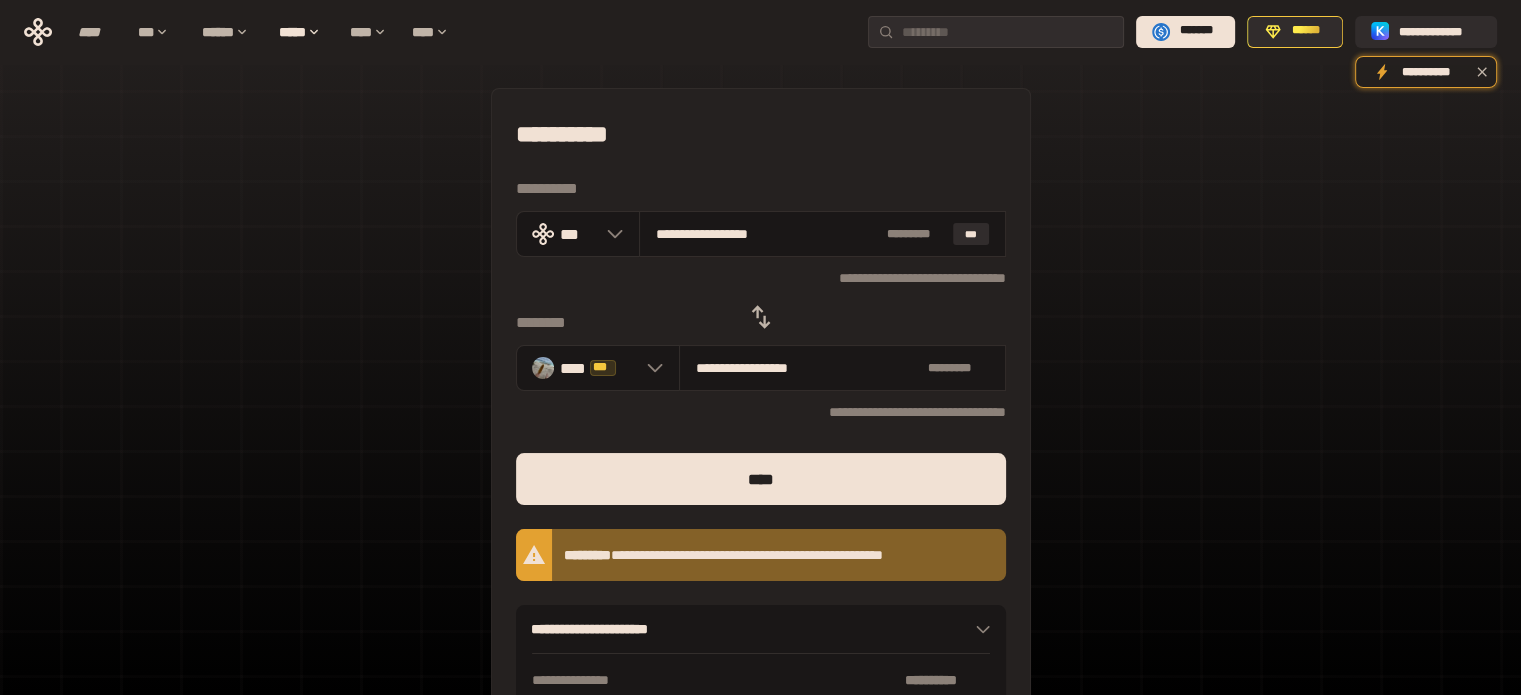 click 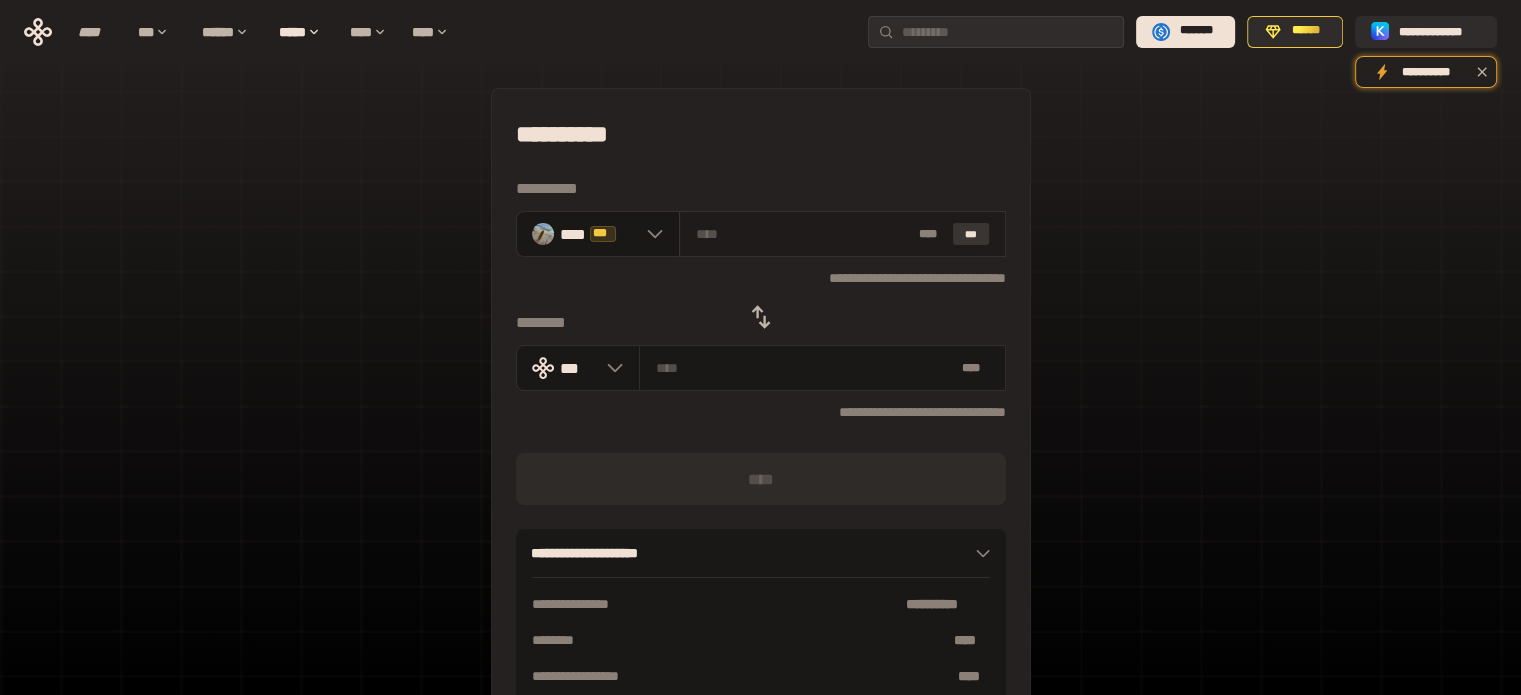 click on "***" at bounding box center [971, 234] 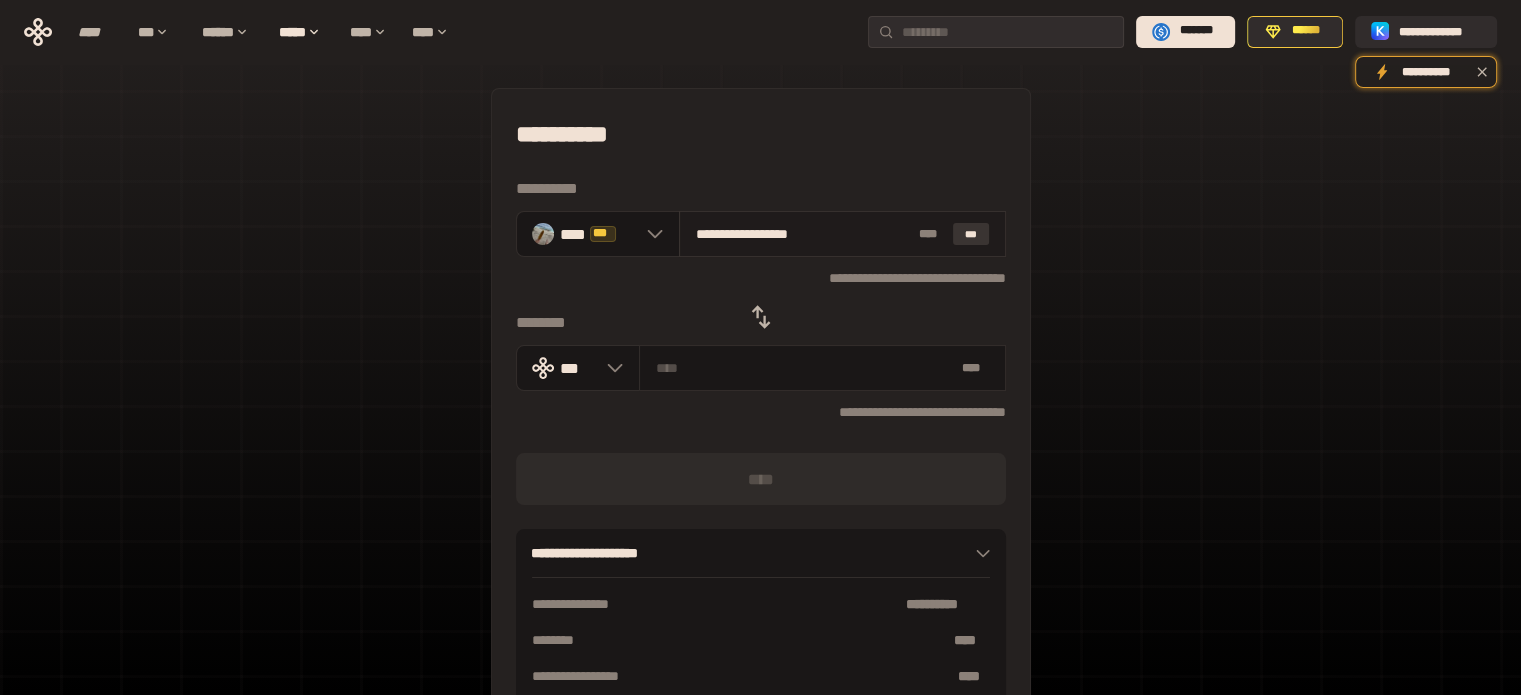 type on "**********" 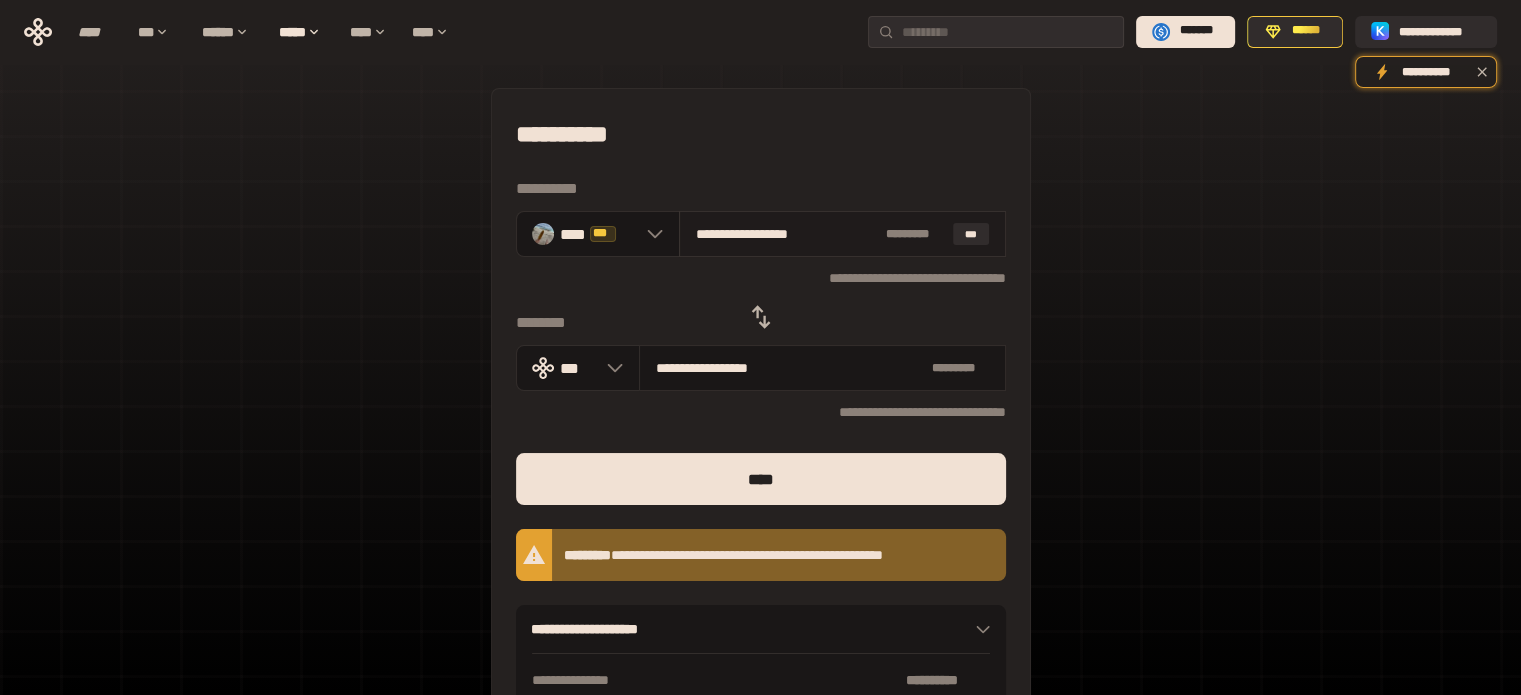 click on "**********" at bounding box center [787, 234] 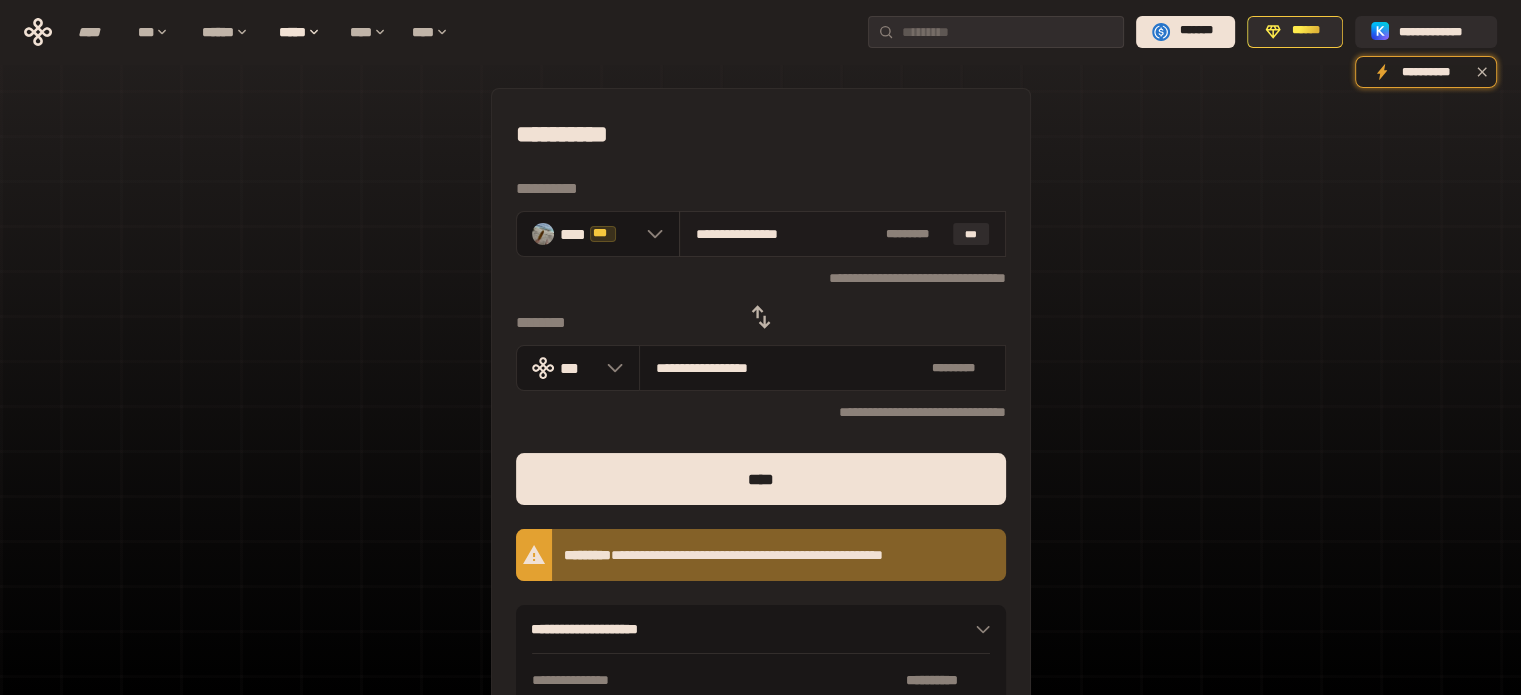 type on "**********" 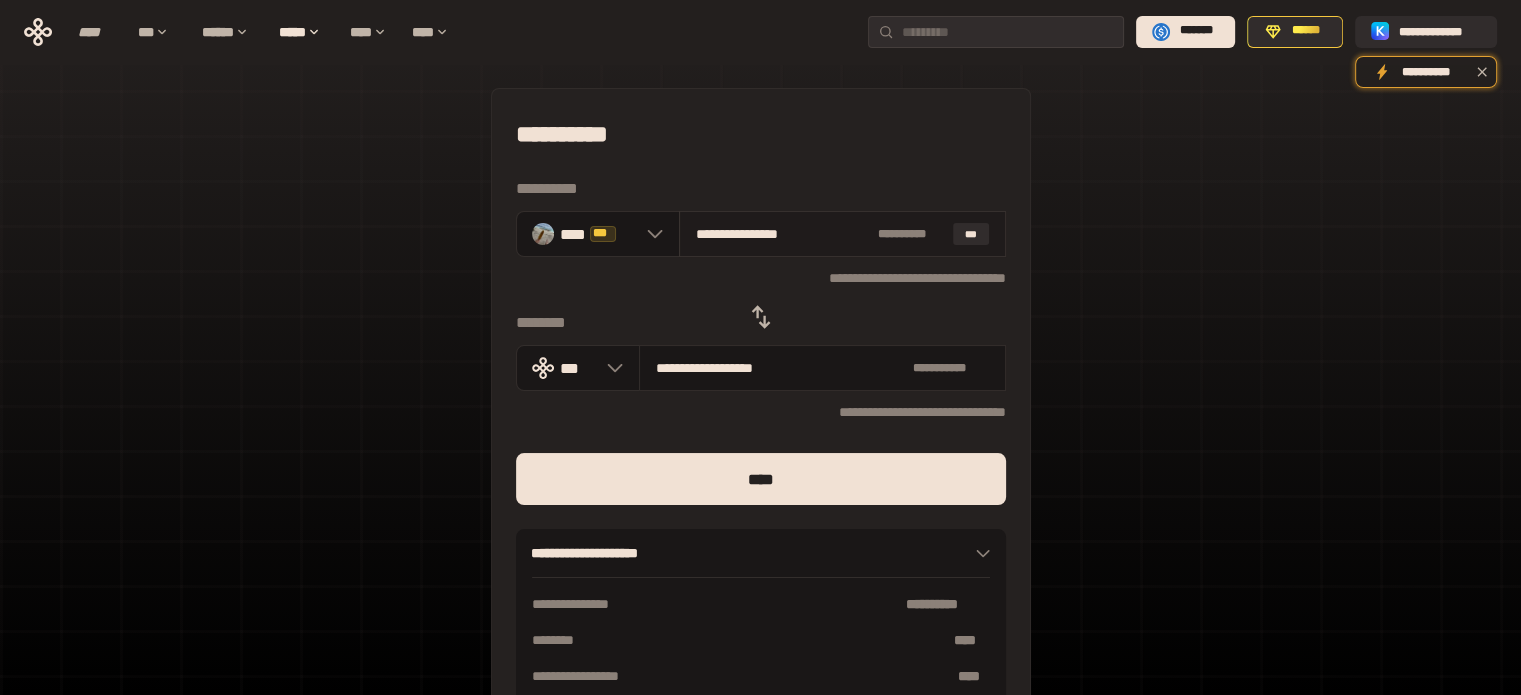 click on "**********" at bounding box center [783, 234] 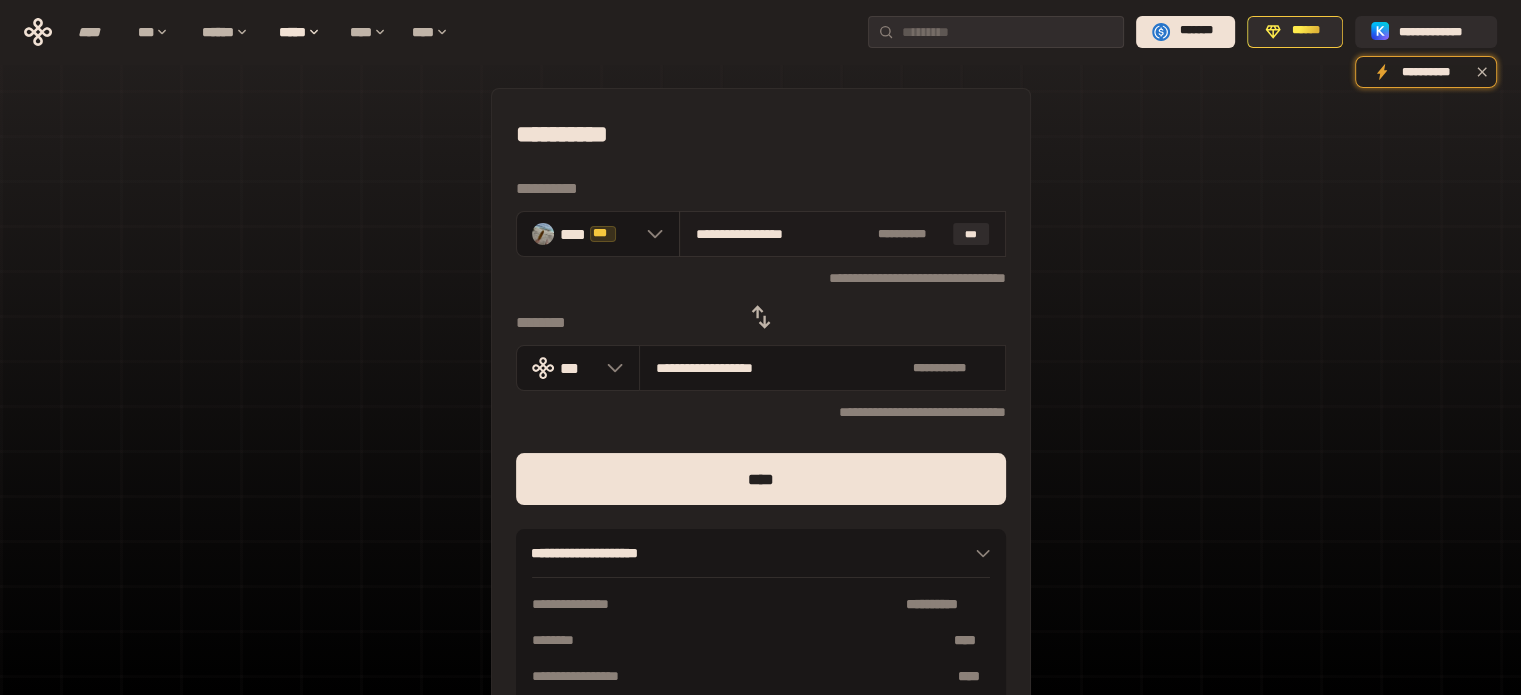 type on "**********" 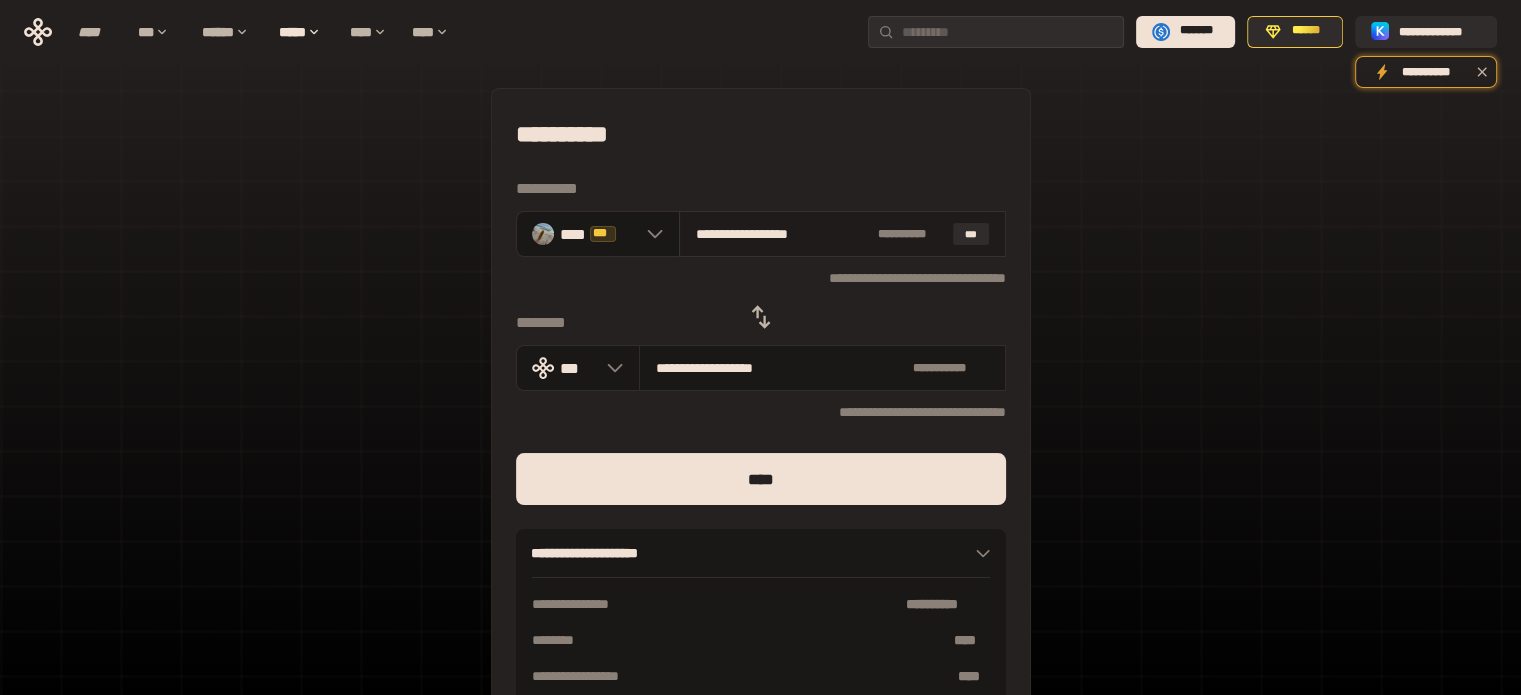 type on "**********" 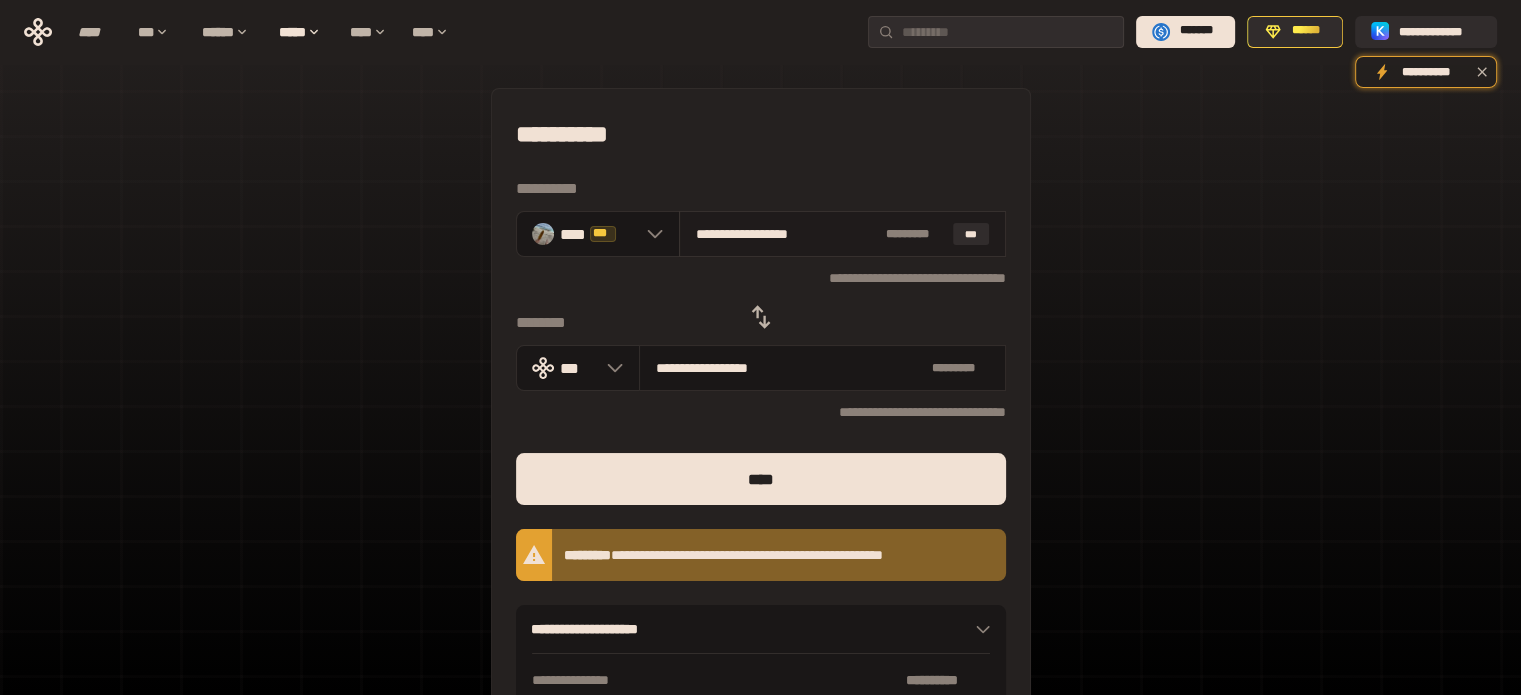 type on "**********" 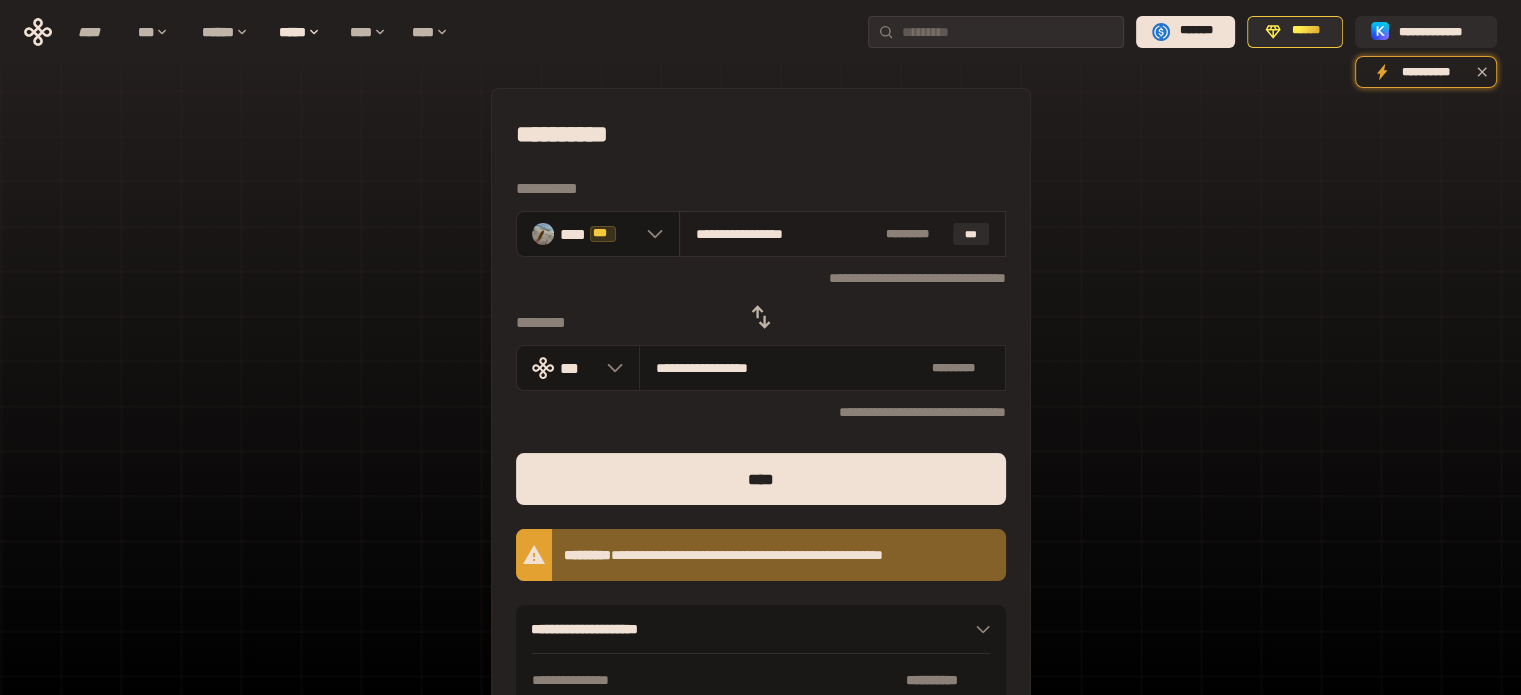 type on "**********" 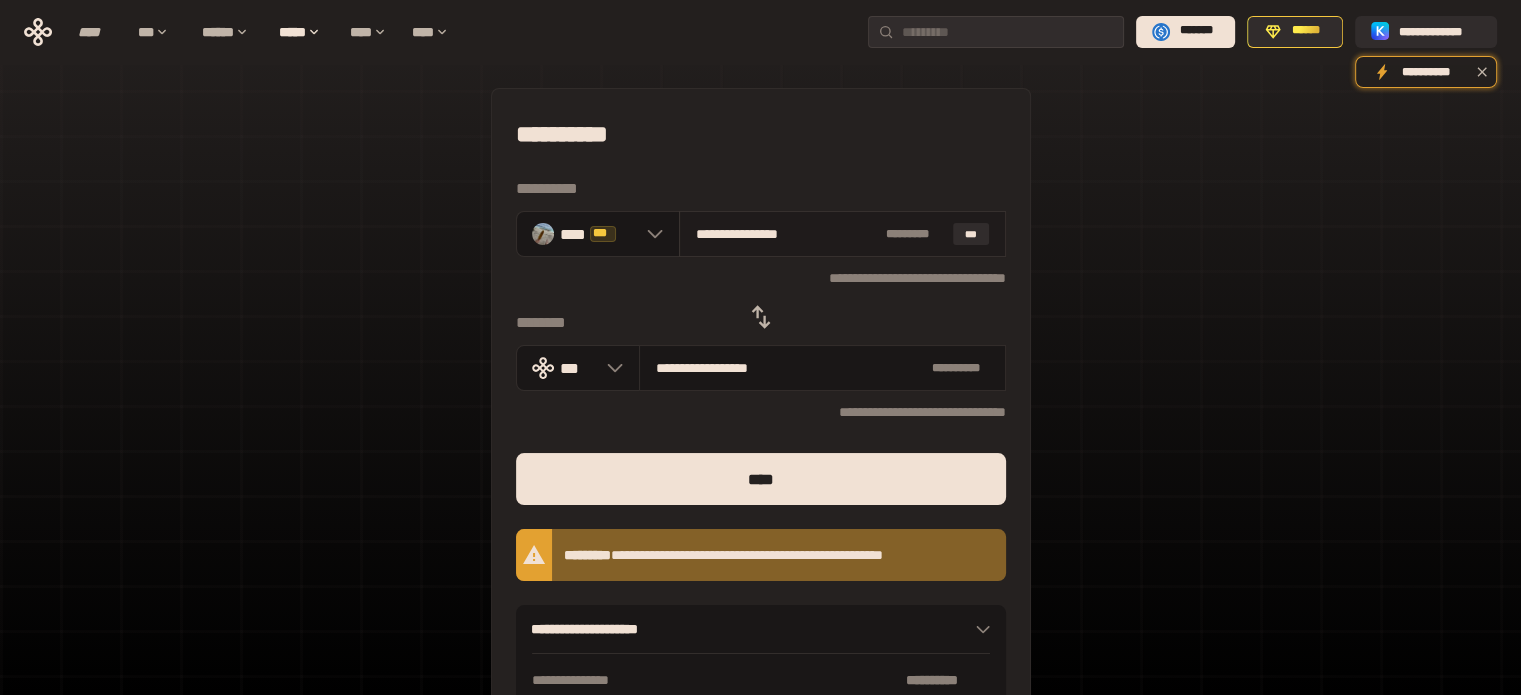 type on "**********" 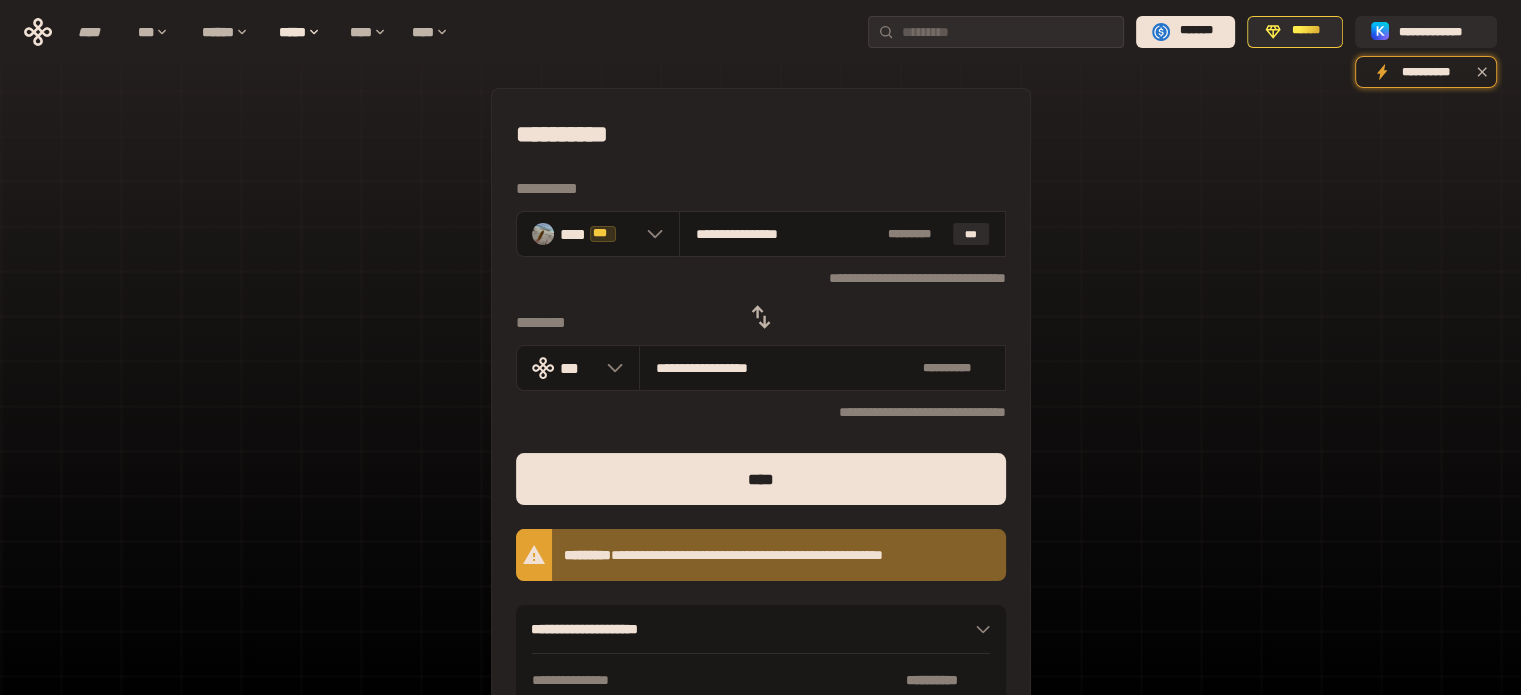 type on "**********" 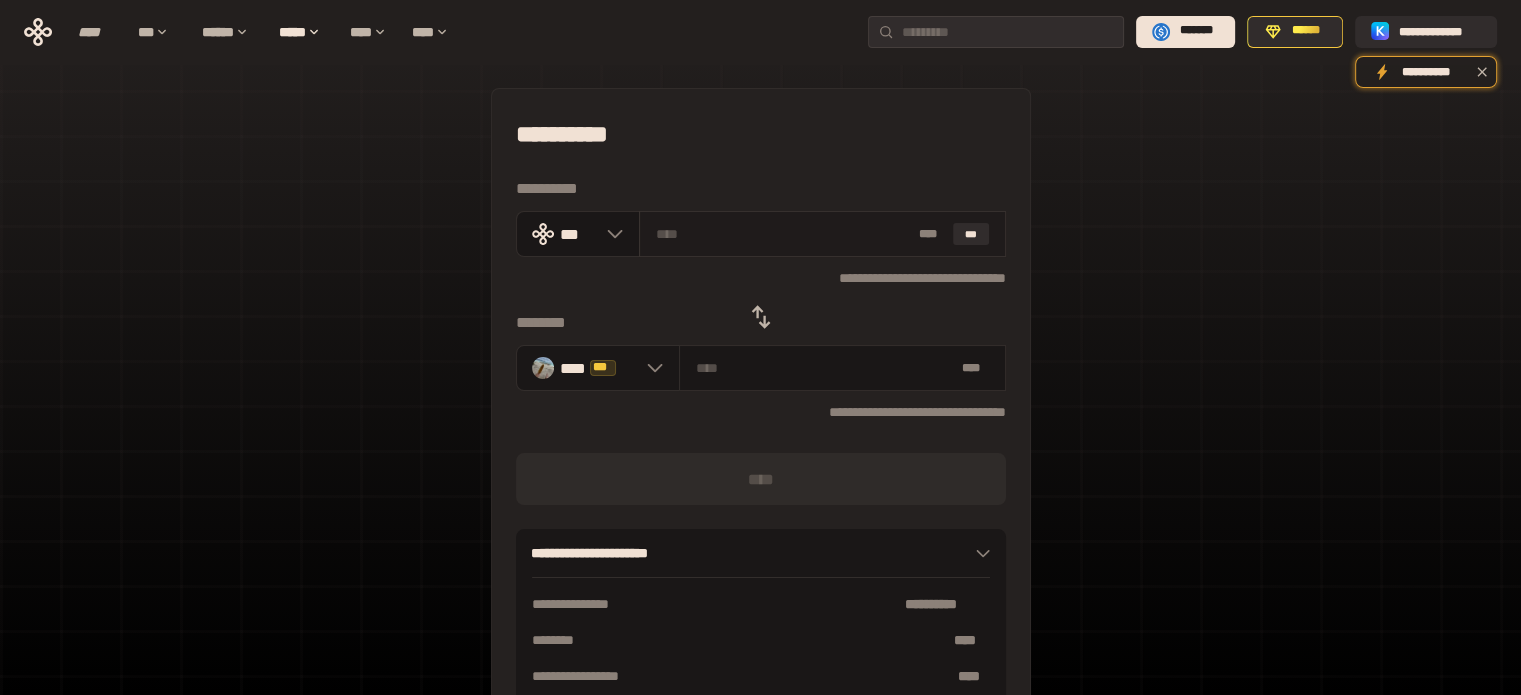 click at bounding box center (783, 234) 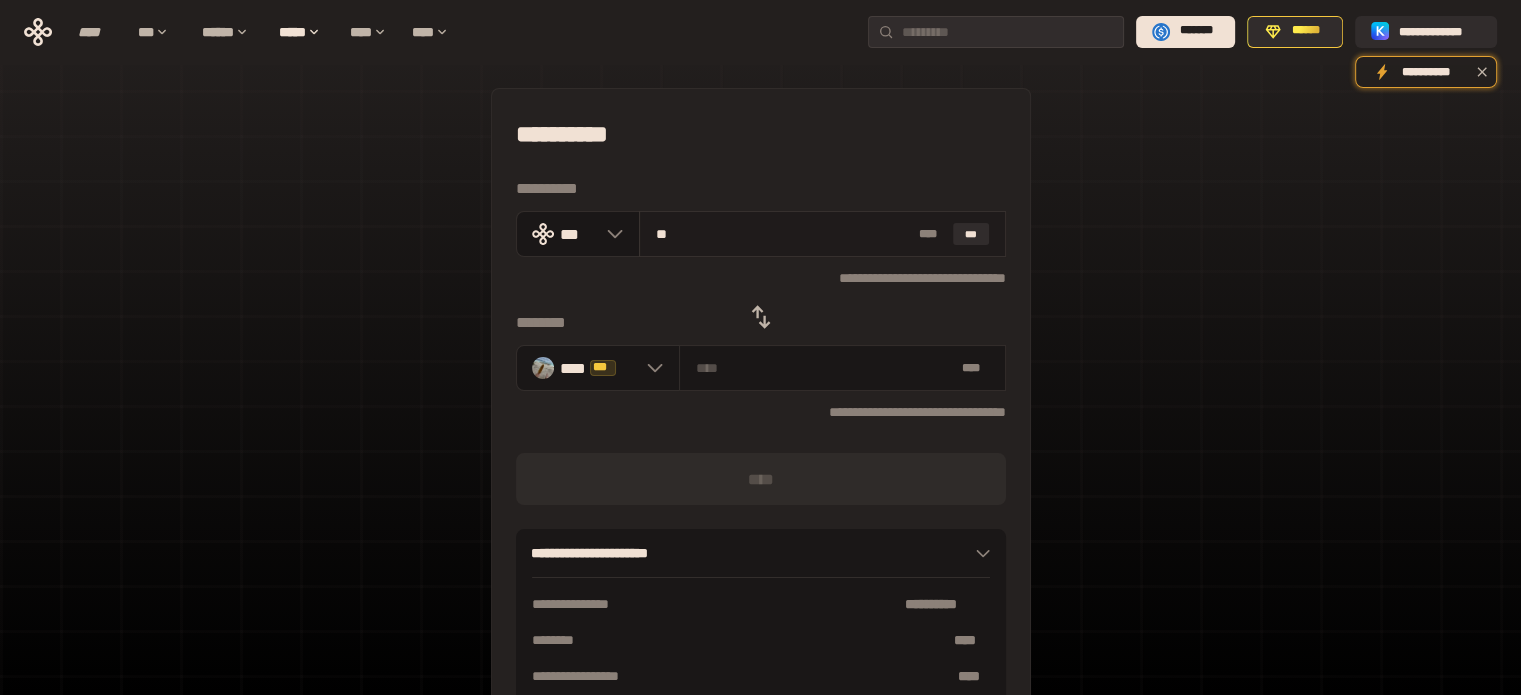 type on "***" 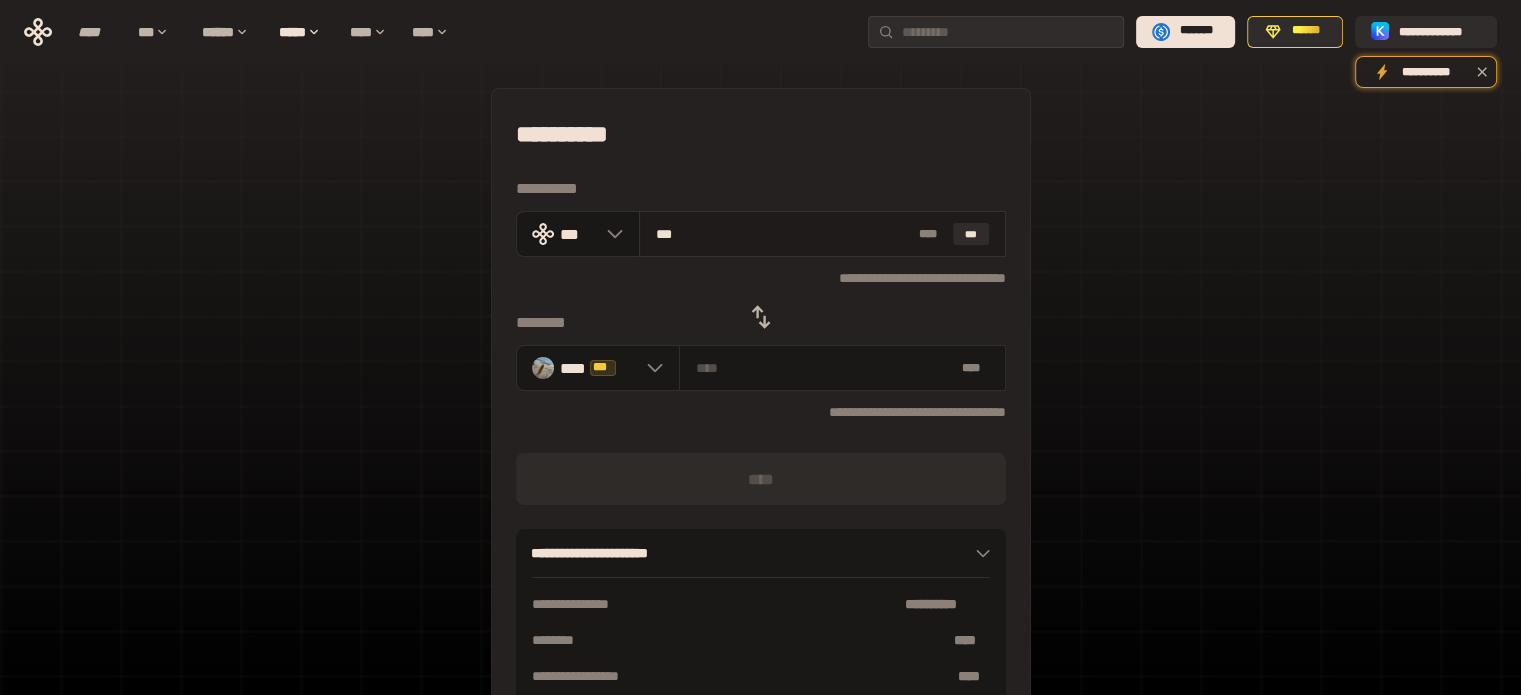 type on "**********" 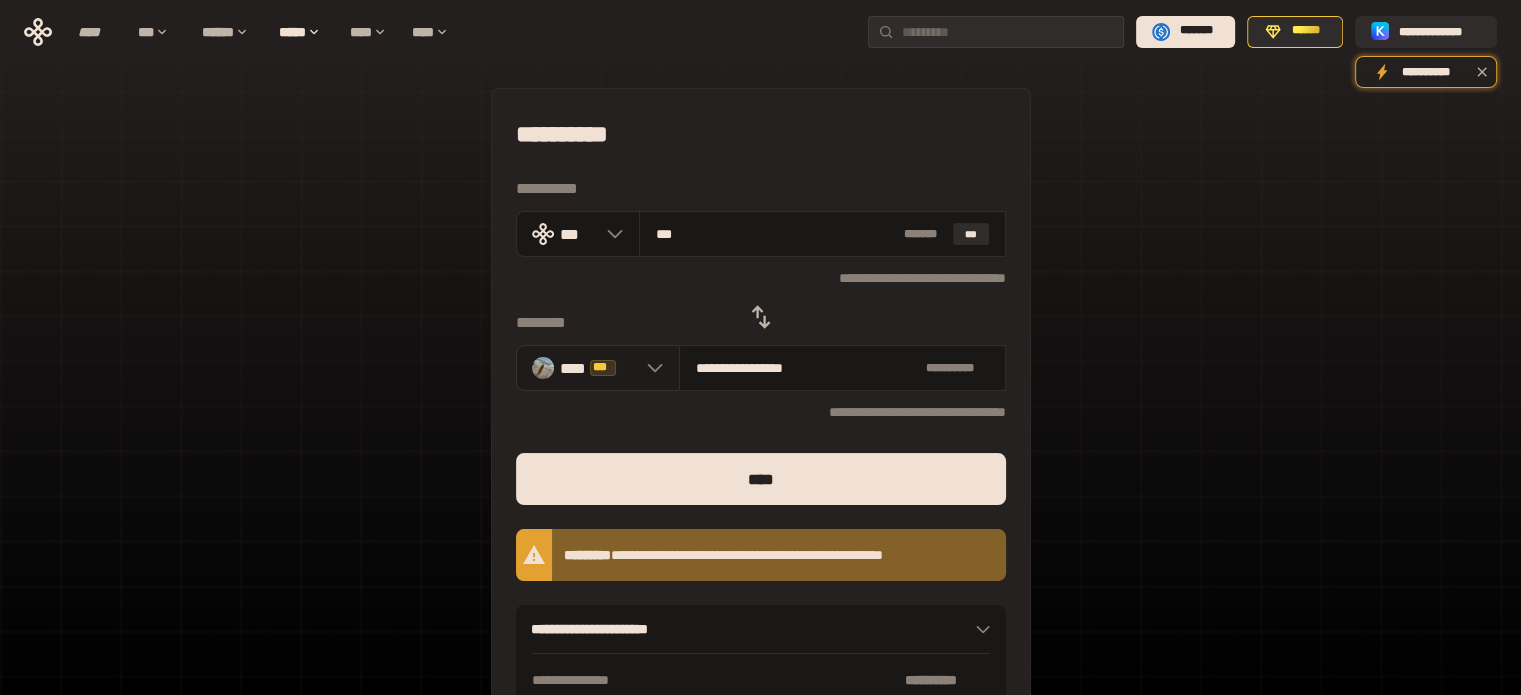 type on "***" 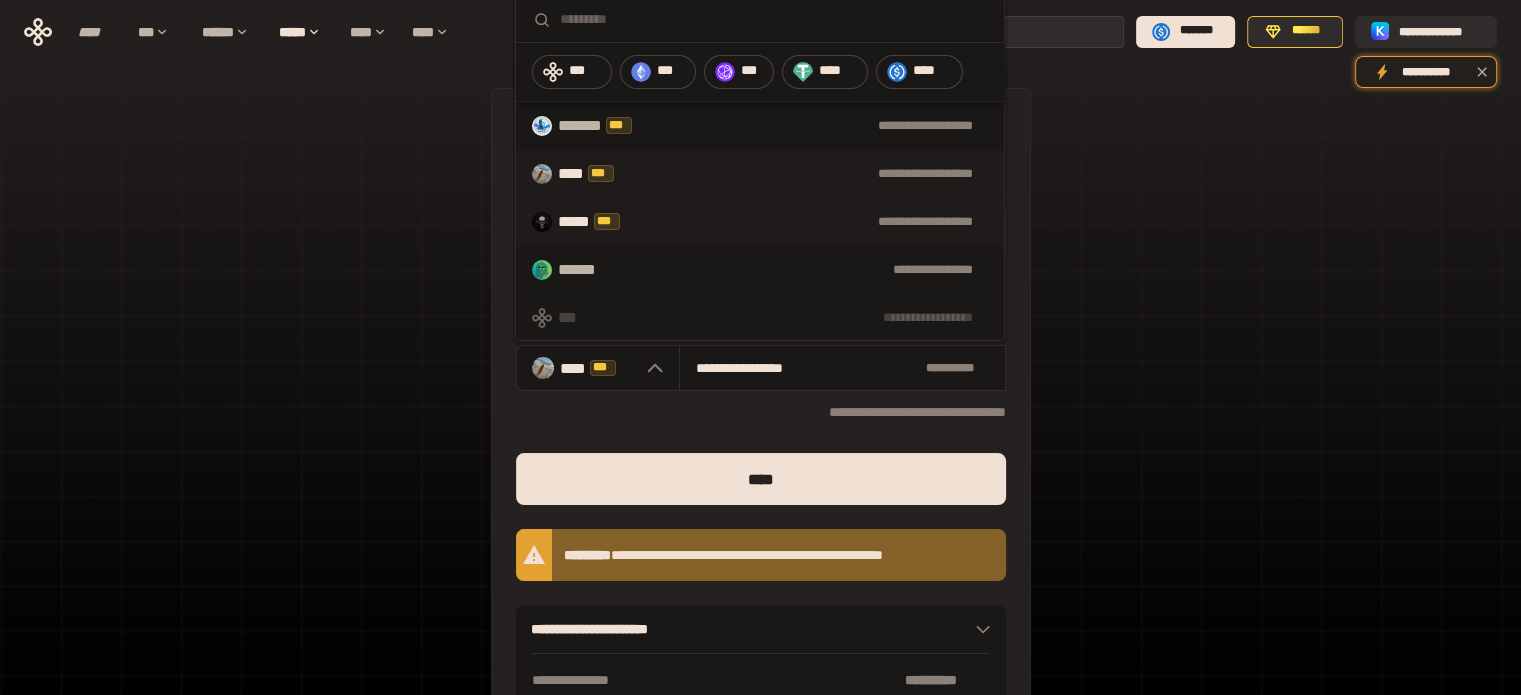 click on "**********" at bounding box center [820, 222] 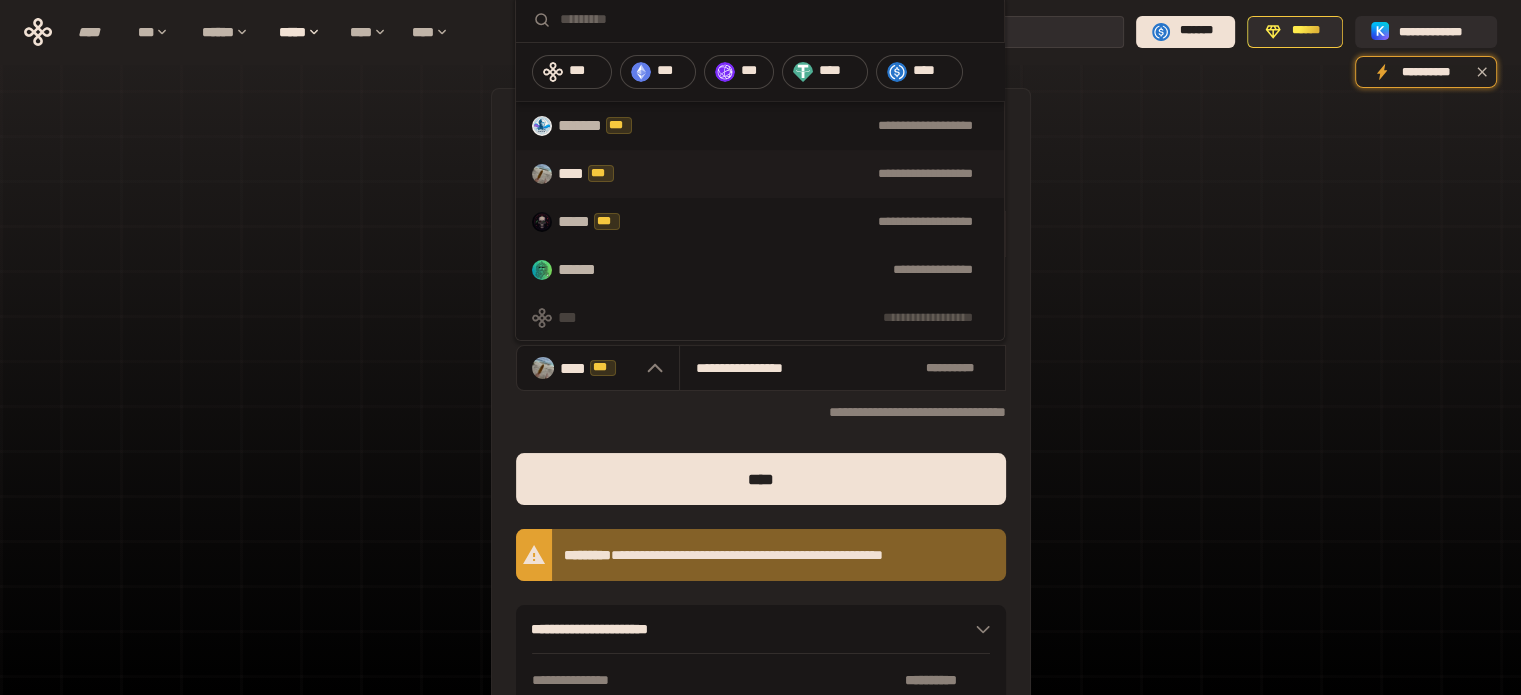 type 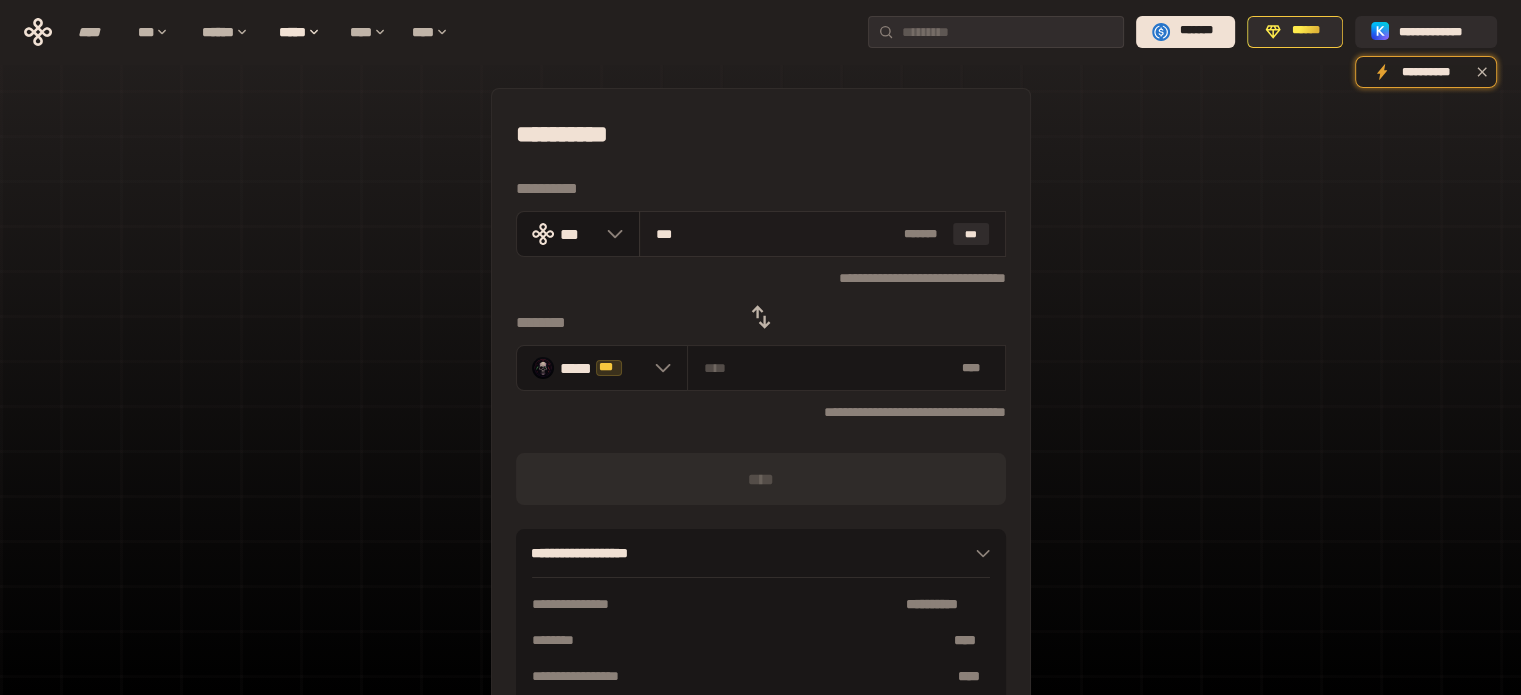 click on "***" at bounding box center (776, 234) 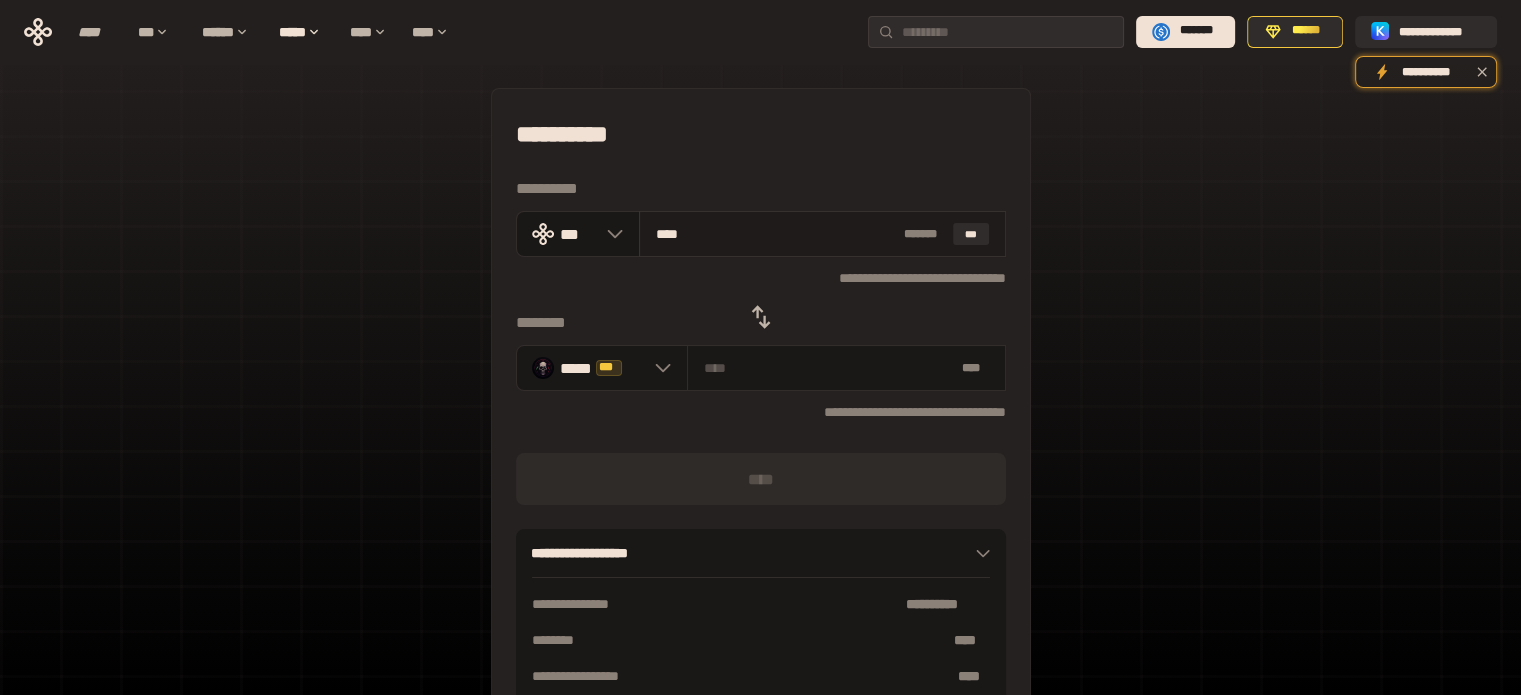 type on "**********" 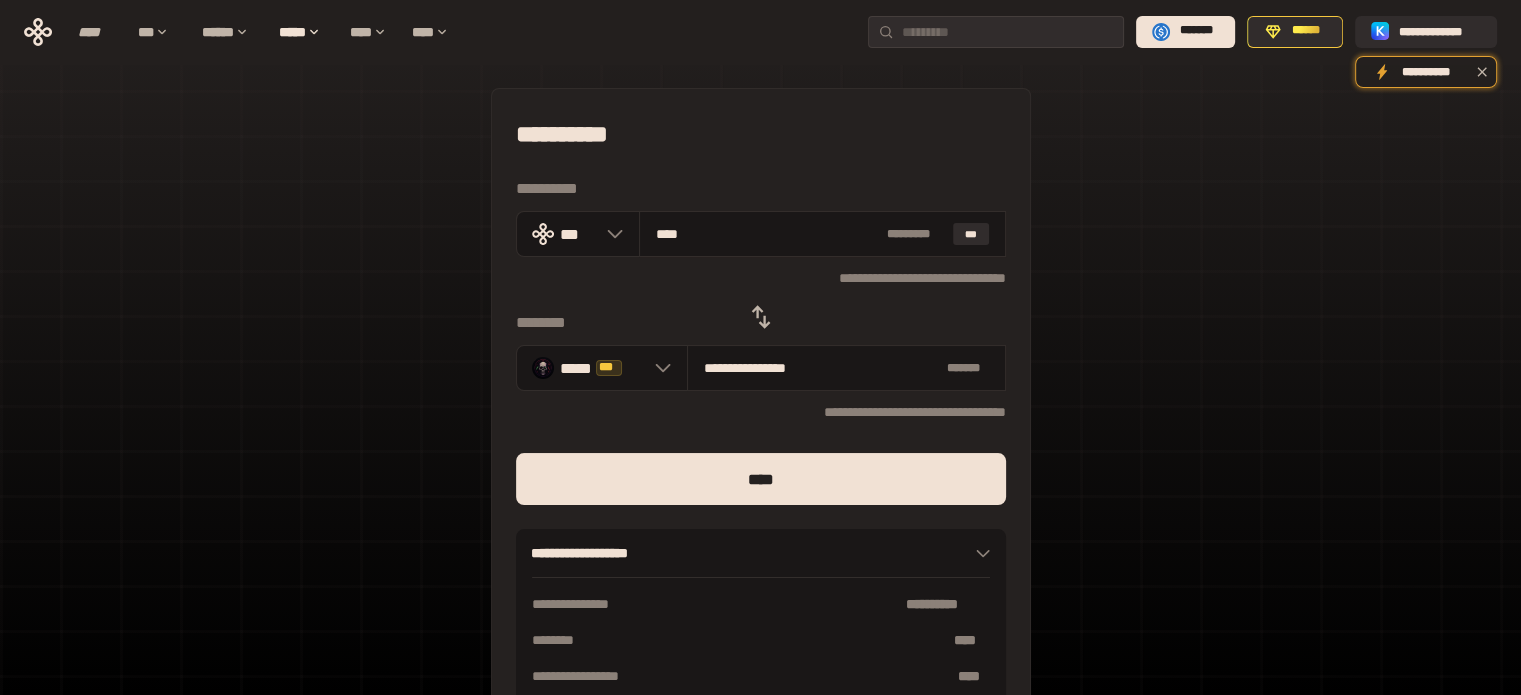 type on "****" 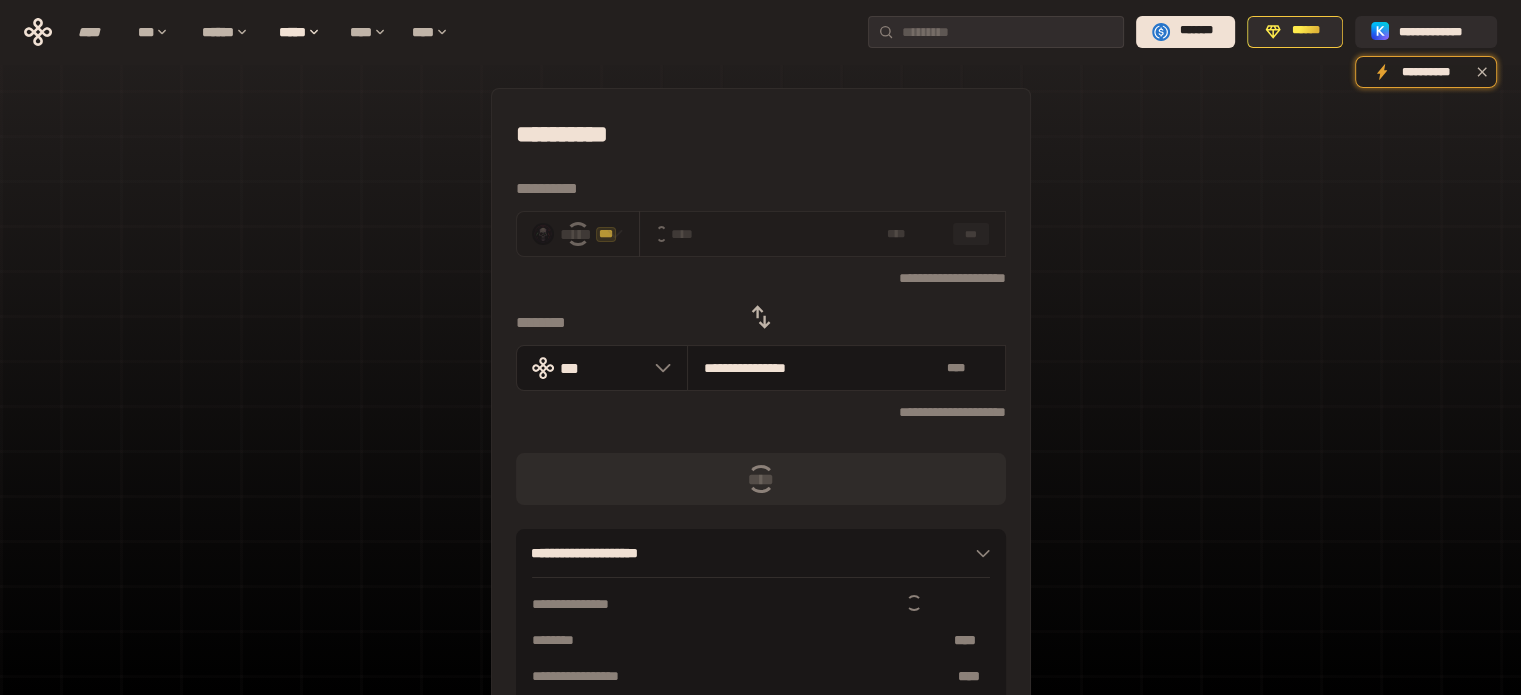 type 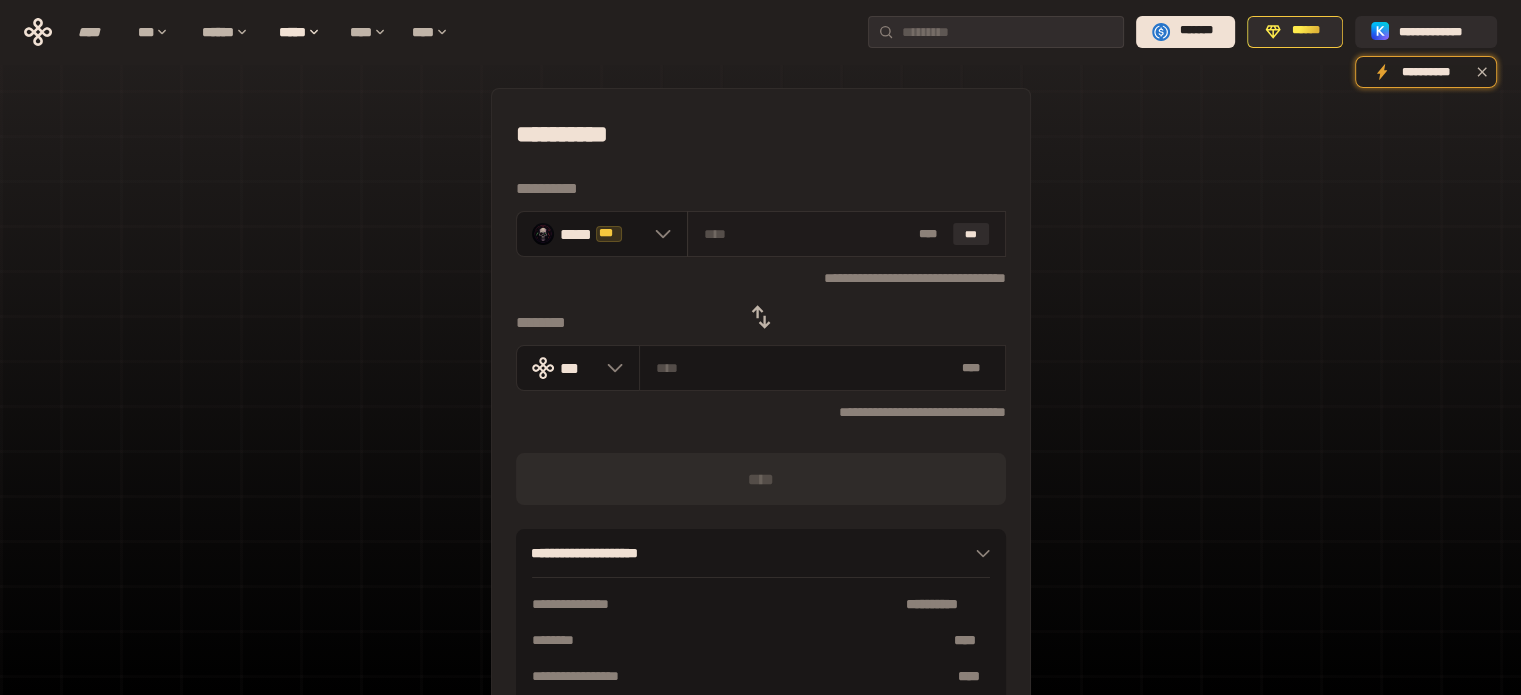 click at bounding box center [807, 234] 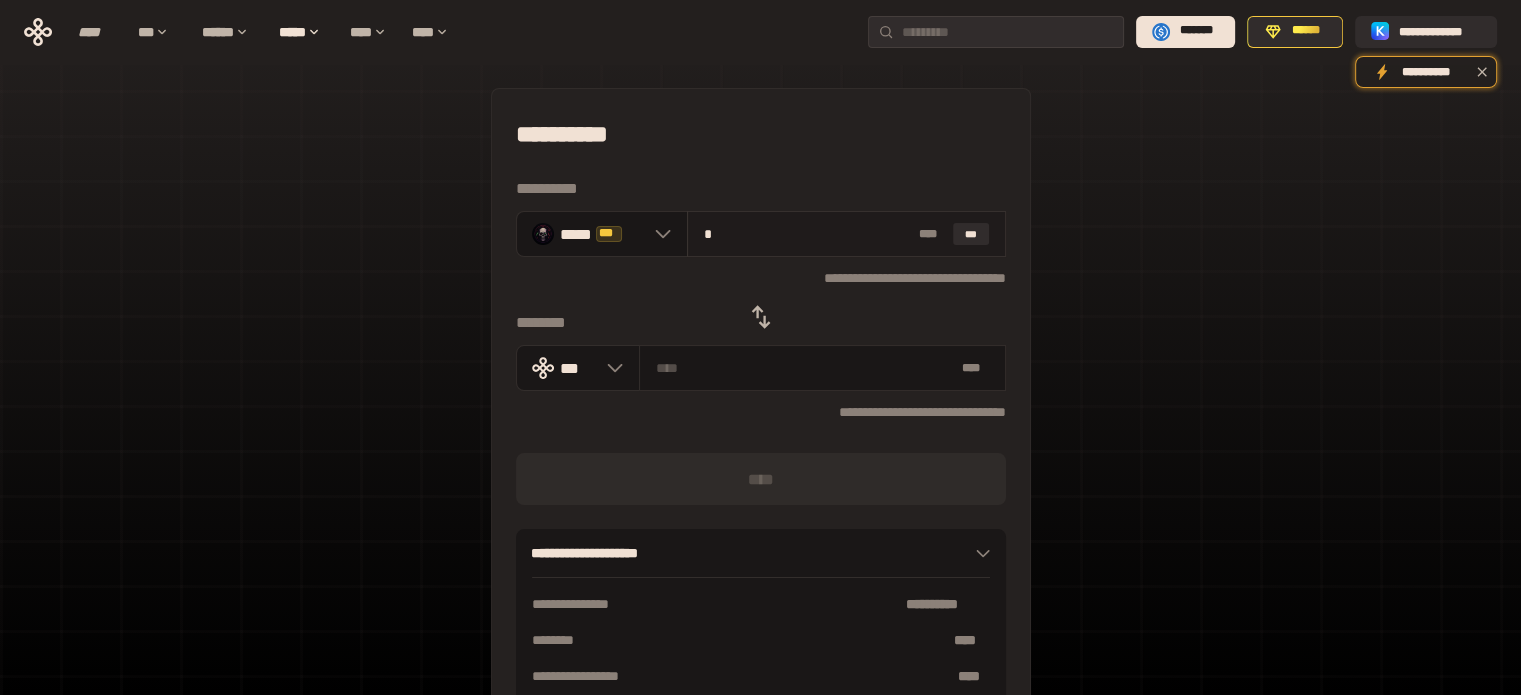 type on "**********" 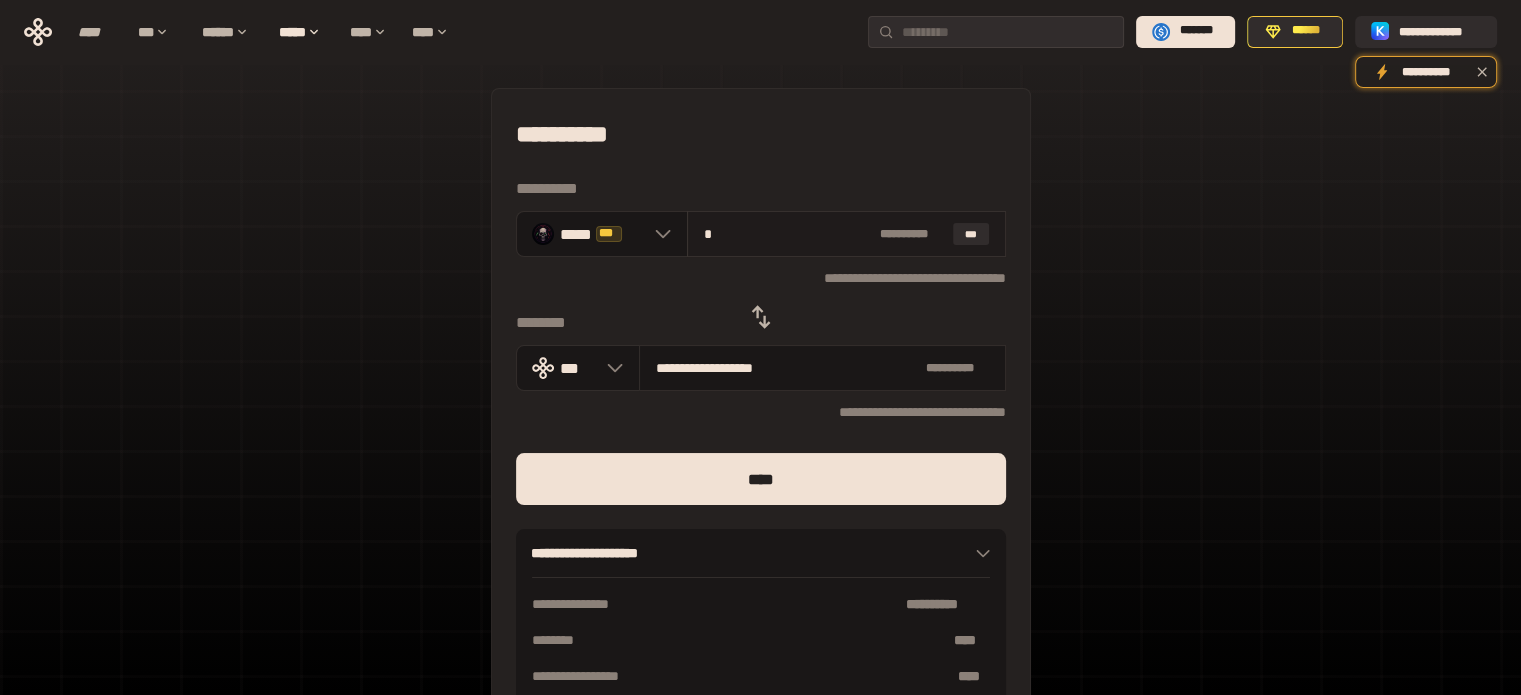 type on "**" 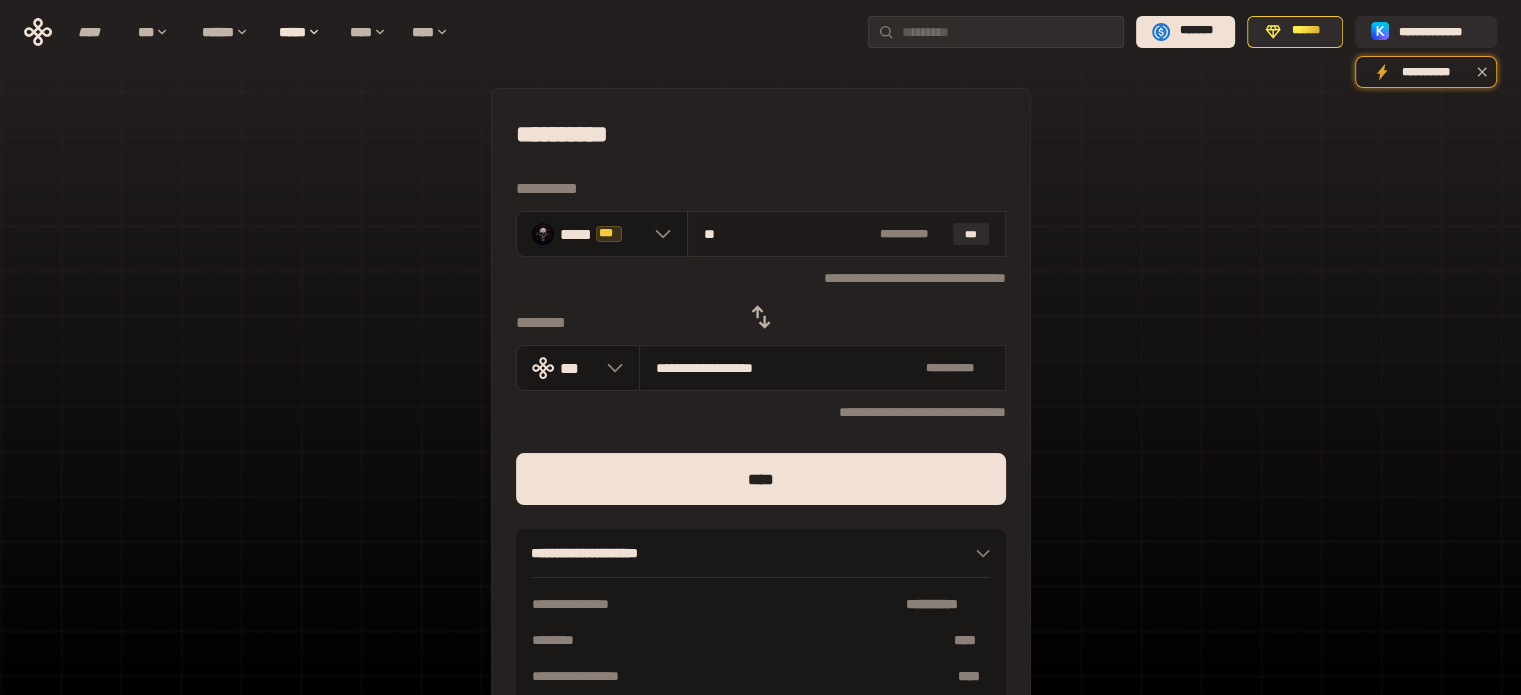 type on "**********" 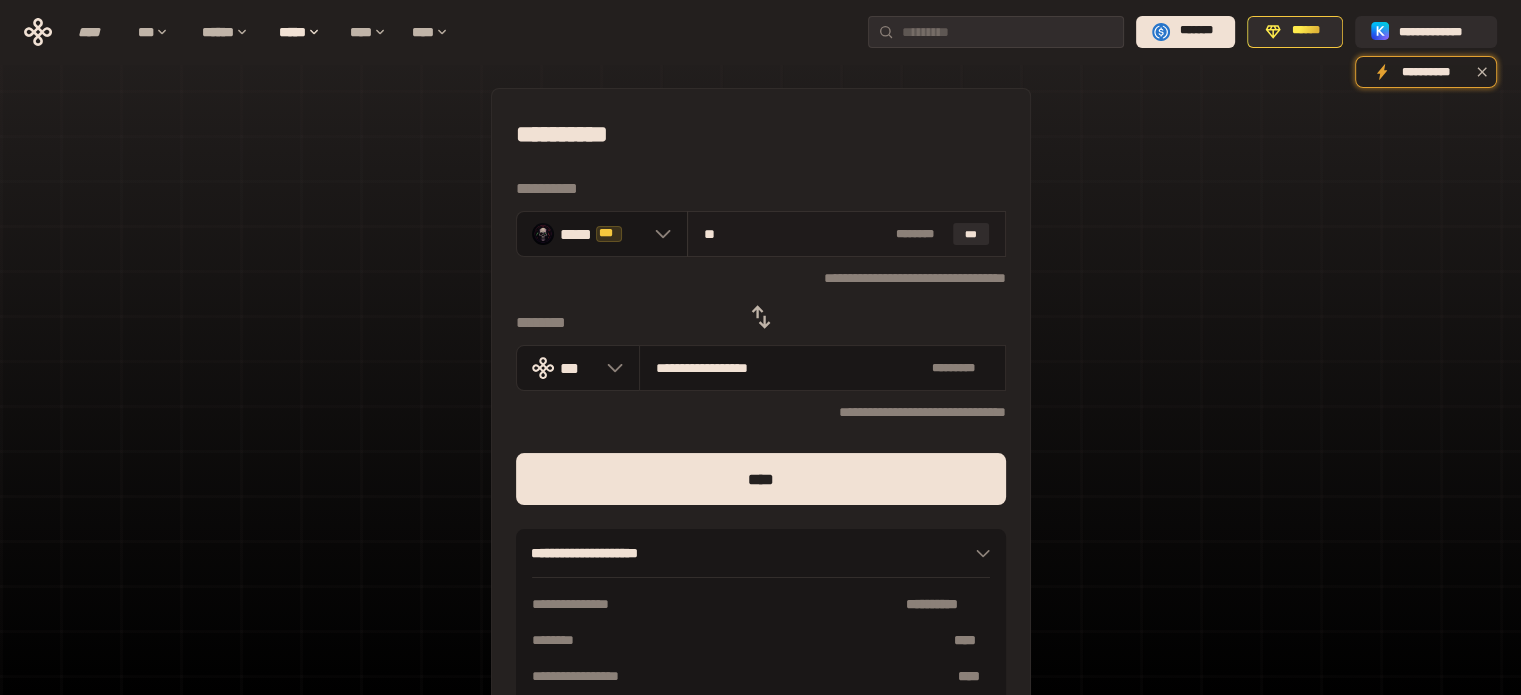 drag, startPoint x: 711, startPoint y: 239, endPoint x: 700, endPoint y: 239, distance: 11 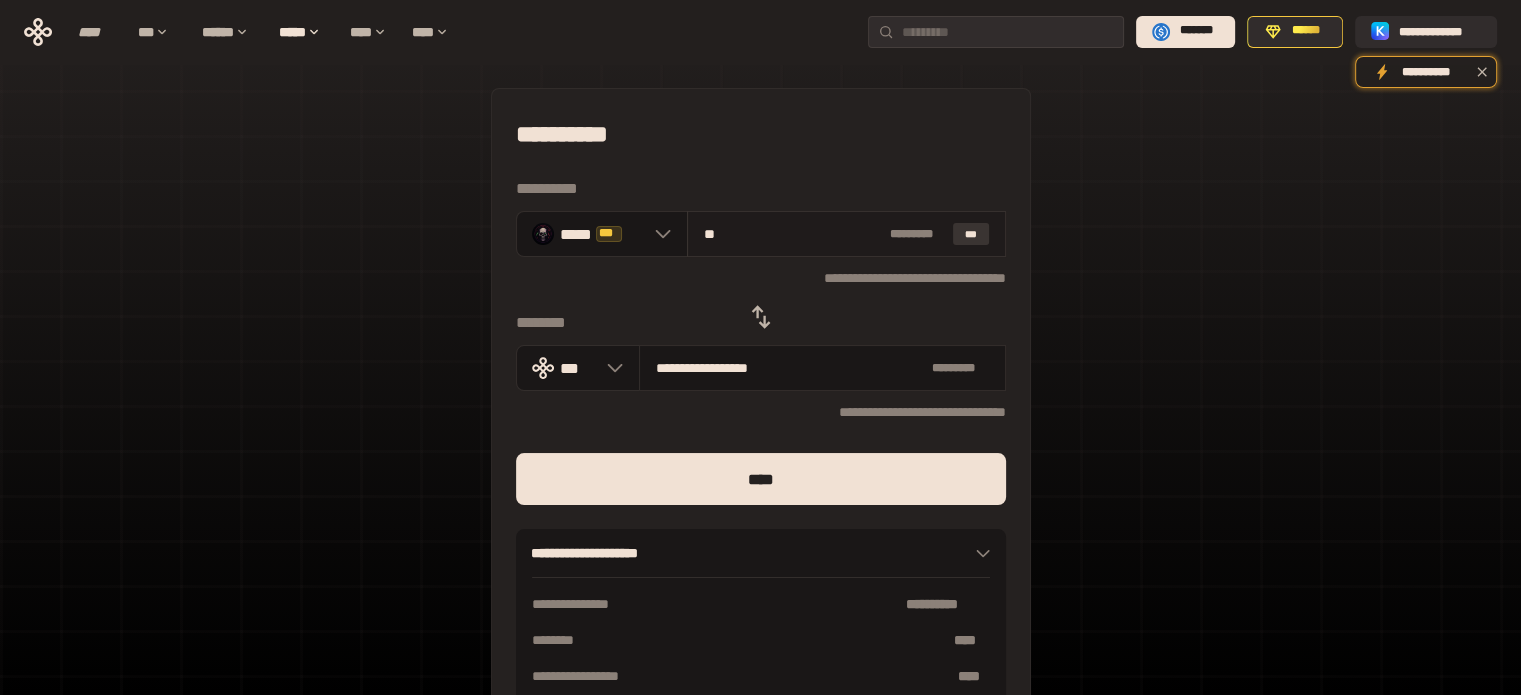 click on "***" at bounding box center [971, 234] 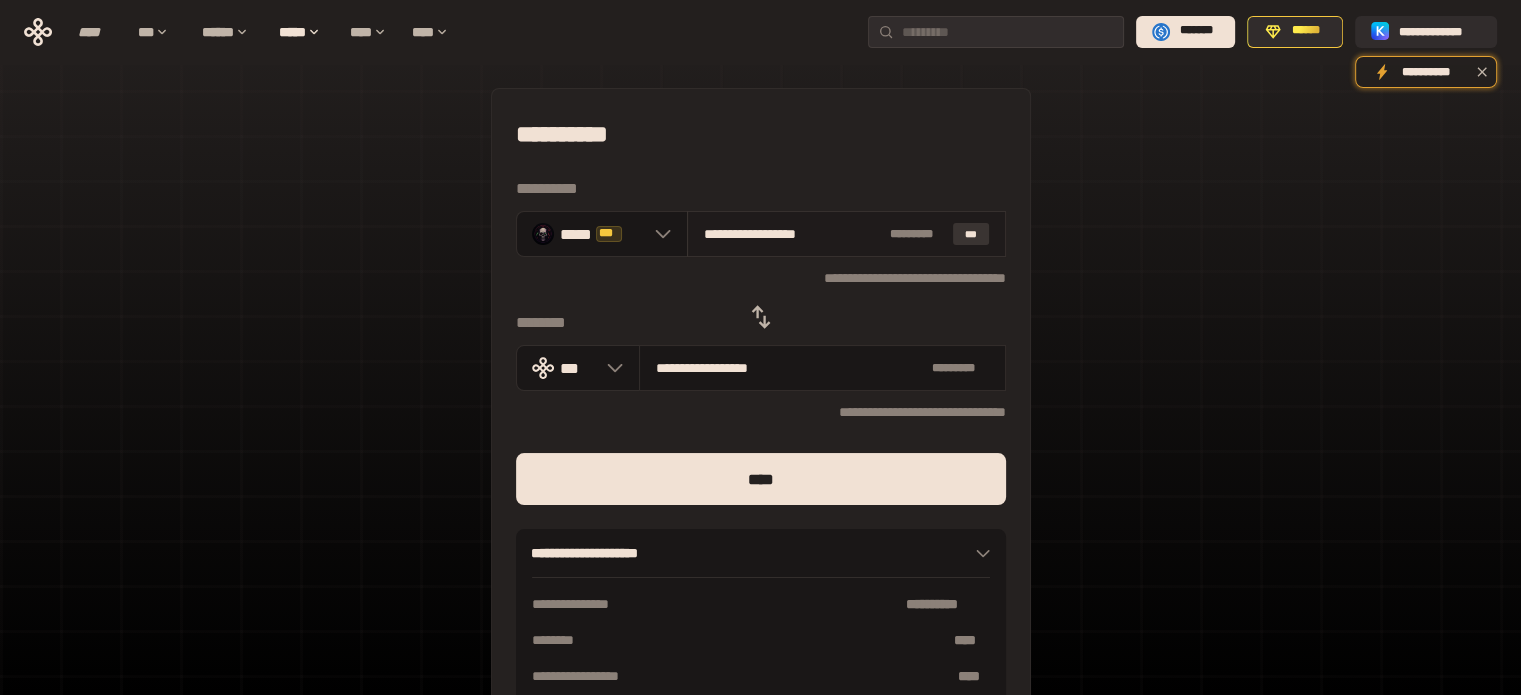 type on "**********" 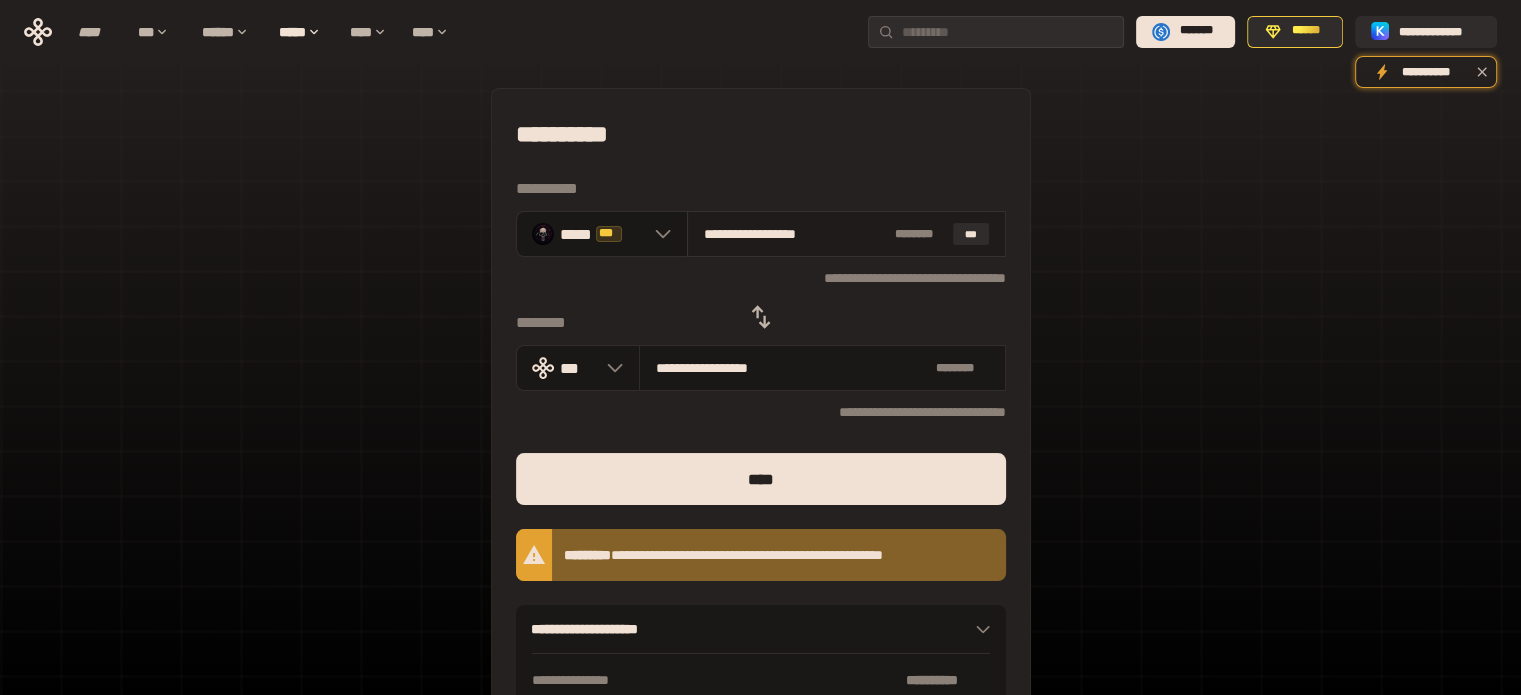 click on "**********" at bounding box center (795, 234) 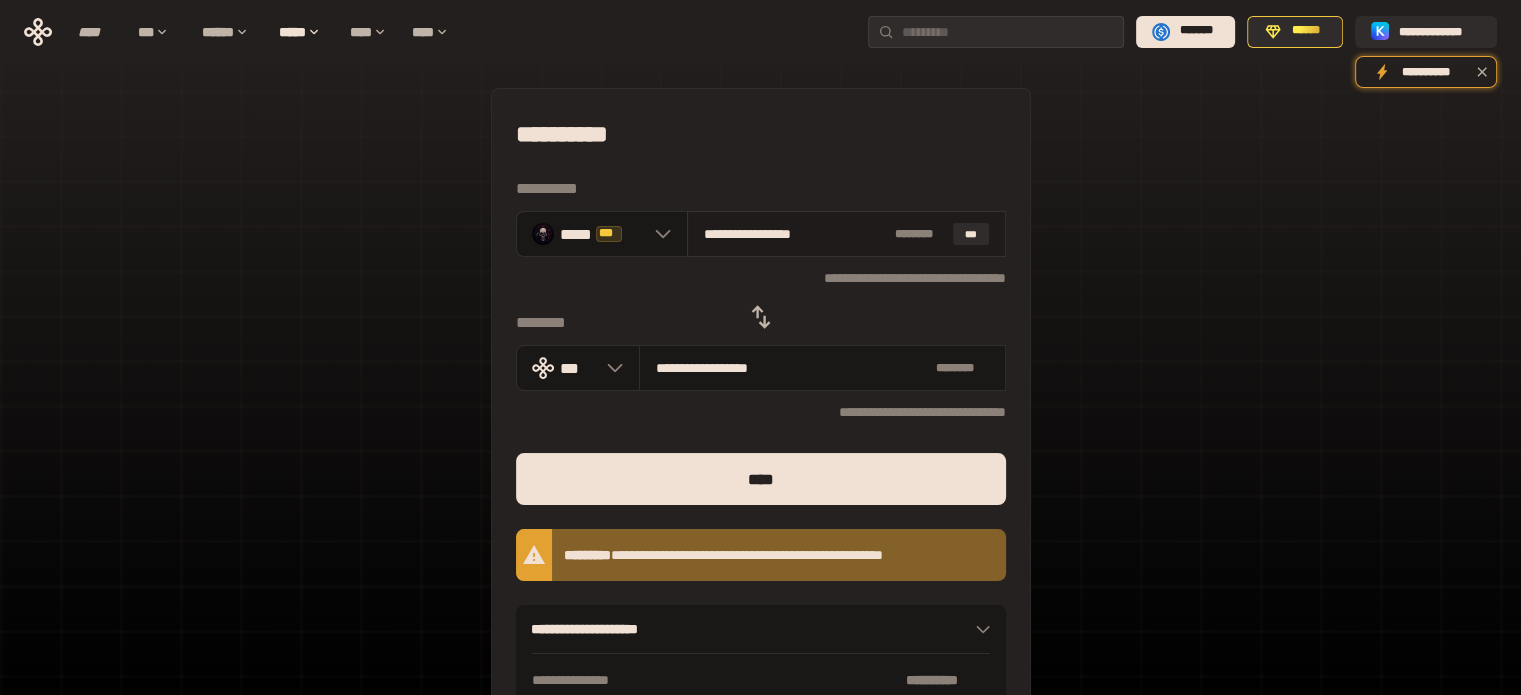 type on "**********" 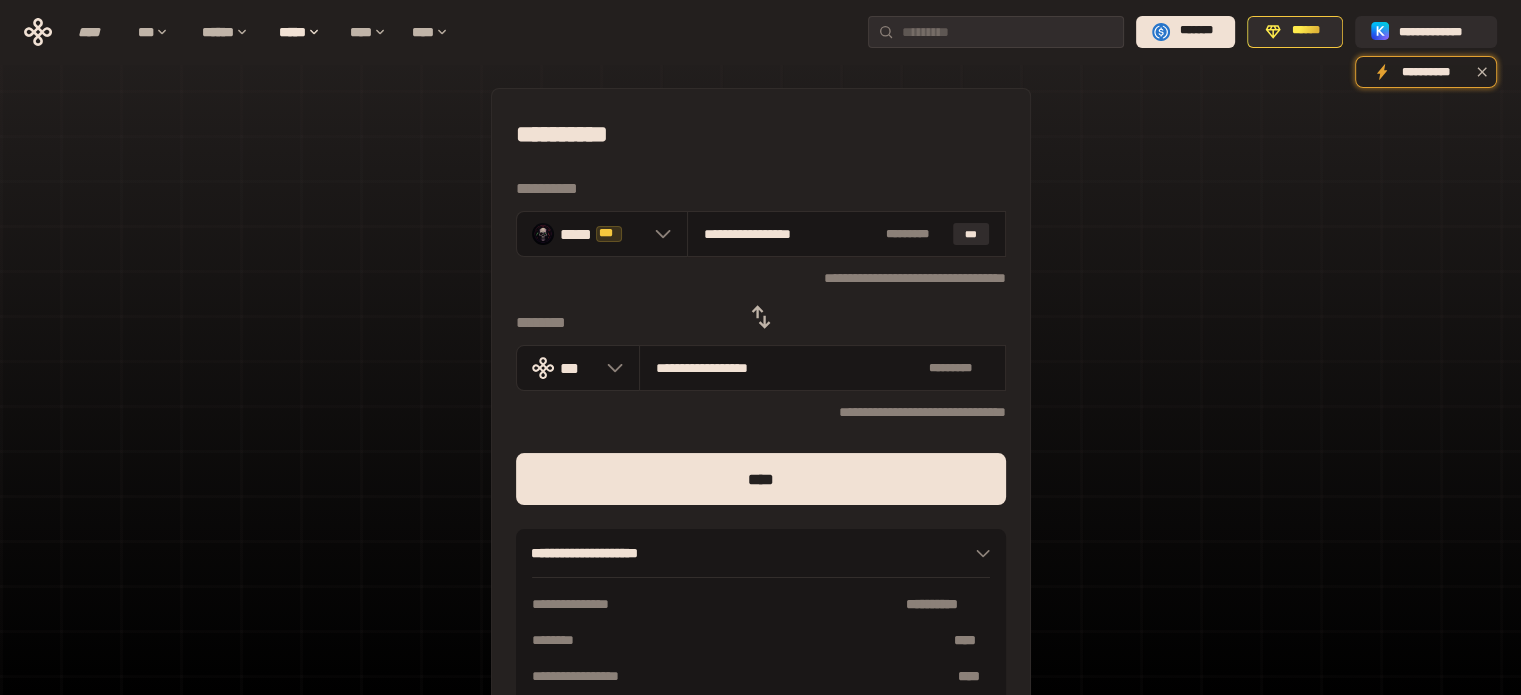 type on "**********" 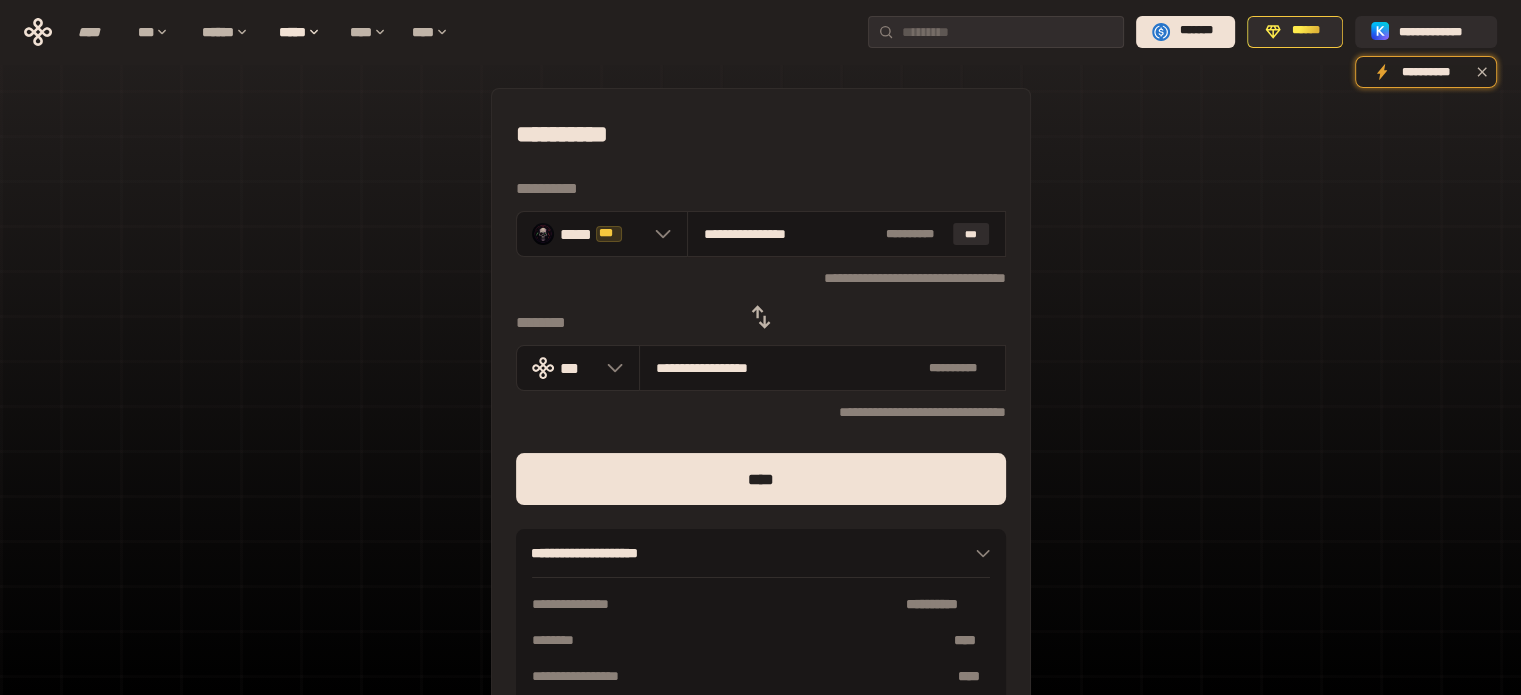 type on "**********" 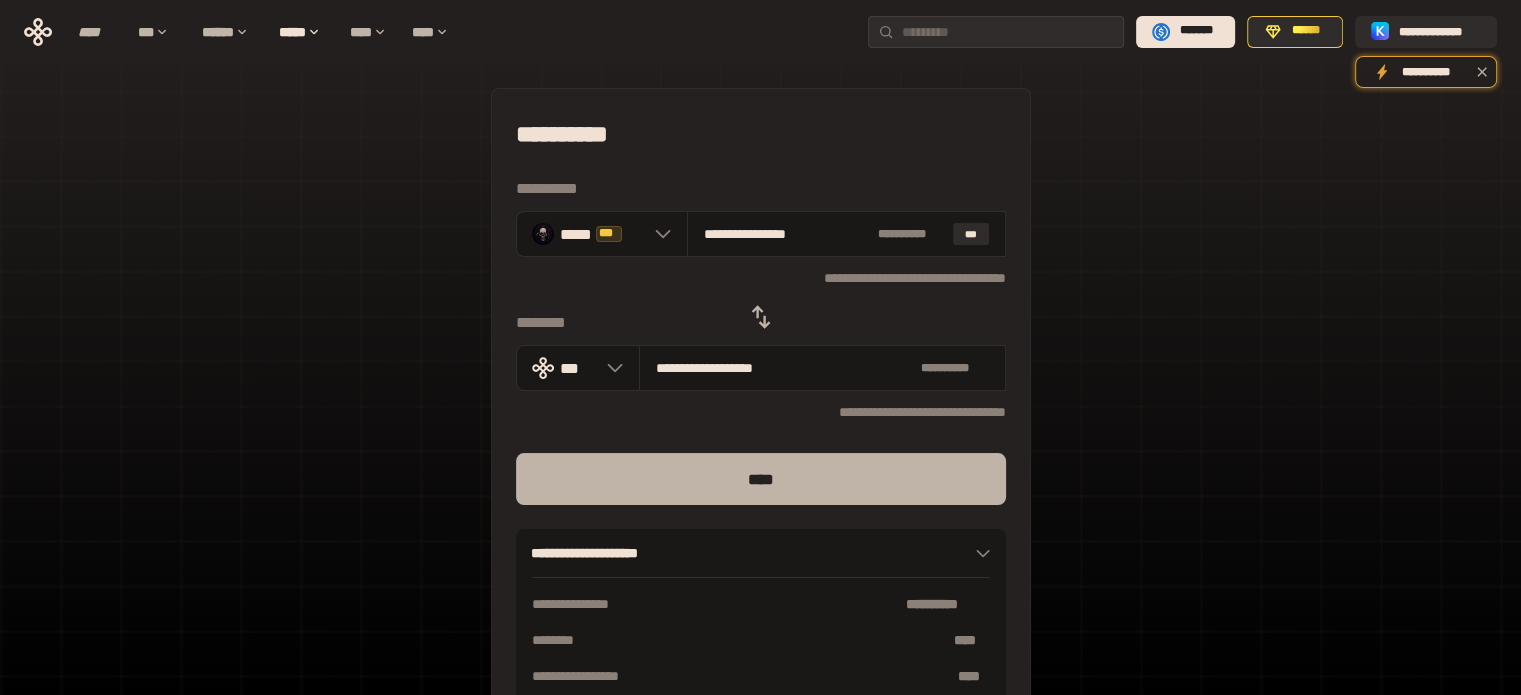 type on "**********" 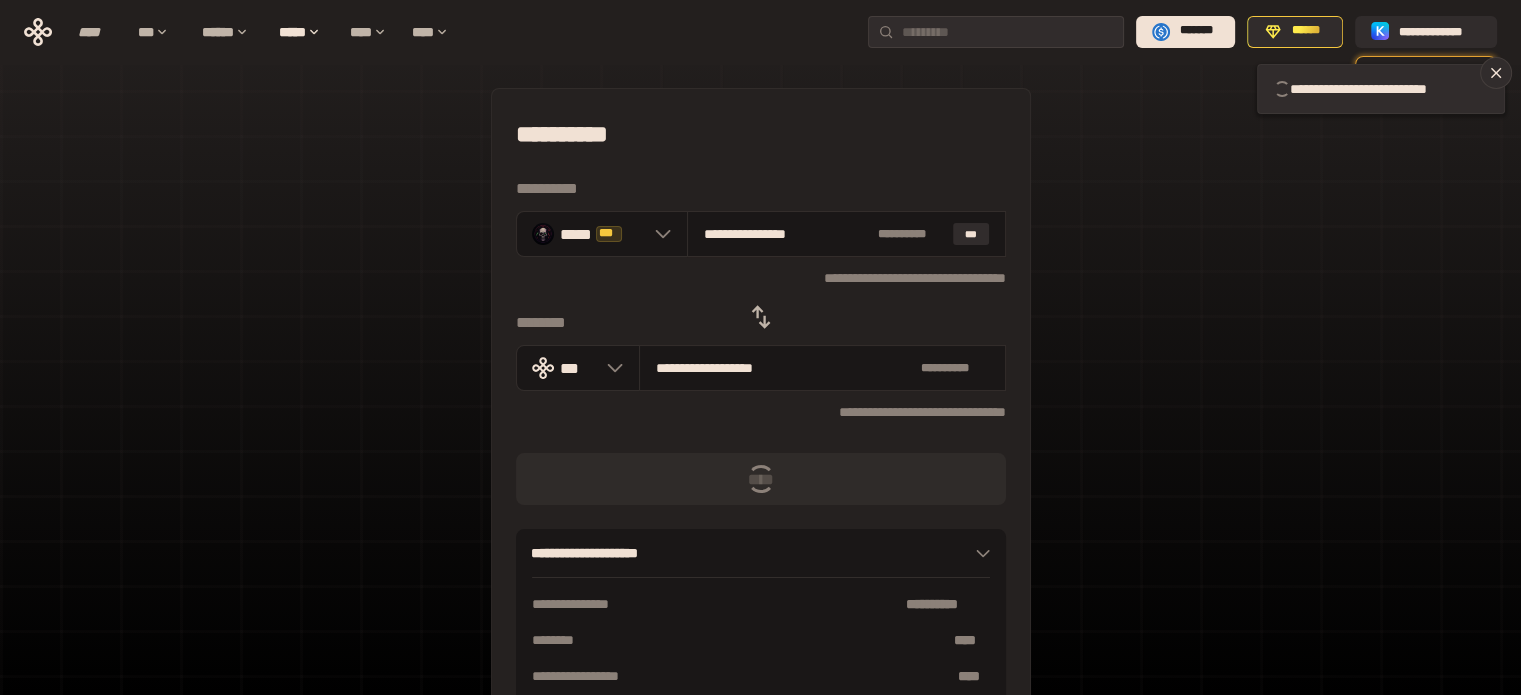 type 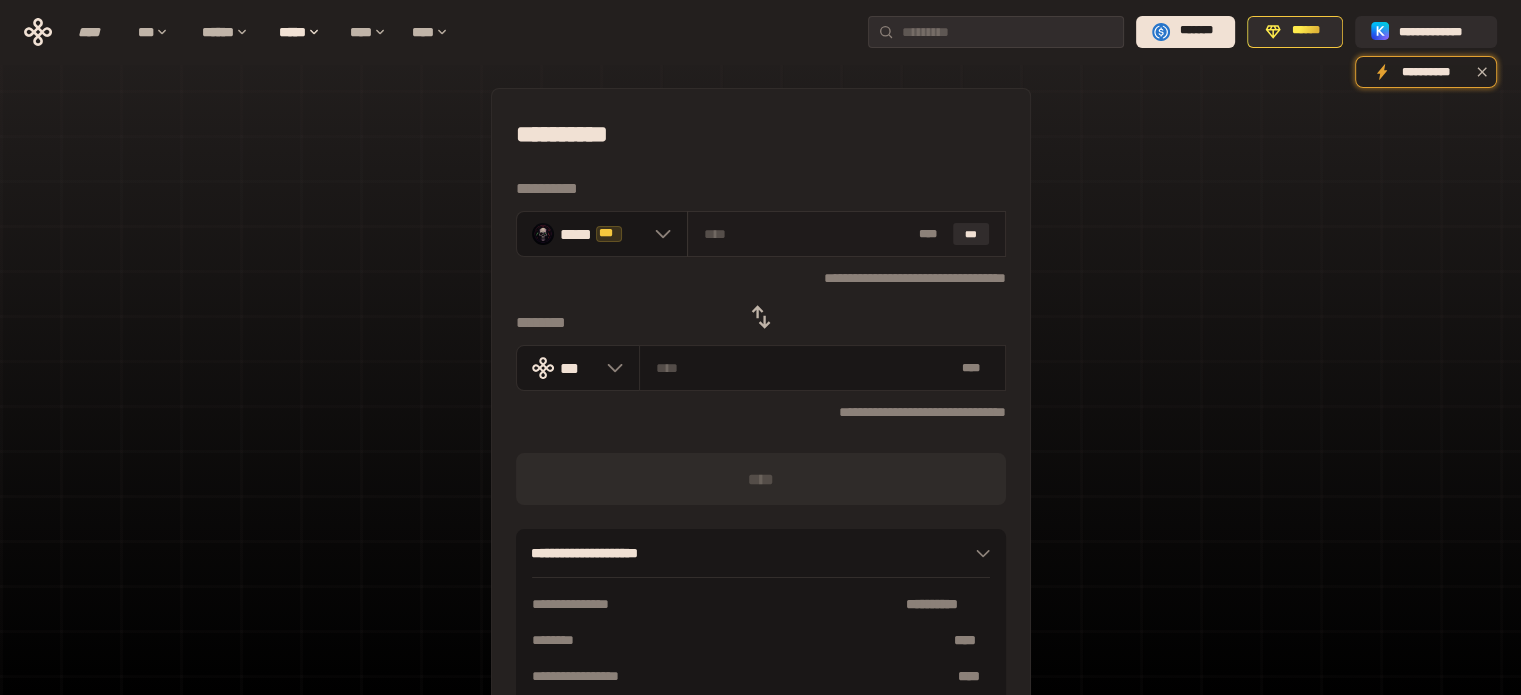 click at bounding box center (807, 234) 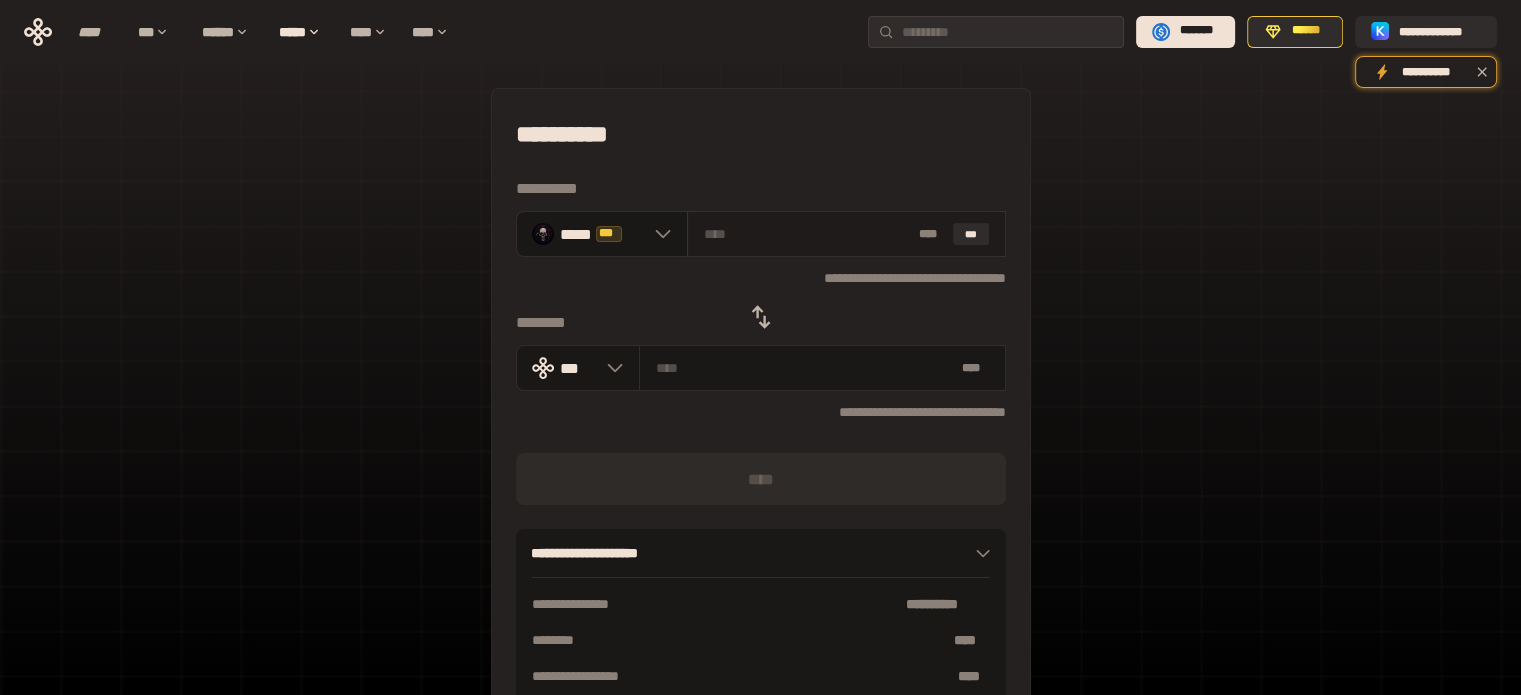 type on "*" 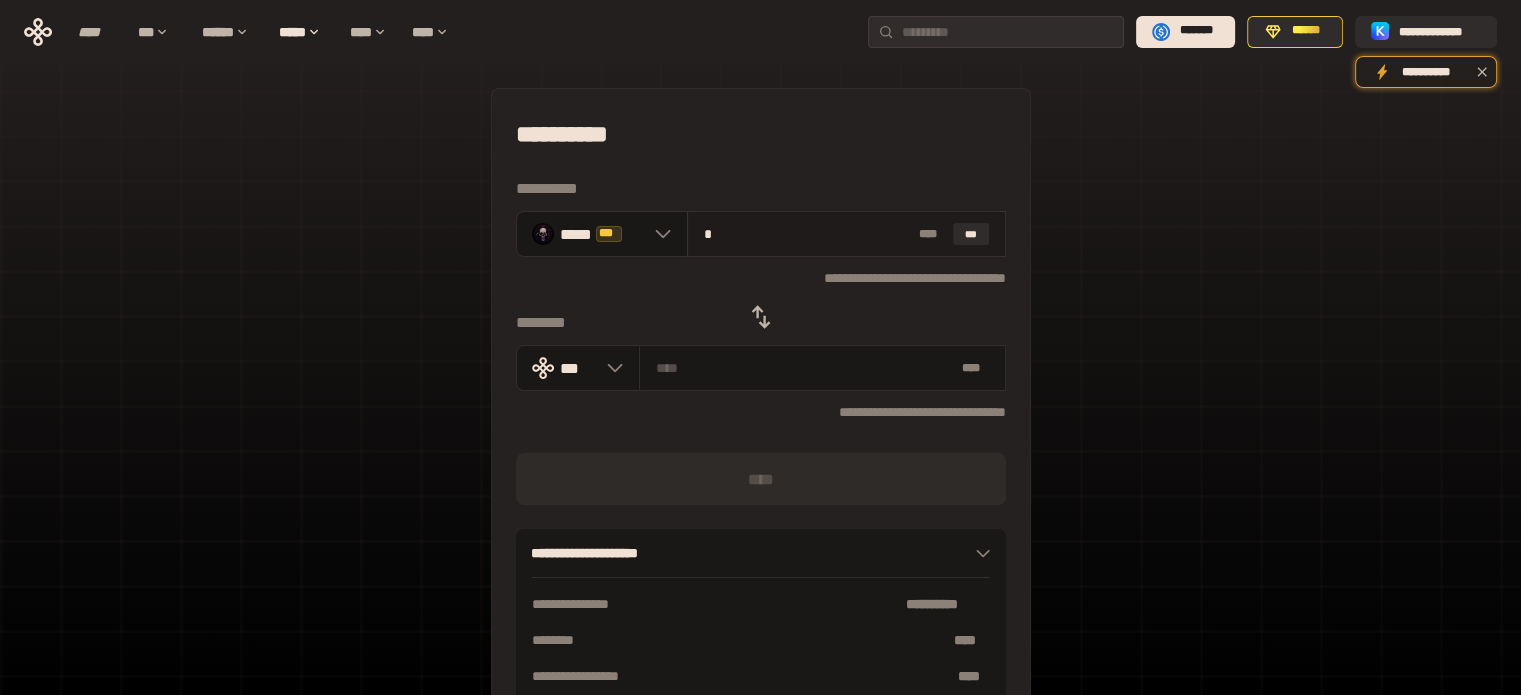 type on "**********" 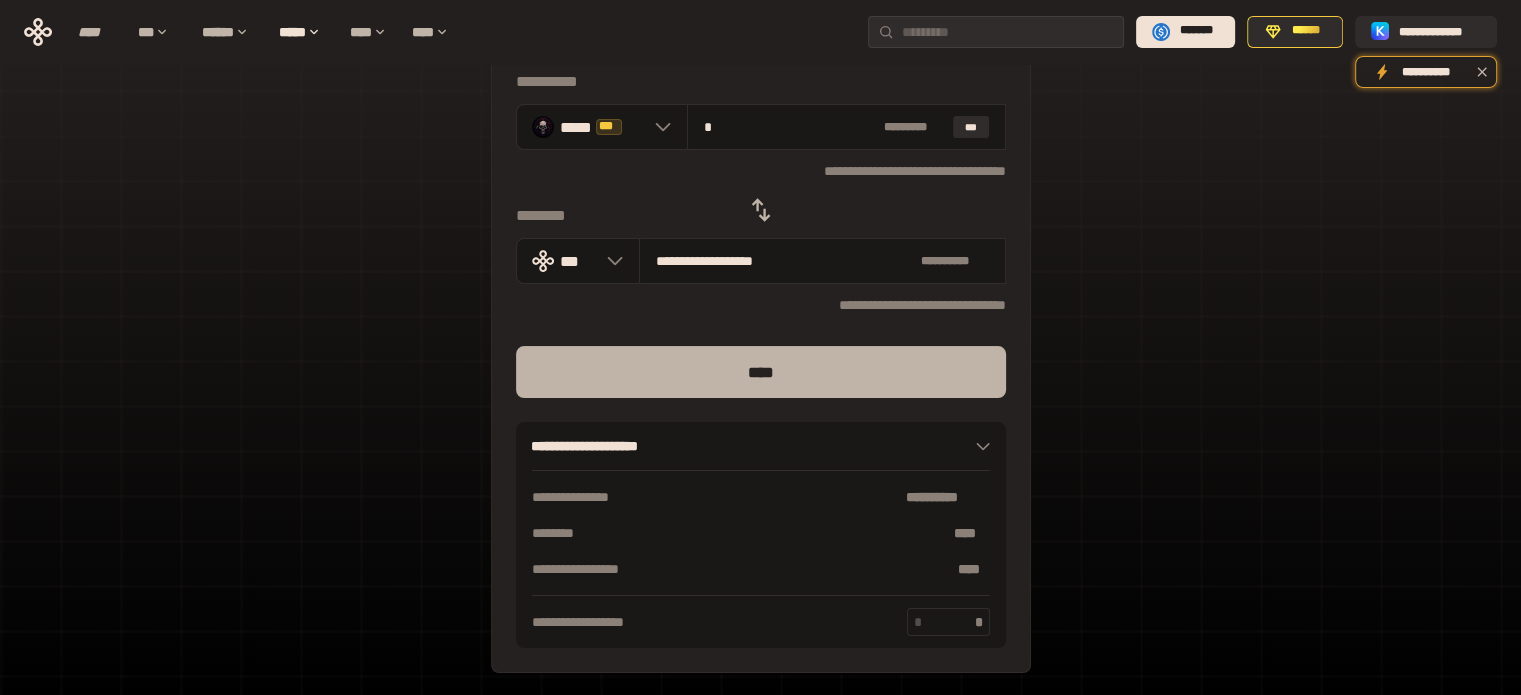 scroll, scrollTop: 76, scrollLeft: 0, axis: vertical 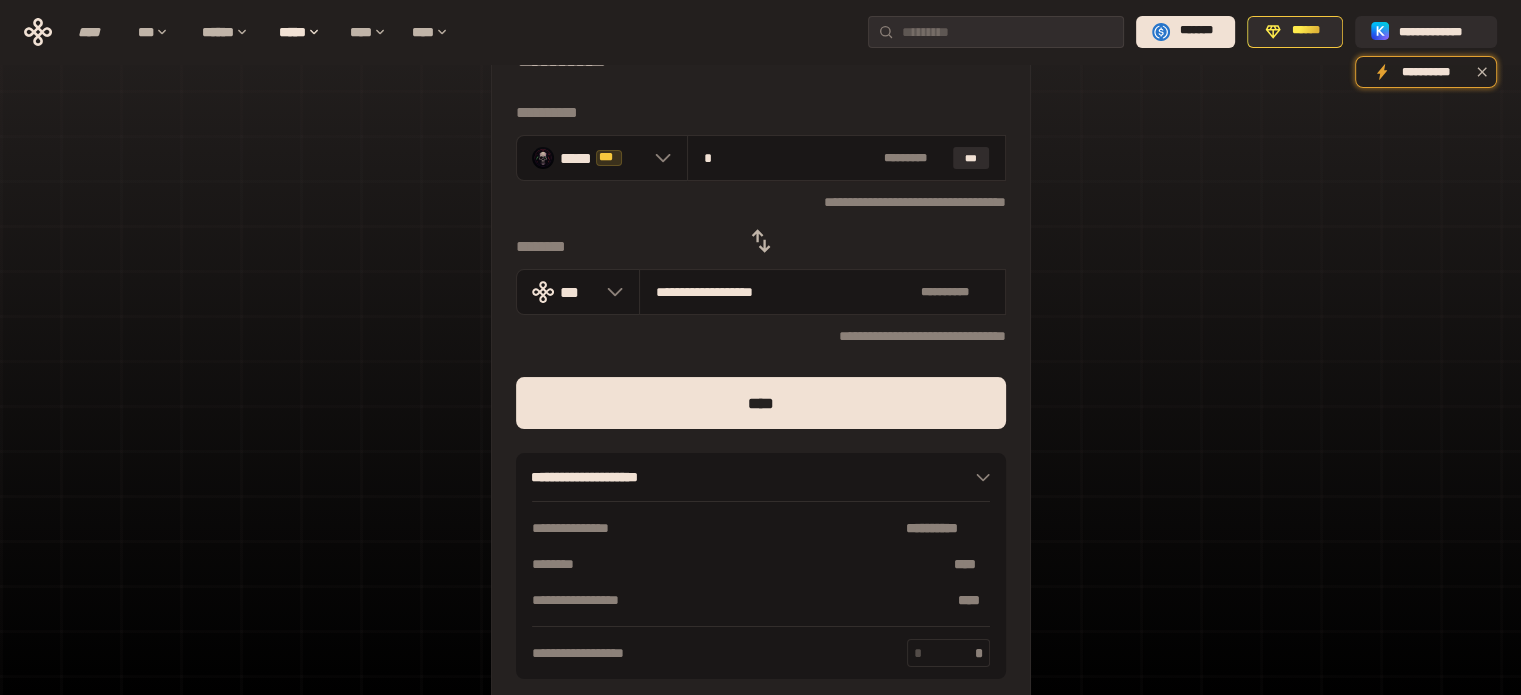 type on "*" 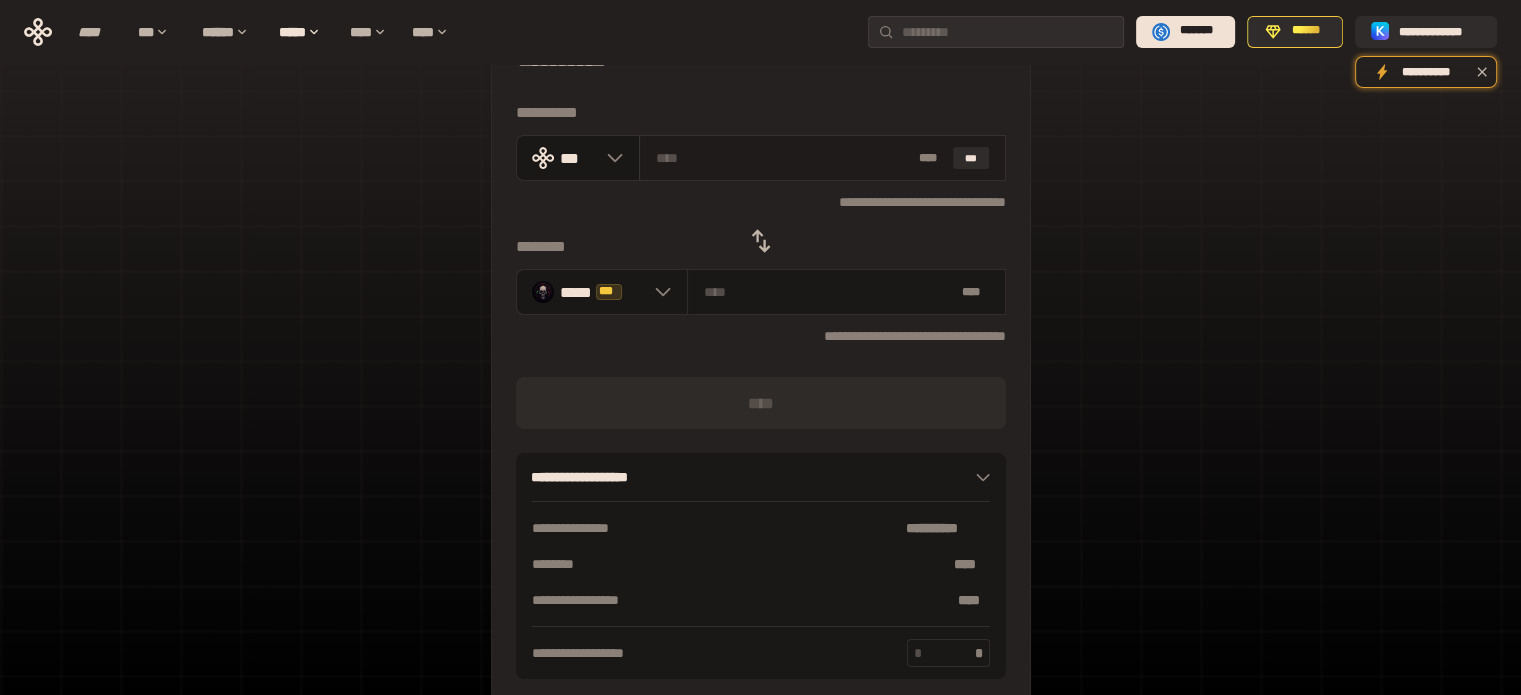 click at bounding box center (783, 158) 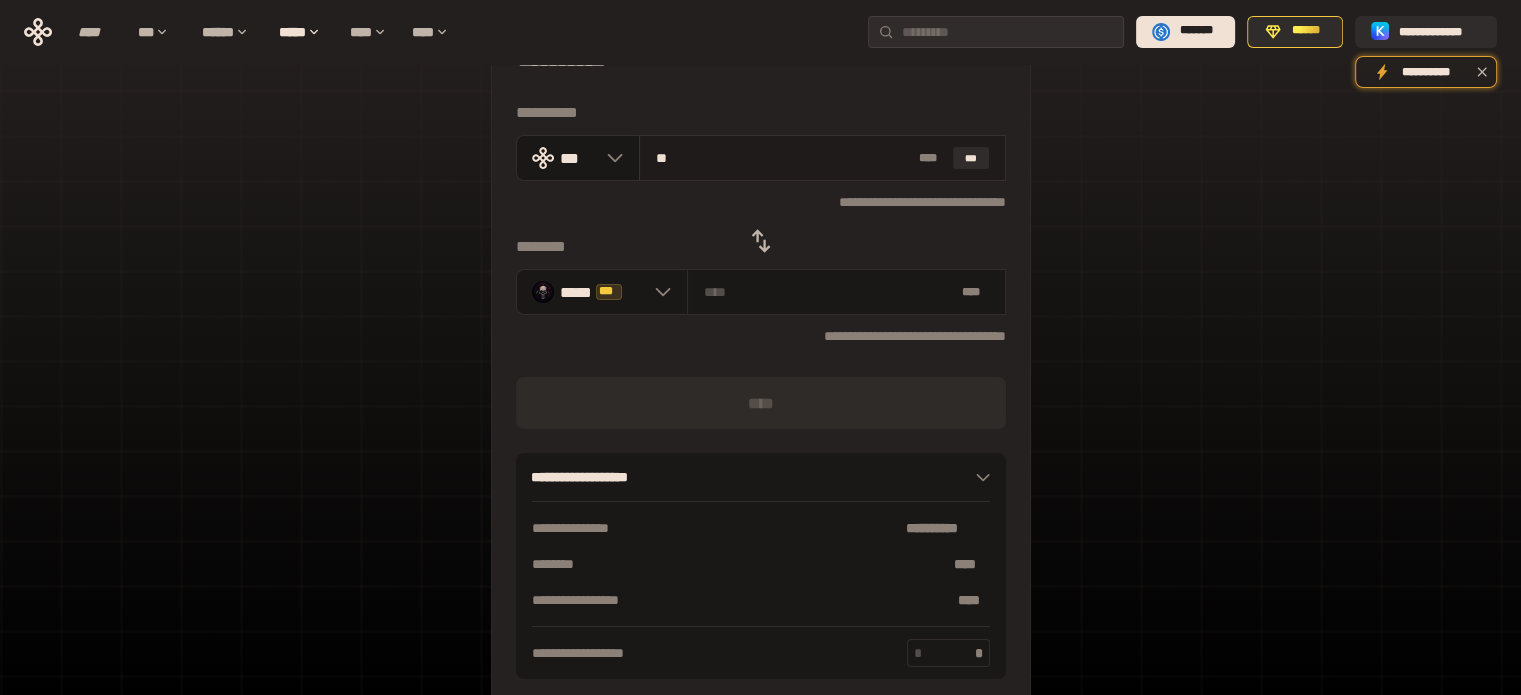 type on "***" 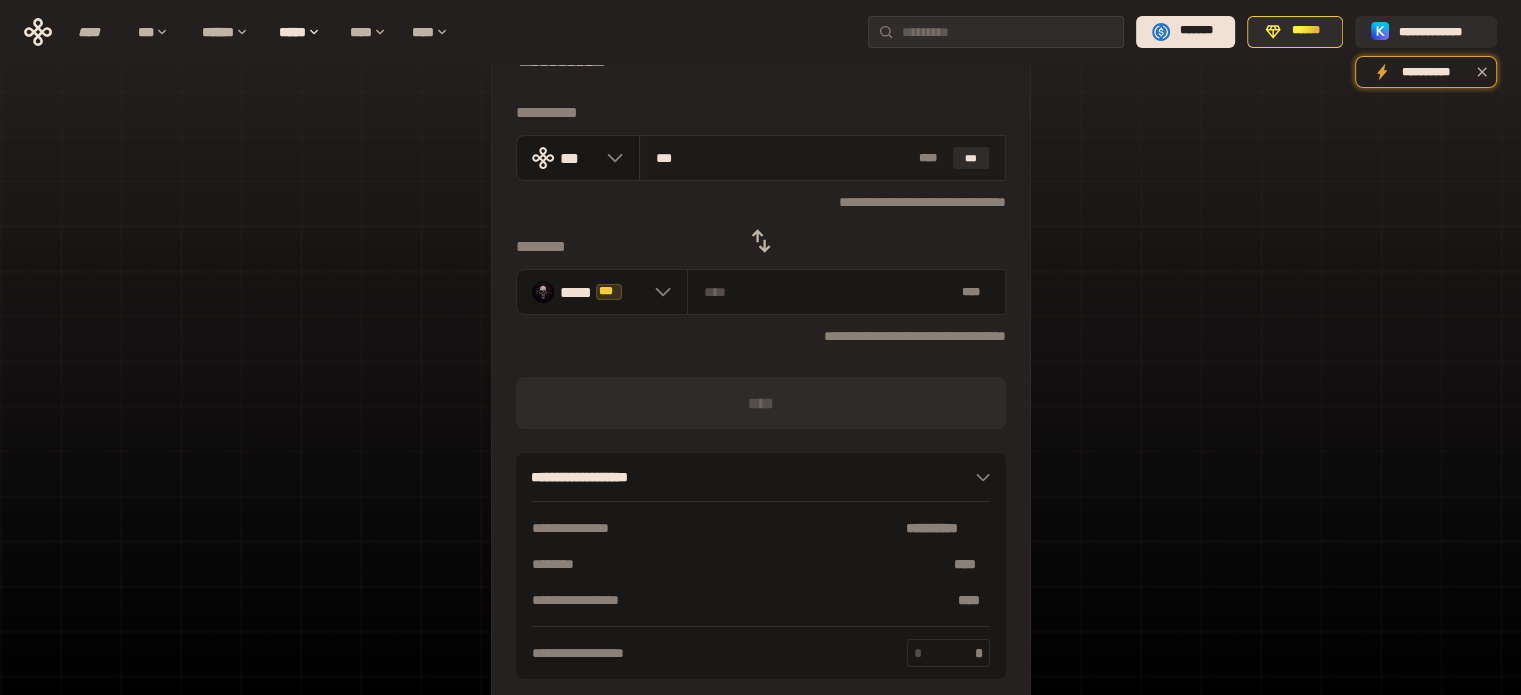 type on "**********" 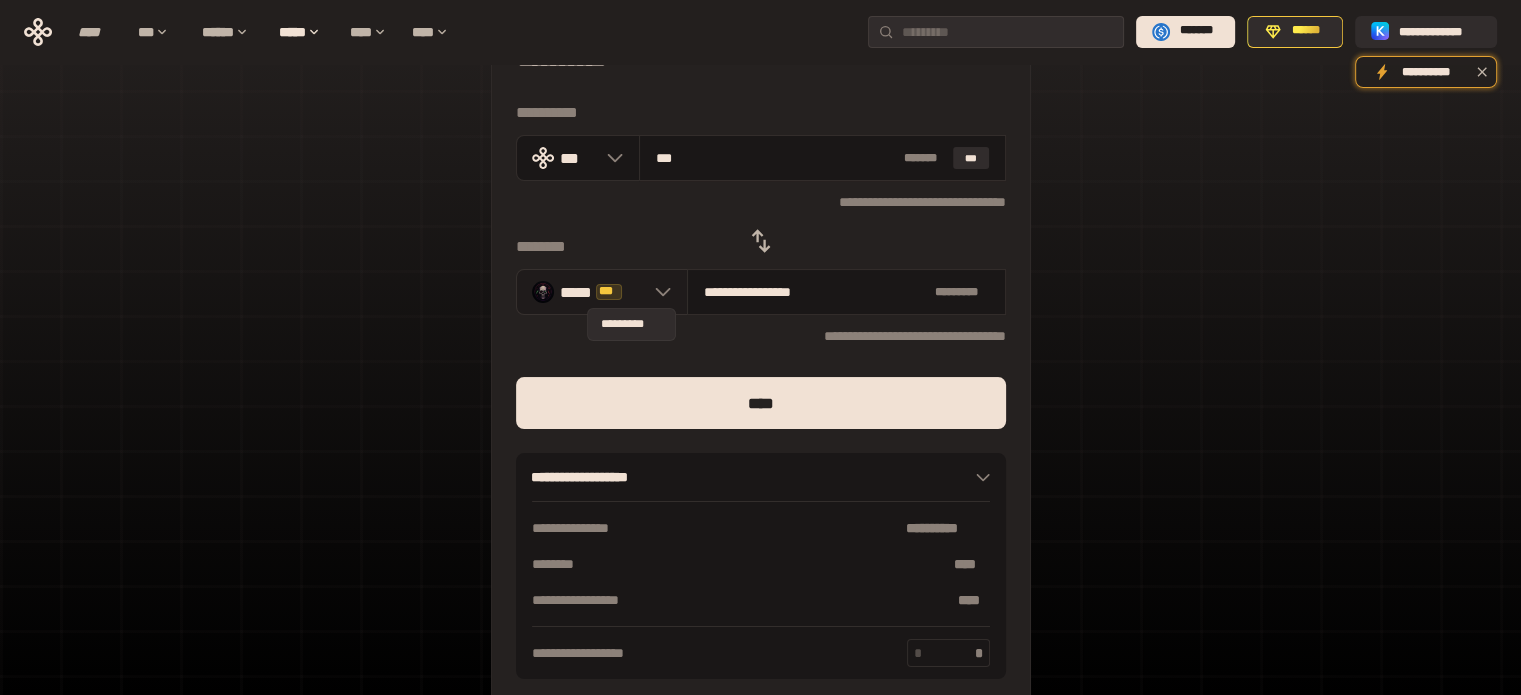 type on "***" 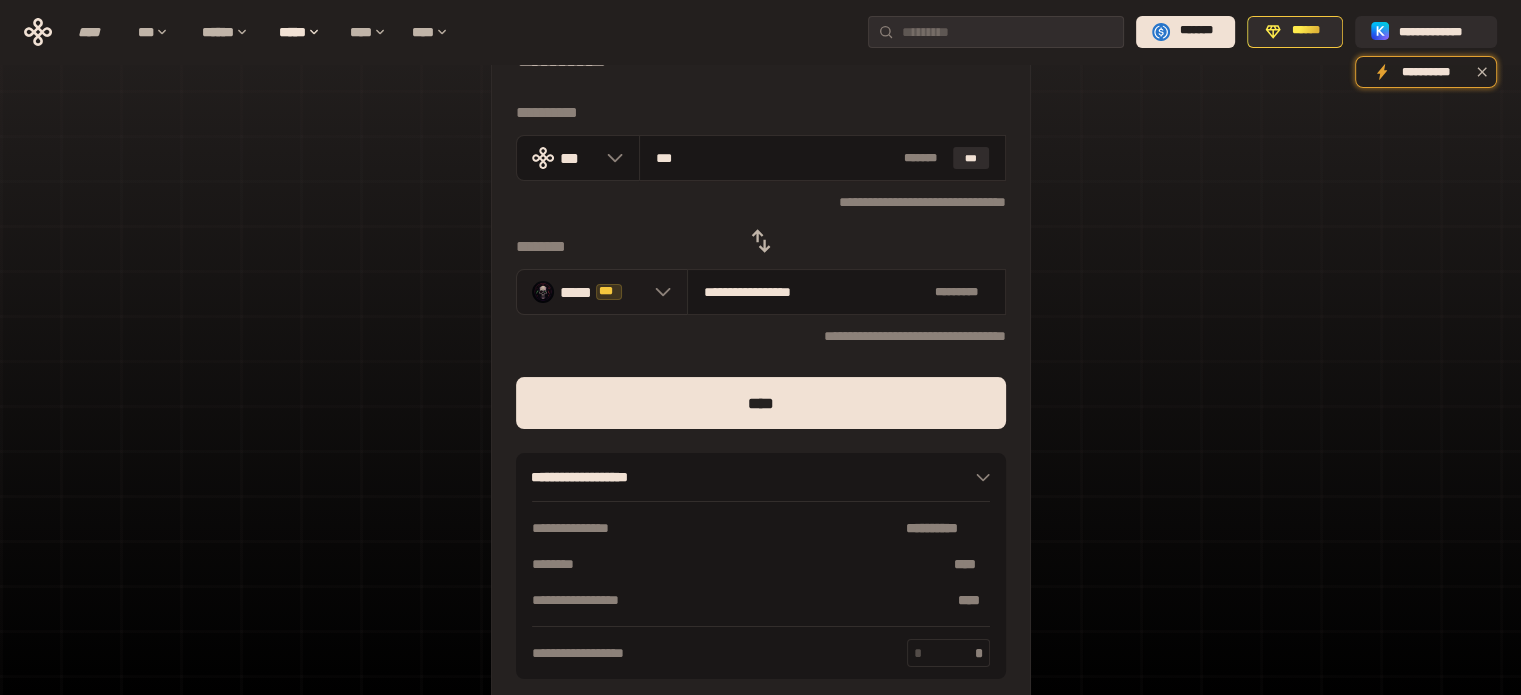 click 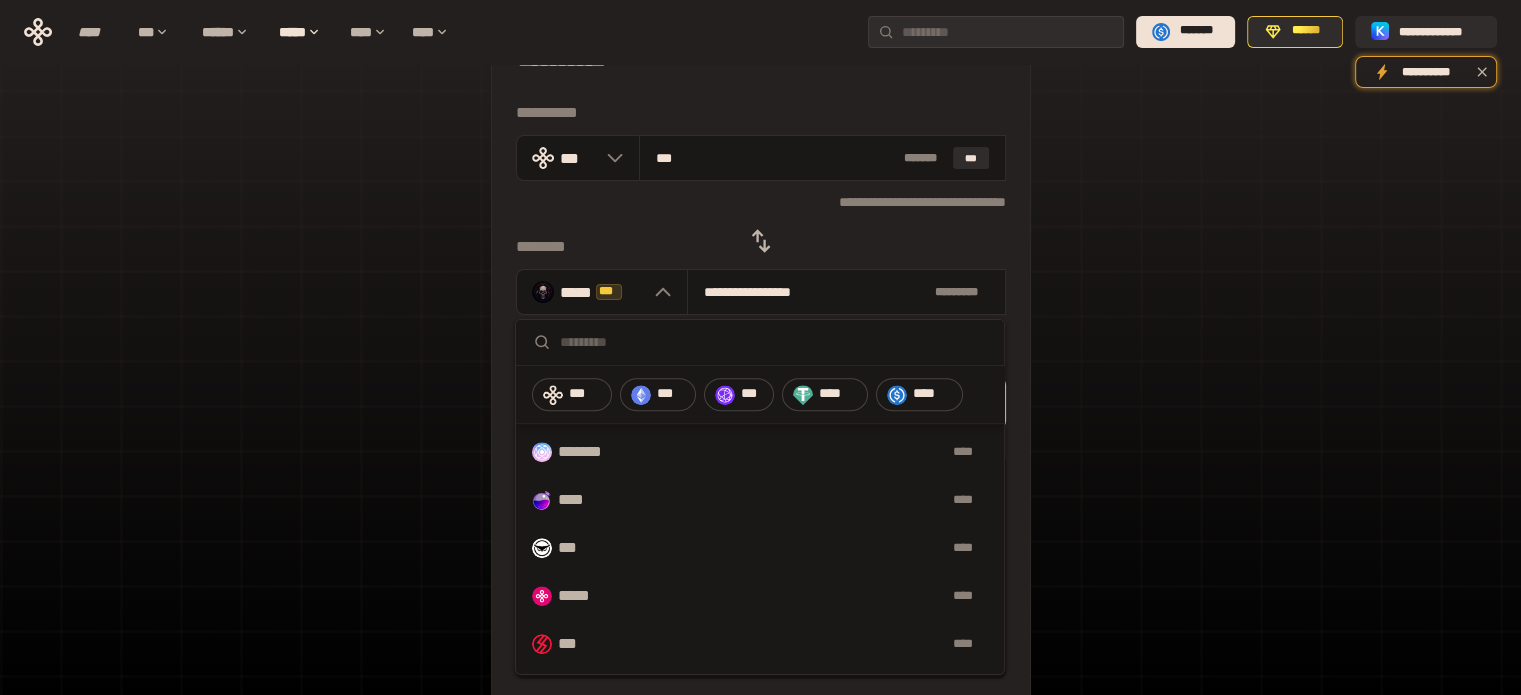scroll, scrollTop: 1444, scrollLeft: 0, axis: vertical 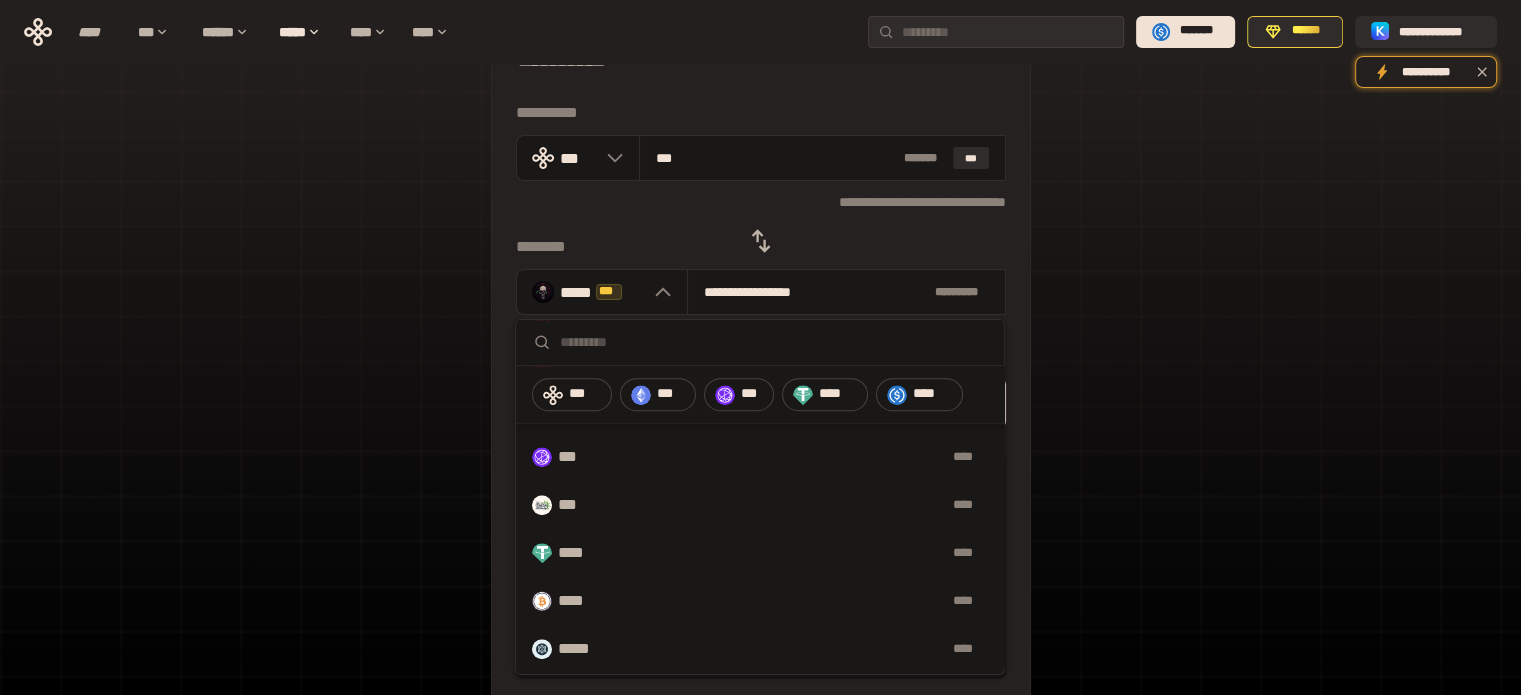 drag, startPoint x: 34, startPoint y: 9, endPoint x: 40, endPoint y: 21, distance: 13.416408 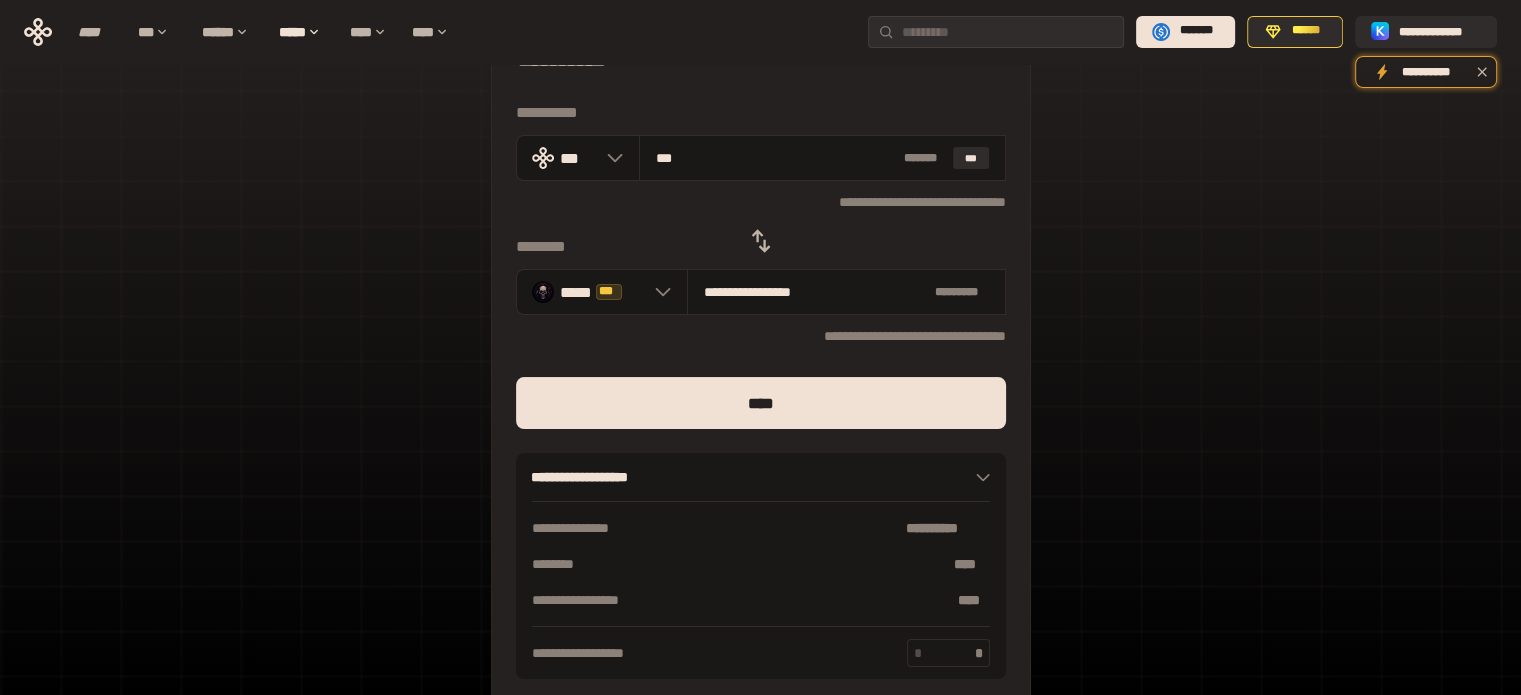 click 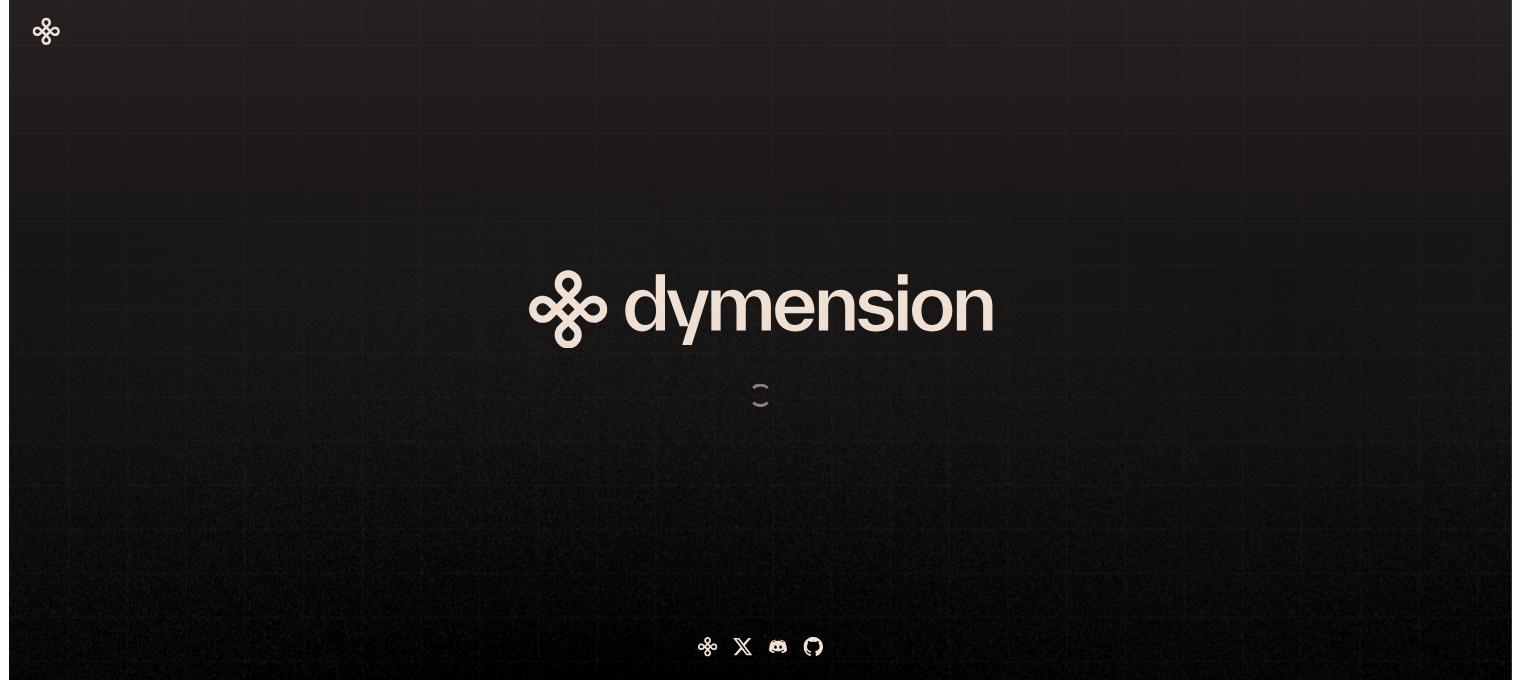 scroll, scrollTop: 0, scrollLeft: 0, axis: both 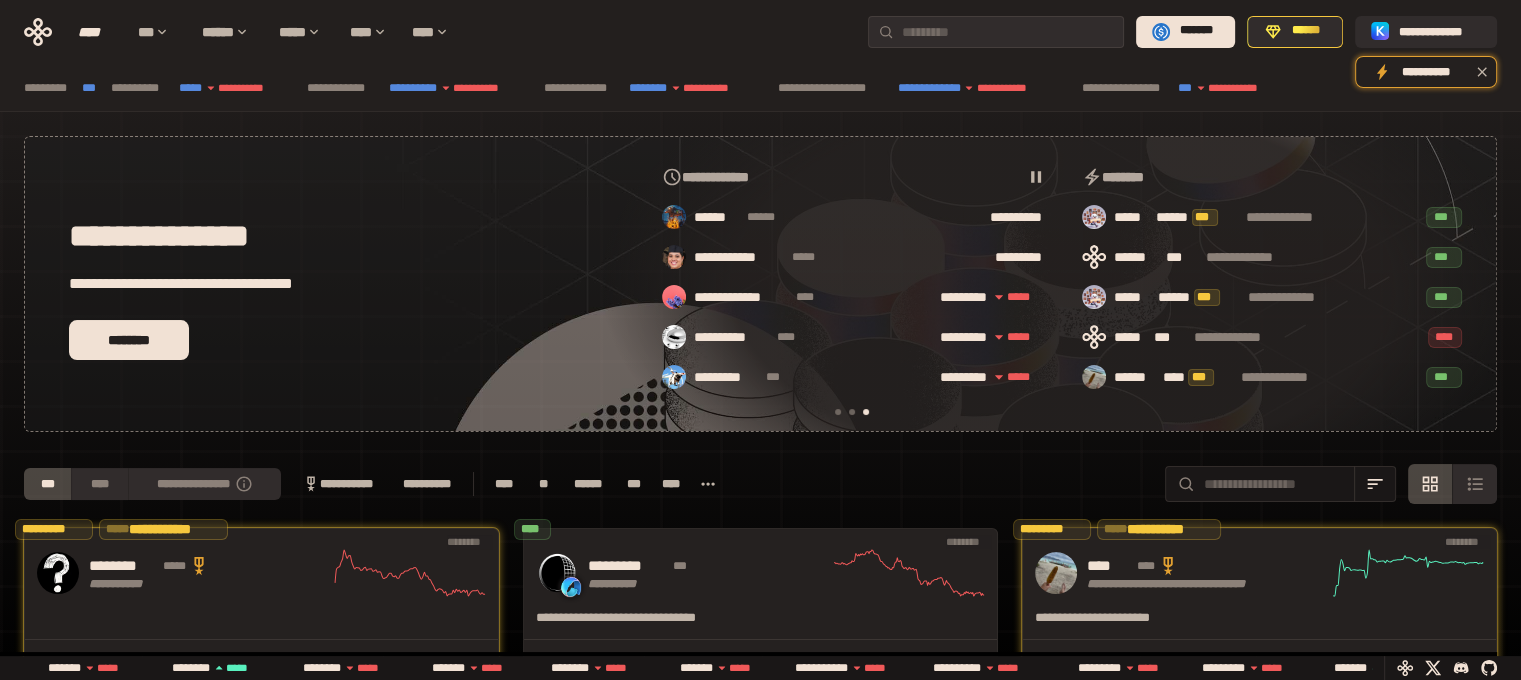 drag, startPoint x: 1164, startPoint y: 515, endPoint x: 949, endPoint y: 116, distance: 453.23944 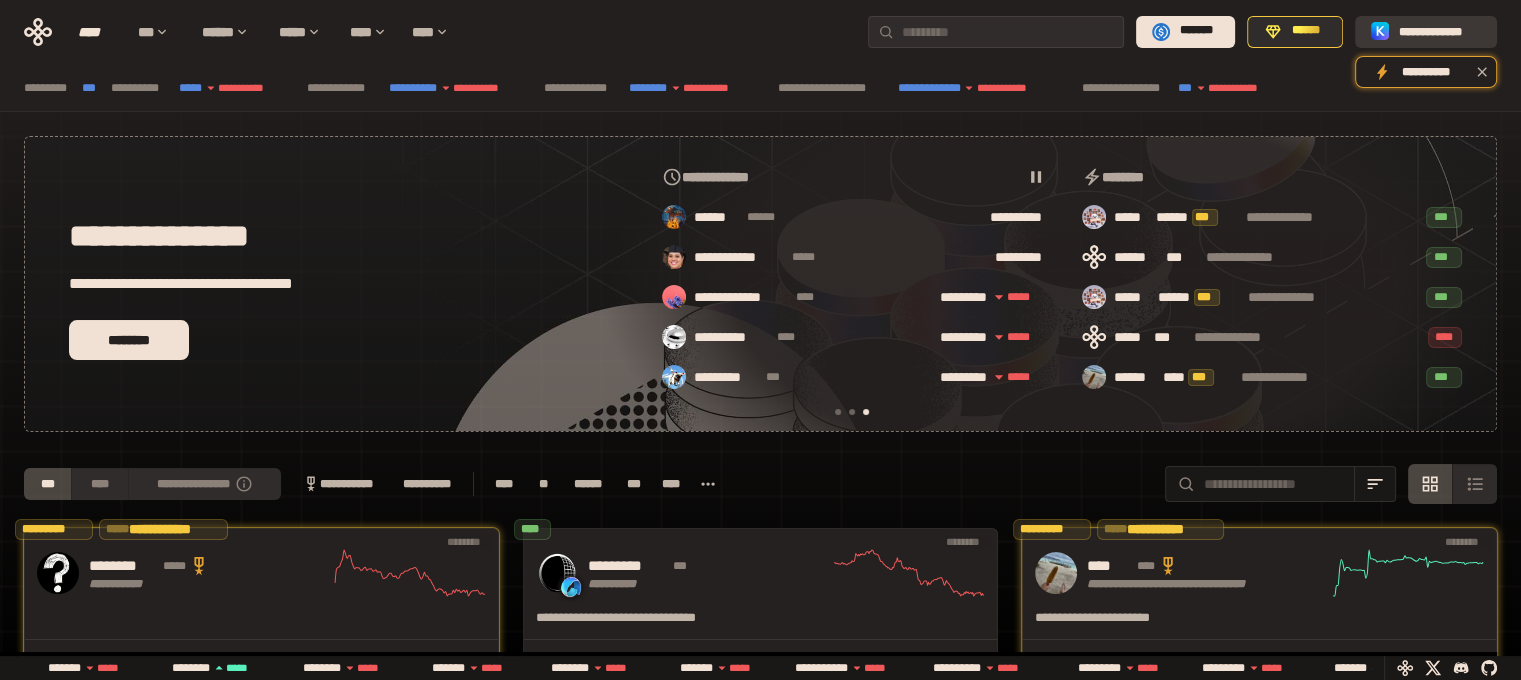 click on "**********" at bounding box center [1440, 31] 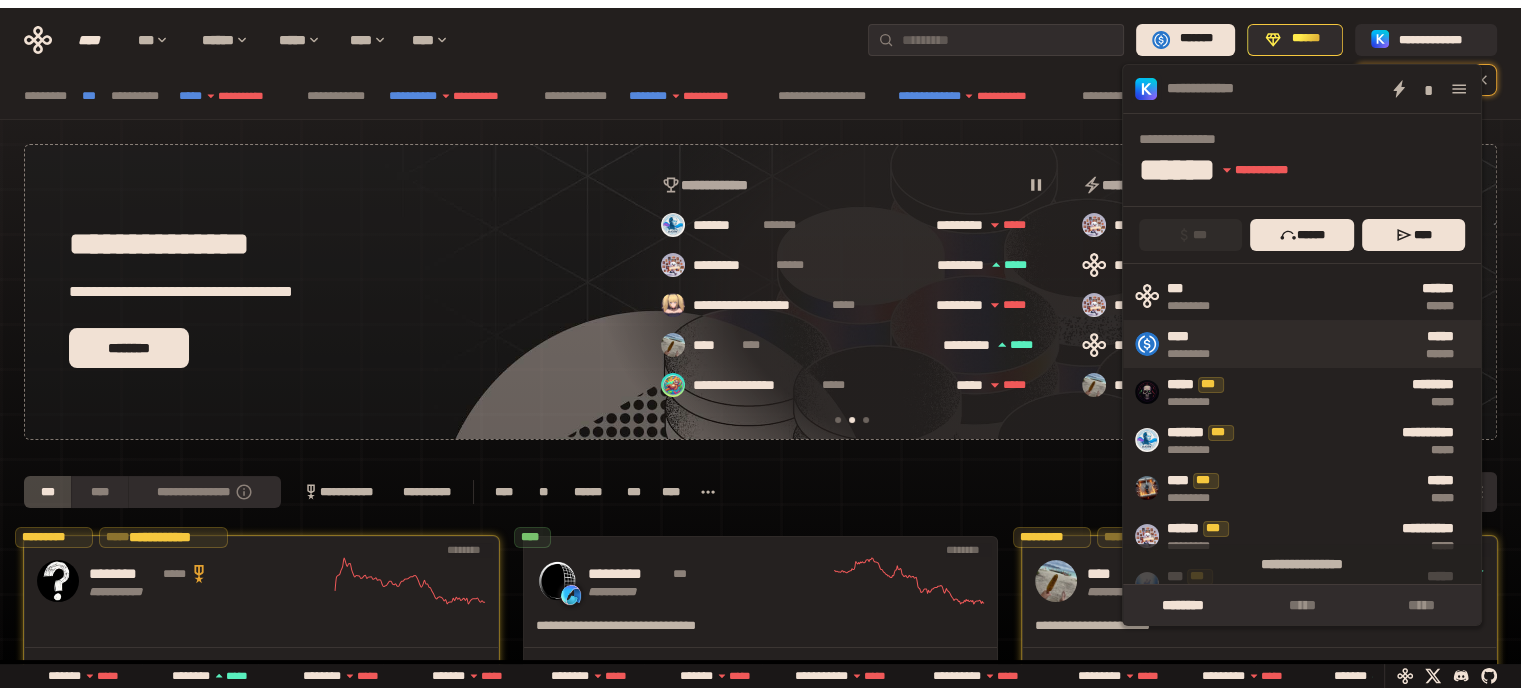 scroll, scrollTop: 0, scrollLeft: 436, axis: horizontal 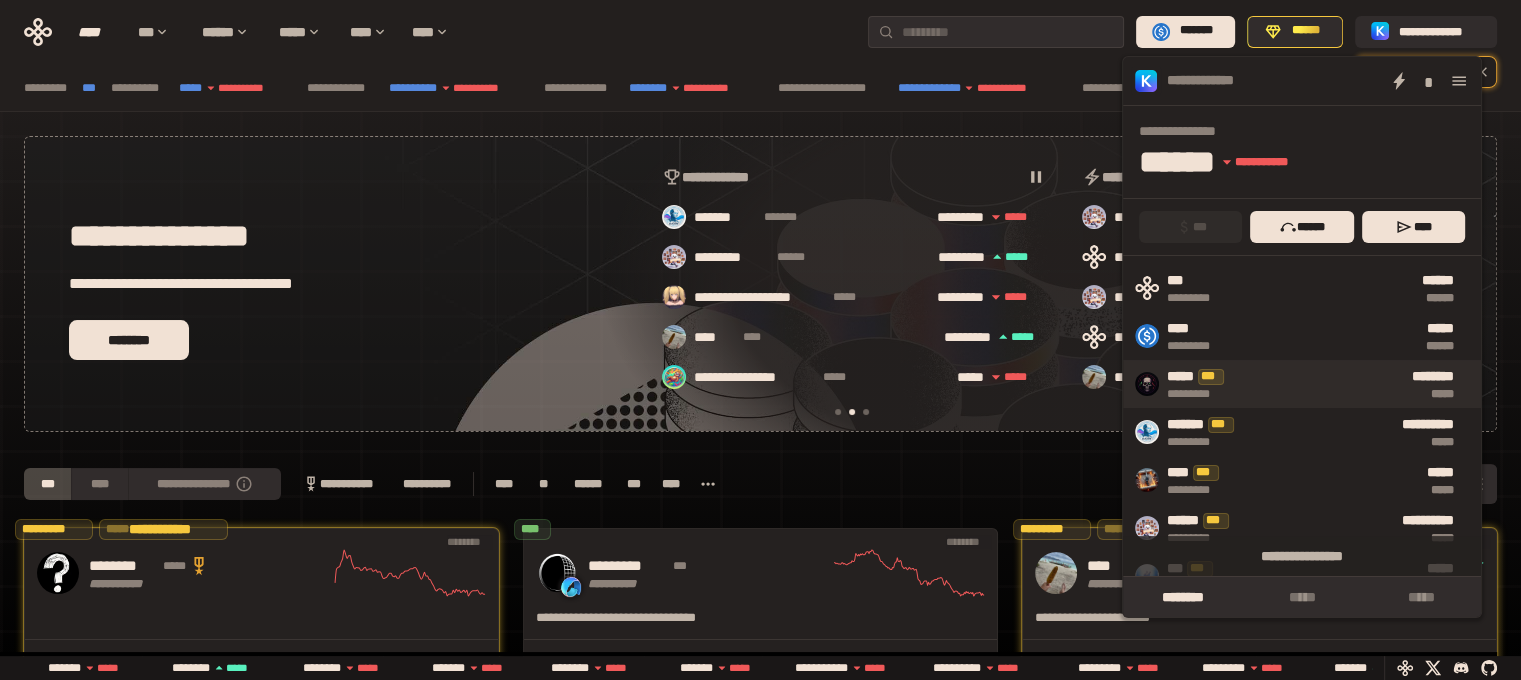 click on "*****" at bounding box center [1353, 394] 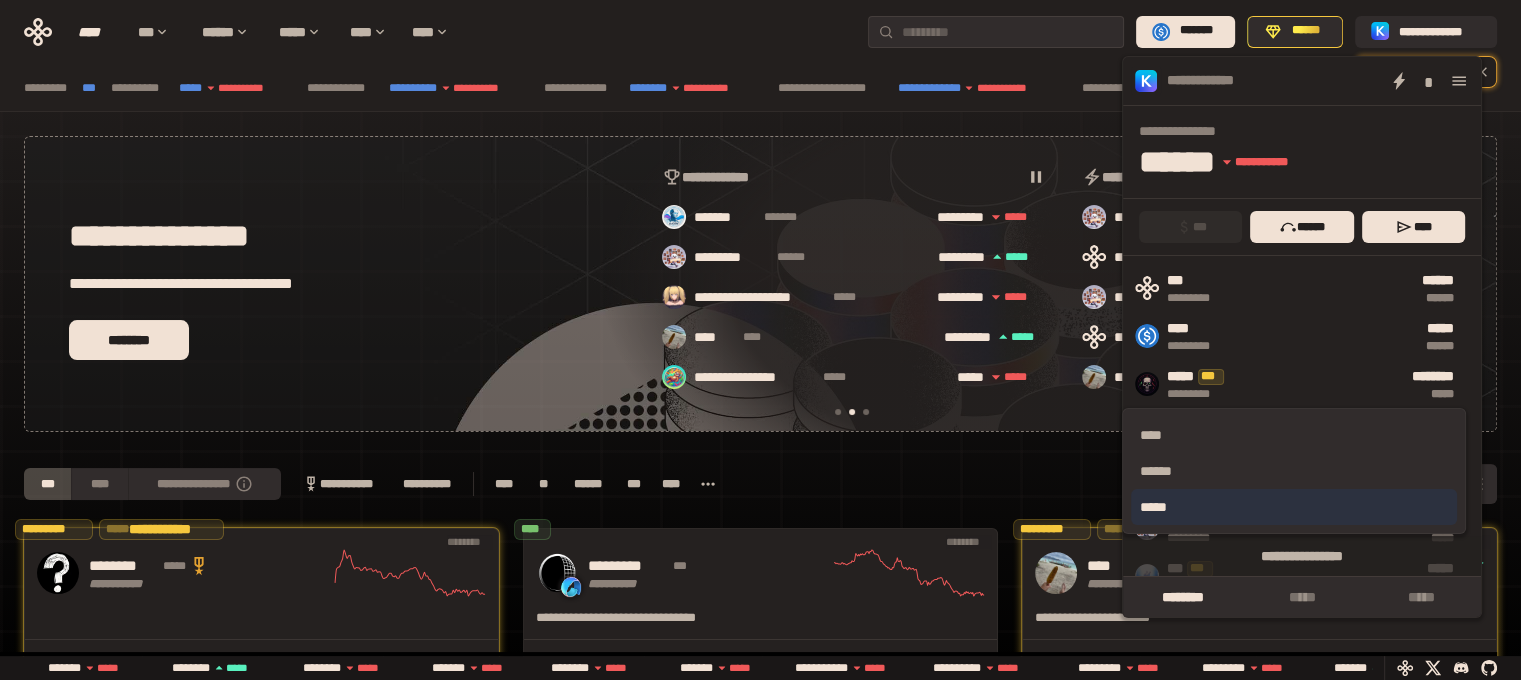 click on "*****" at bounding box center [1293, 507] 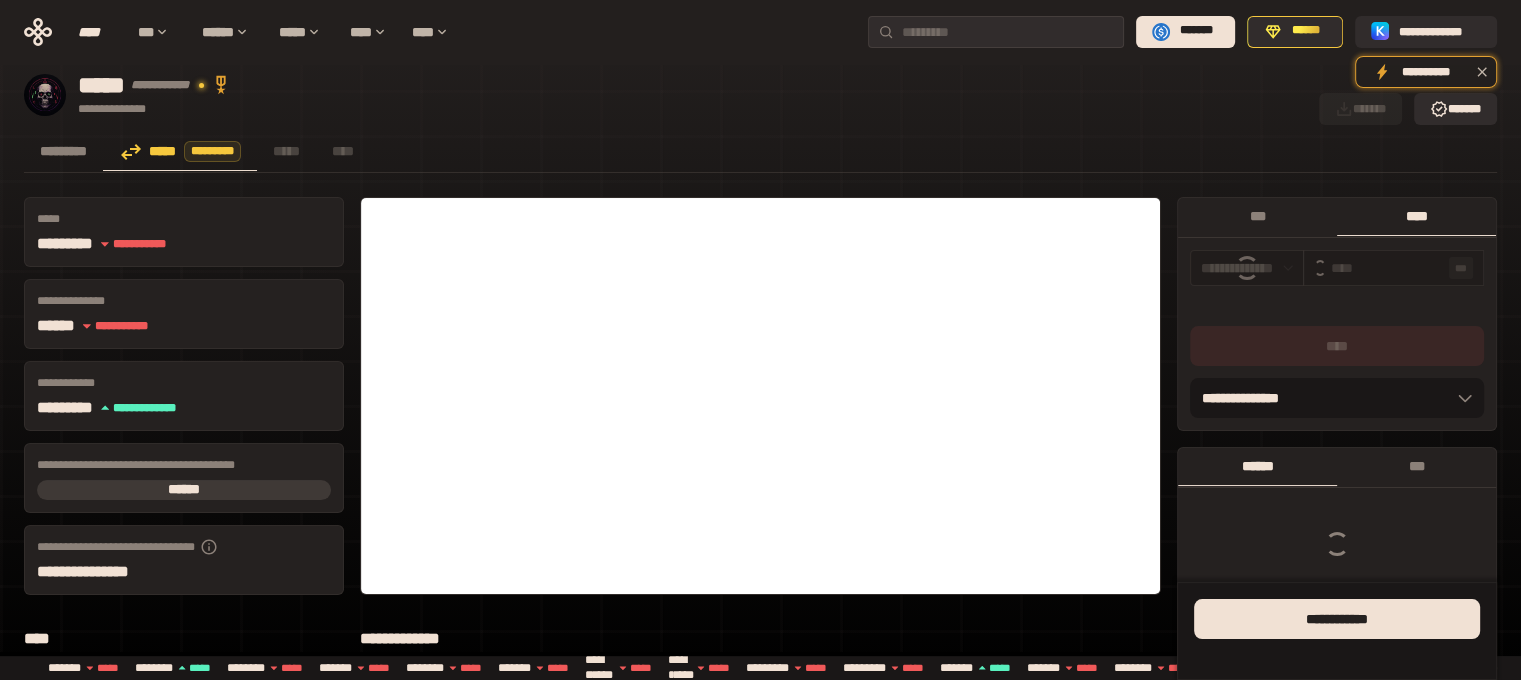 click on "***" at bounding box center [1461, 268] 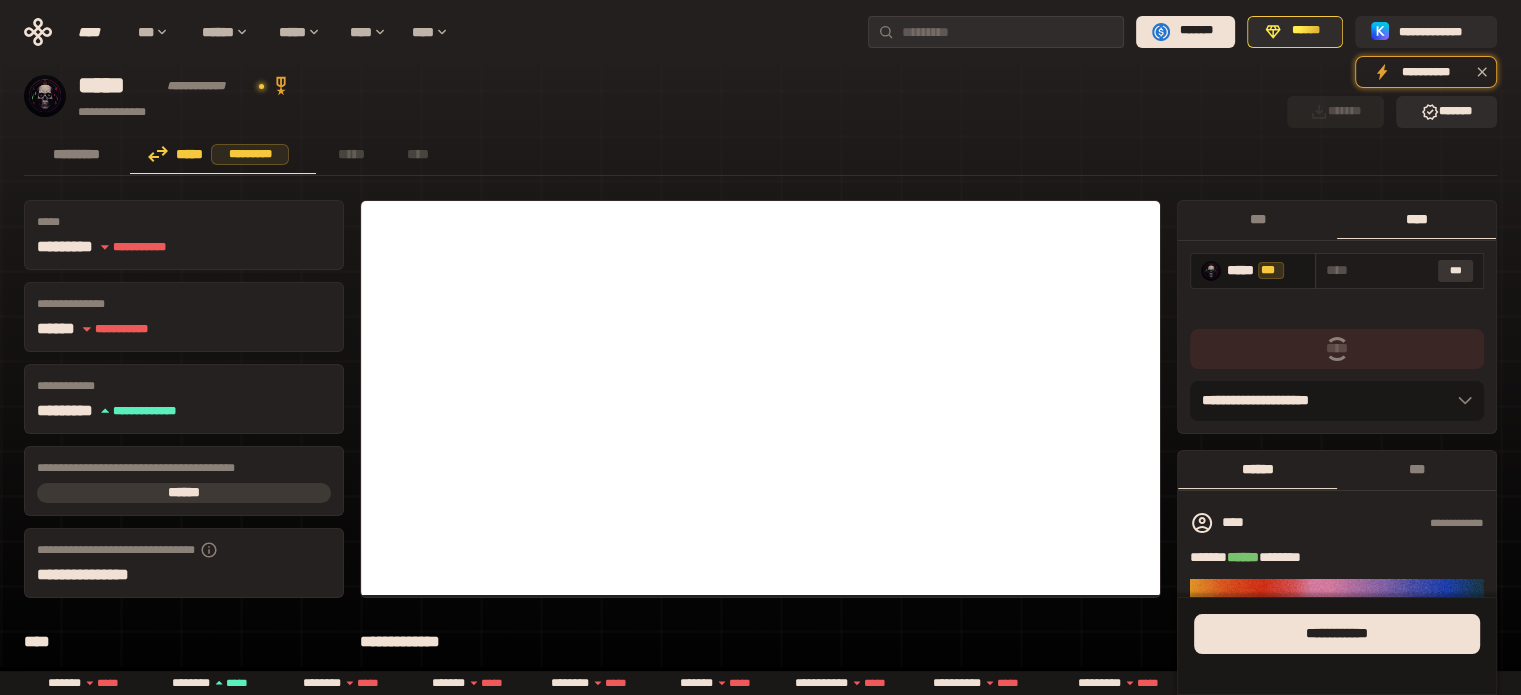 click on "***" at bounding box center (1456, 271) 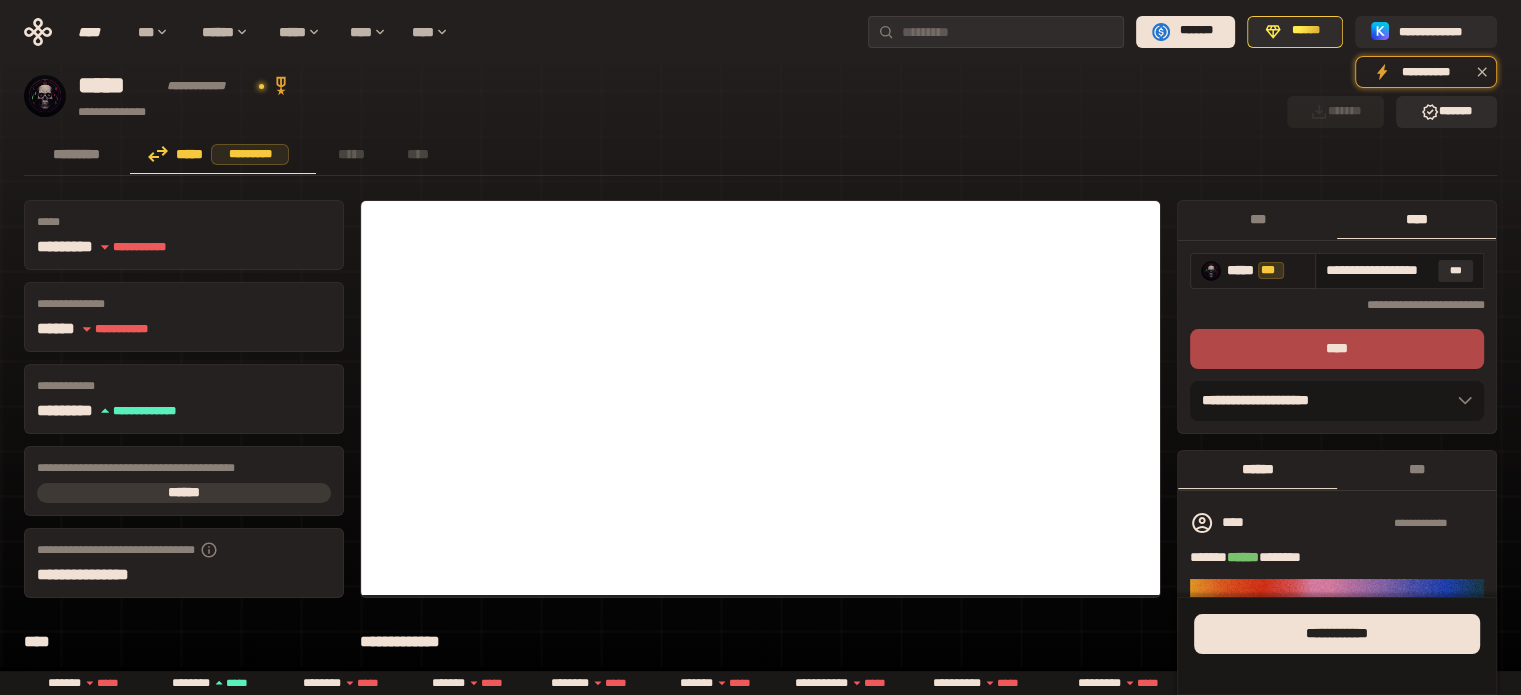 drag, startPoint x: 1353, startPoint y: 271, endPoint x: 1308, endPoint y: 283, distance: 46.572525 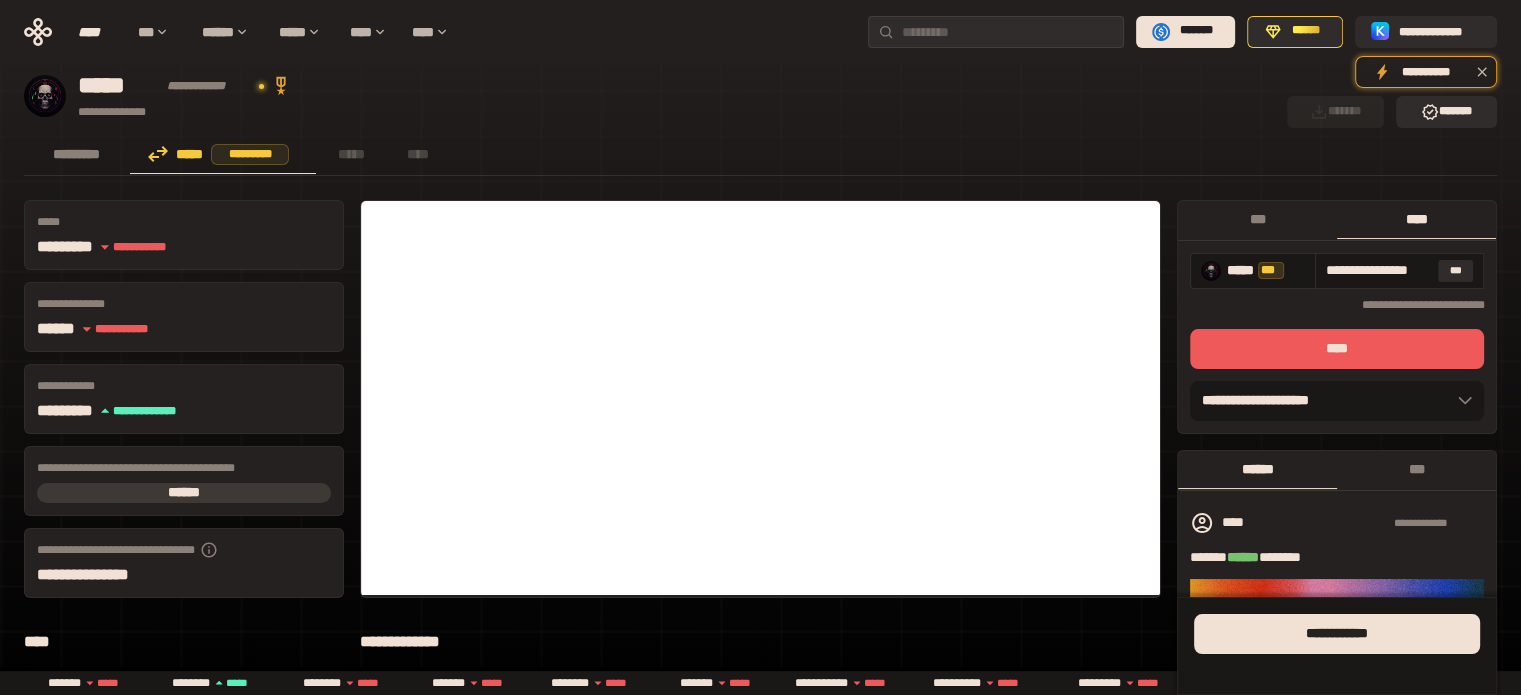 type on "**********" 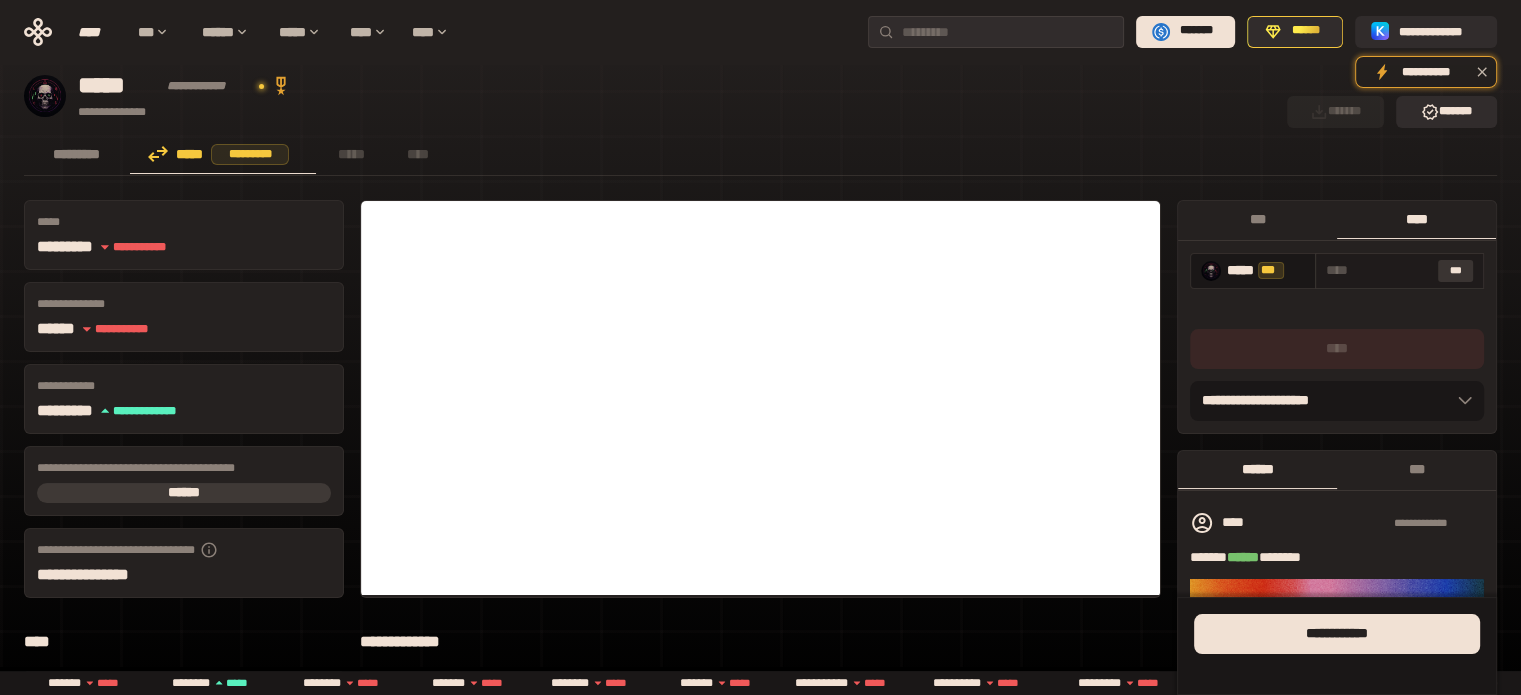 click on "***" at bounding box center [1456, 271] 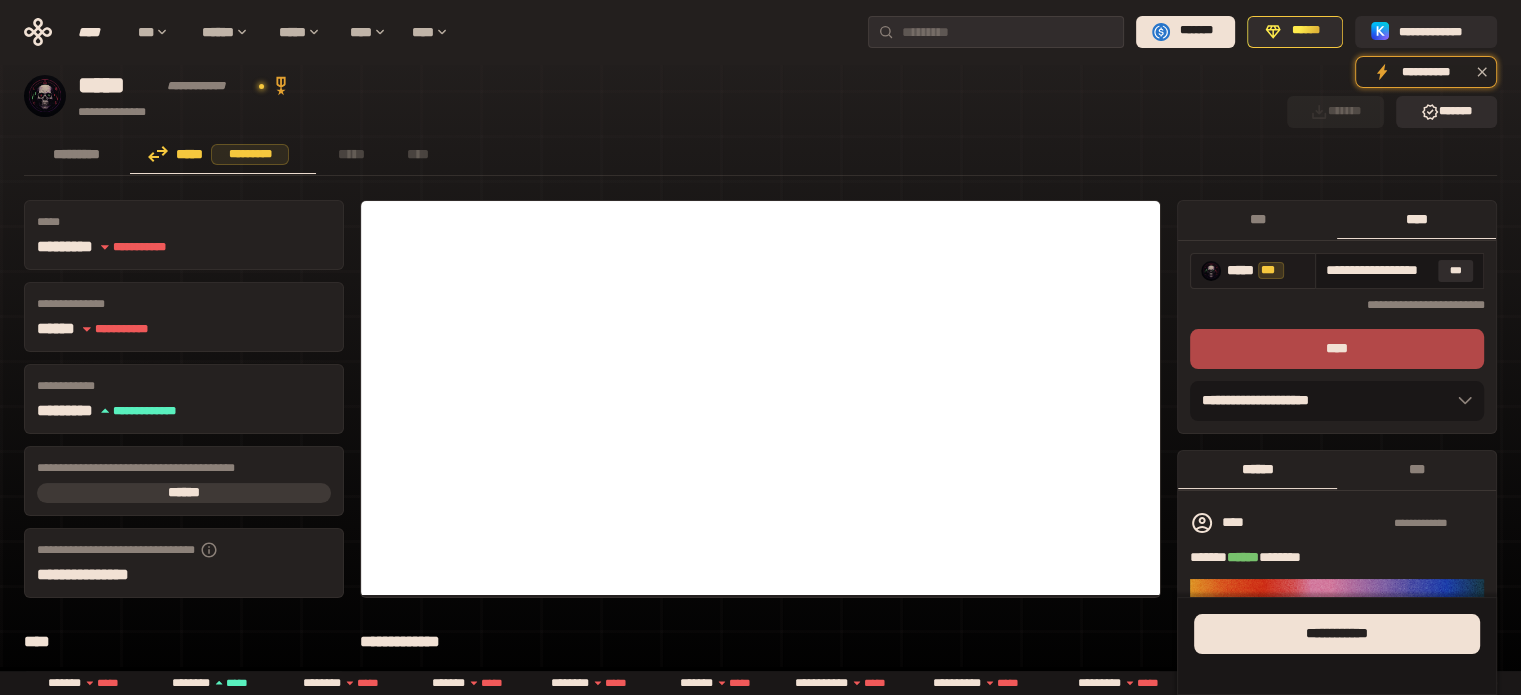 drag, startPoint x: 1337, startPoint y: 269, endPoint x: 1307, endPoint y: 274, distance: 30.413813 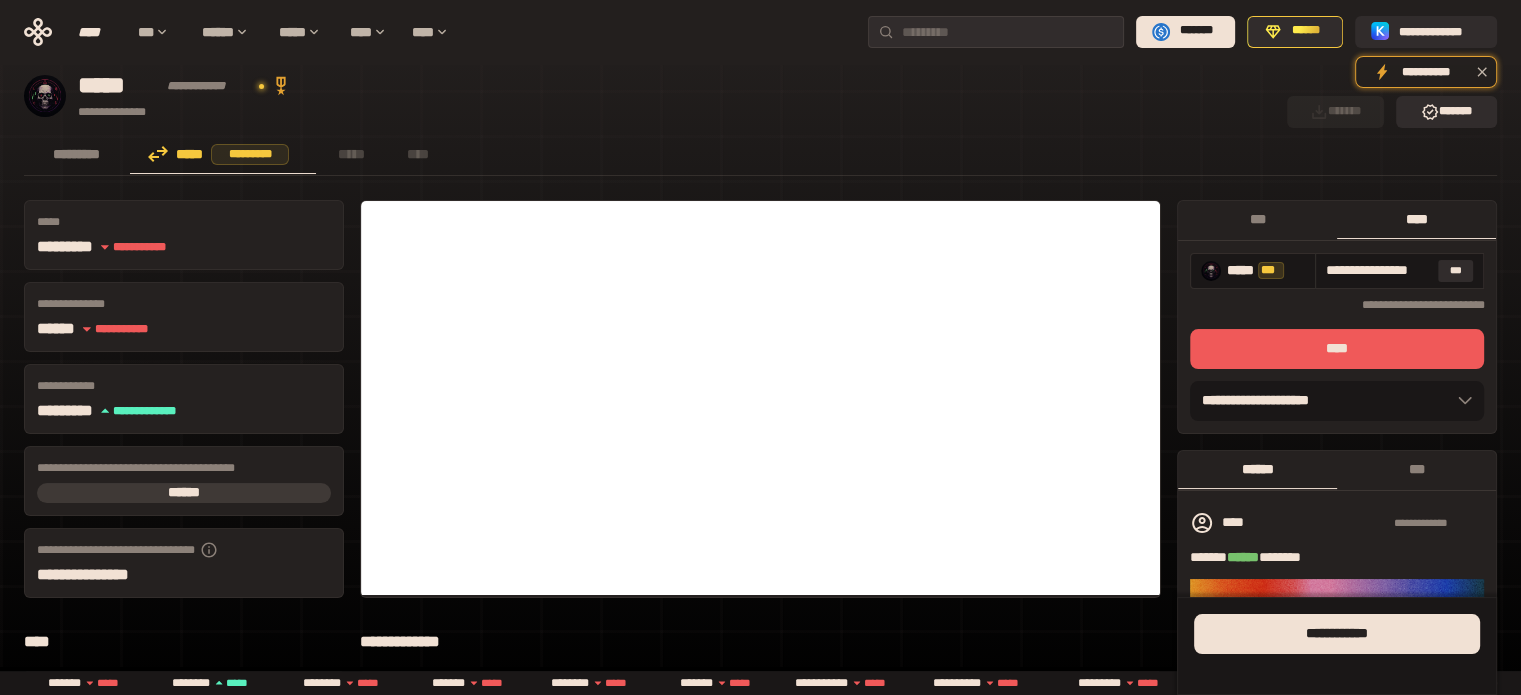 type on "**********" 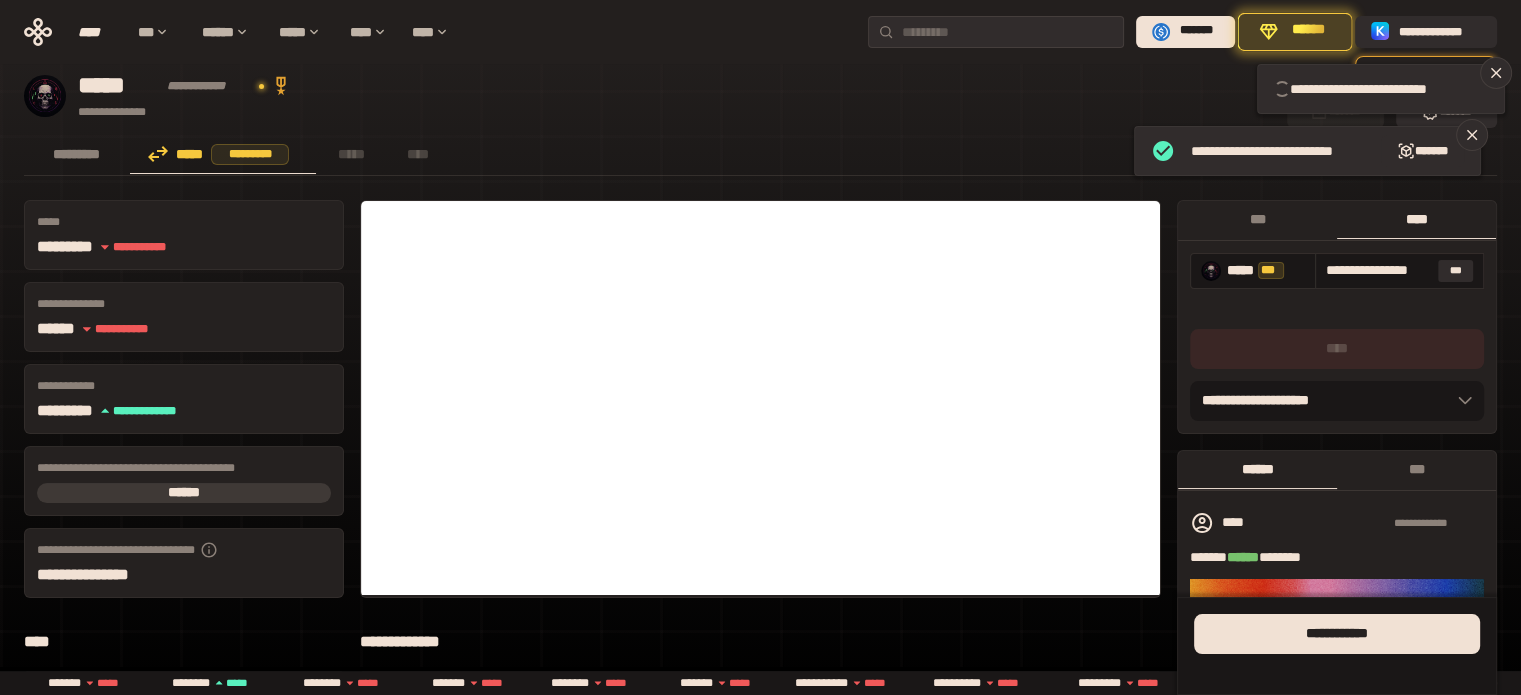 type 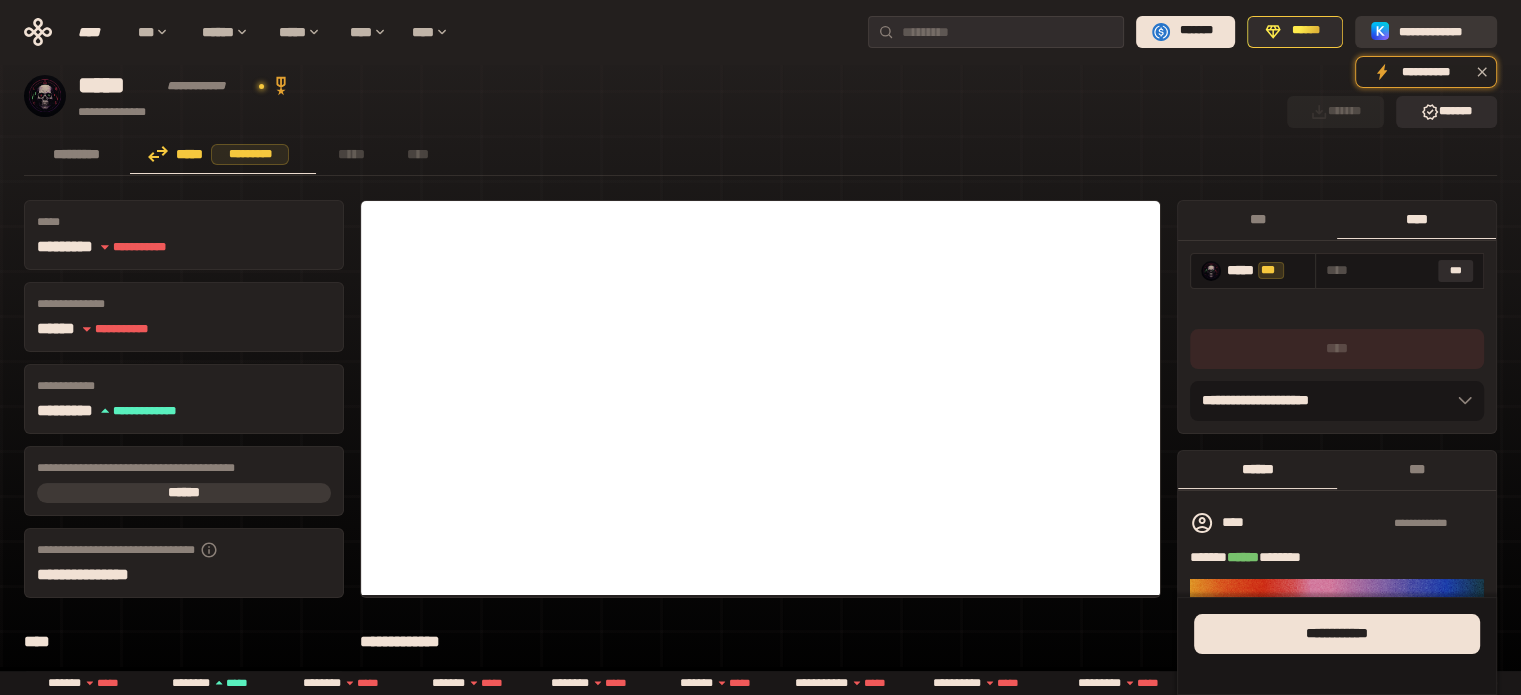 click on "**********" at bounding box center (1440, 31) 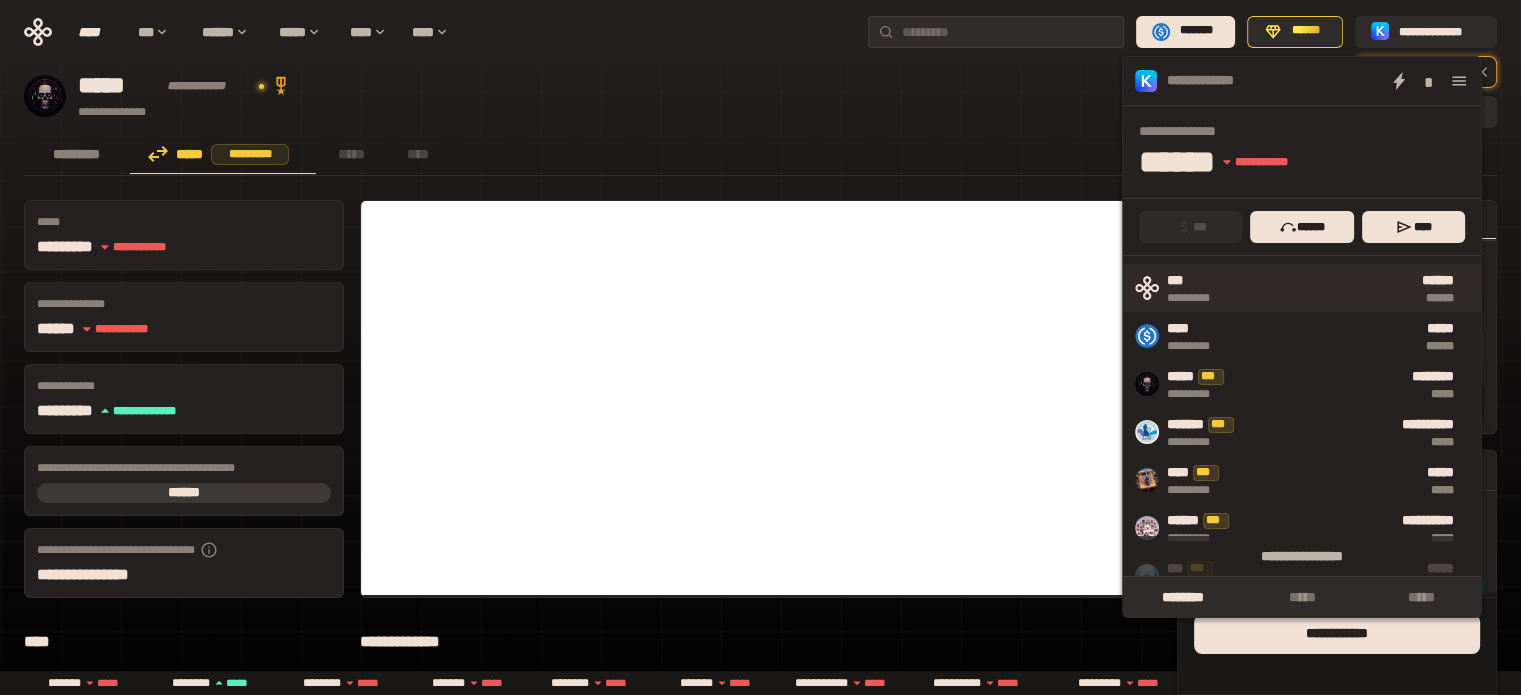click on "******" at bounding box center [1346, 298] 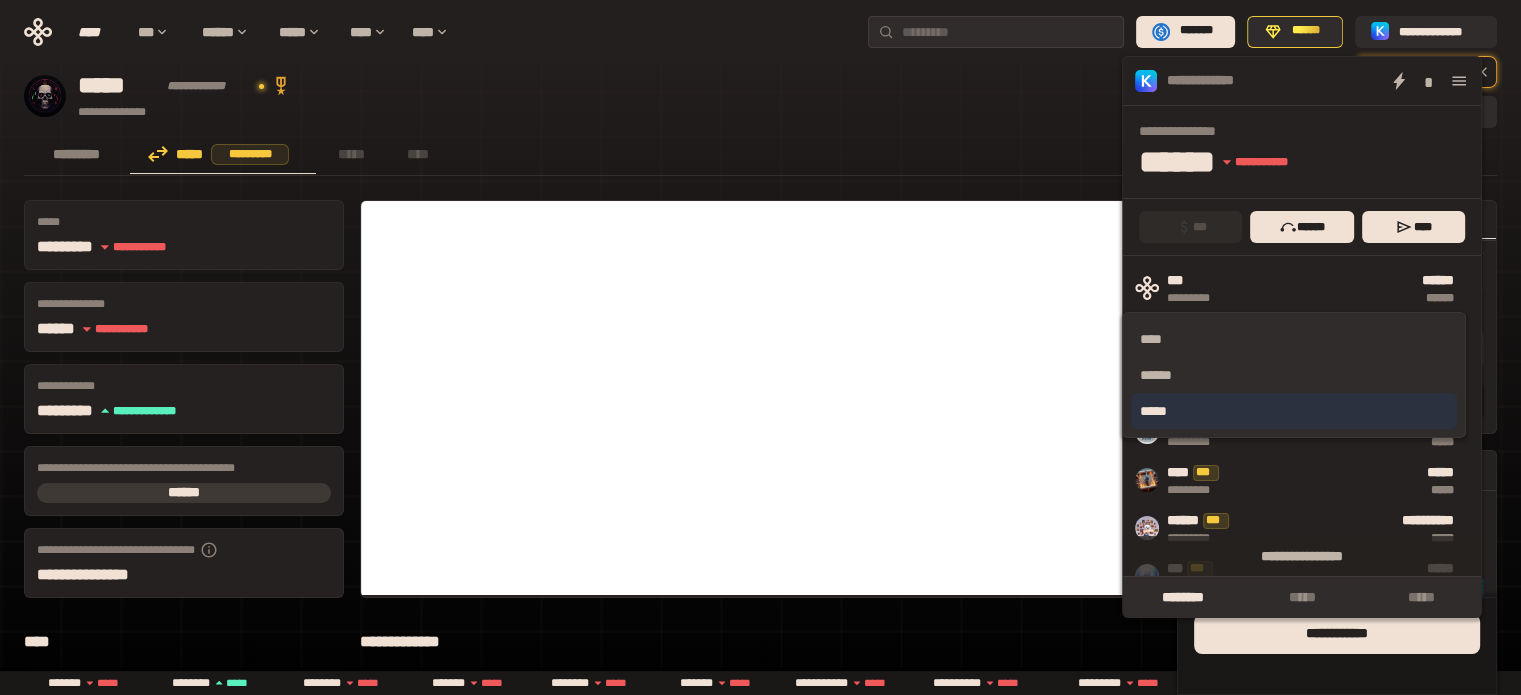 click on "*****" at bounding box center [1293, 411] 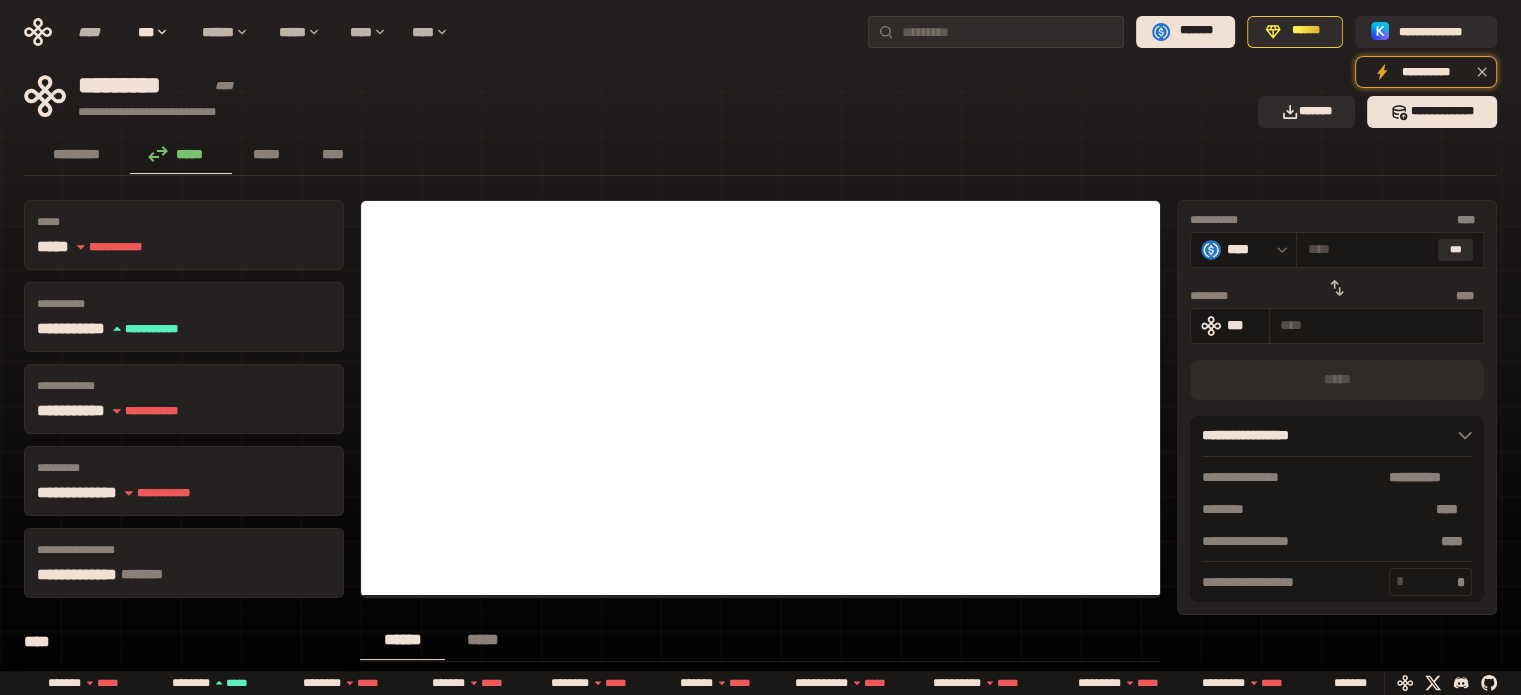click 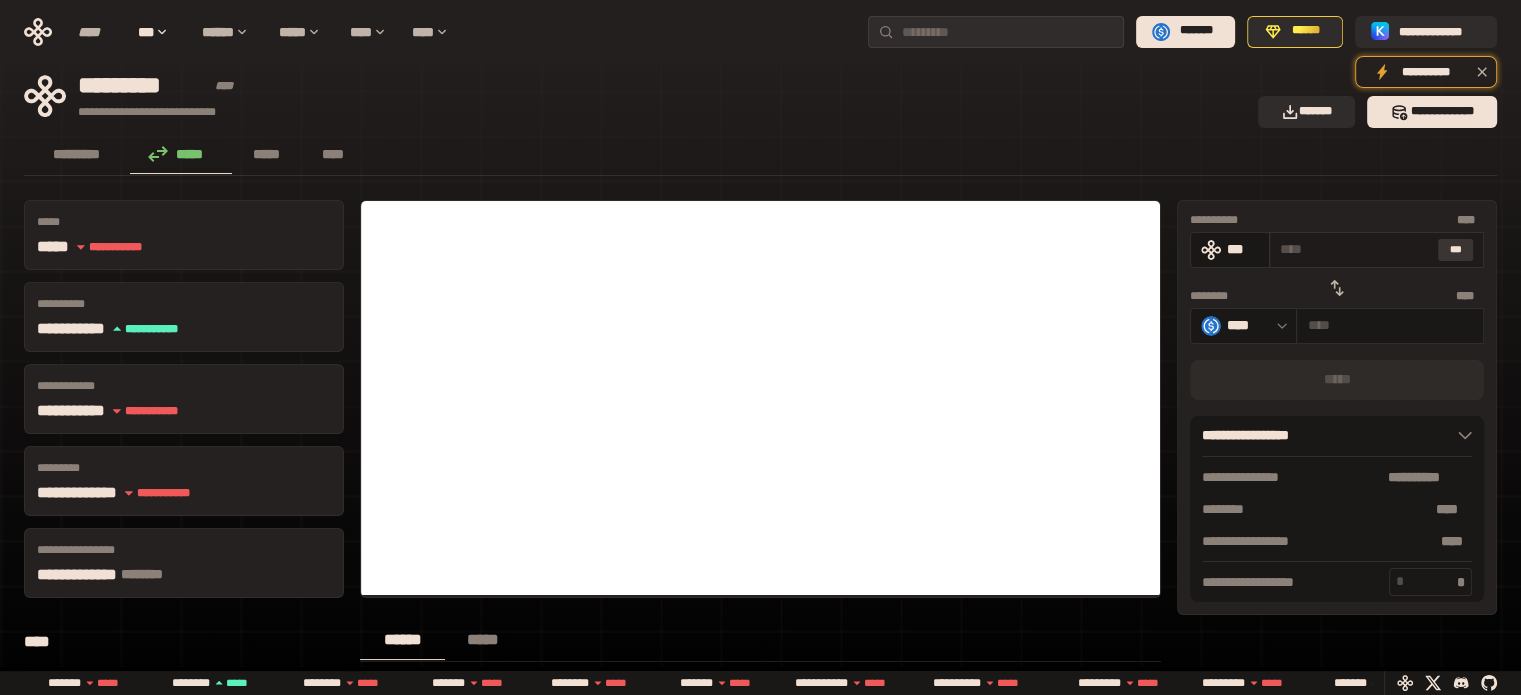 click on "***" at bounding box center (1456, 250) 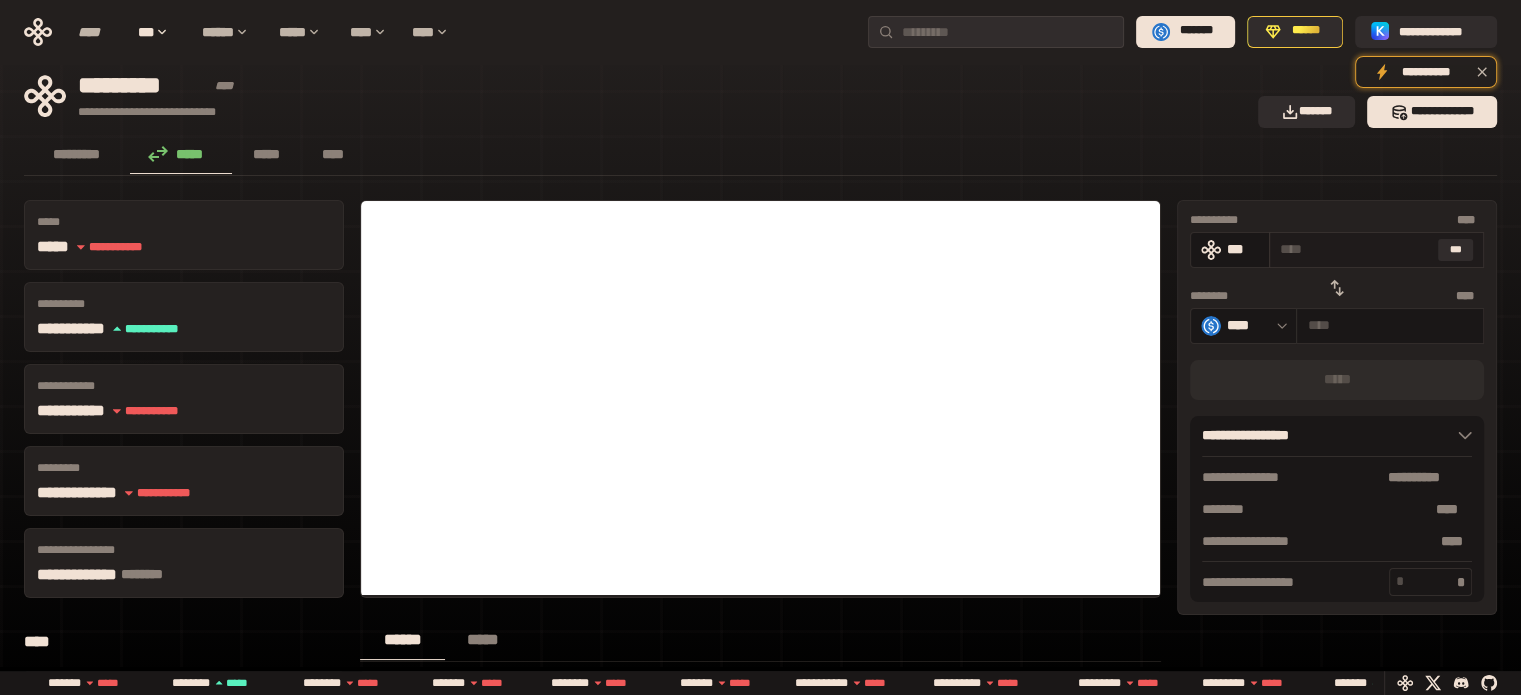 type on "**********" 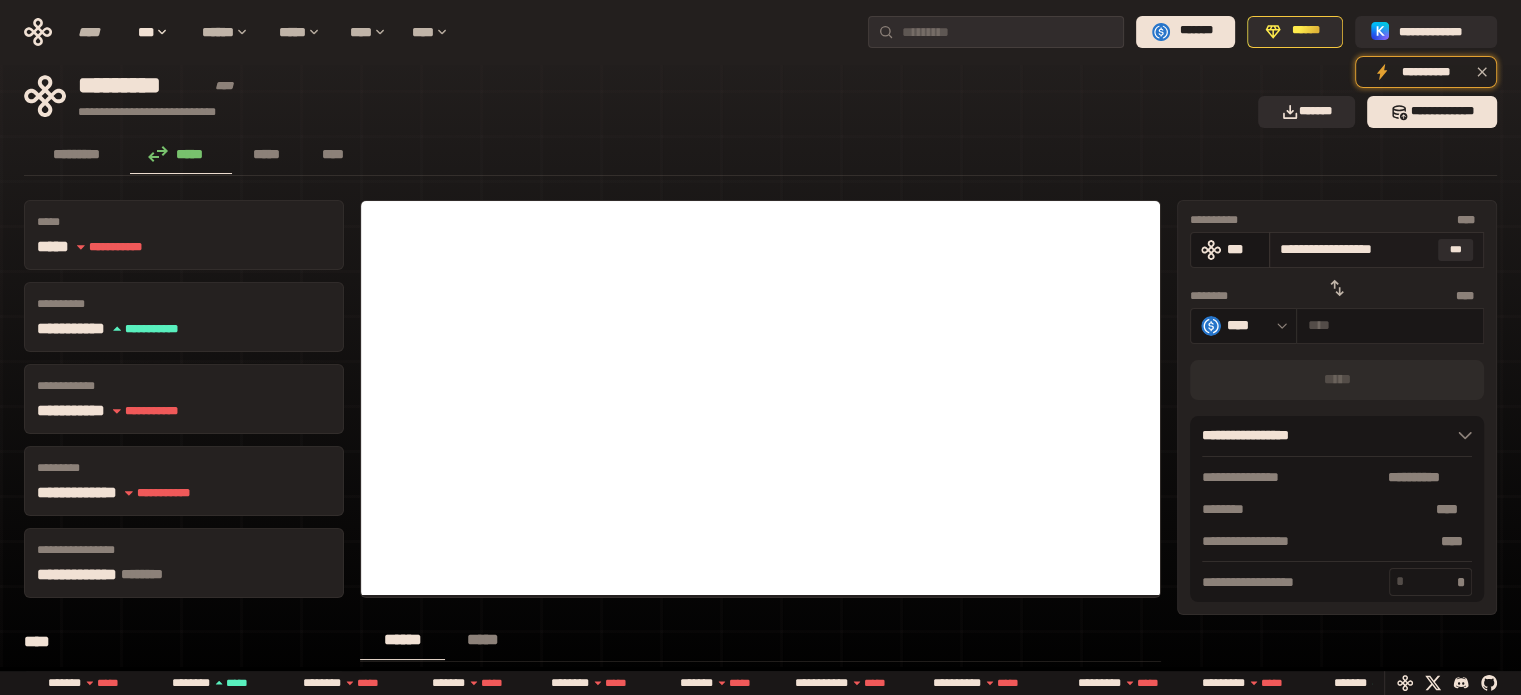 type on "*********" 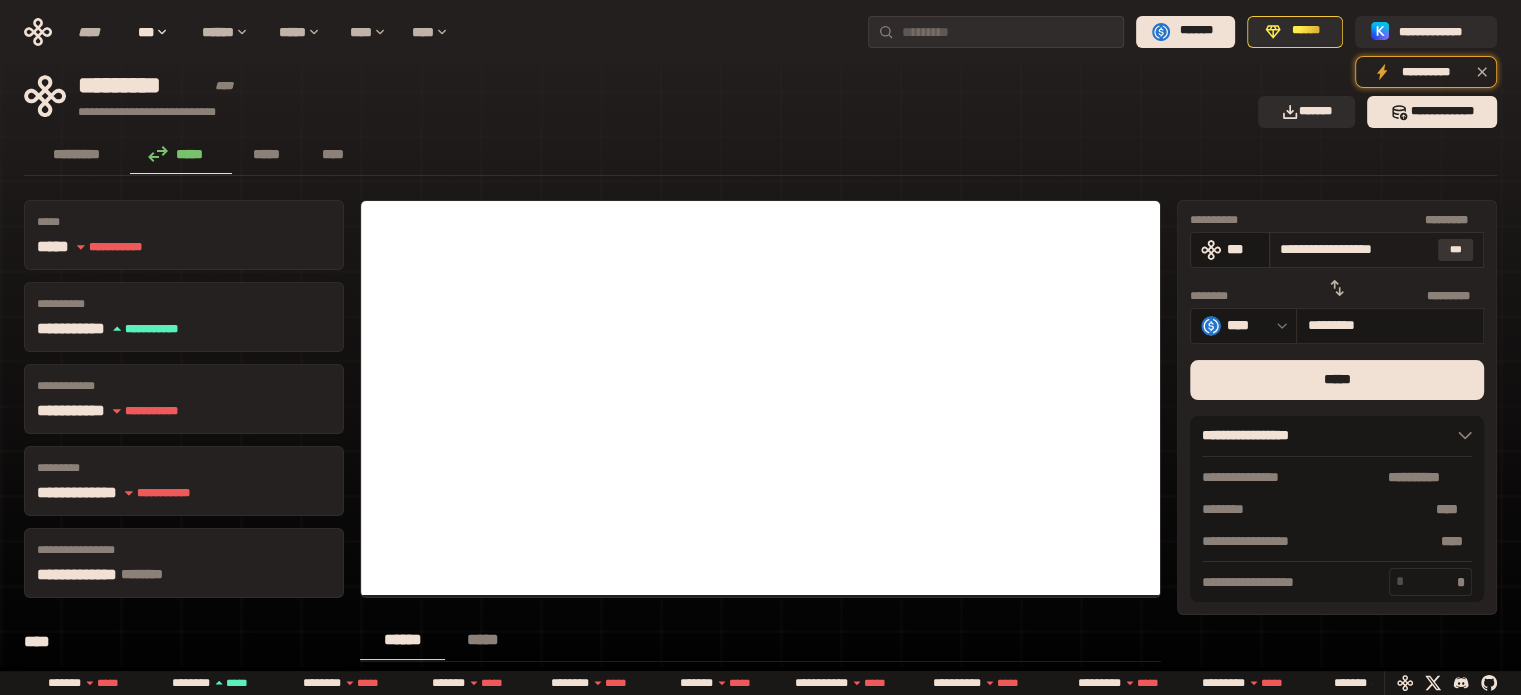 drag, startPoint x: 1278, startPoint y: 247, endPoint x: 1439, endPoint y: 243, distance: 161.04968 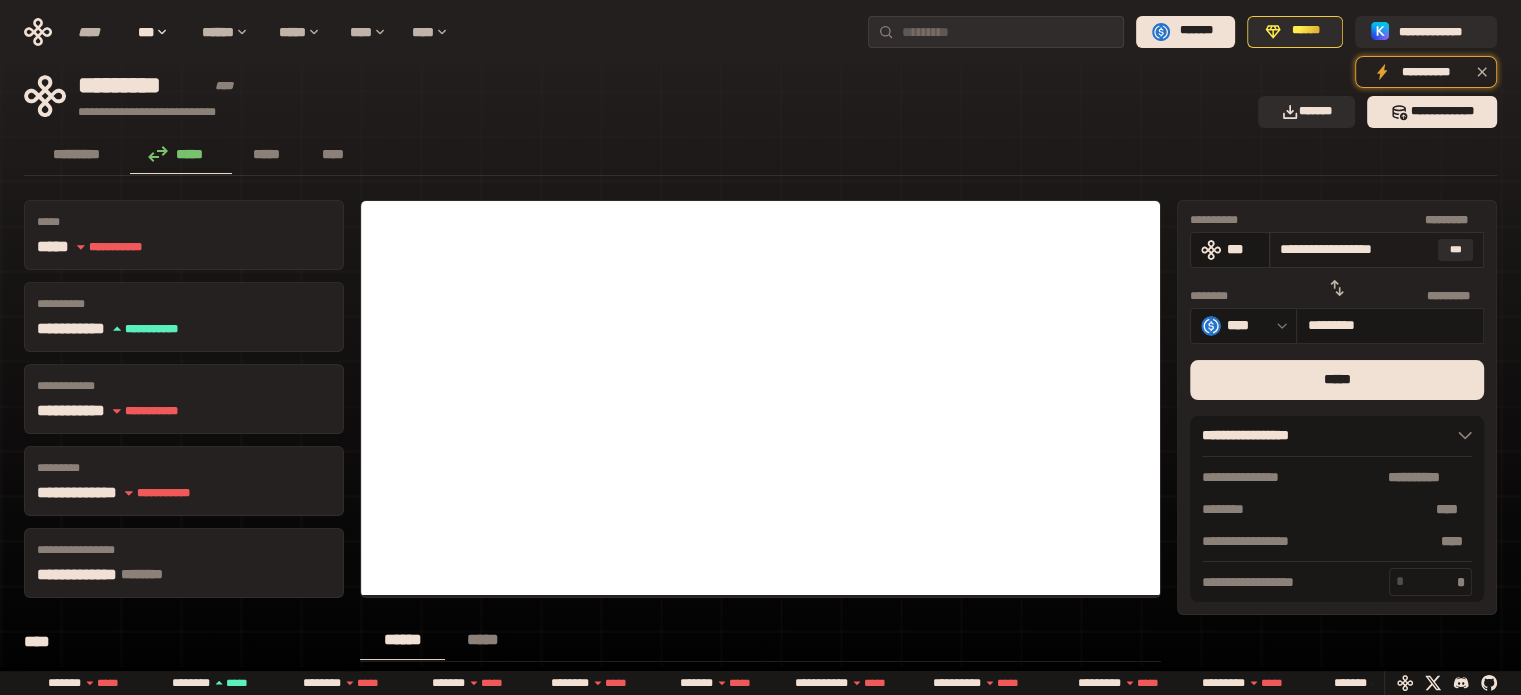 click on "**********" at bounding box center (1355, 249) 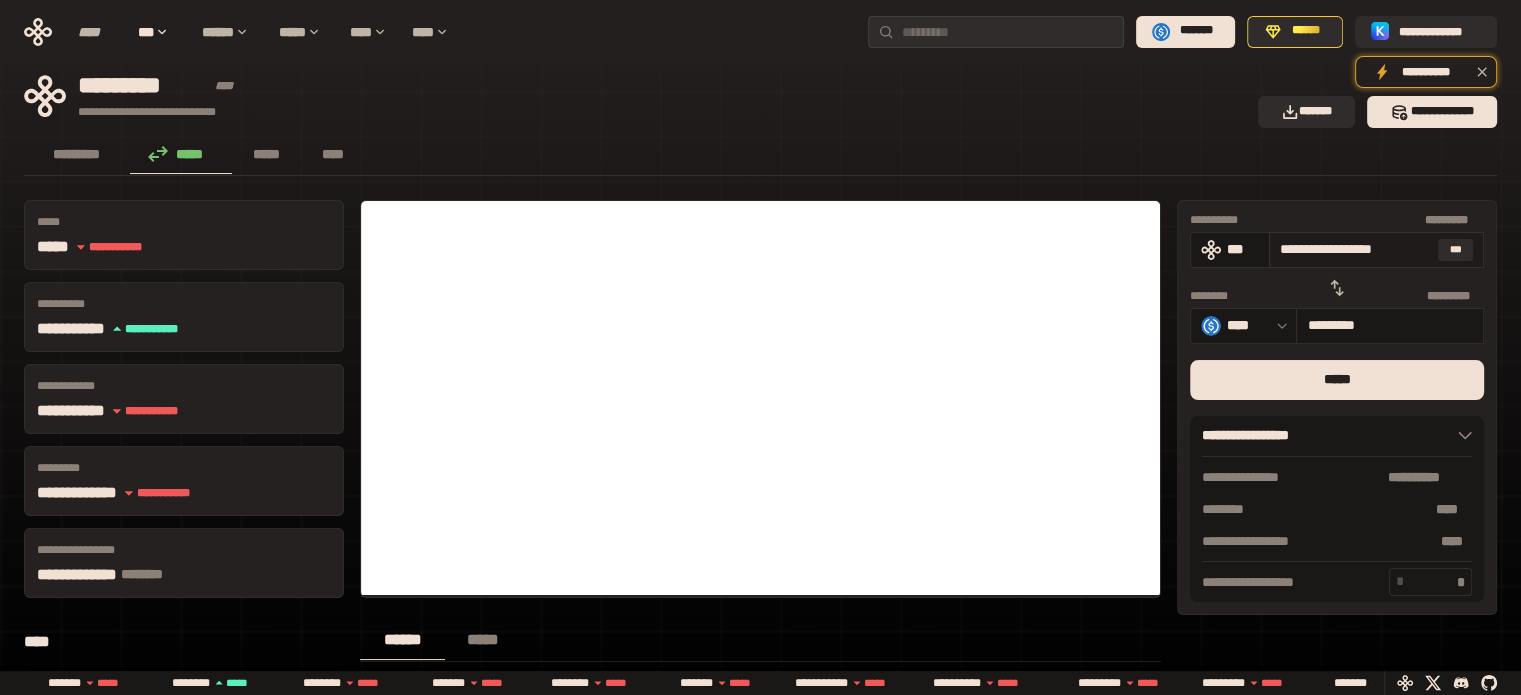 type on "*" 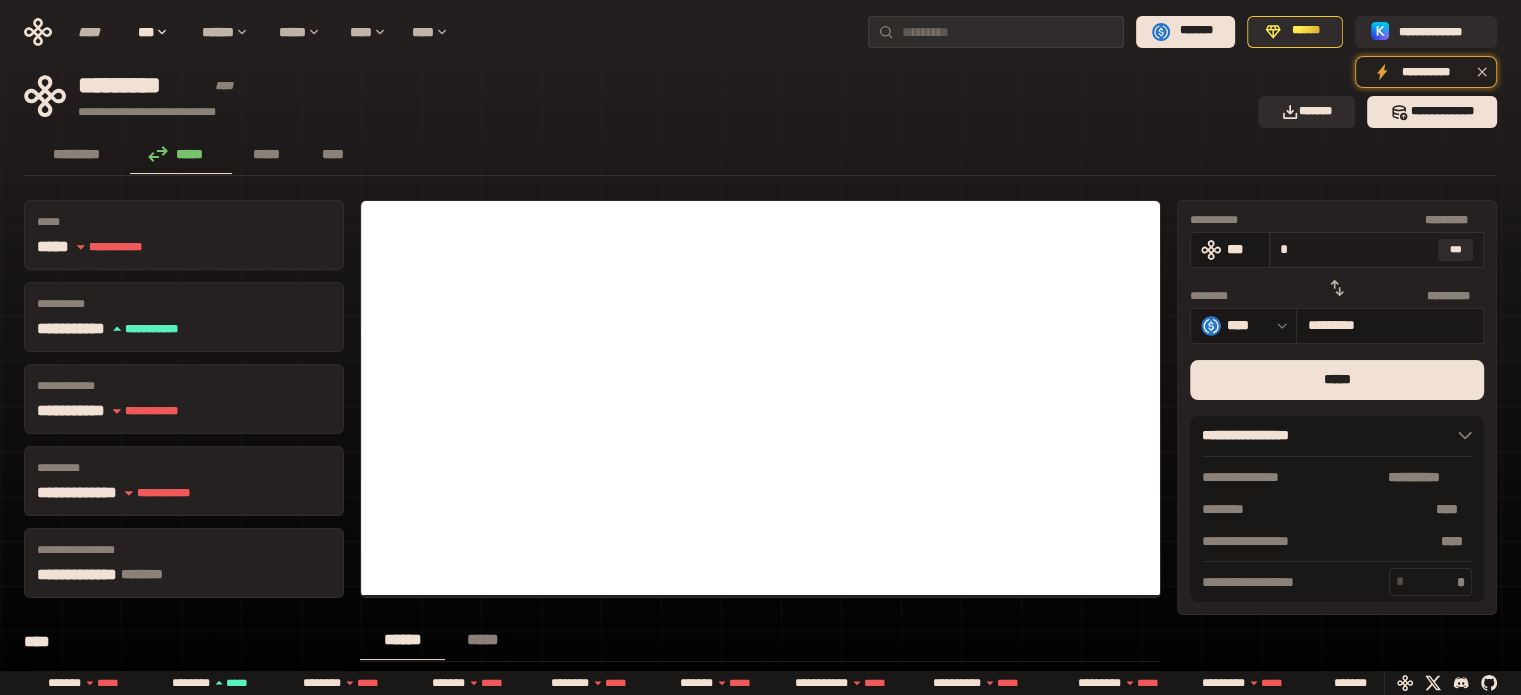 type on "********" 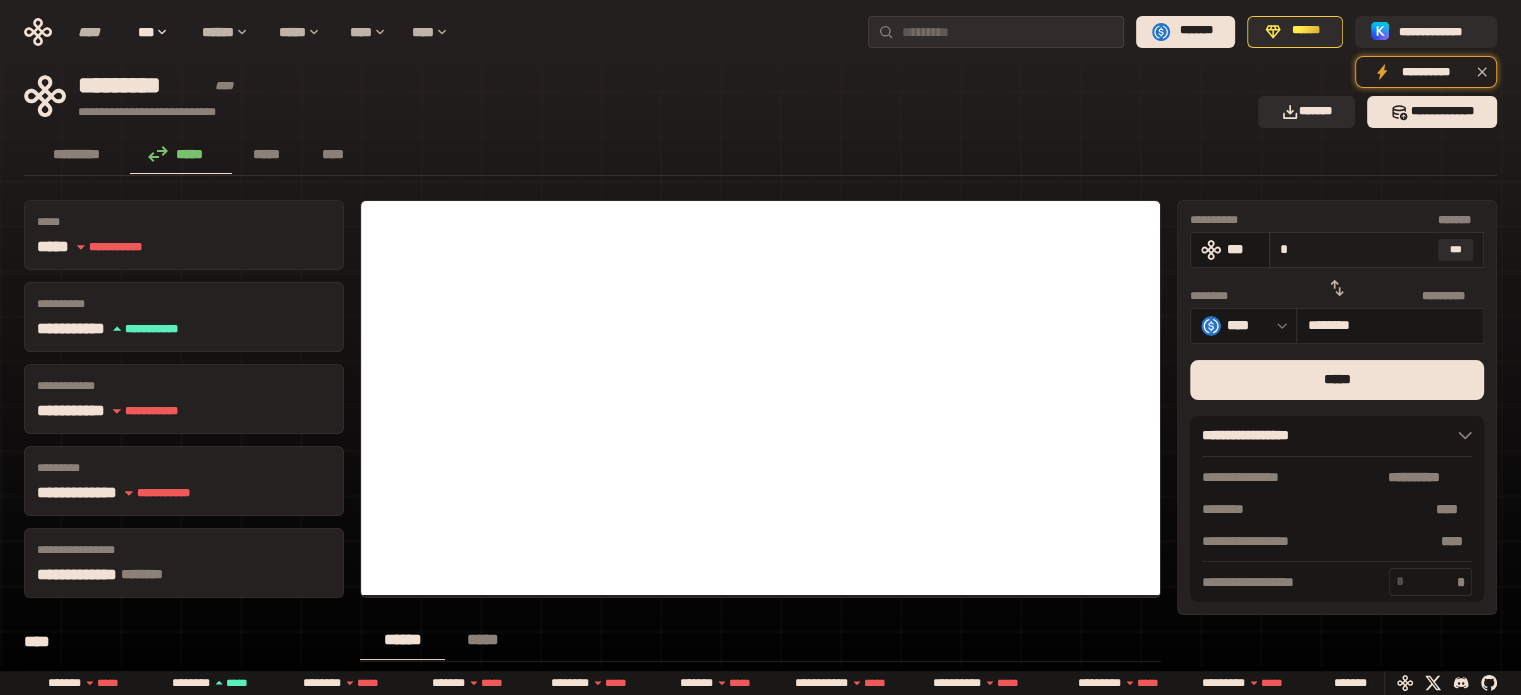 type on "**" 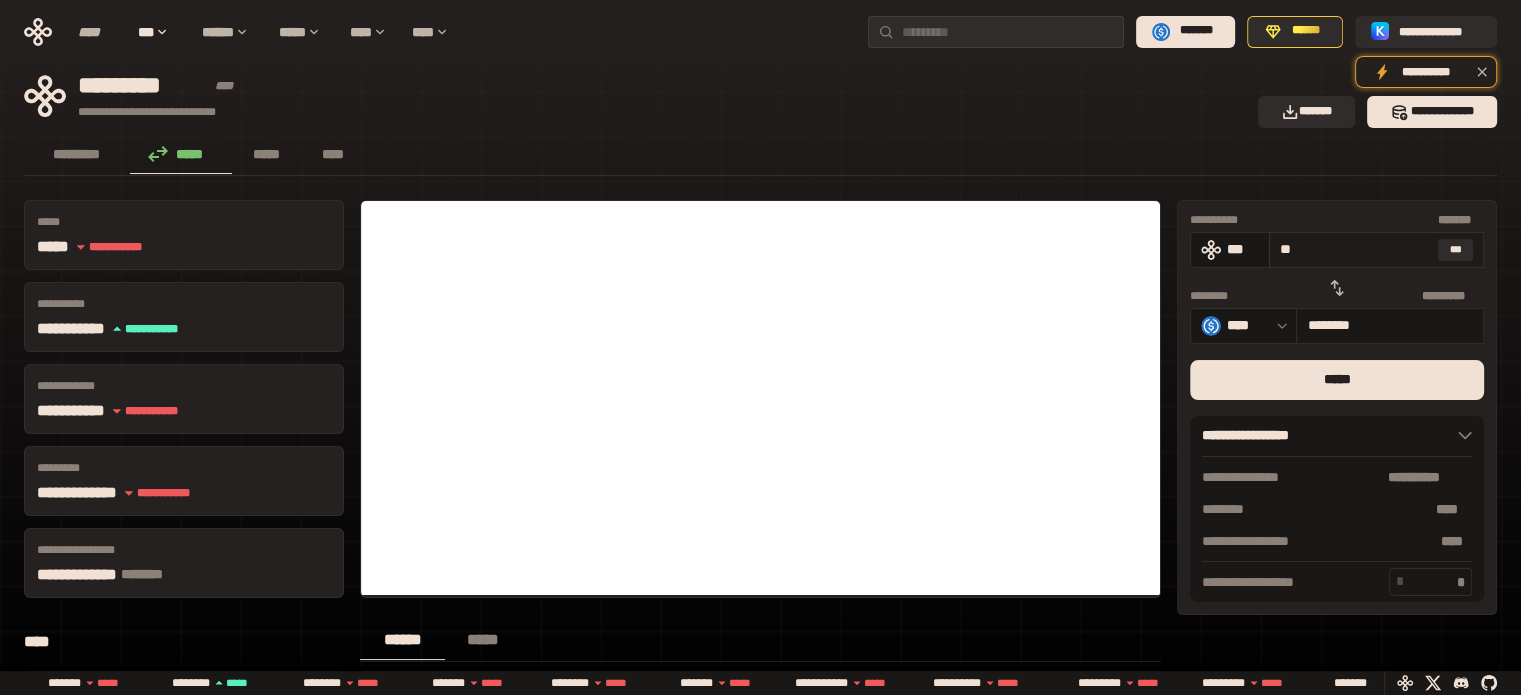 type on "********" 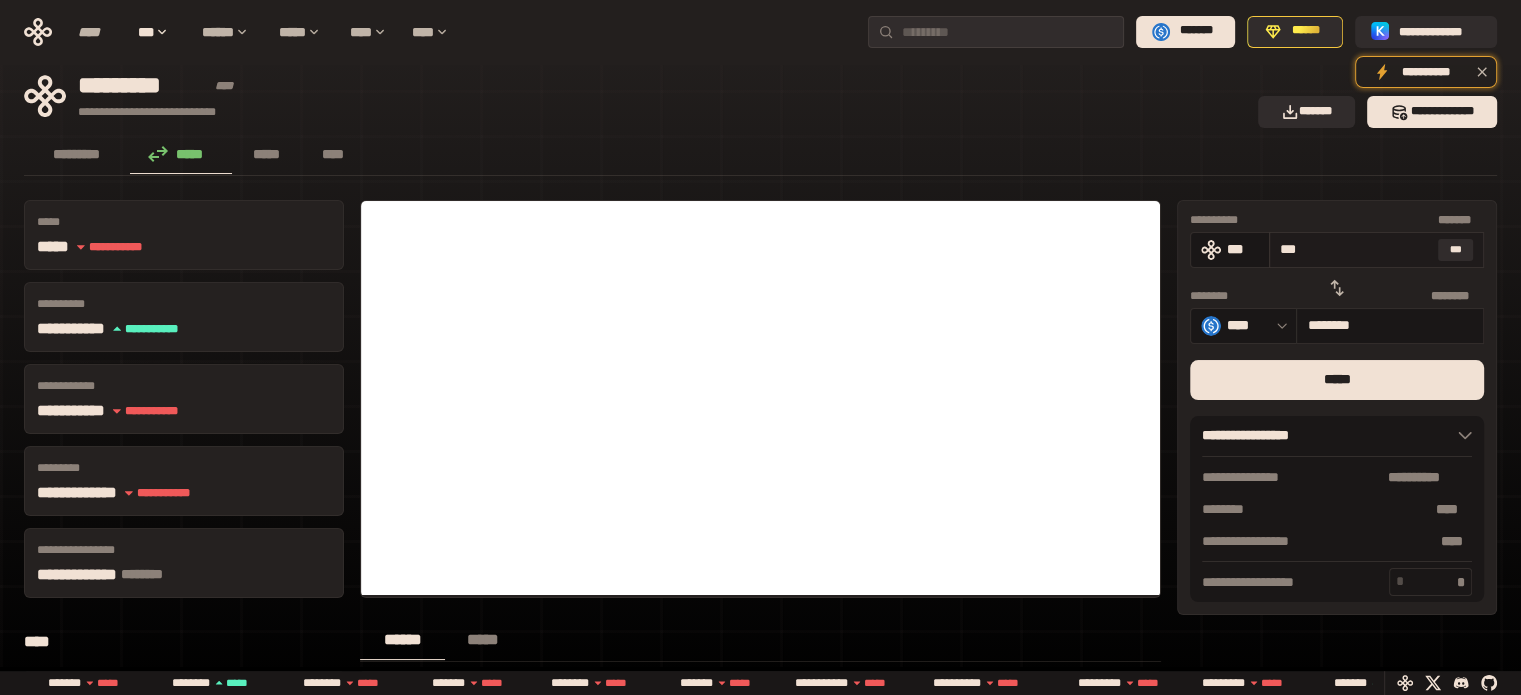 type on "****" 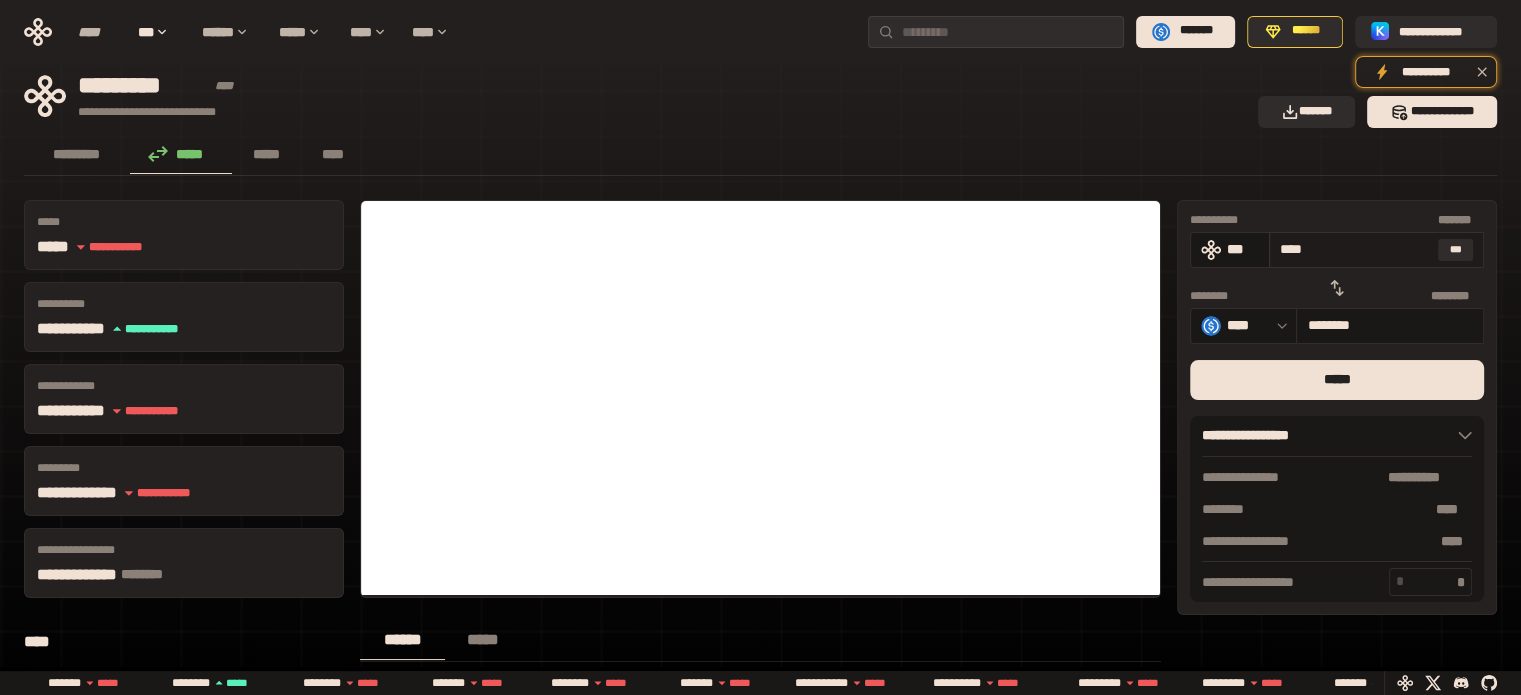 type on "********" 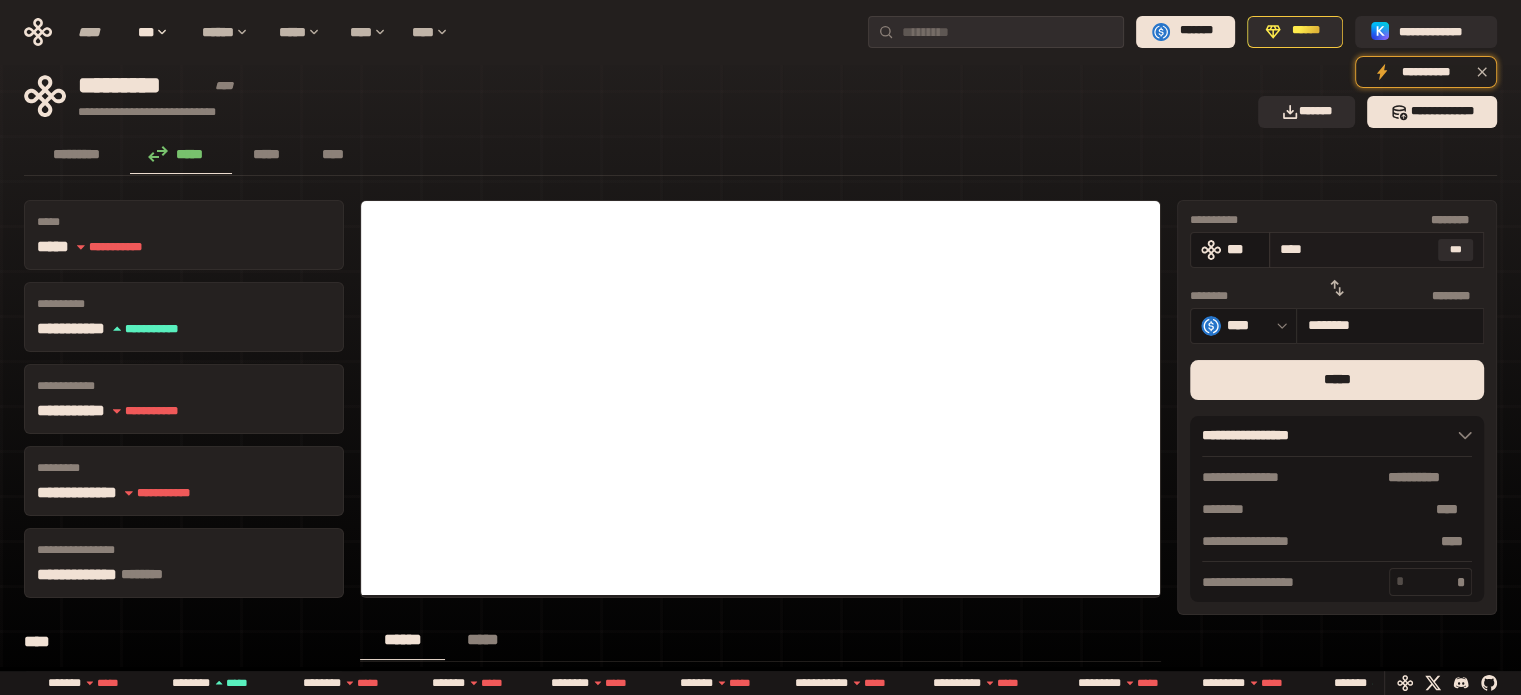 type on "*****" 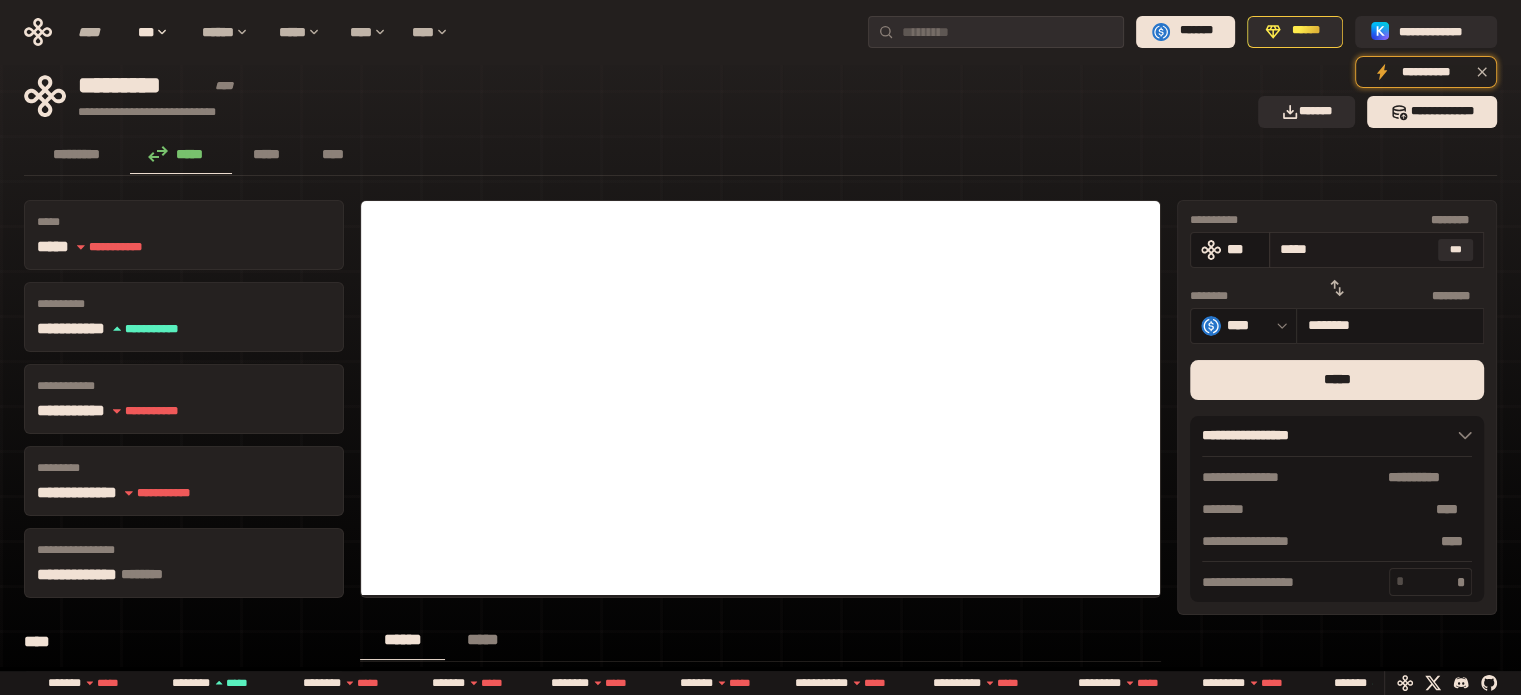 type on "********" 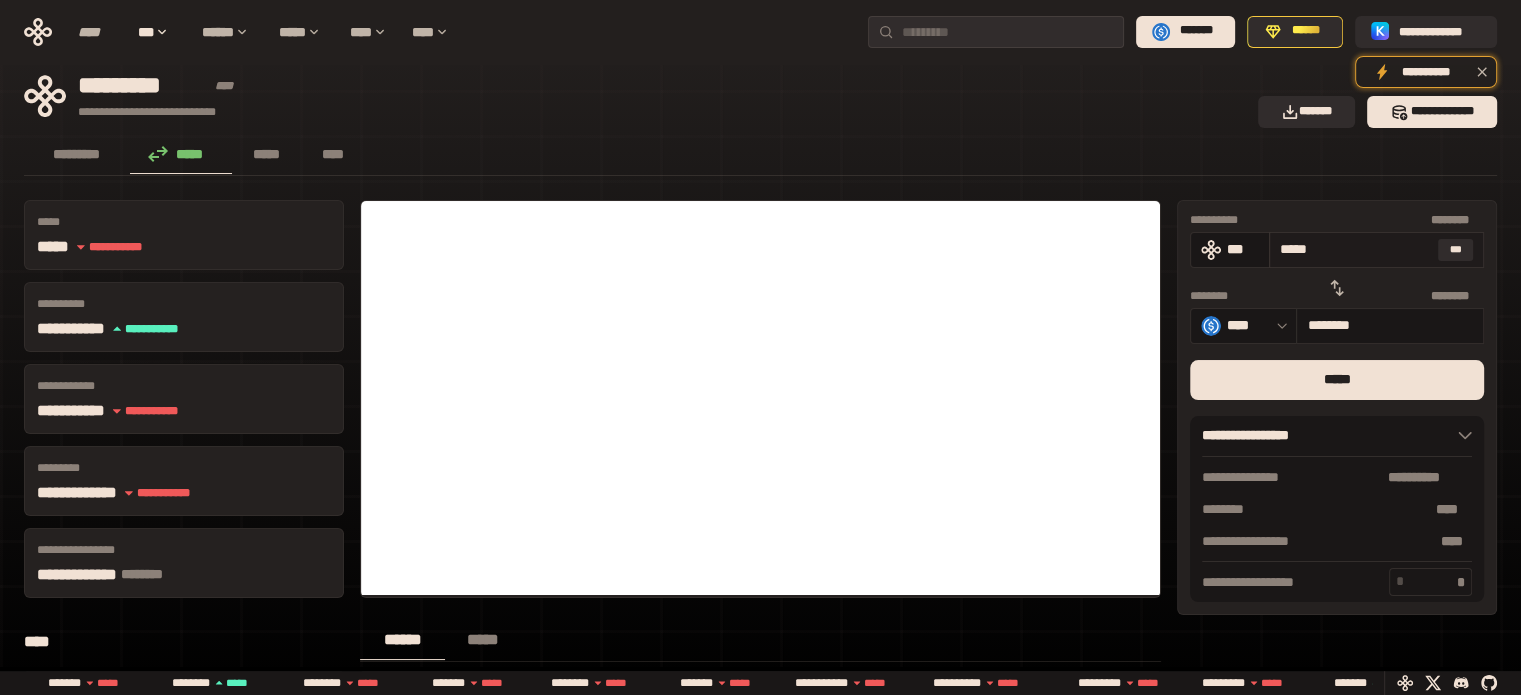 type on "******" 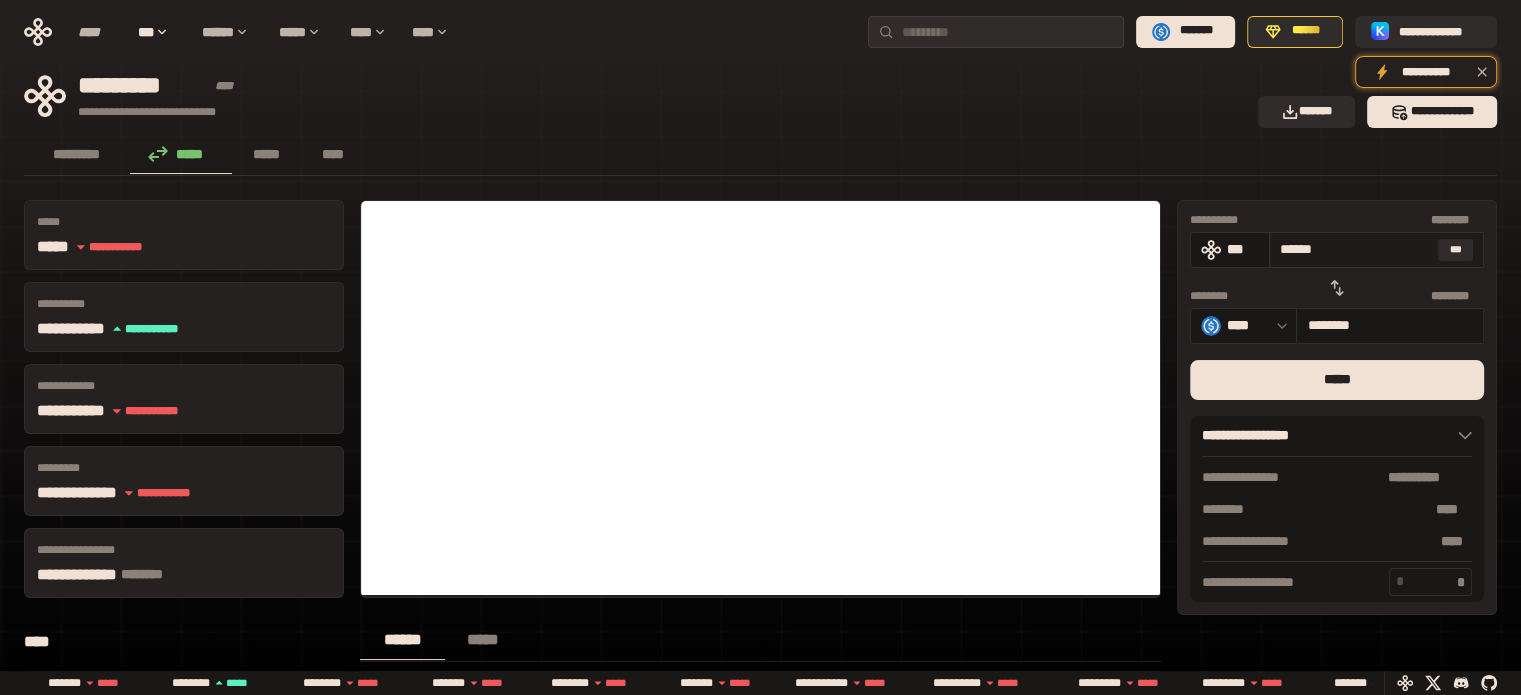 type on "*******" 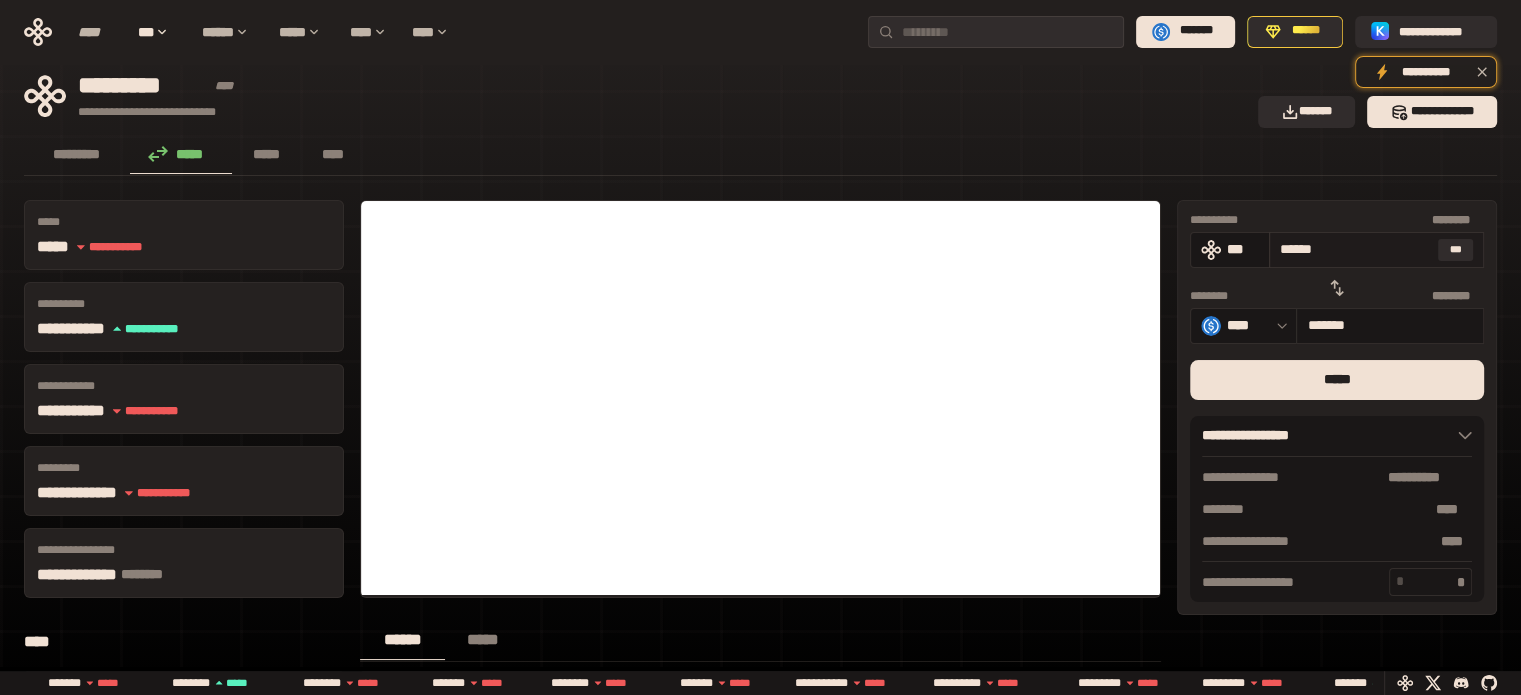 click on "******" at bounding box center [1355, 249] 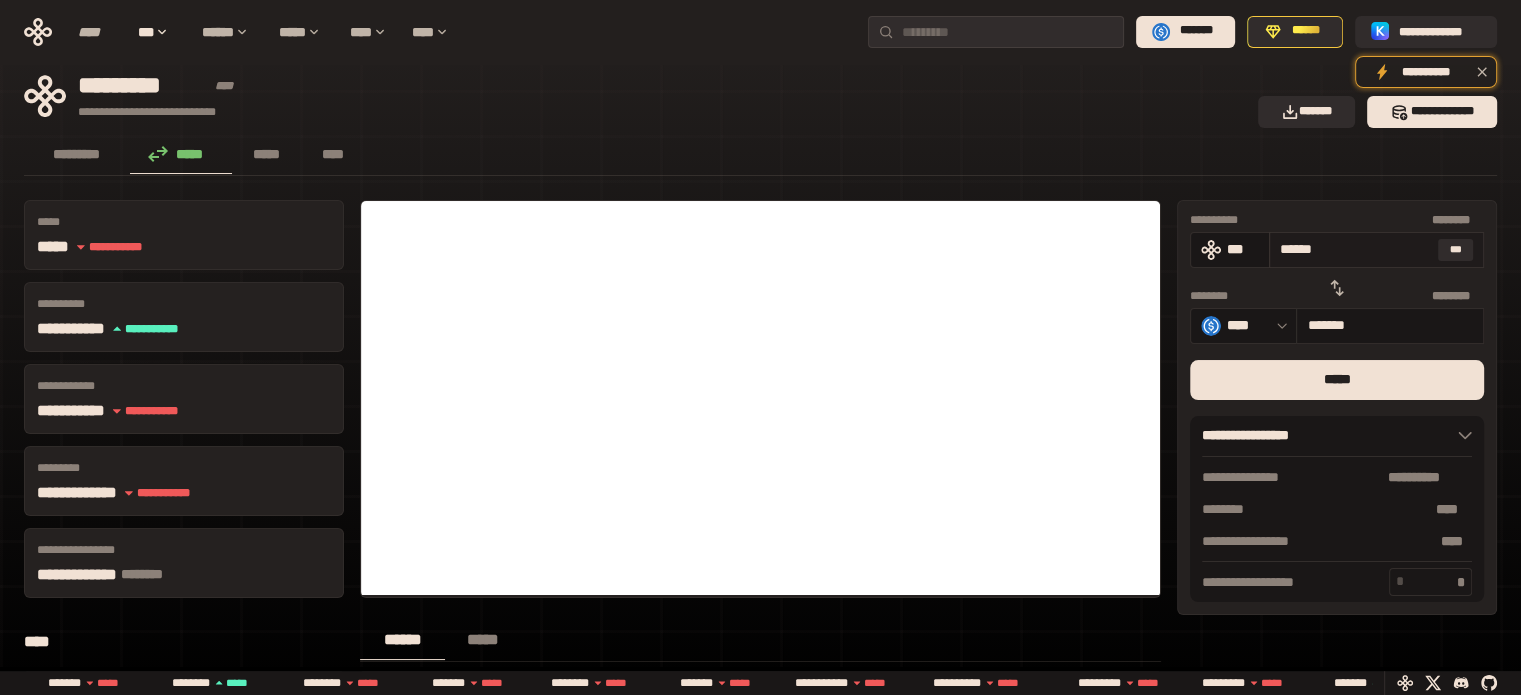 drag, startPoint x: 1300, startPoint y: 251, endPoint x: 1322, endPoint y: 249, distance: 22.090721 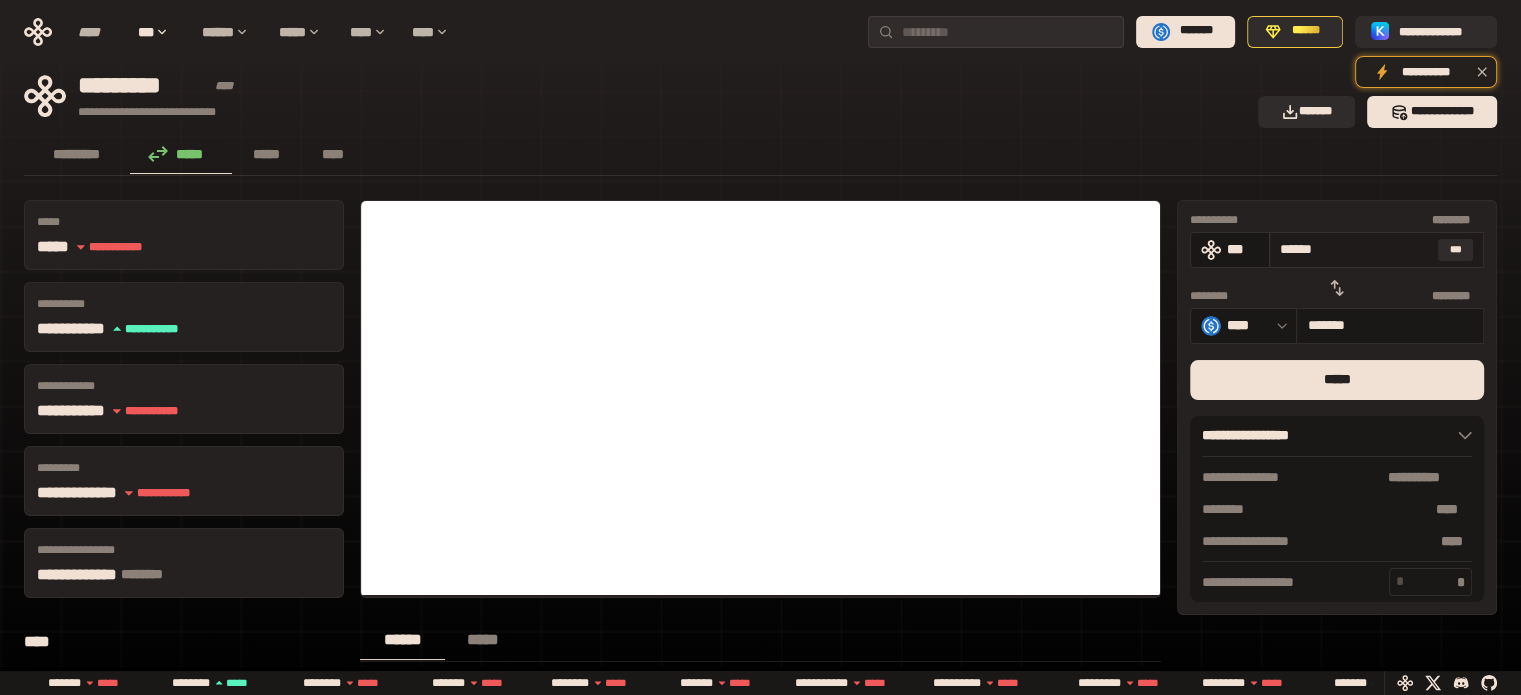 click on "******" at bounding box center [1355, 249] 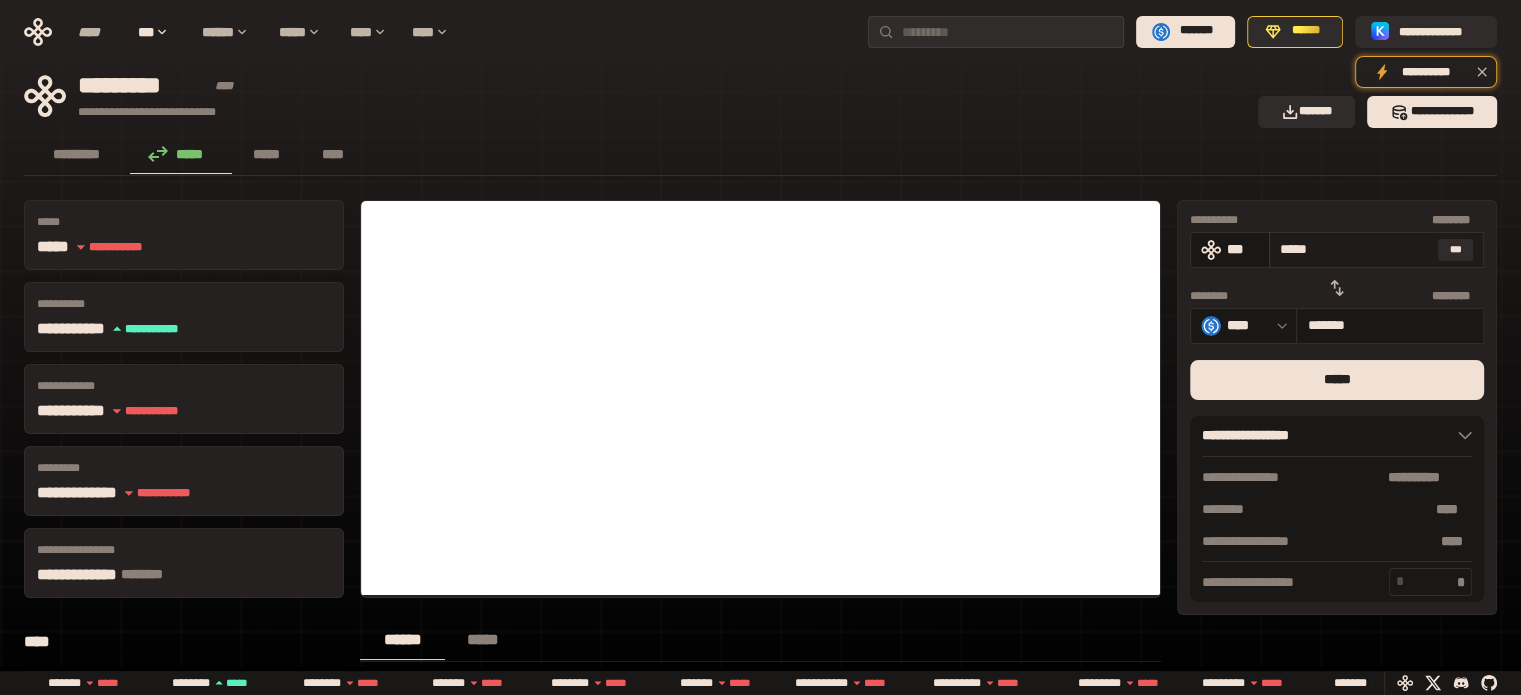 type on "********" 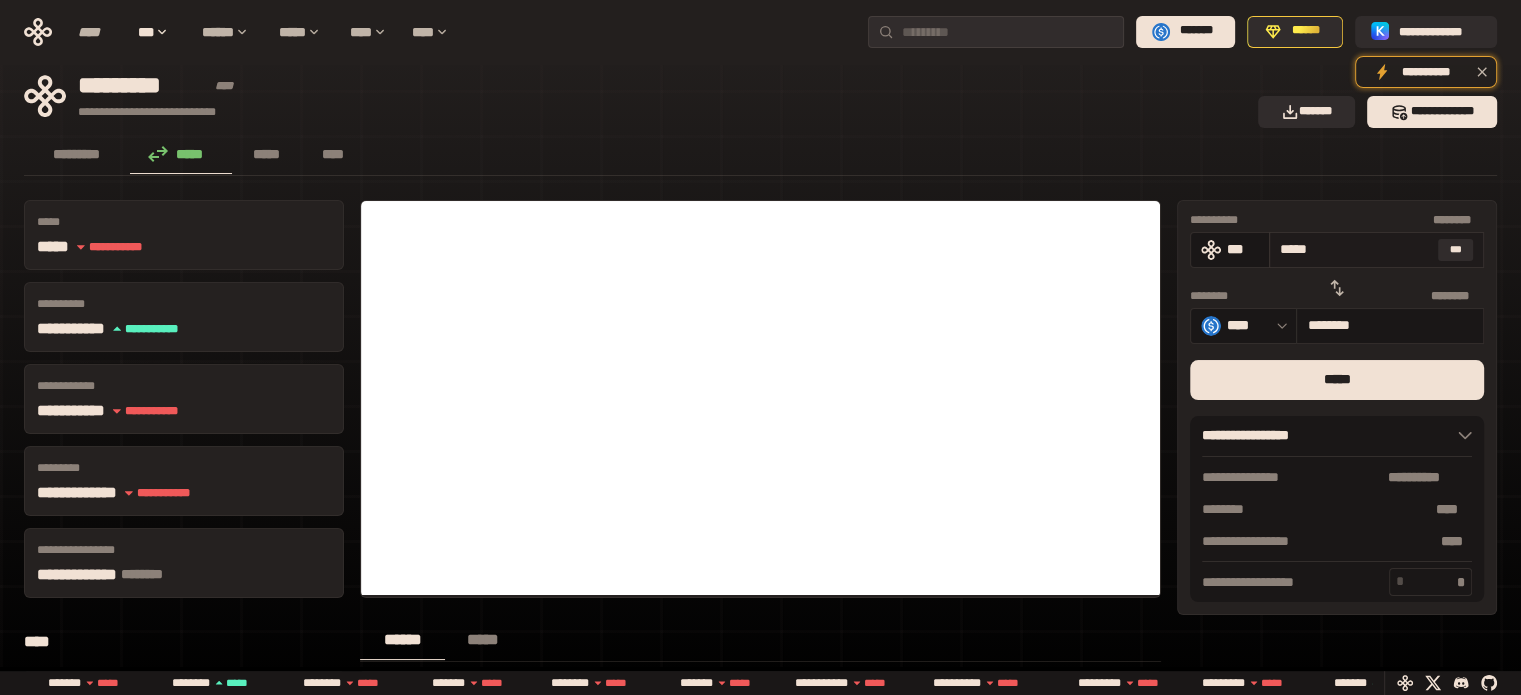click on "*****" at bounding box center (1355, 249) 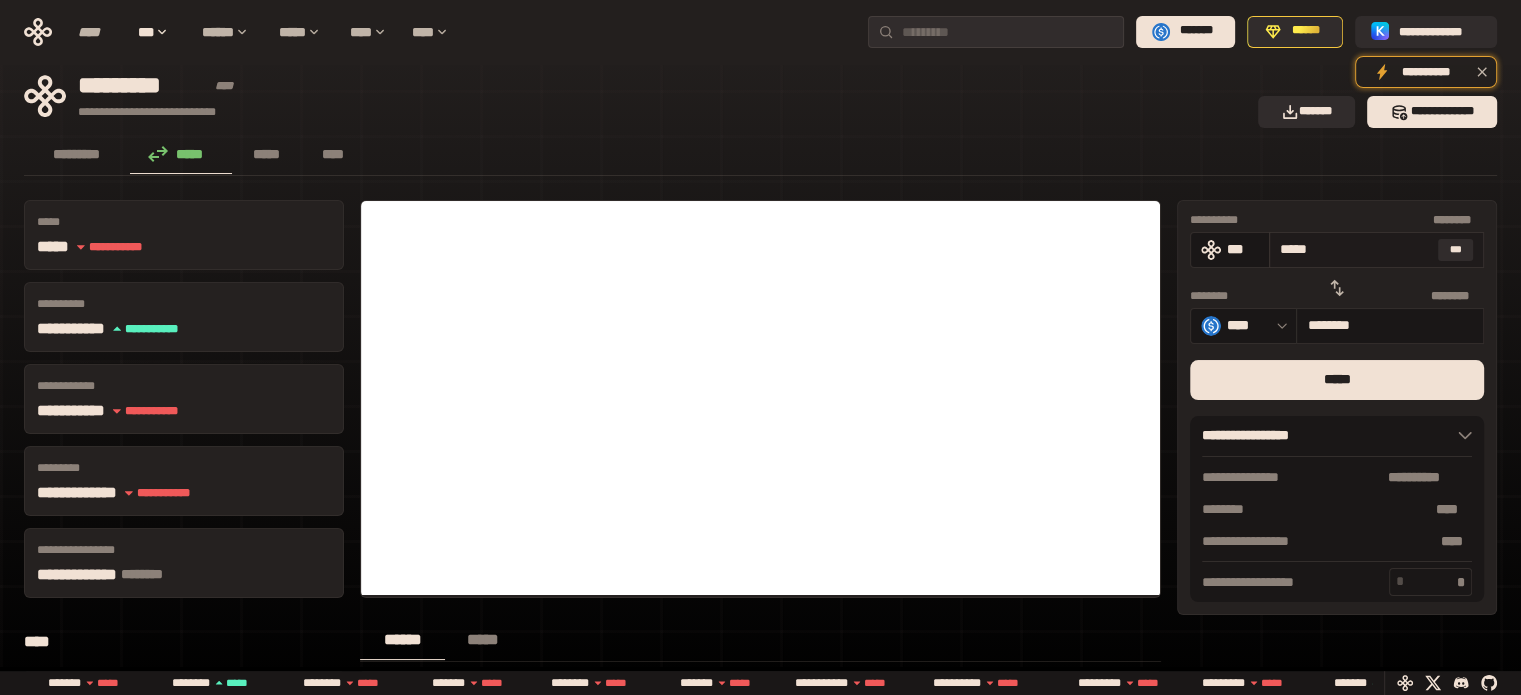 type on "****" 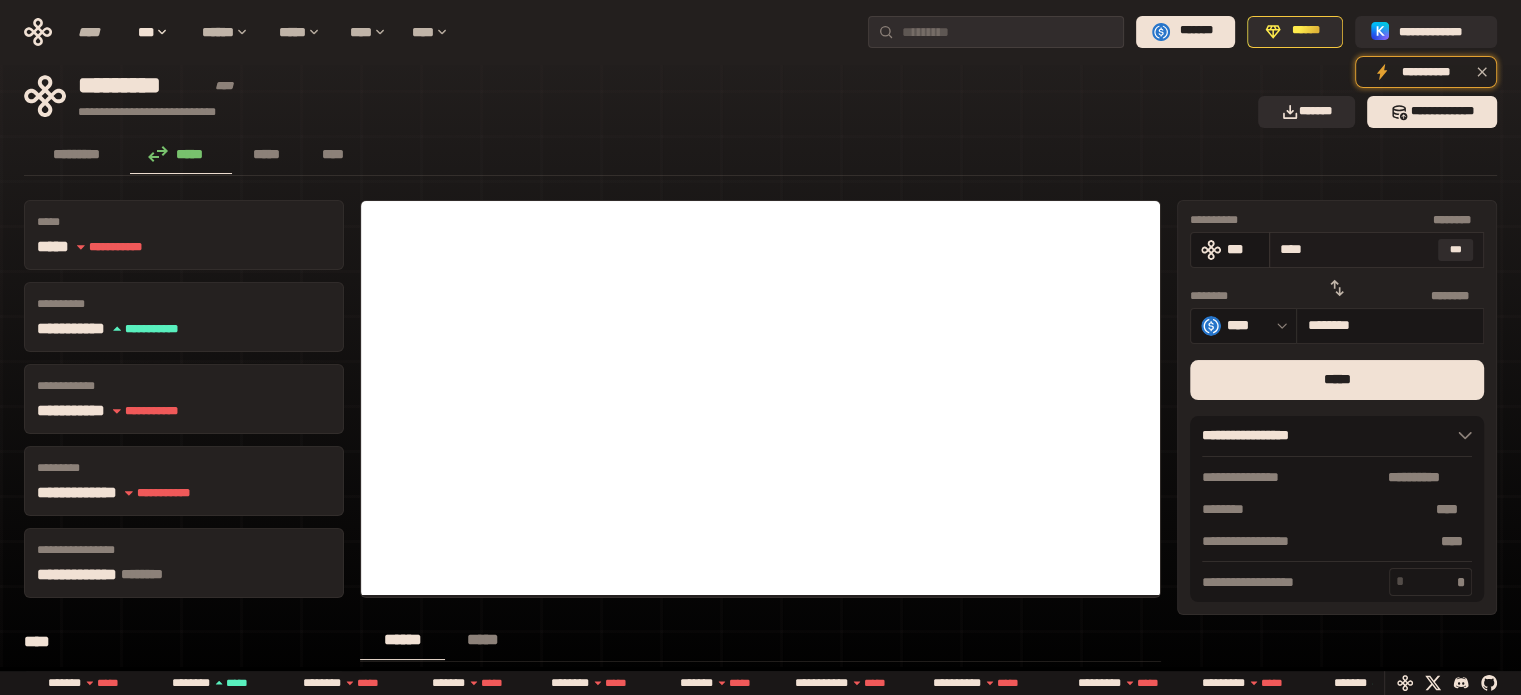 type on "********" 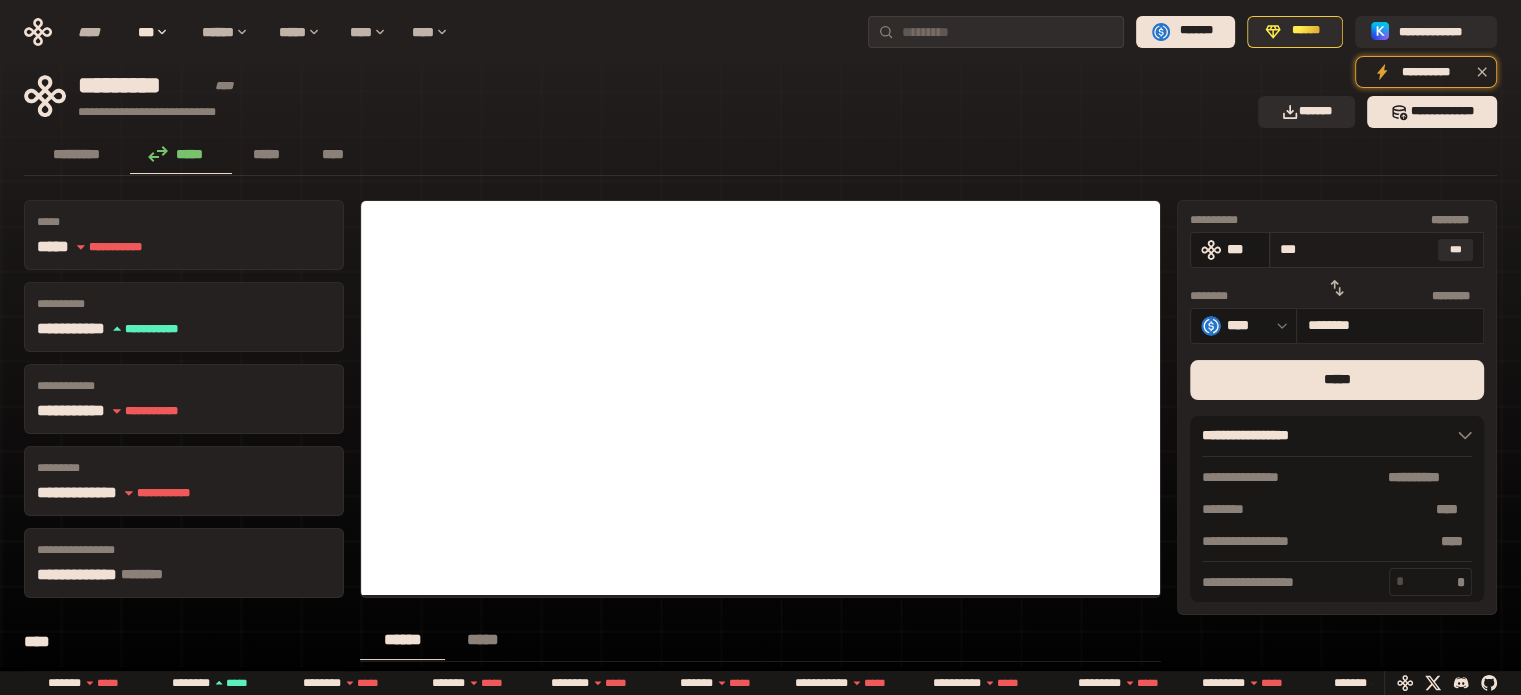 type on "**" 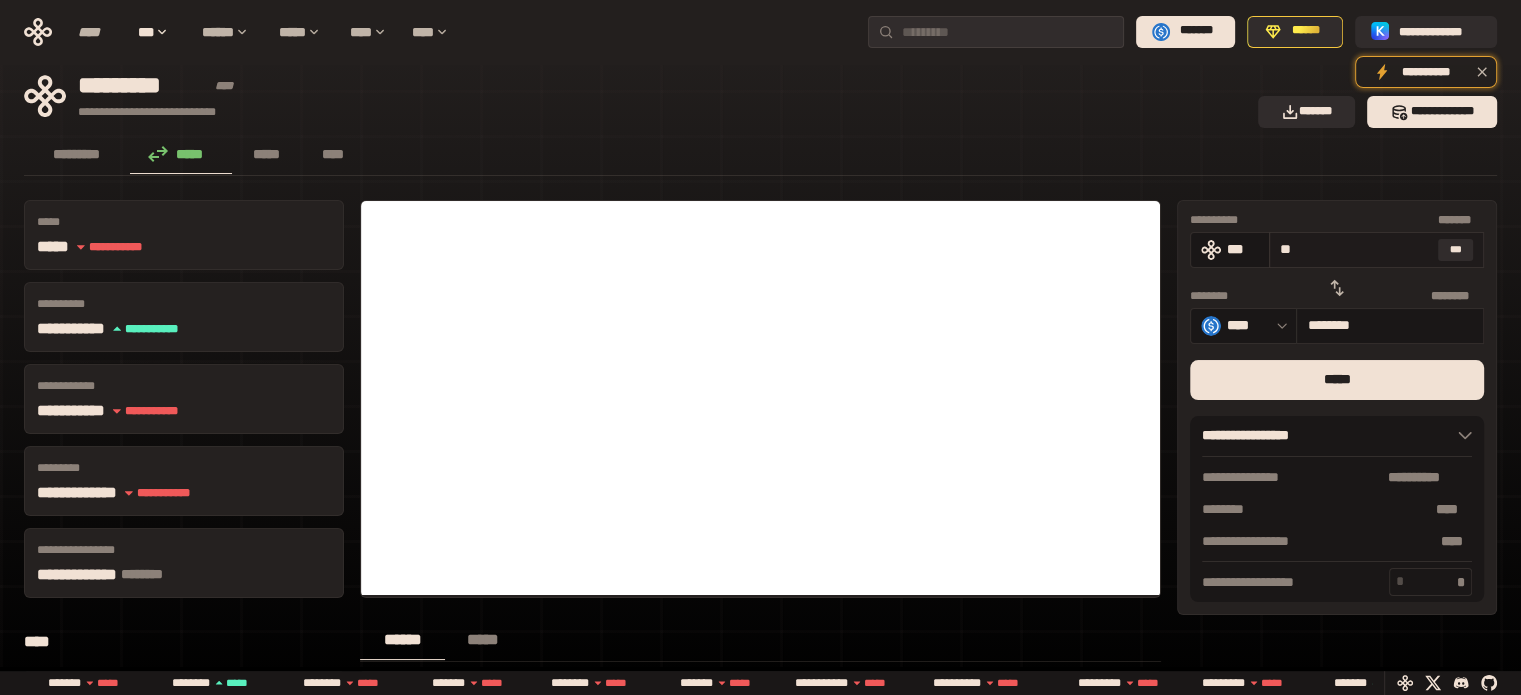 type on "**********" 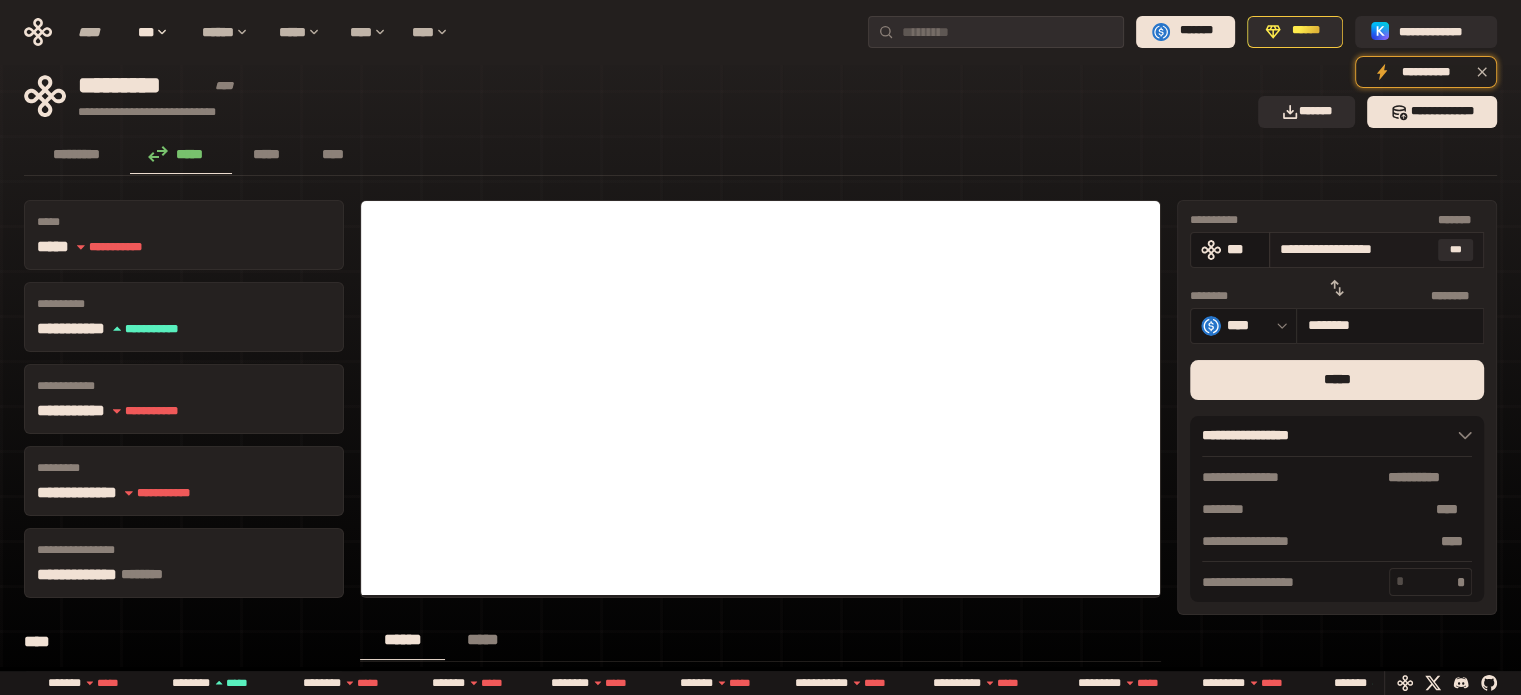 type on "*********" 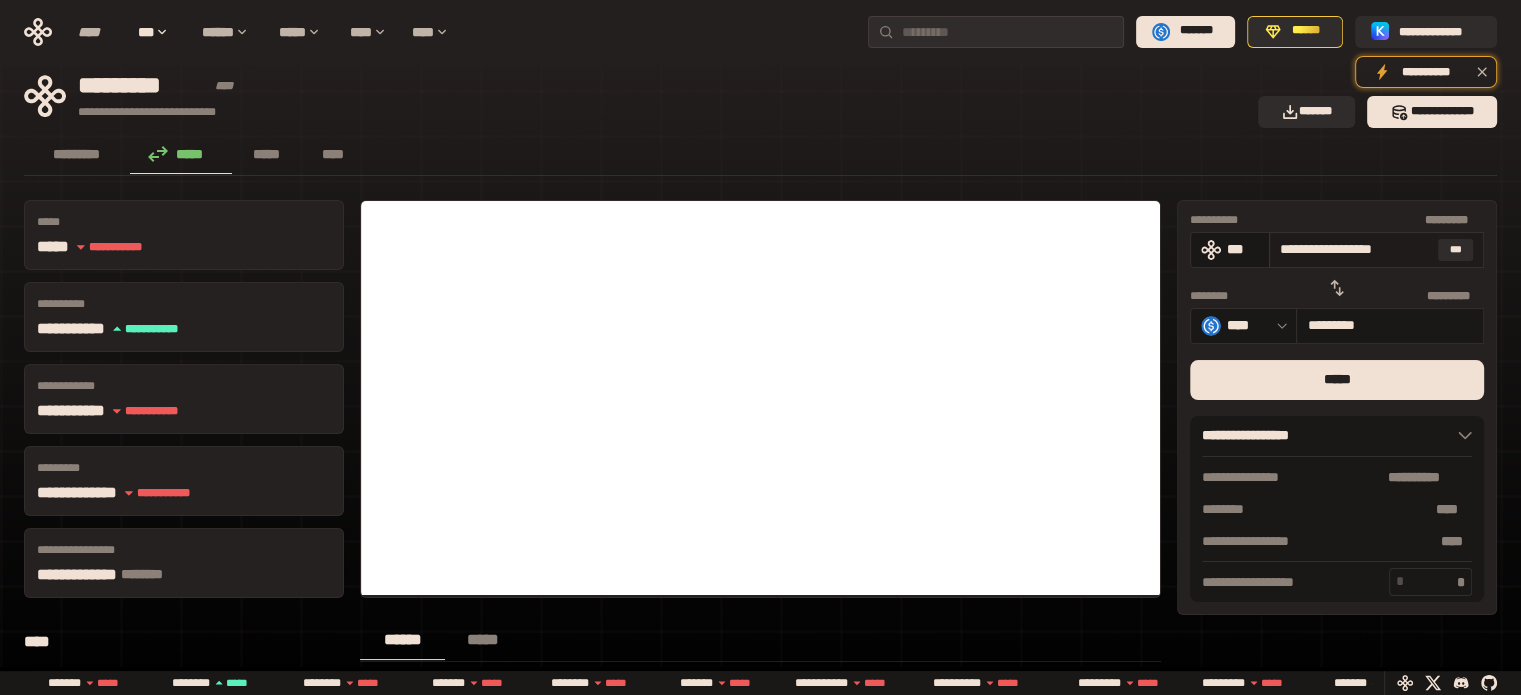 click on "**********" at bounding box center (1355, 249) 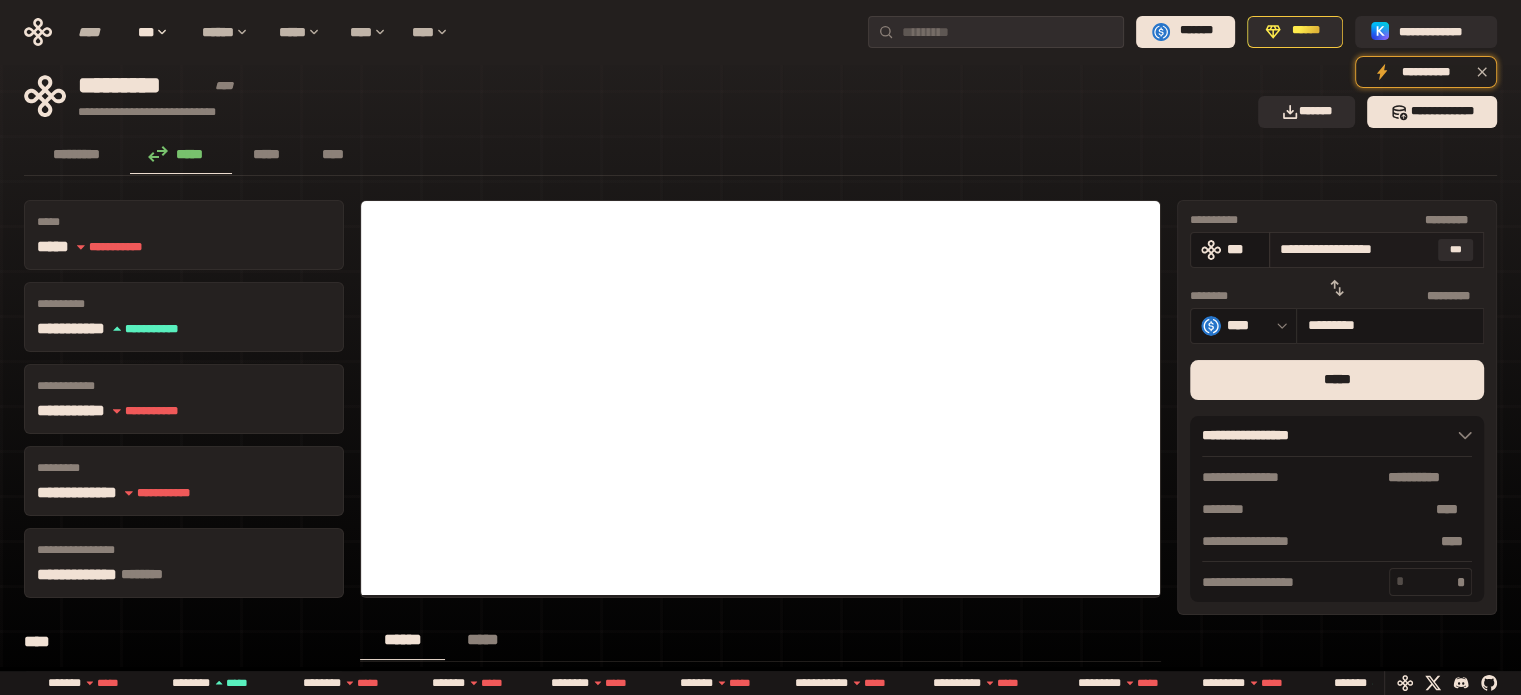 click on "**********" at bounding box center (1355, 249) 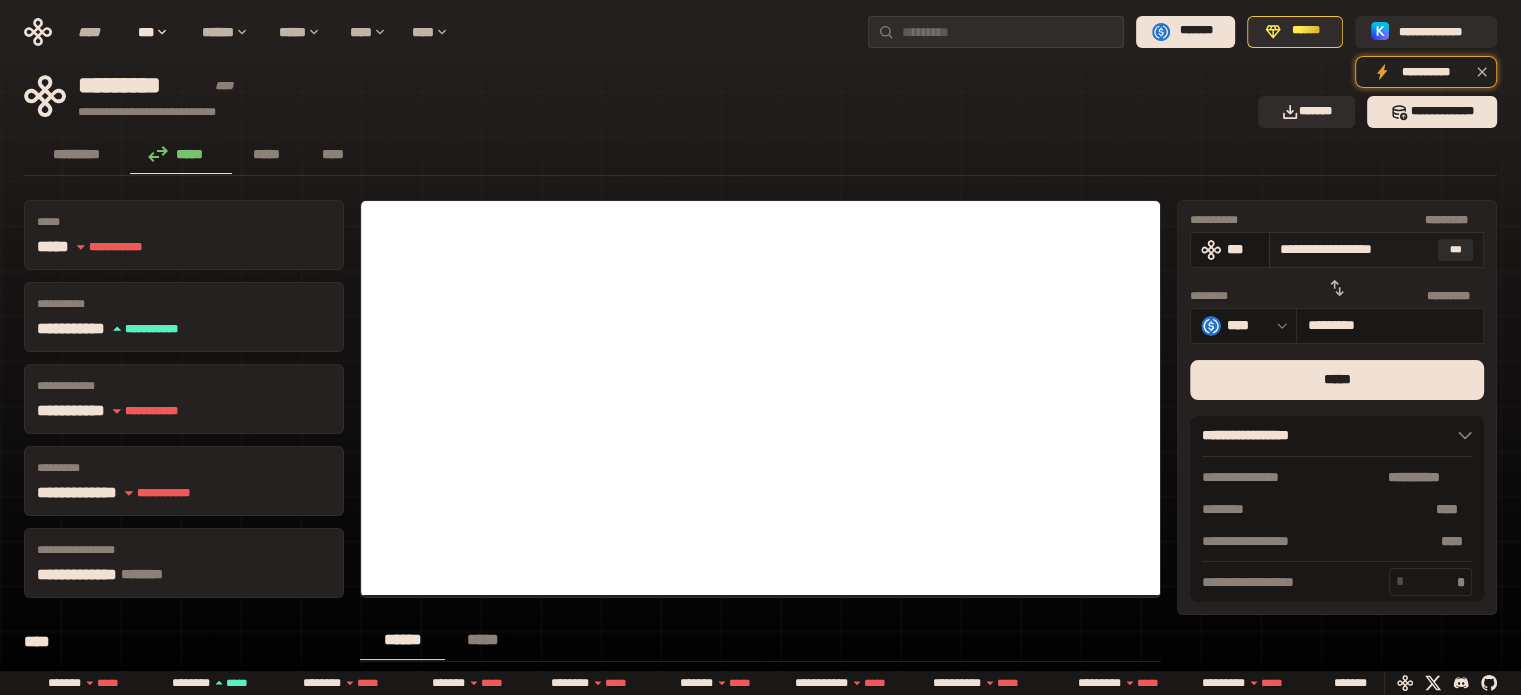 type on "*" 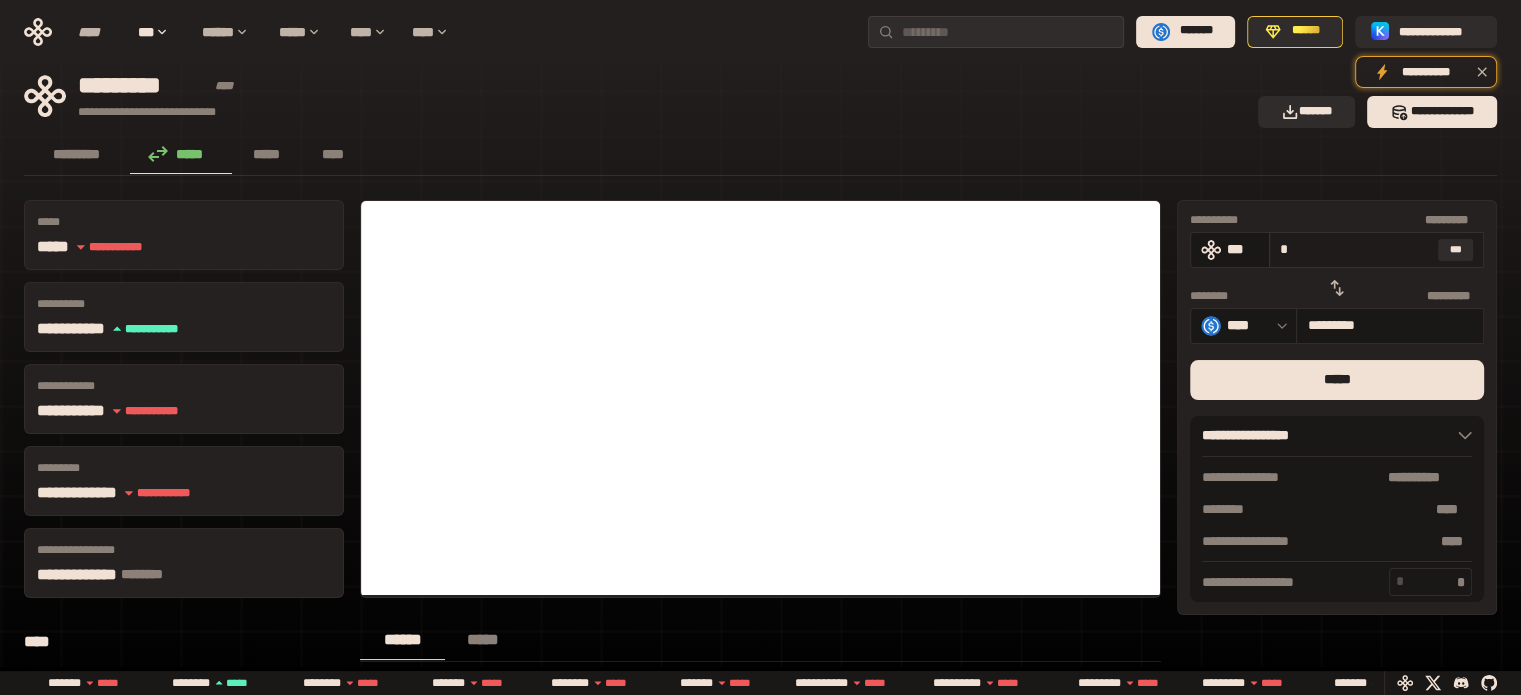 type on "********" 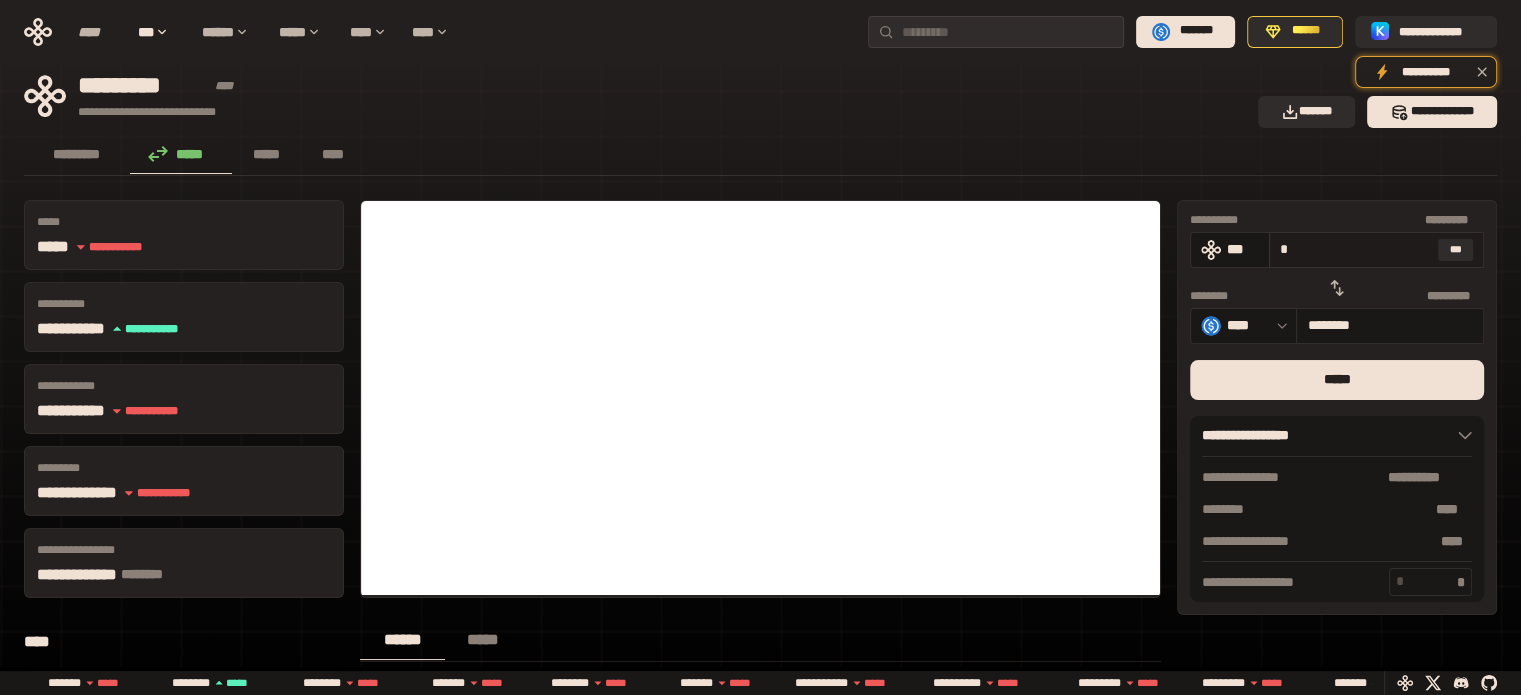type on "**" 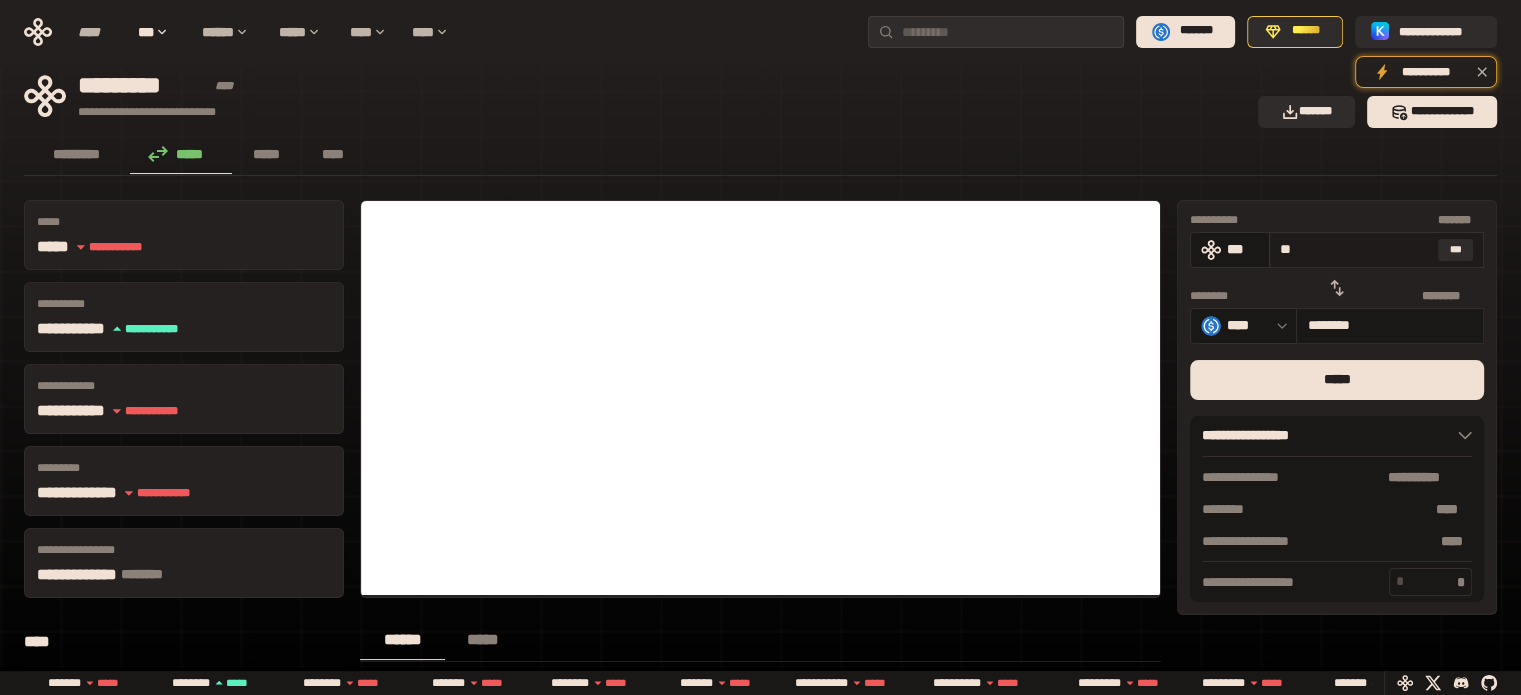 type on "********" 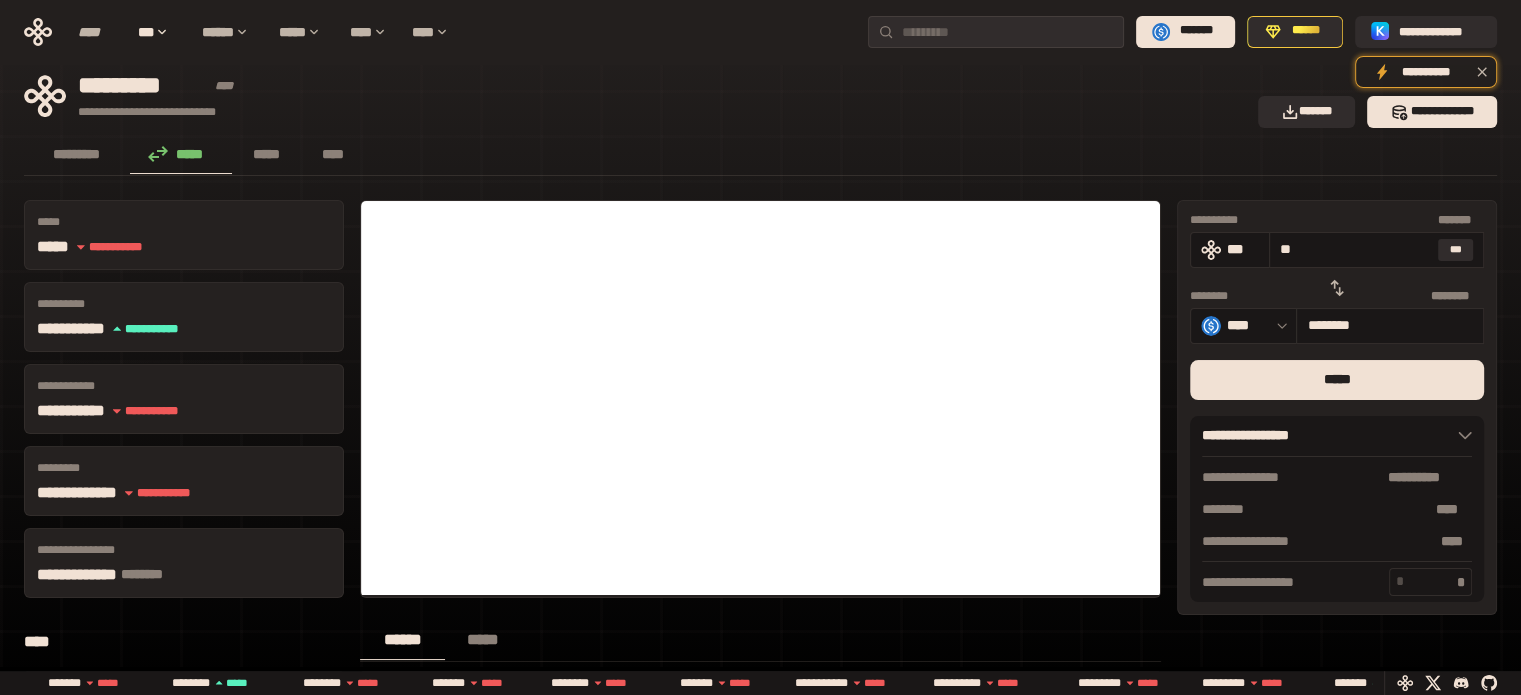type on "**" 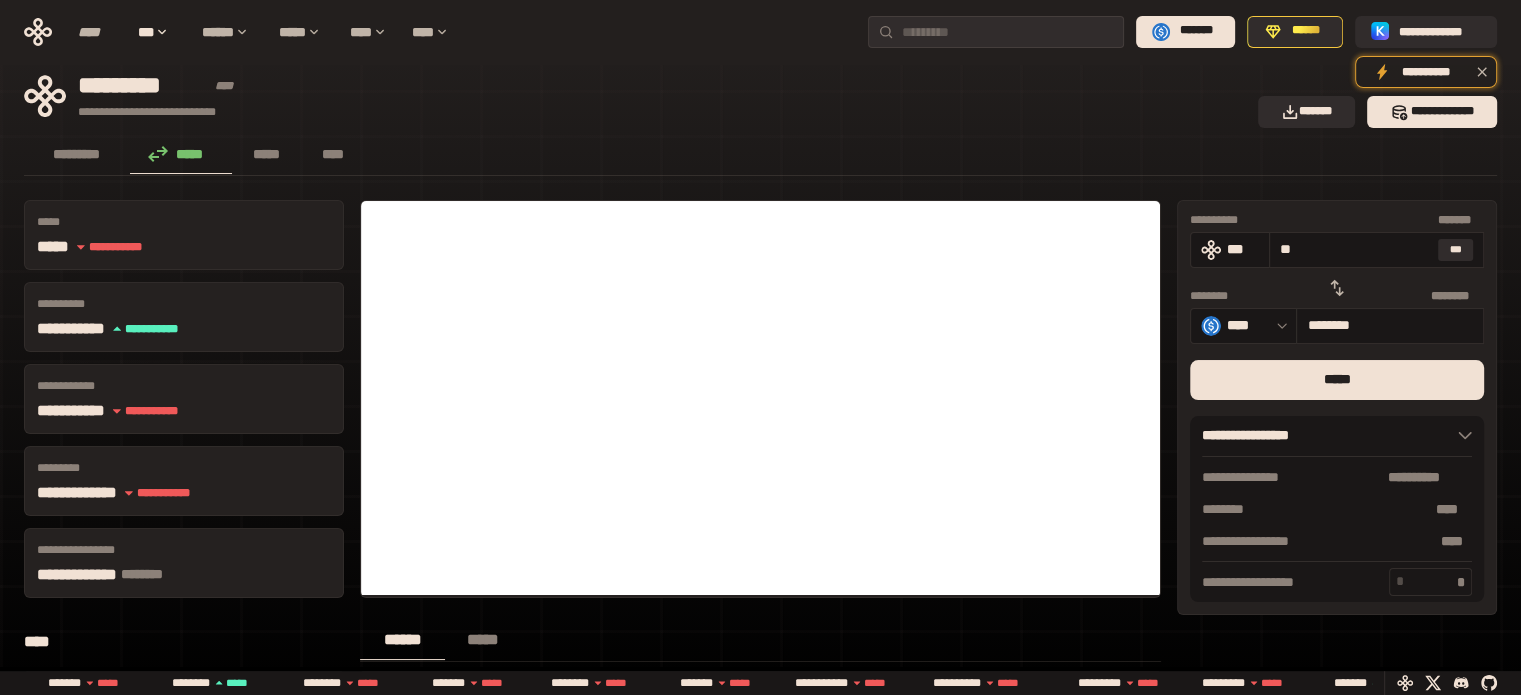 click 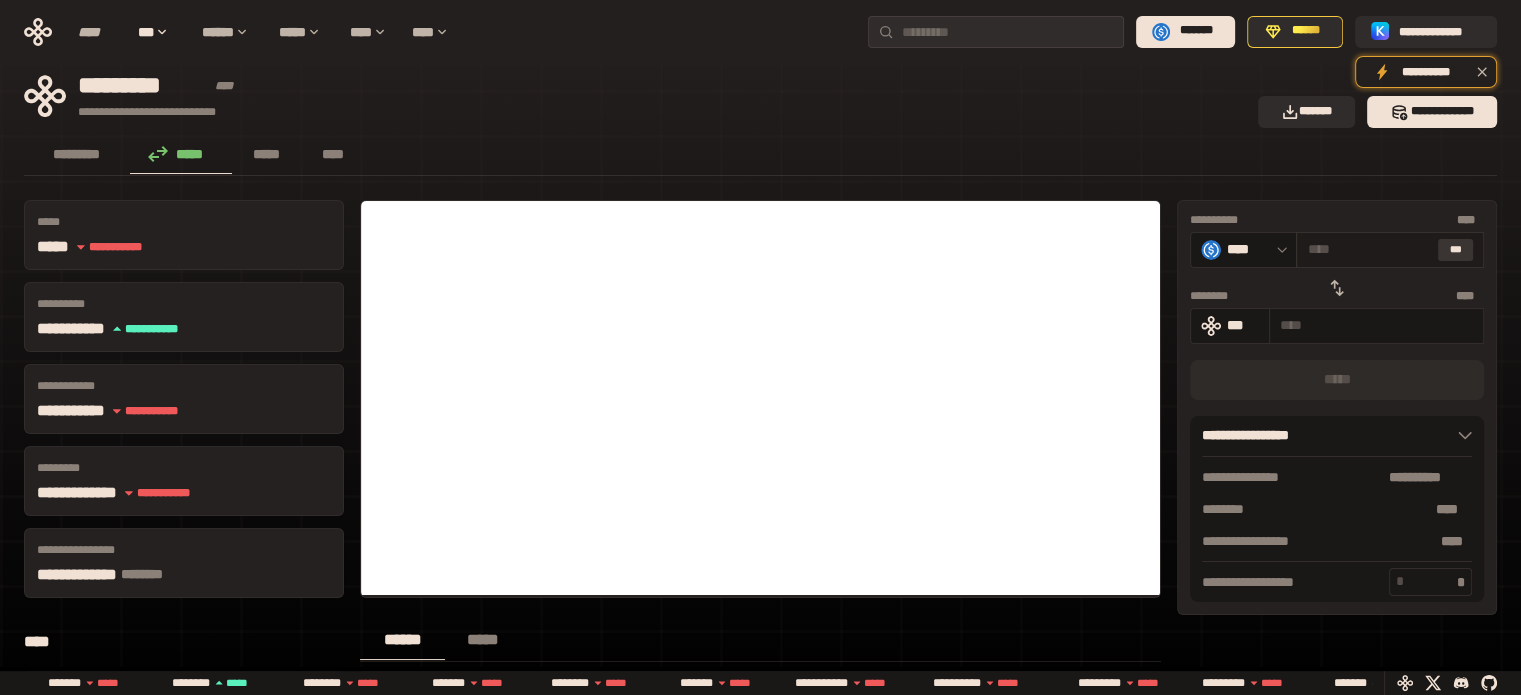 click on "***" at bounding box center (1456, 250) 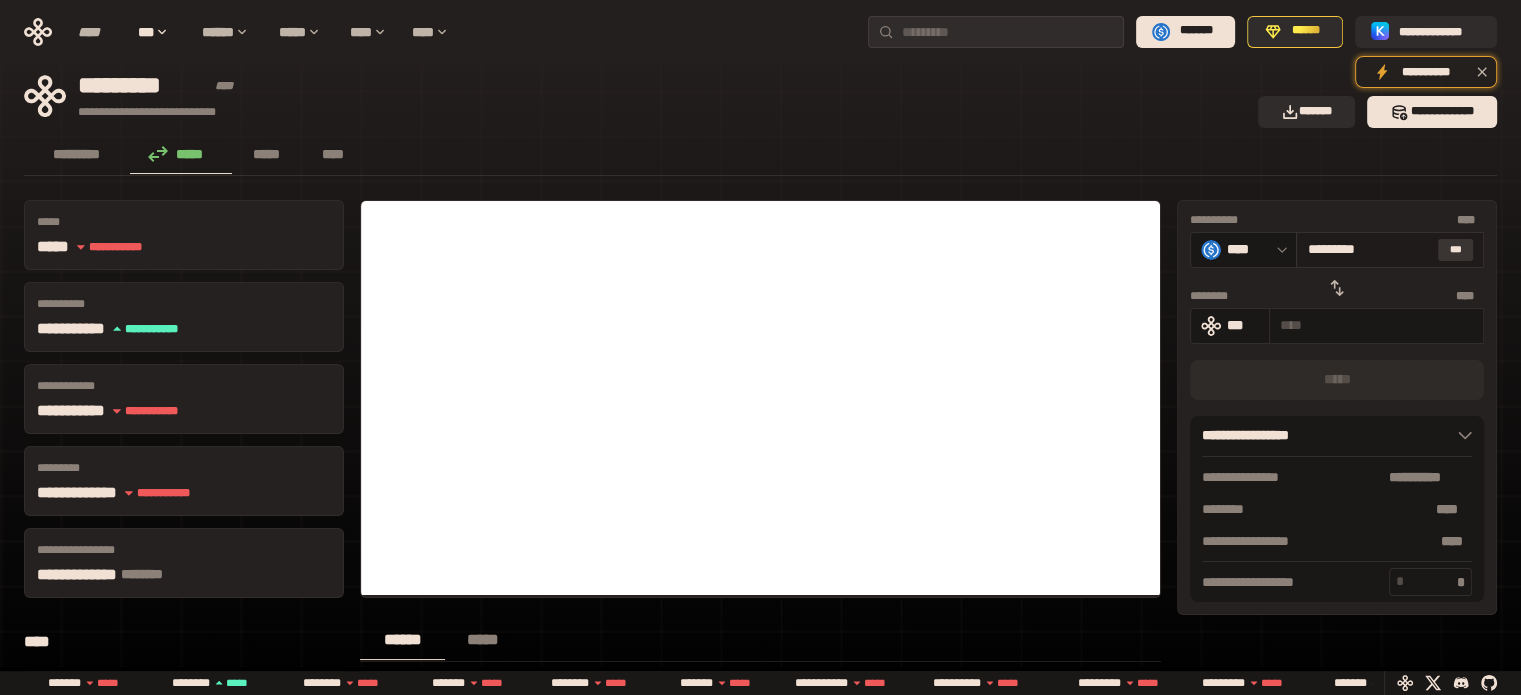 type on "**********" 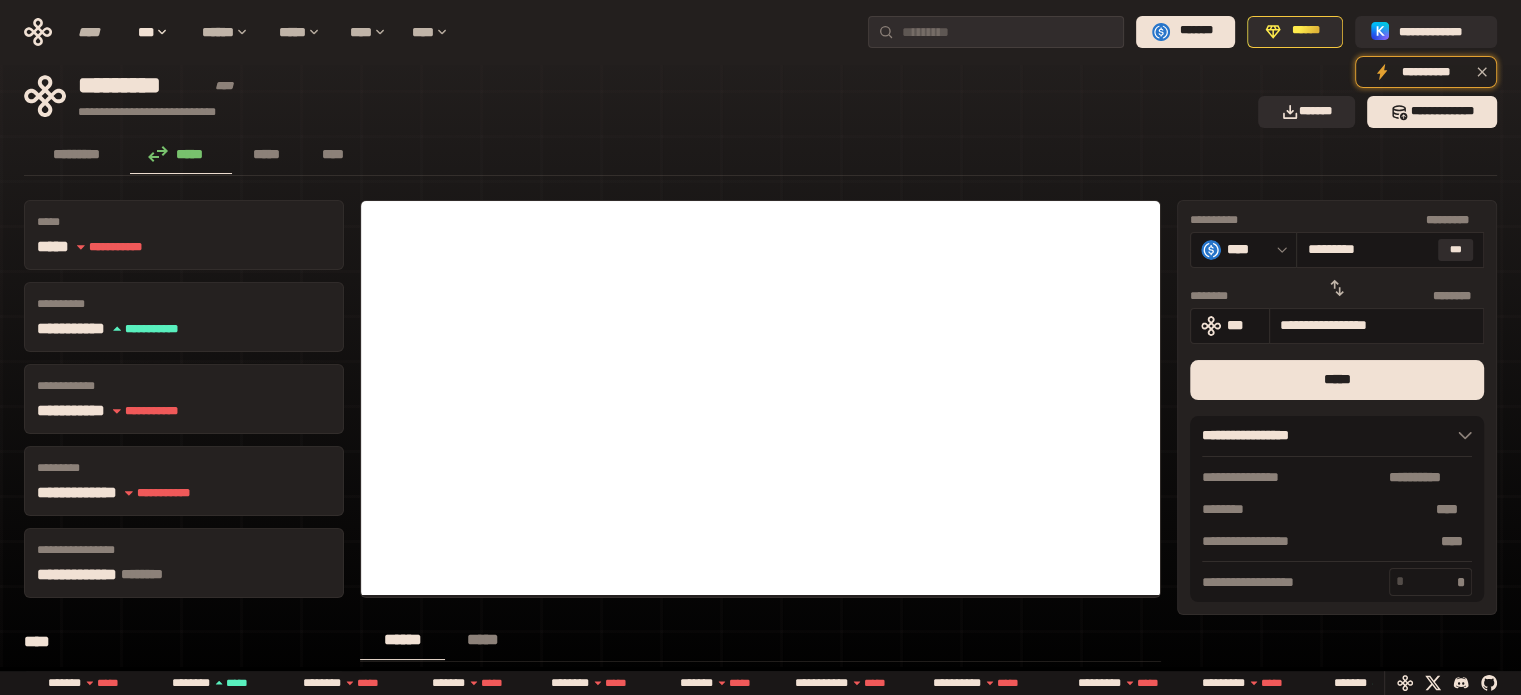 click 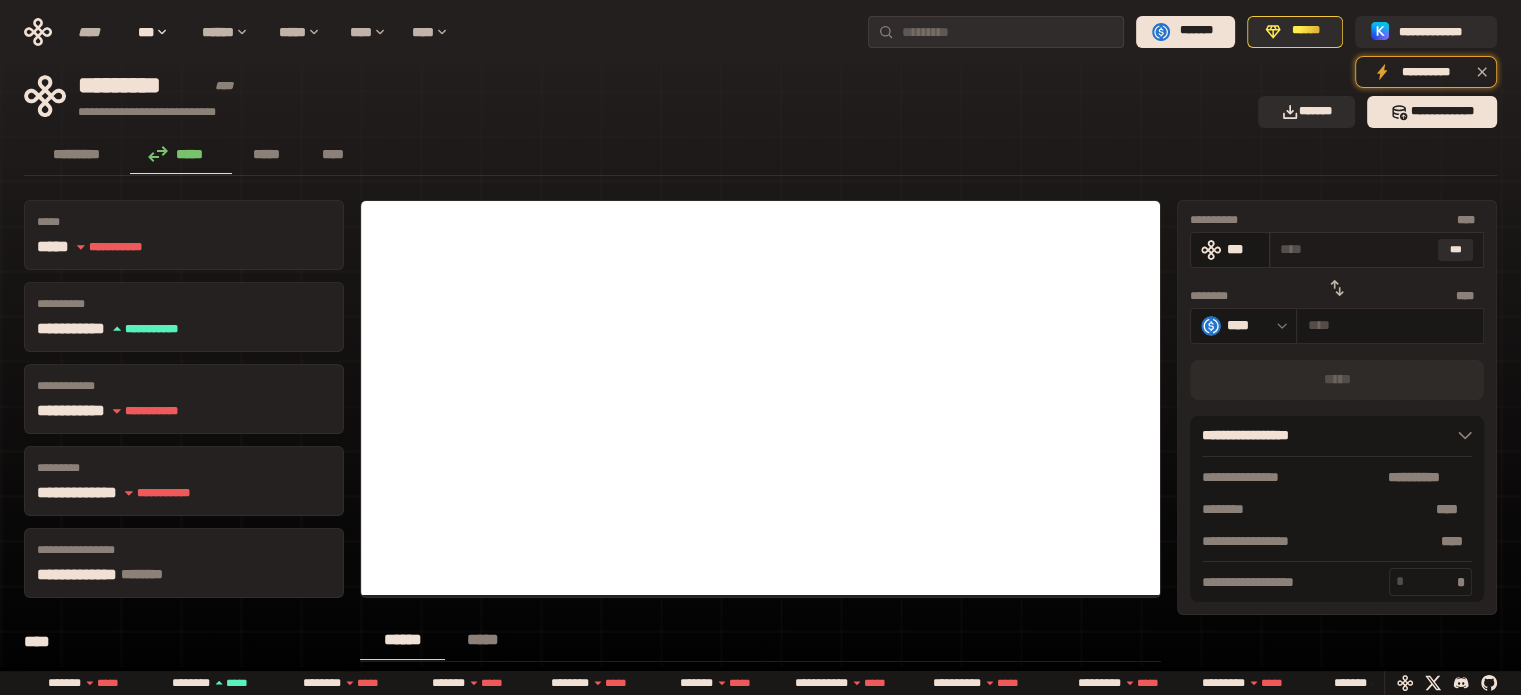 click at bounding box center [1355, 249] 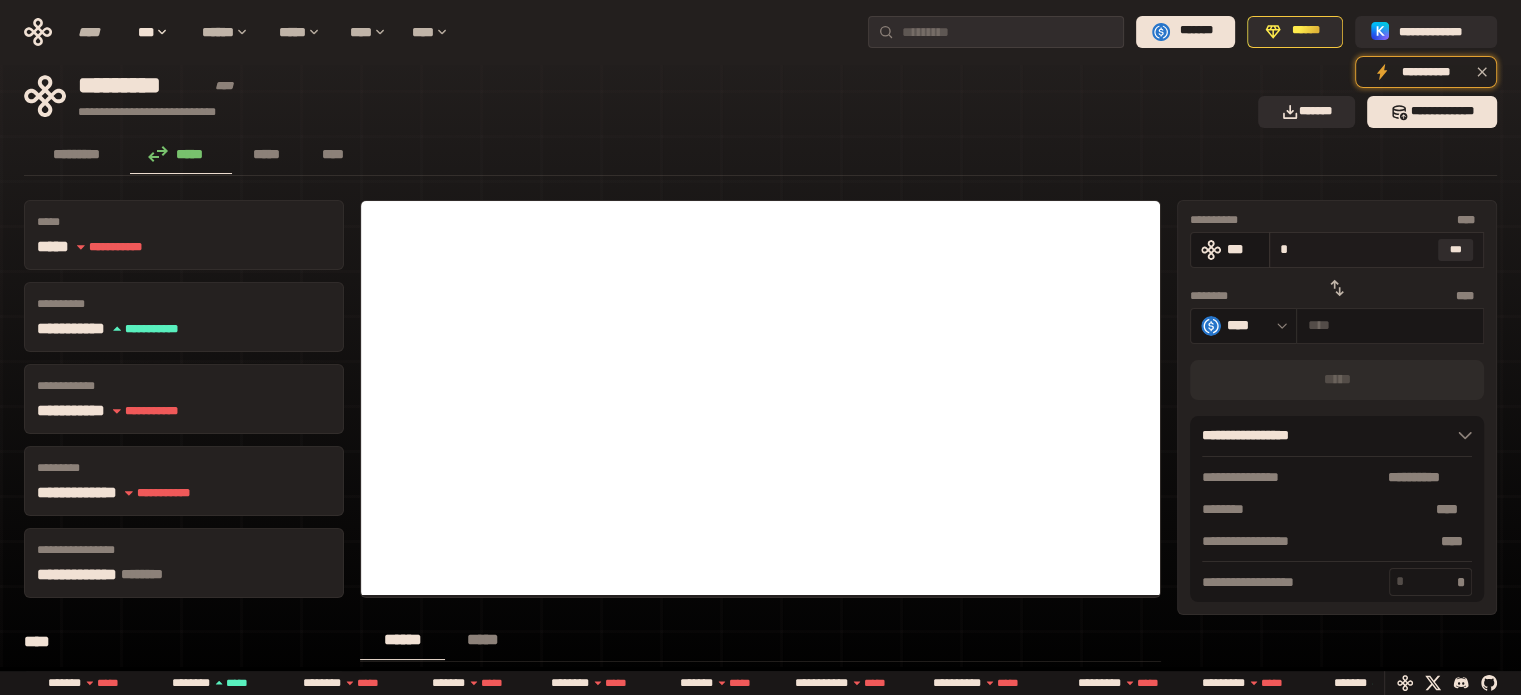 type on "********" 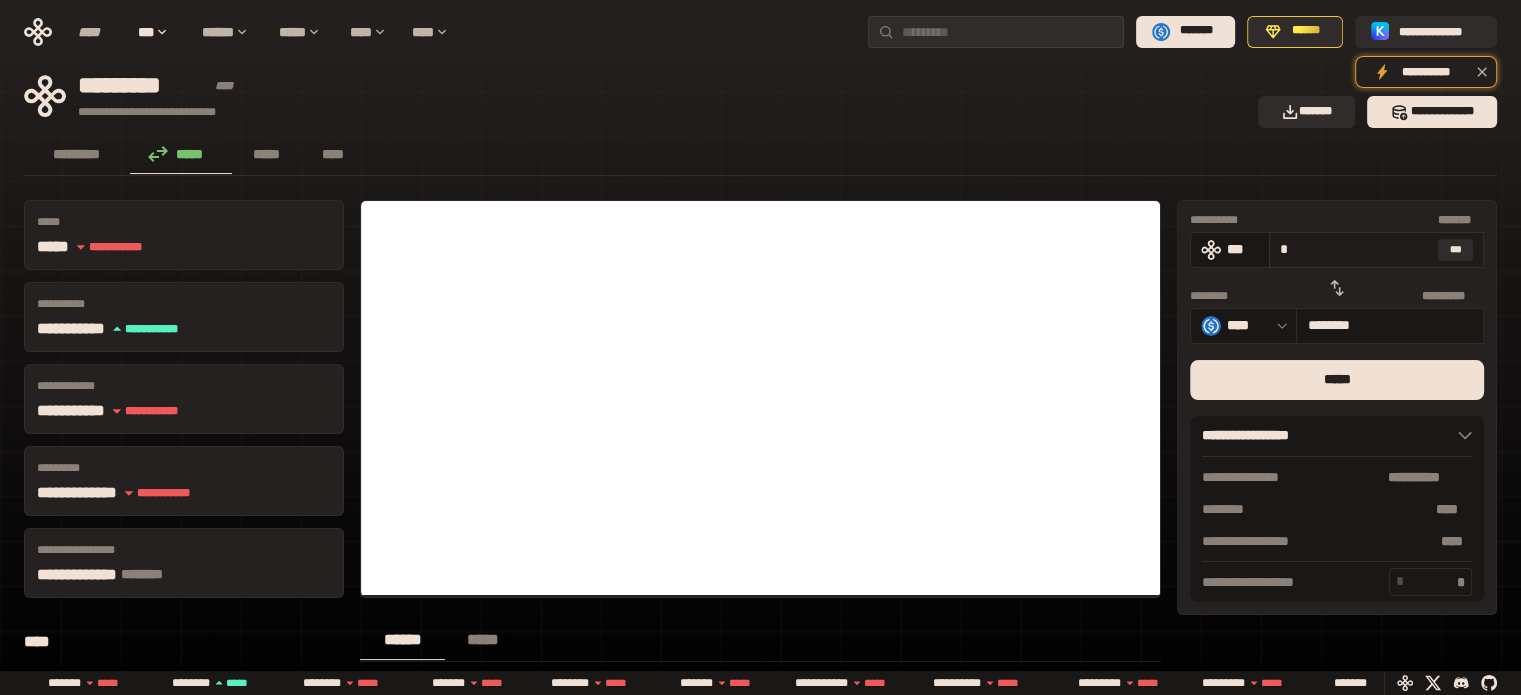 type on "**" 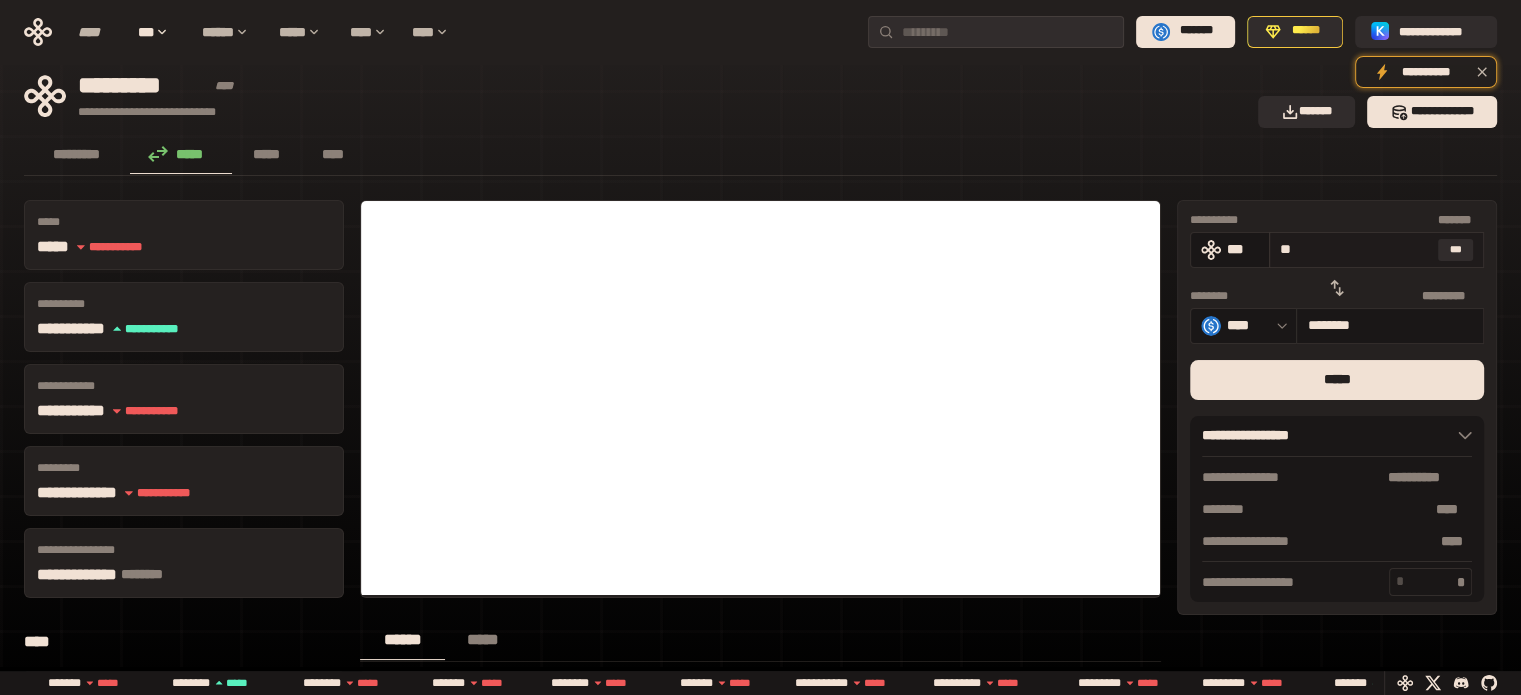 type on "*******" 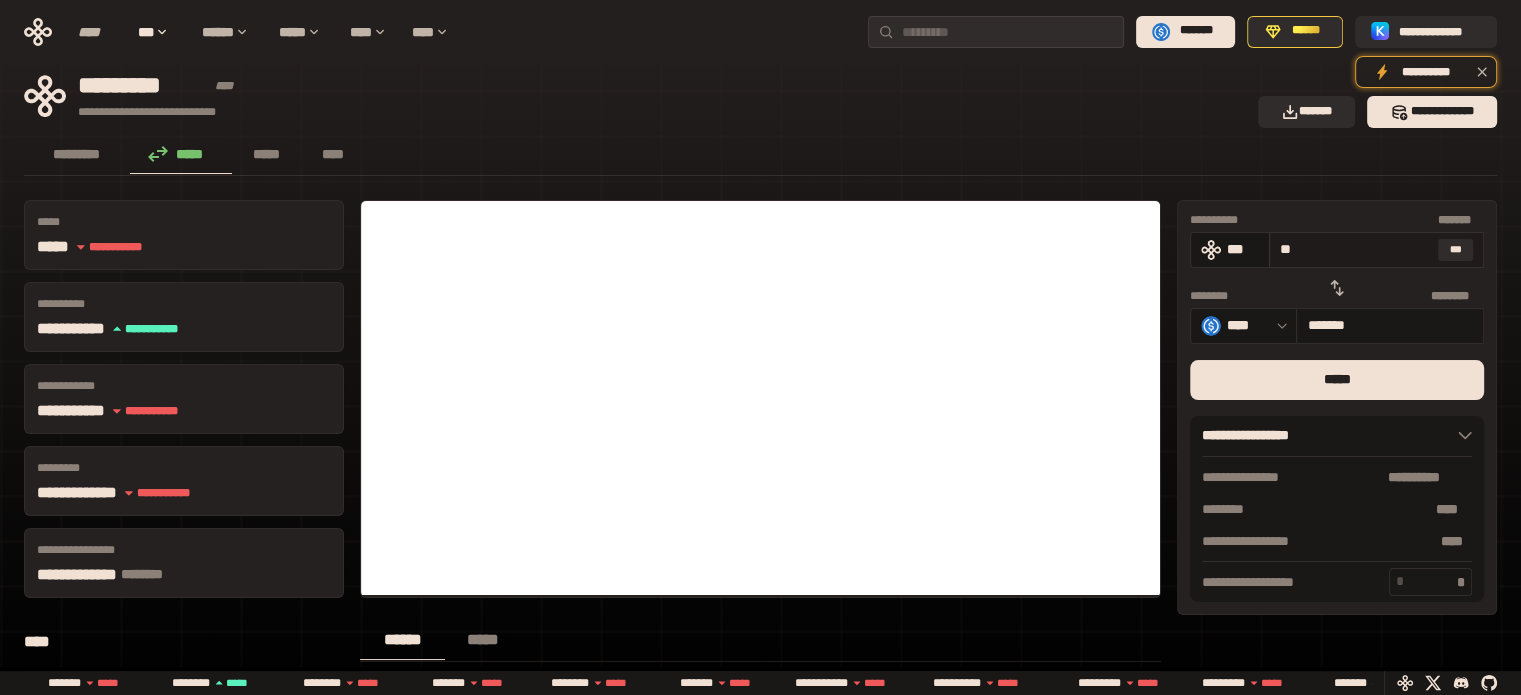 drag, startPoint x: 1291, startPoint y: 254, endPoint x: 1276, endPoint y: 256, distance: 15.132746 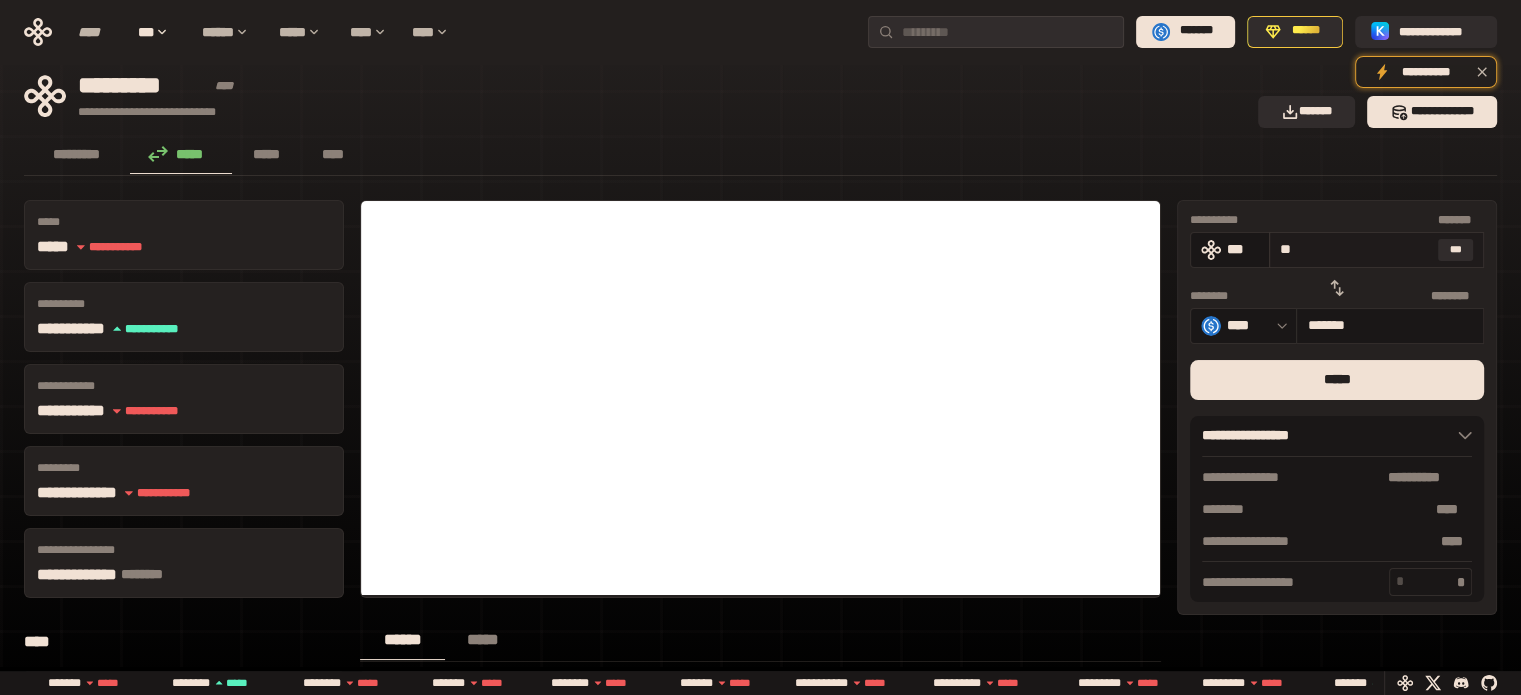 click on "** * ***** ***" at bounding box center (1376, 250) 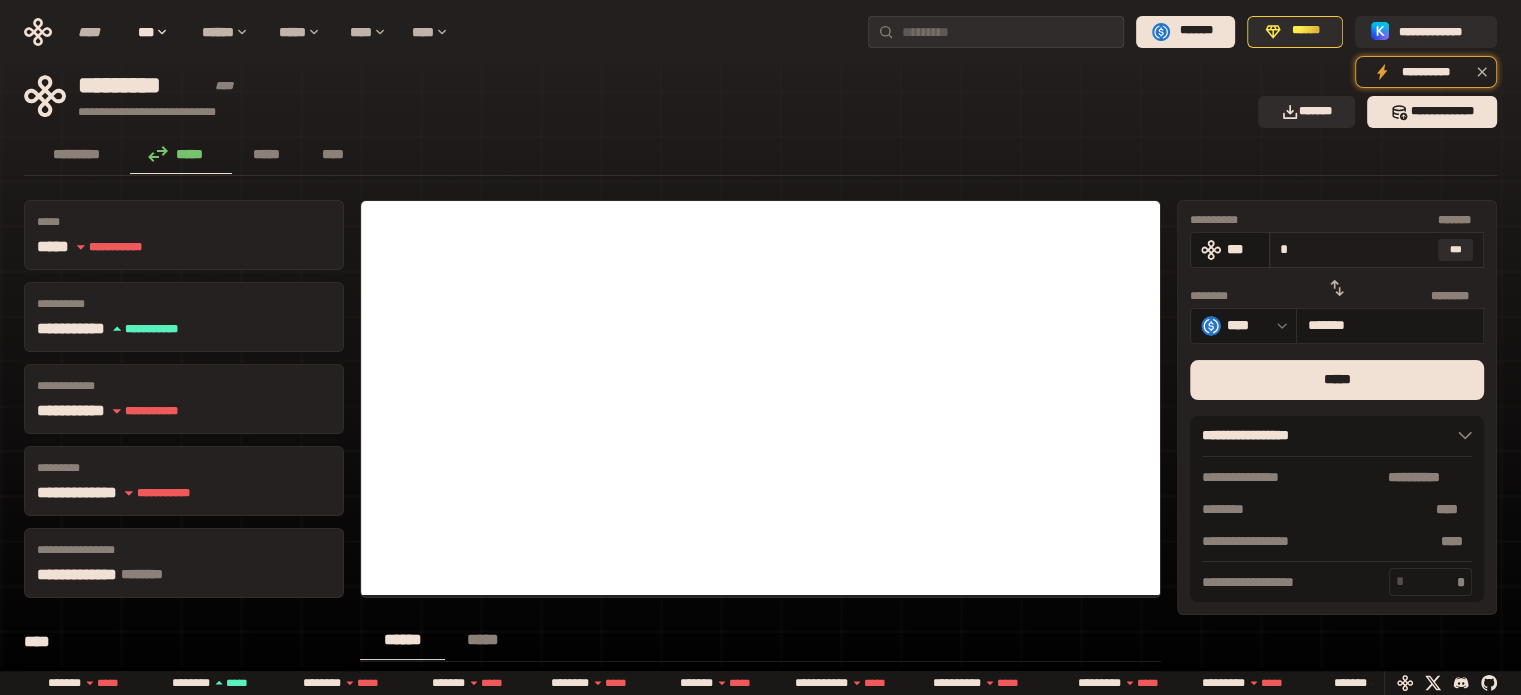 type on "********" 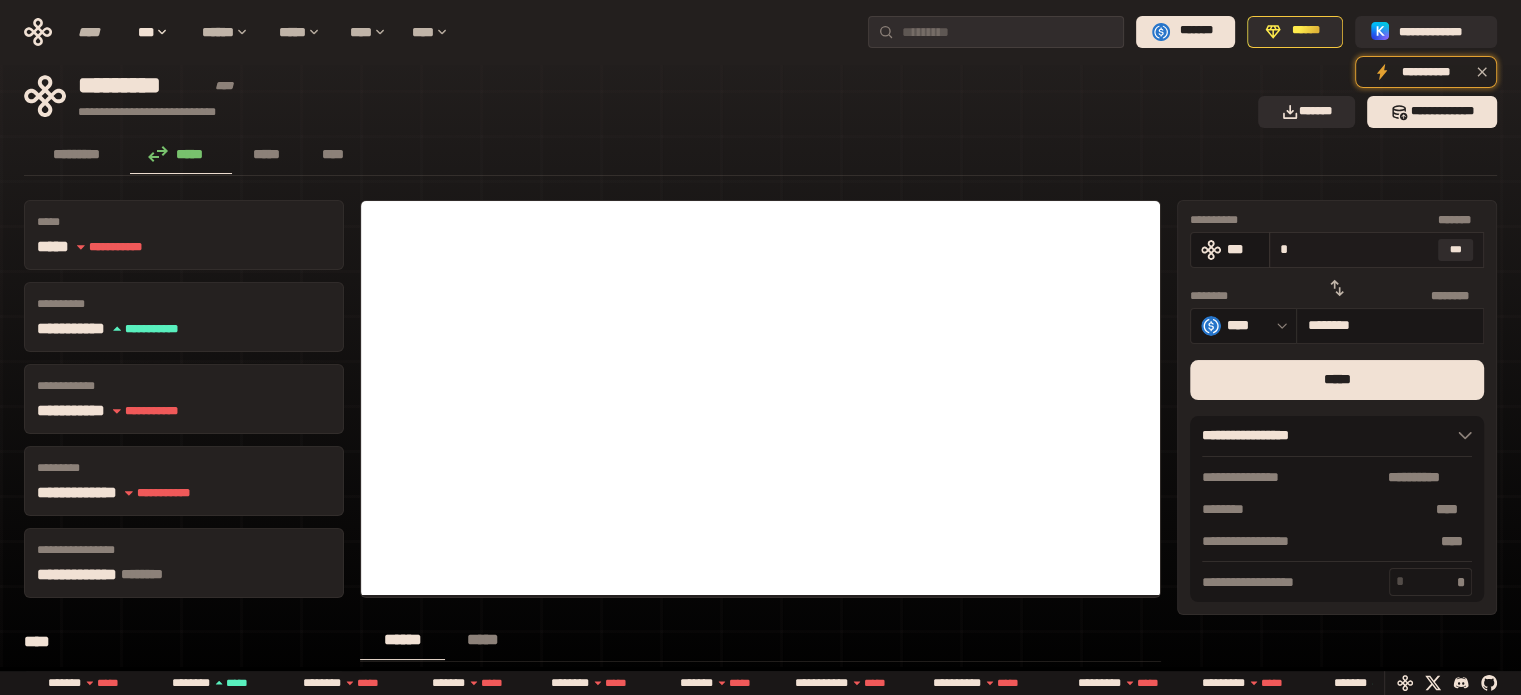 type on "**" 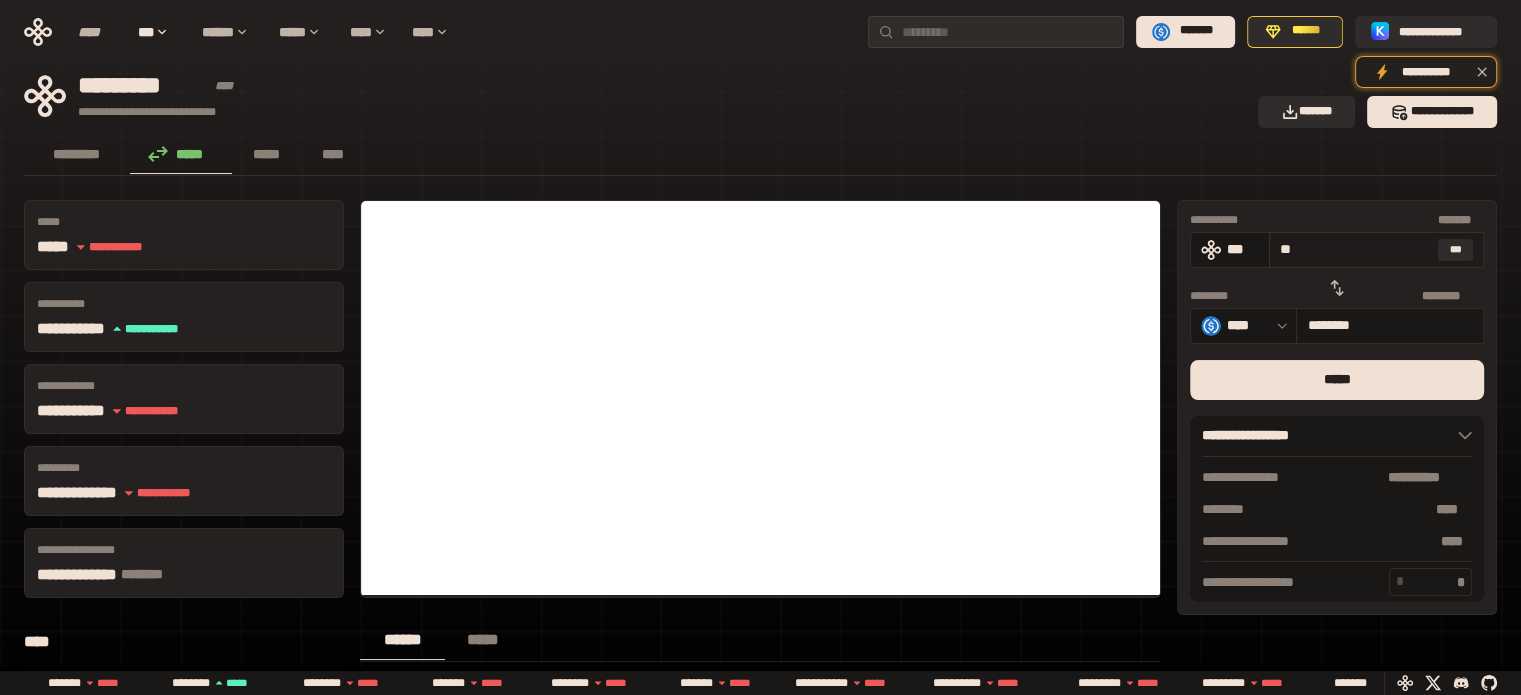 type on "********" 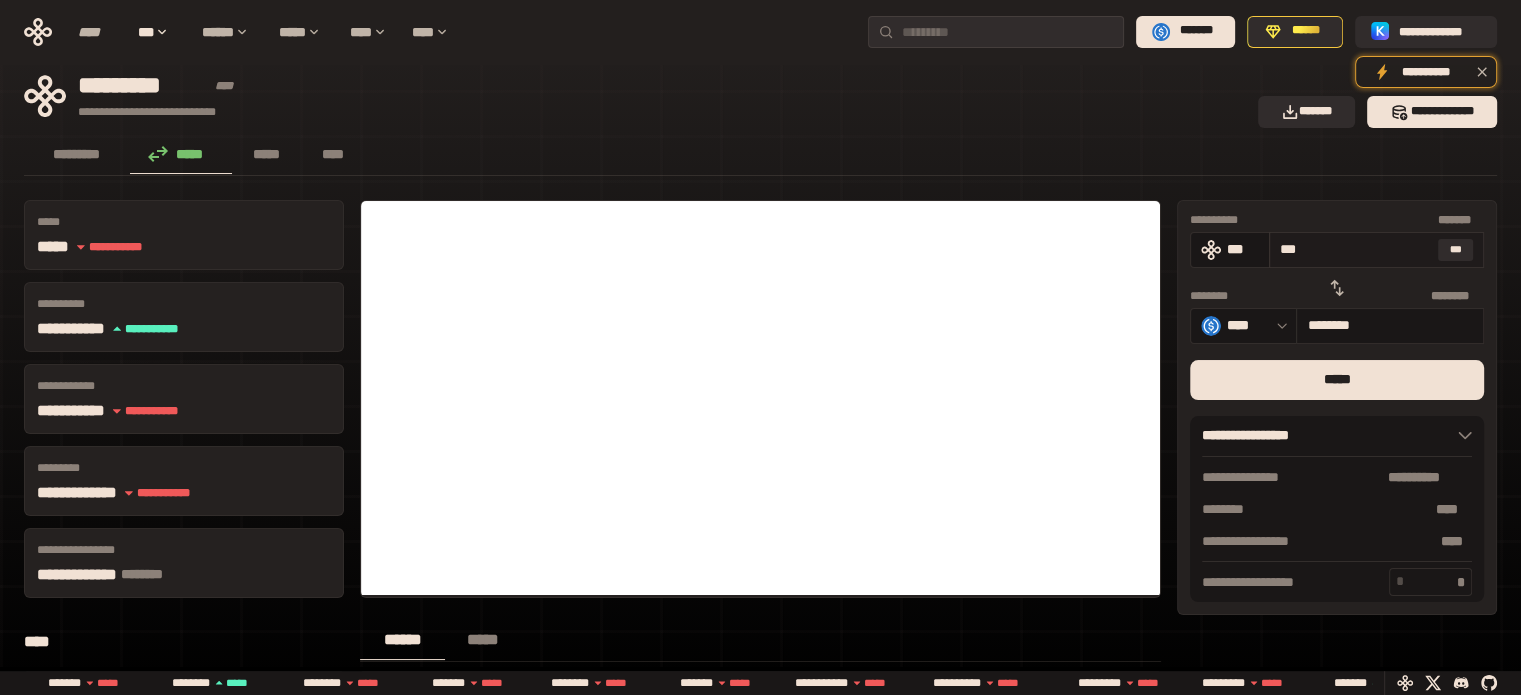 type on "****" 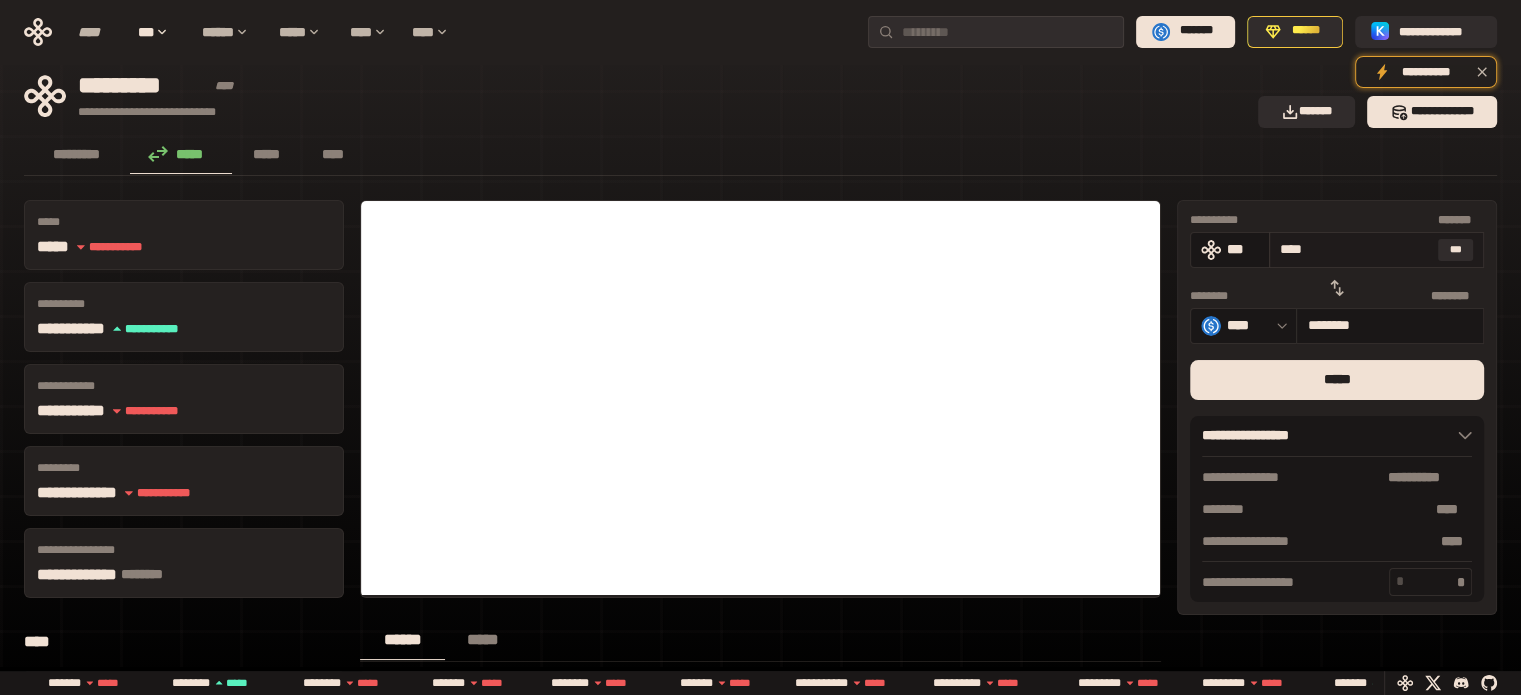 type on "********" 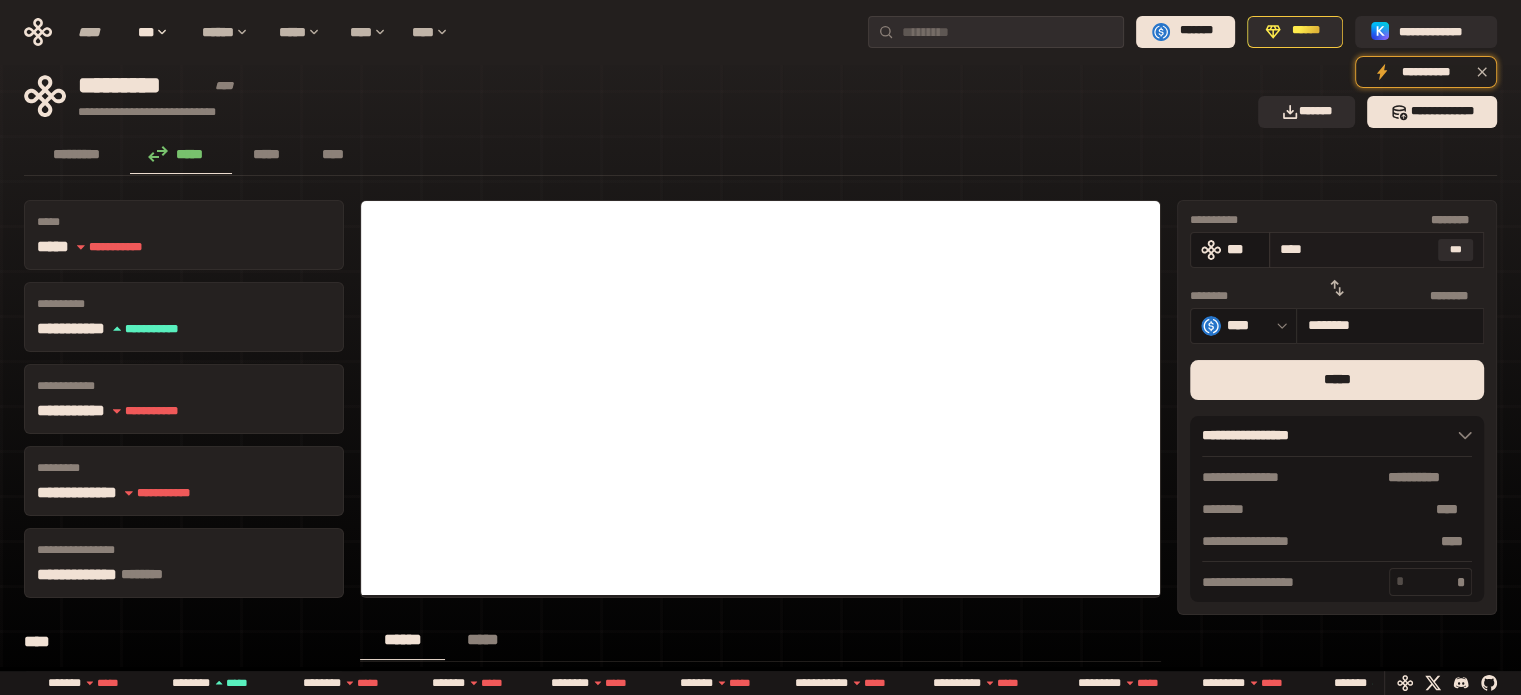 type on "*****" 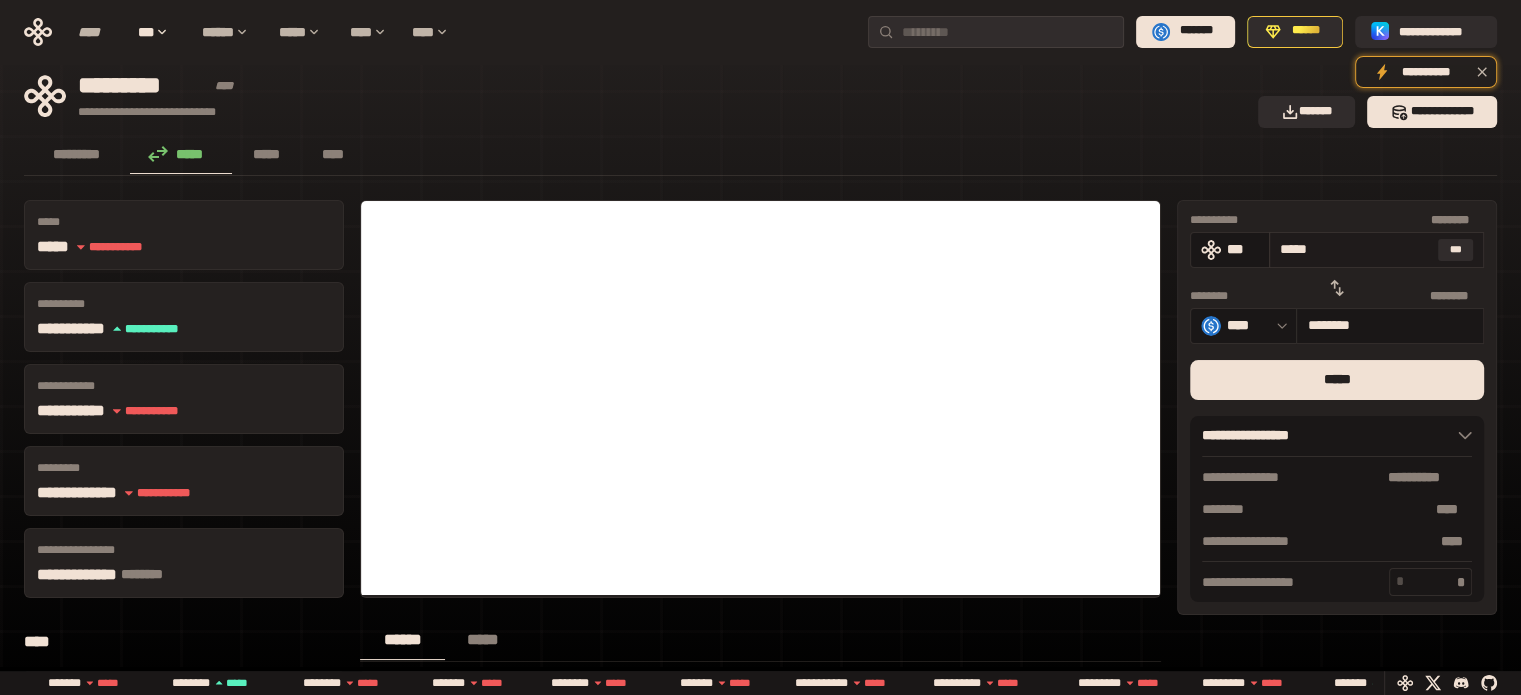 type on "********" 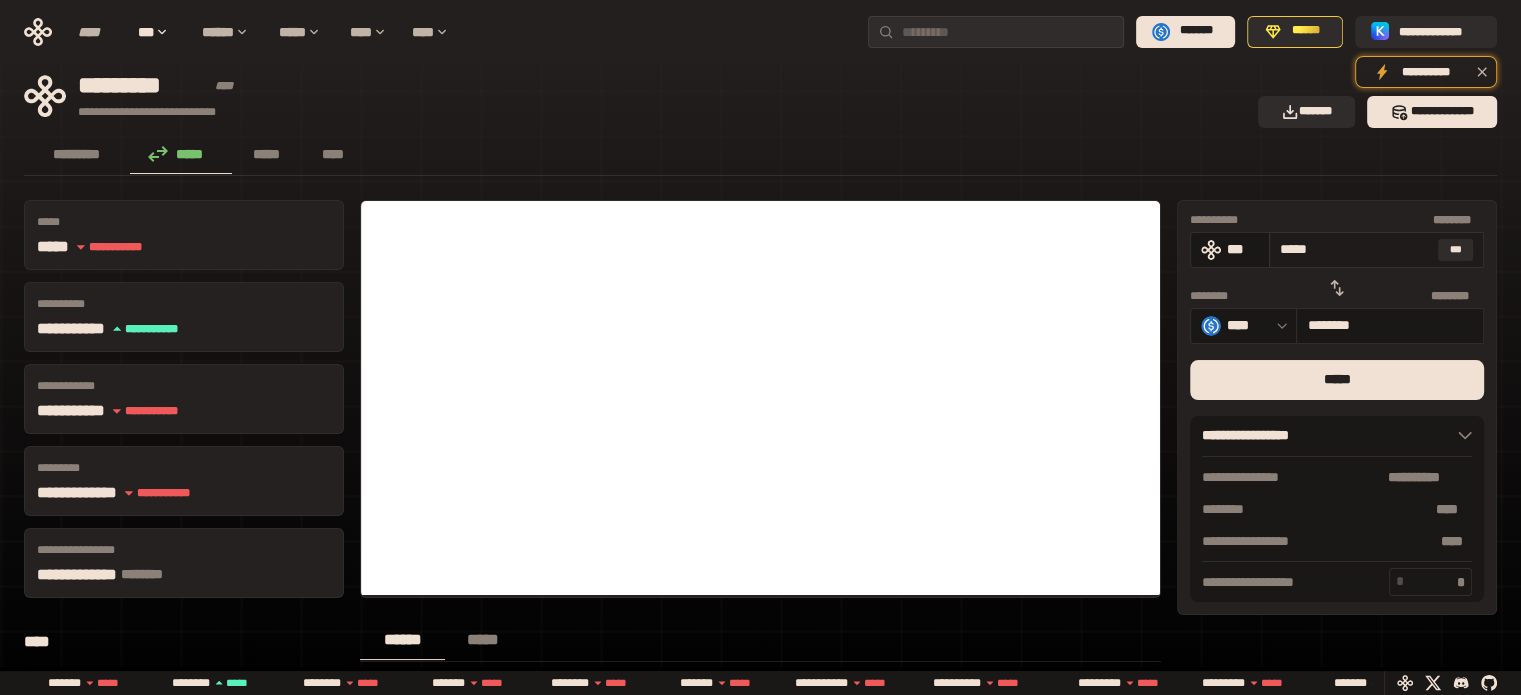 drag, startPoint x: 1304, startPoint y: 248, endPoint x: 1333, endPoint y: 245, distance: 29.15476 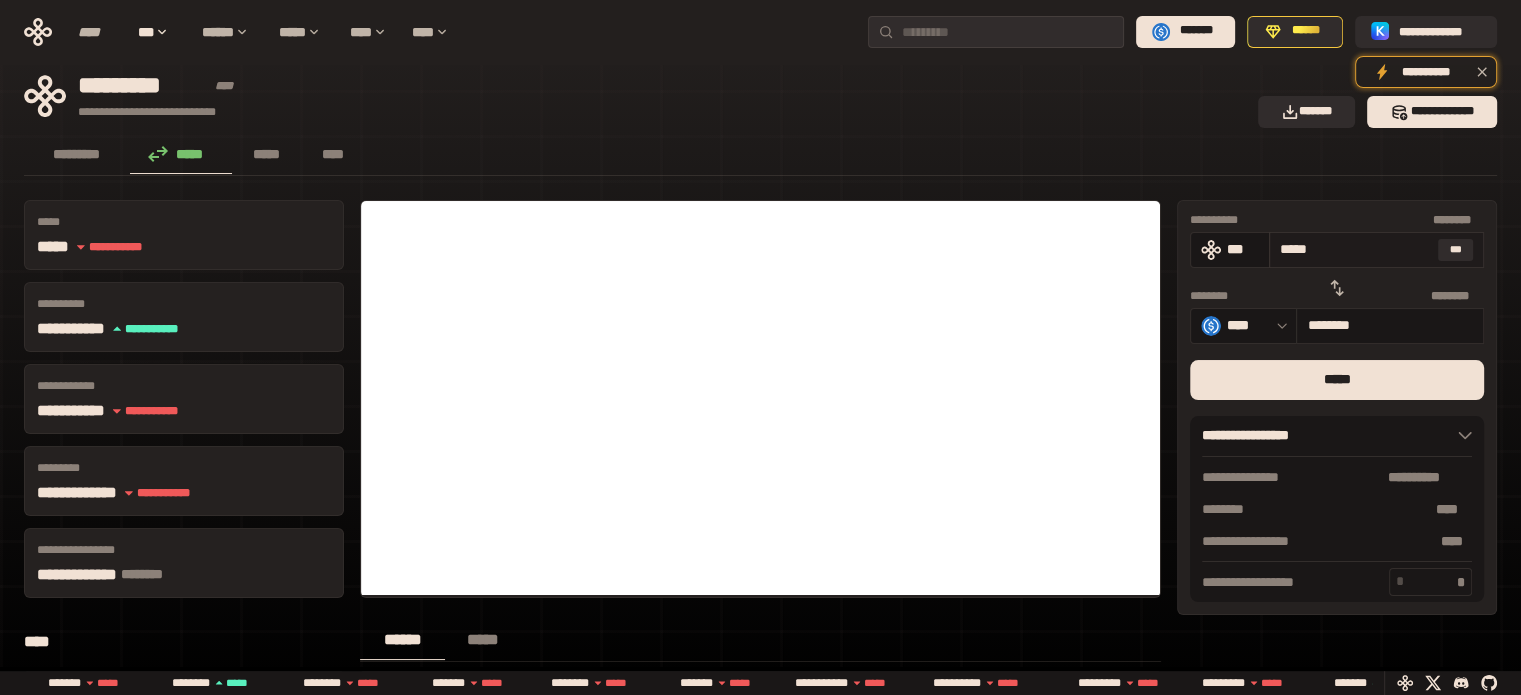 click on "*****" at bounding box center [1355, 249] 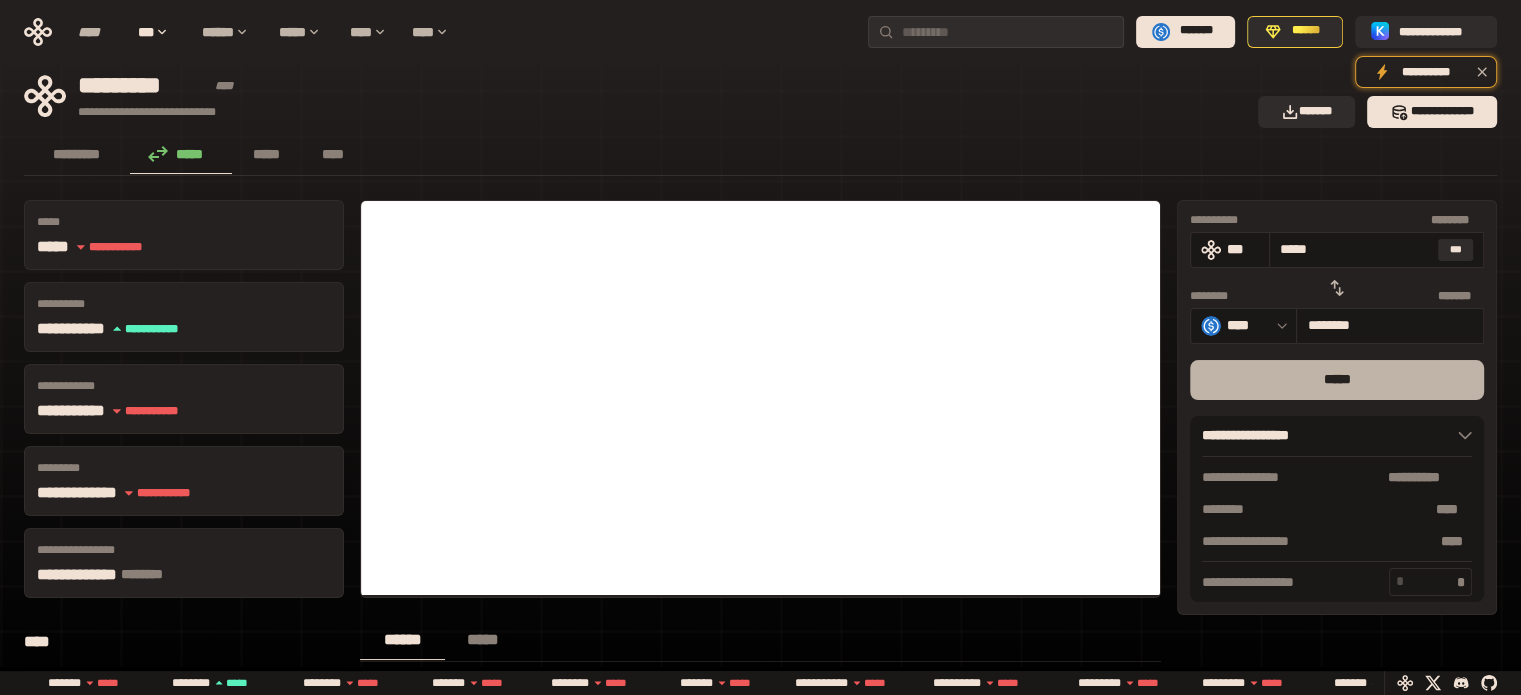 type on "*****" 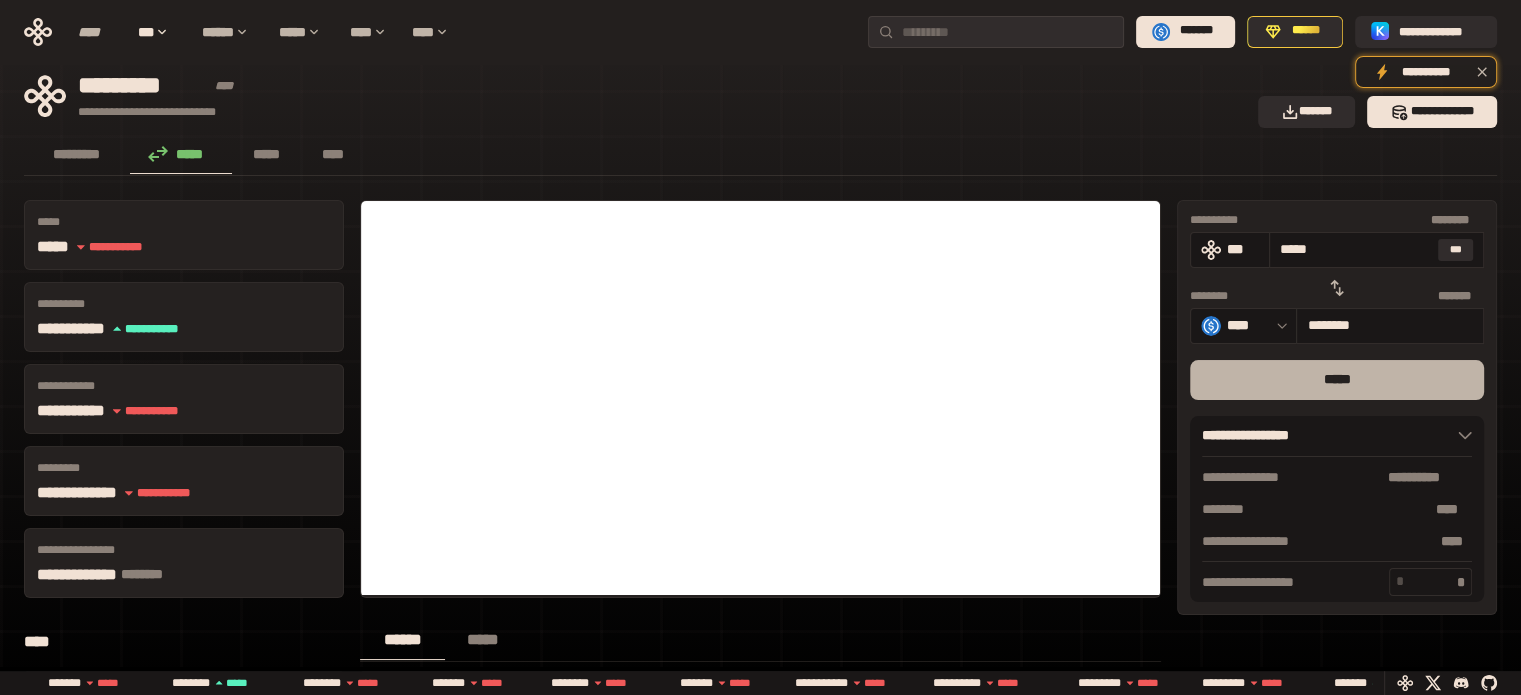 click on "*****" at bounding box center [1337, 380] 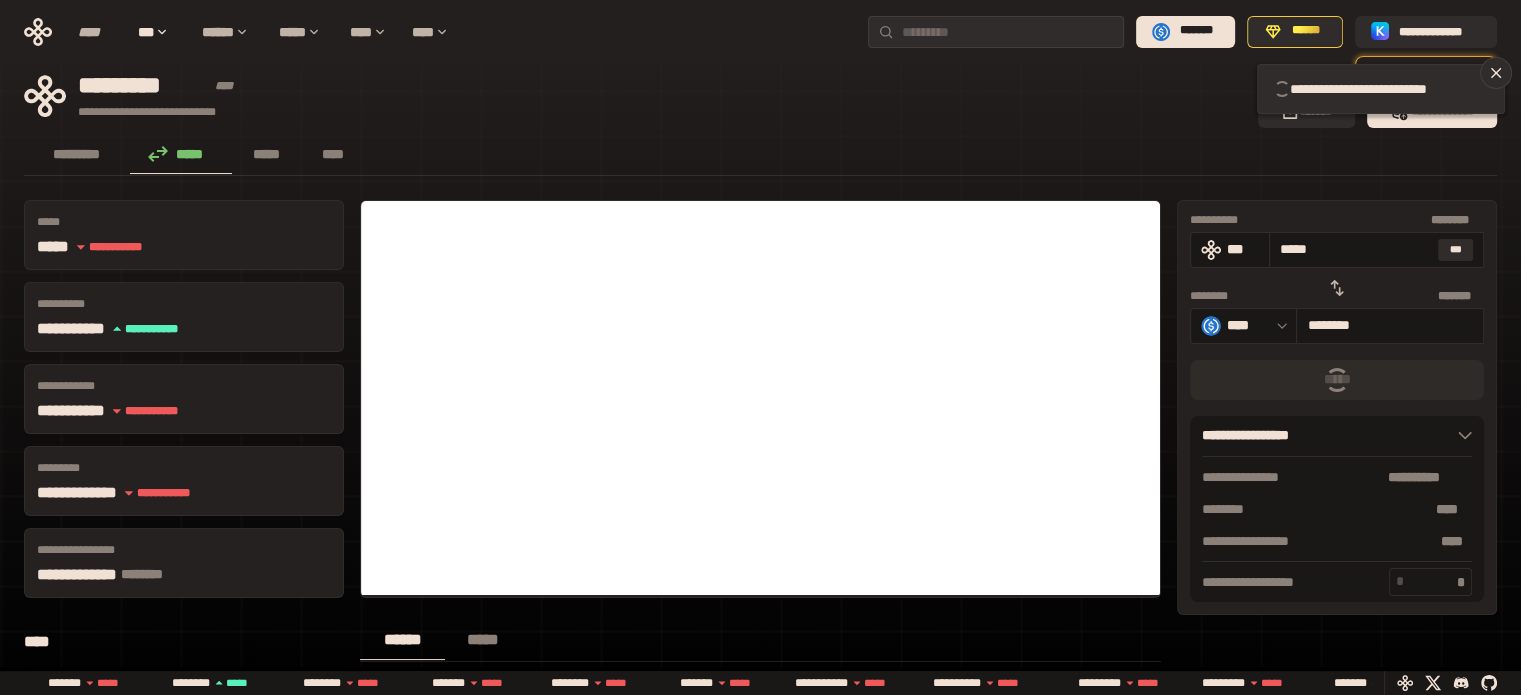 type 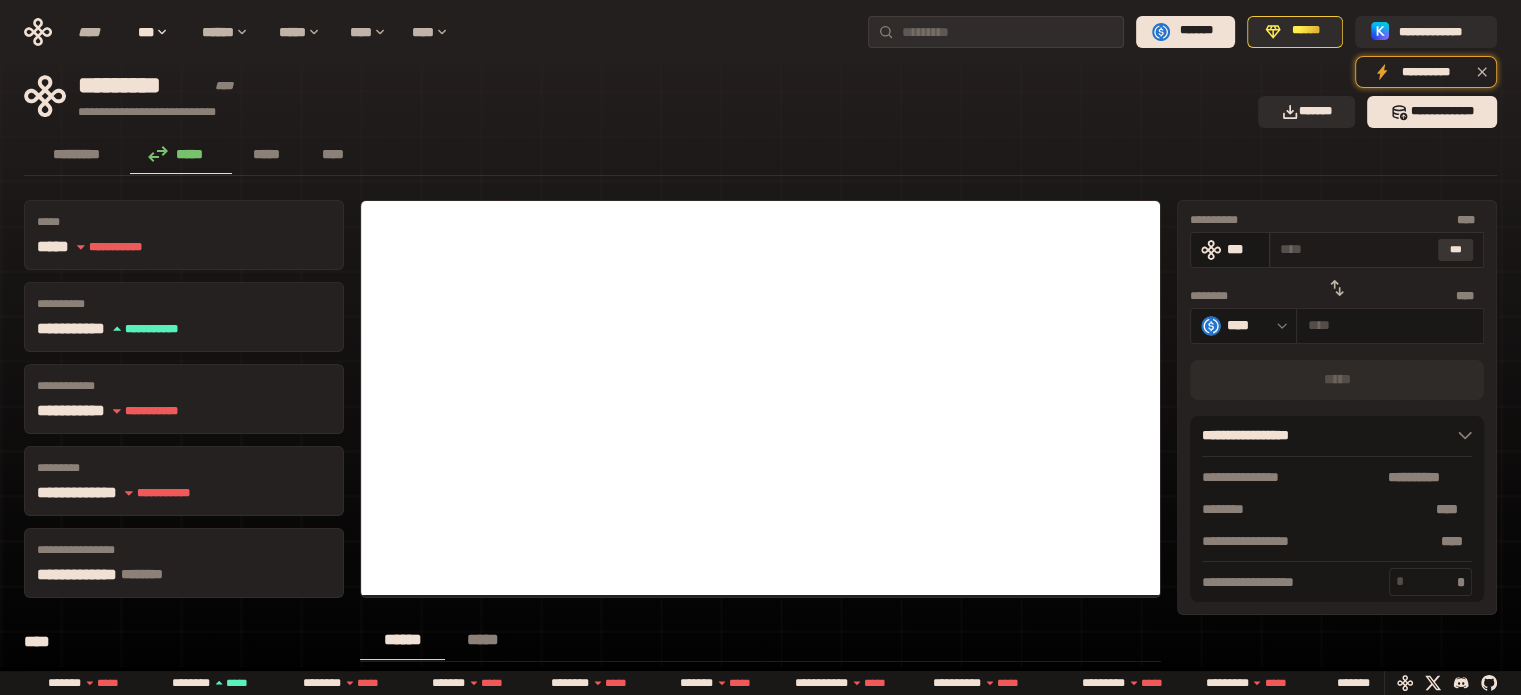click on "***" at bounding box center [1456, 250] 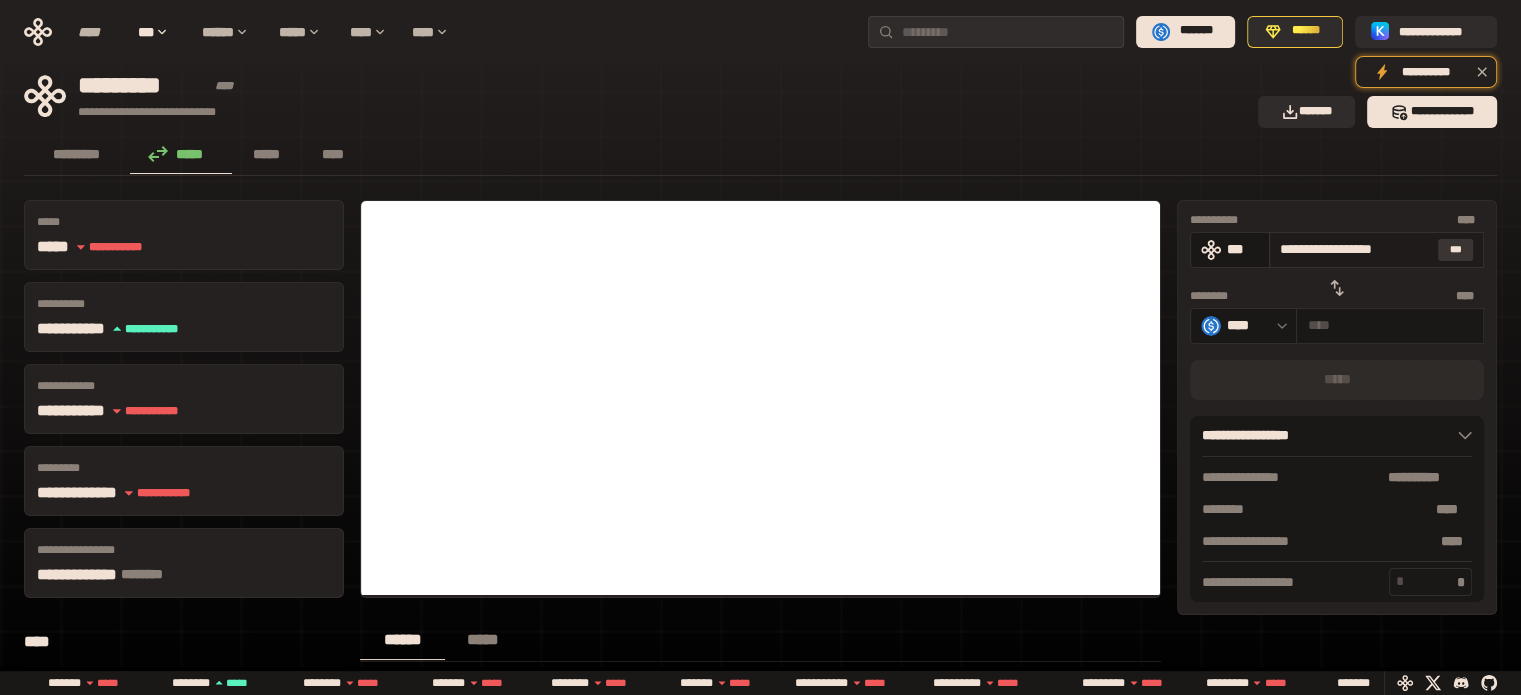 type on "*********" 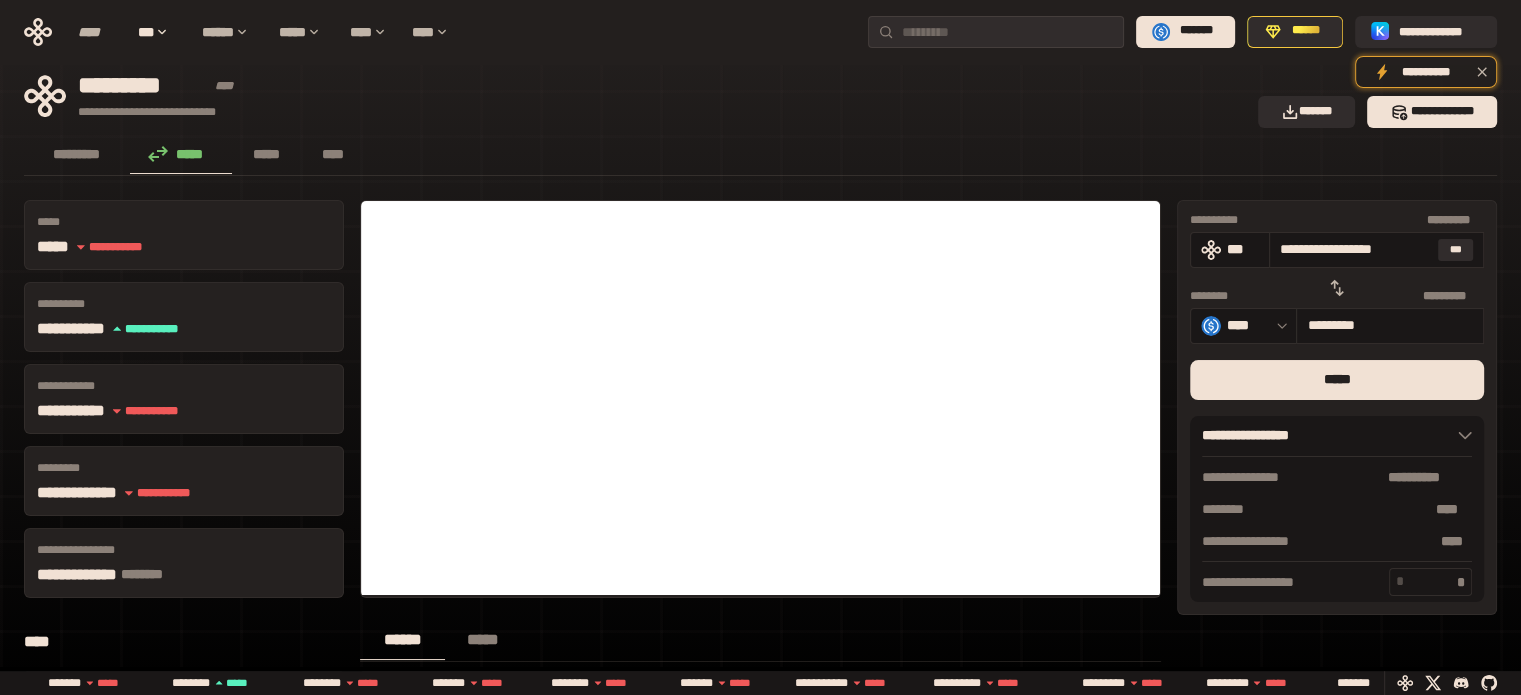 click 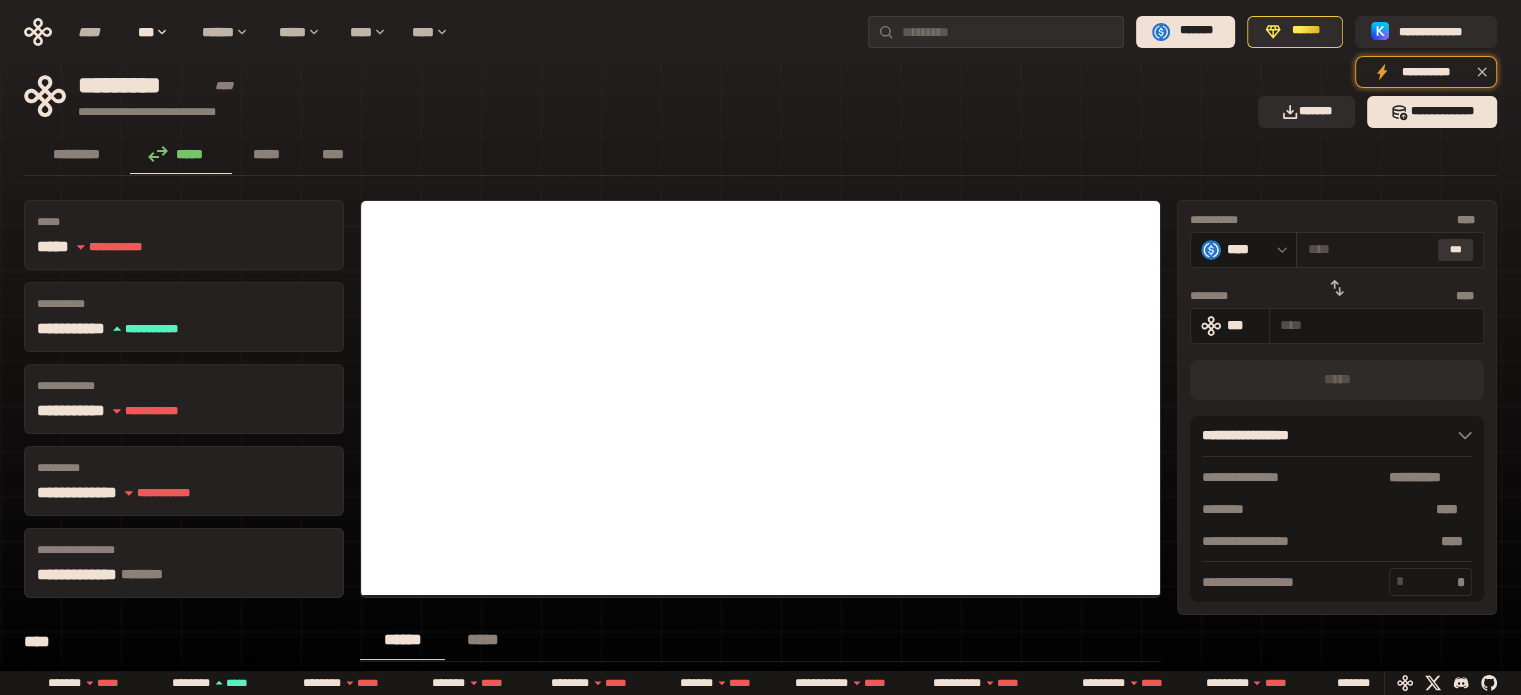 click on "***" at bounding box center [1456, 250] 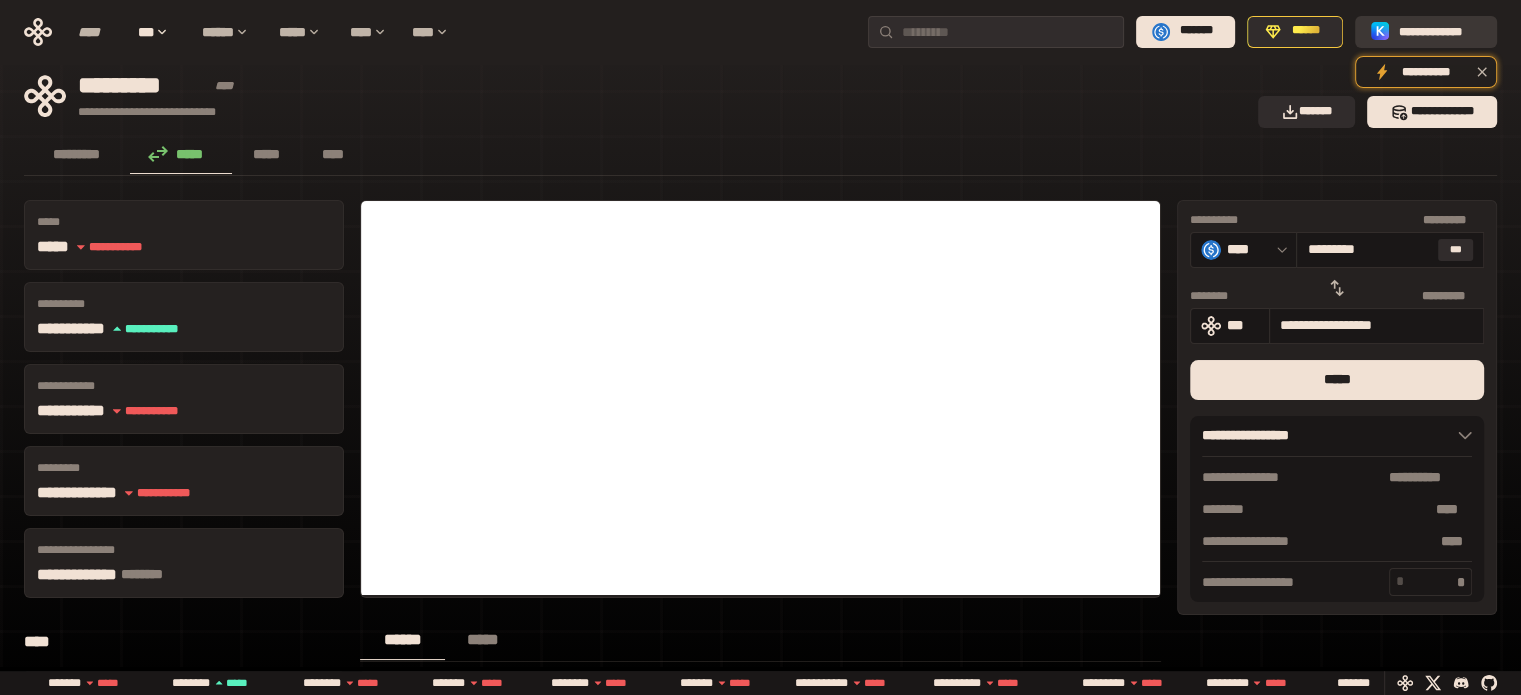 click on "**********" at bounding box center [1440, 31] 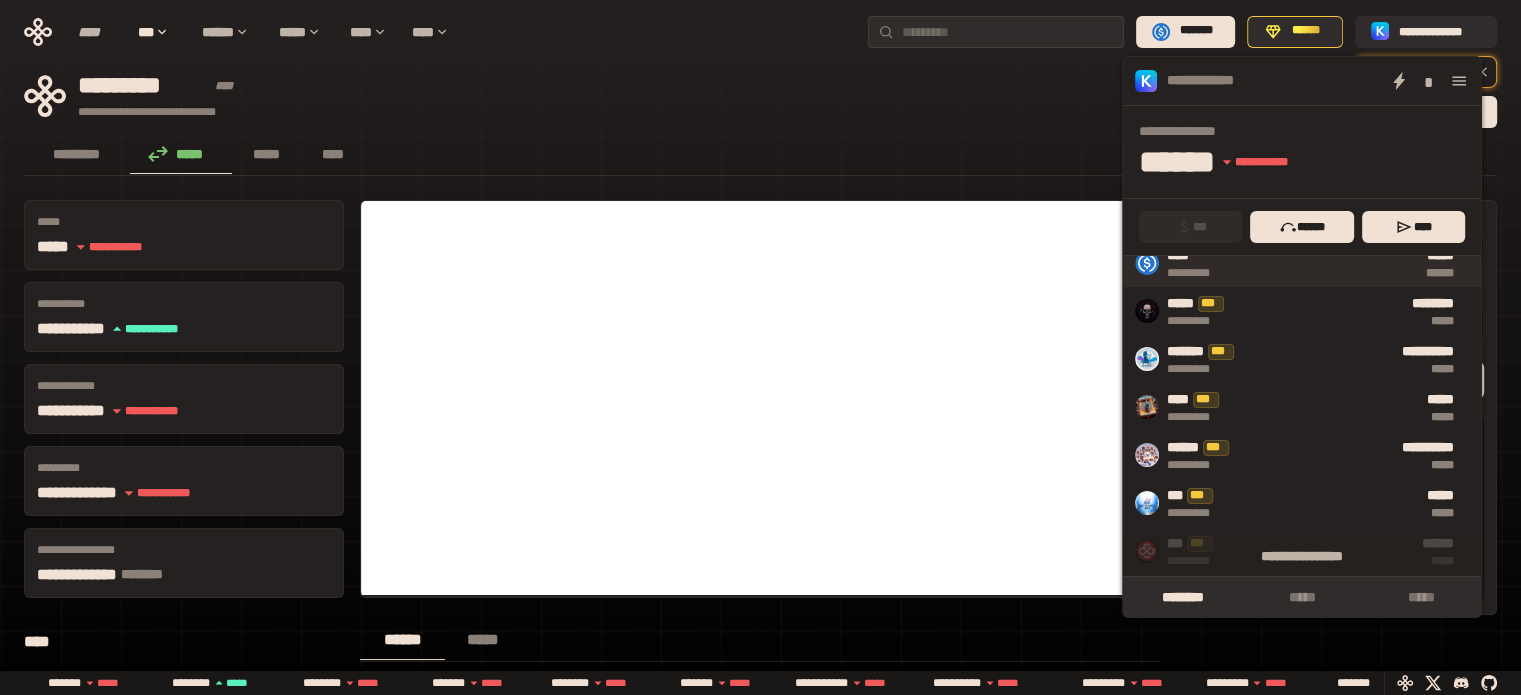scroll, scrollTop: 100, scrollLeft: 0, axis: vertical 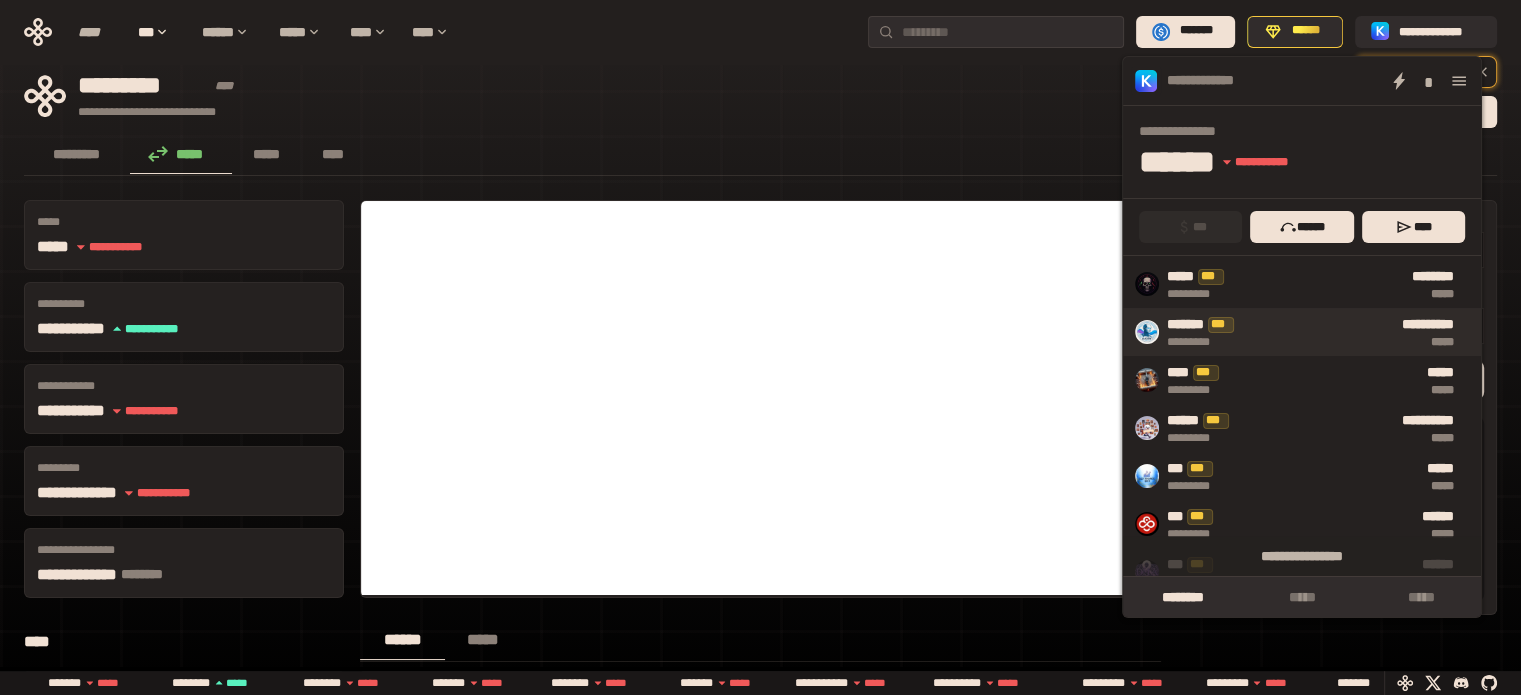 click on "**********" at bounding box center (1360, 332) 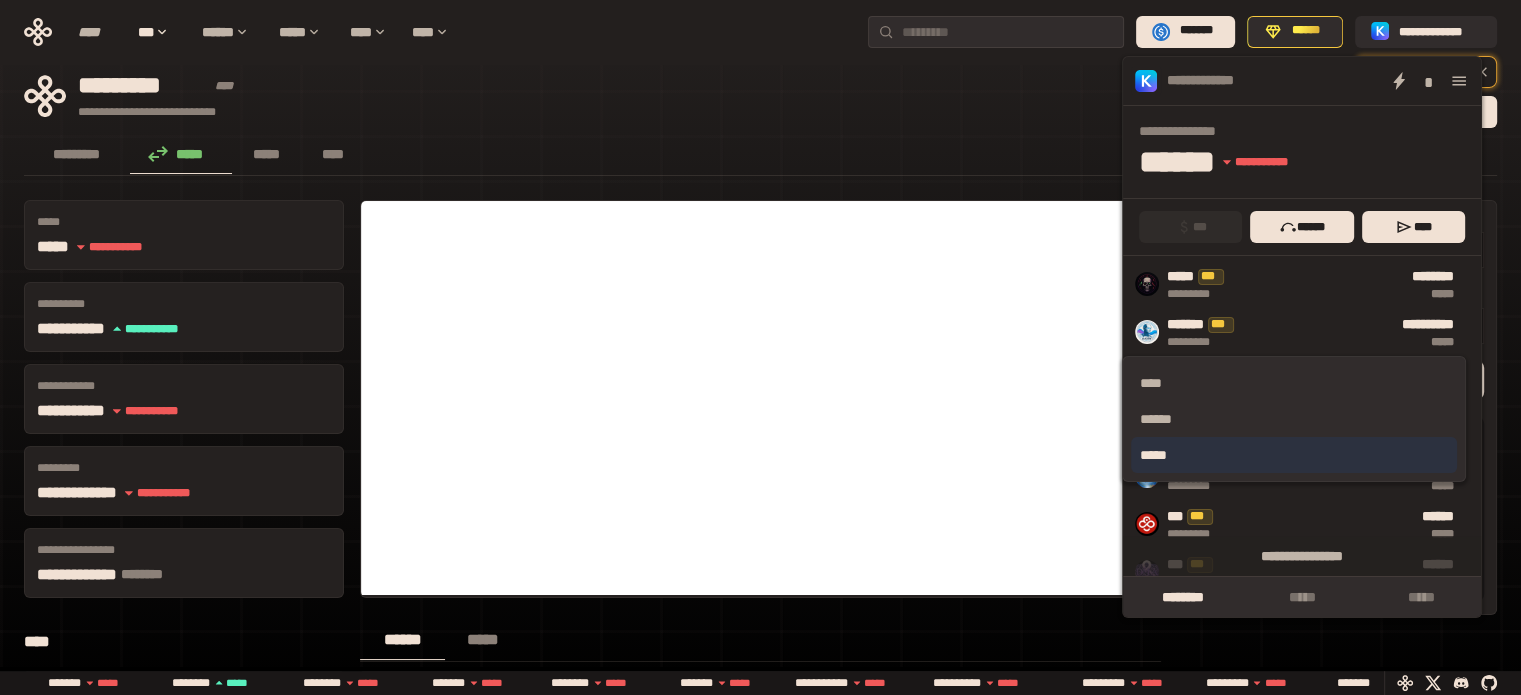 click on "*****" at bounding box center (1293, 455) 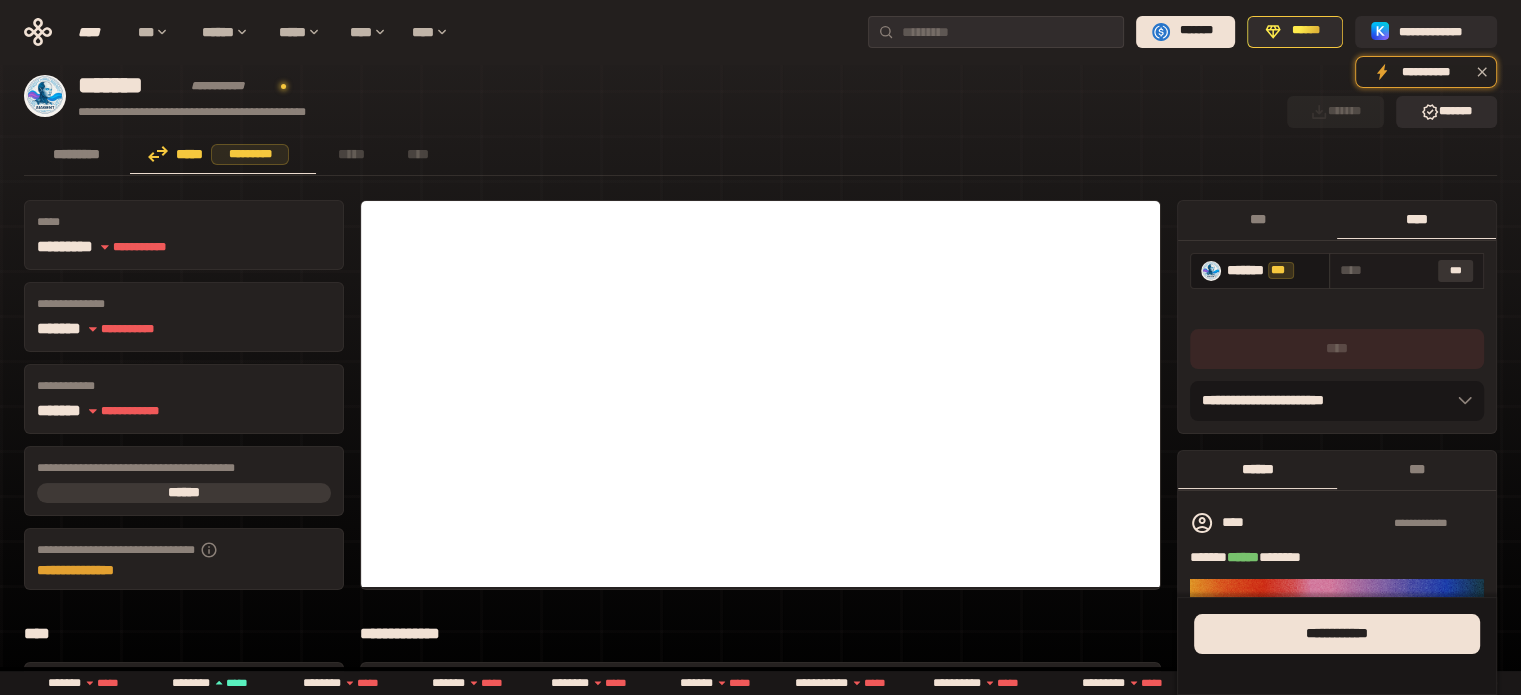 click on "***" at bounding box center (1456, 271) 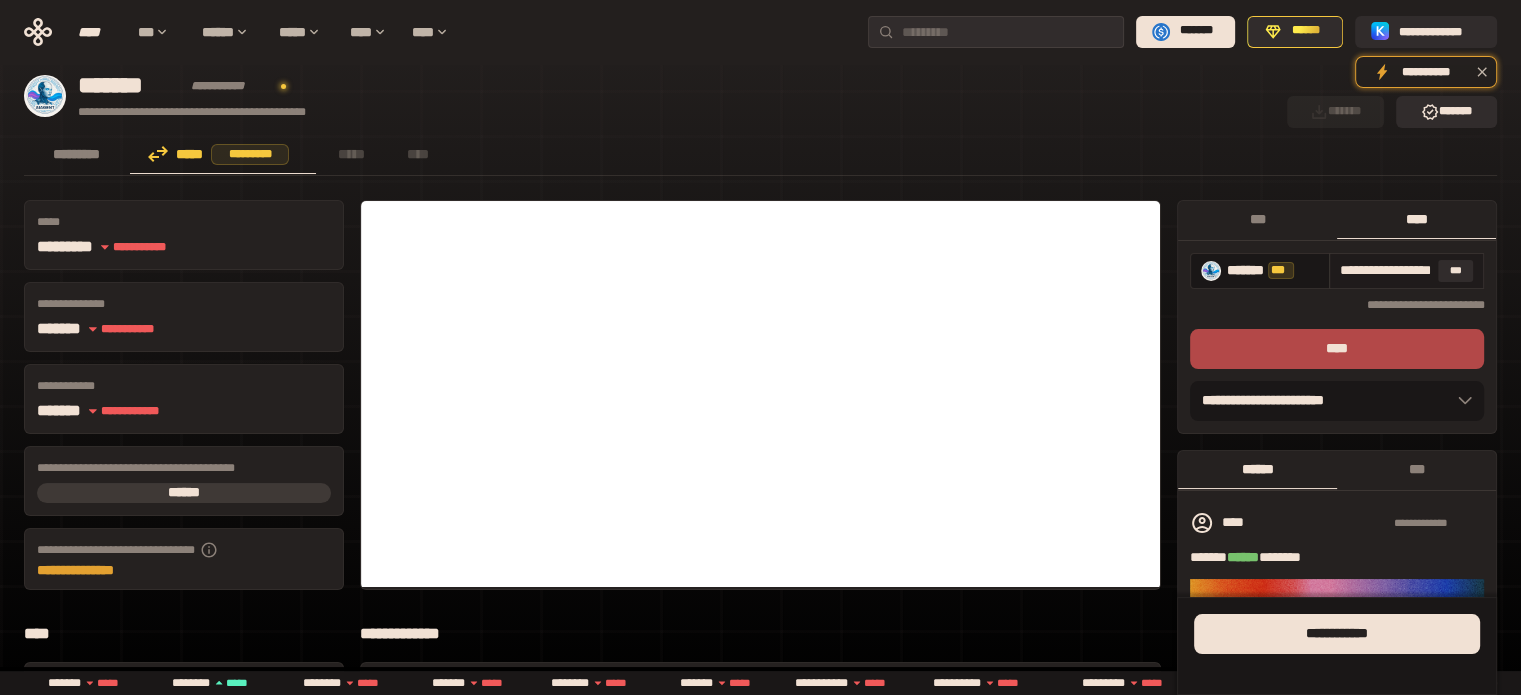 drag, startPoint x: 1361, startPoint y: 271, endPoint x: 1330, endPoint y: 277, distance: 31.575306 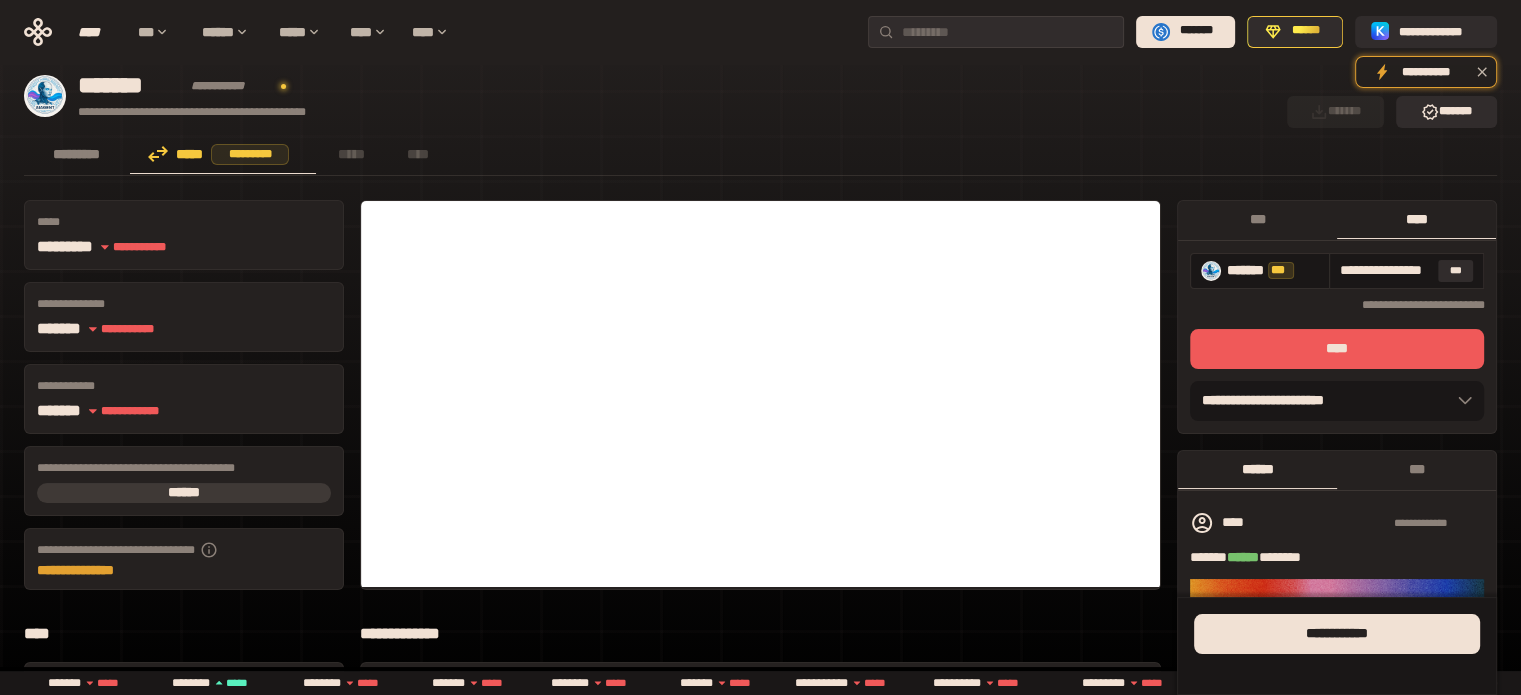 type on "**********" 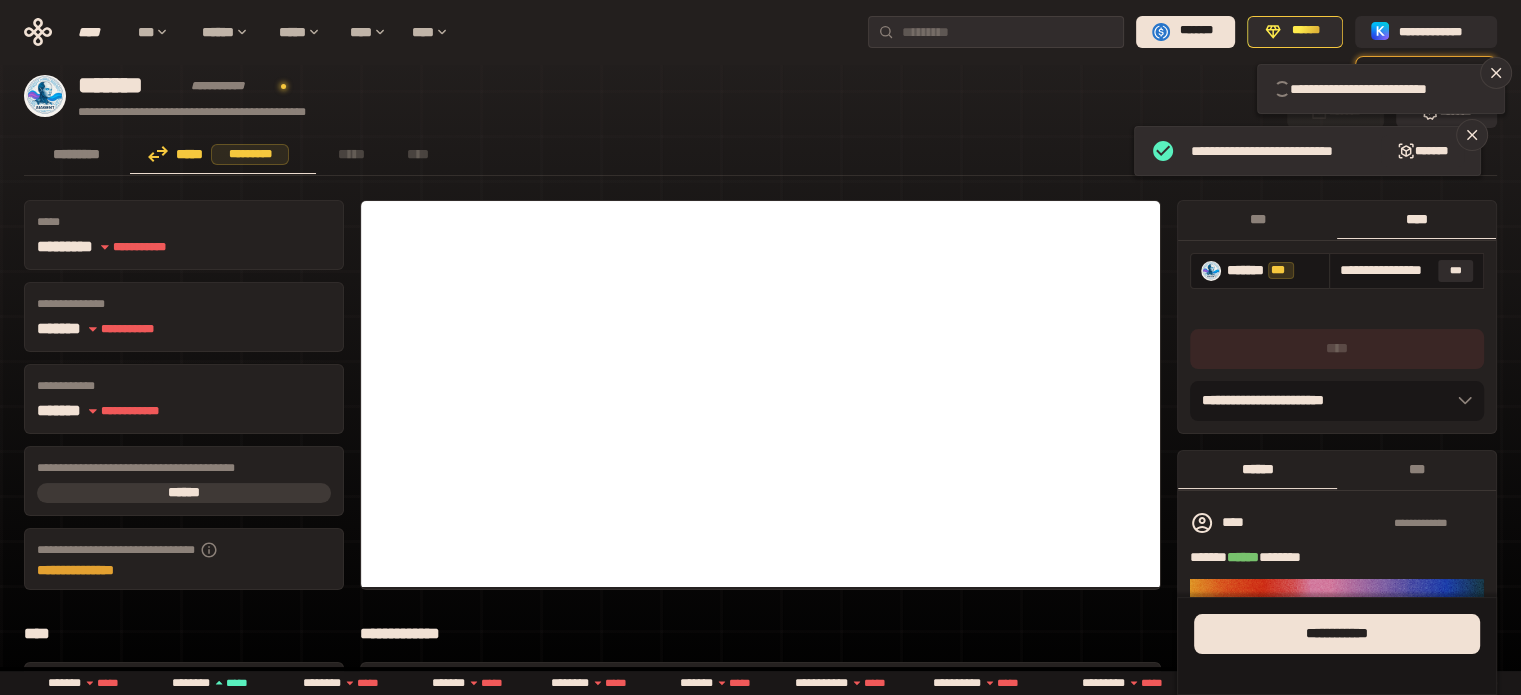 type 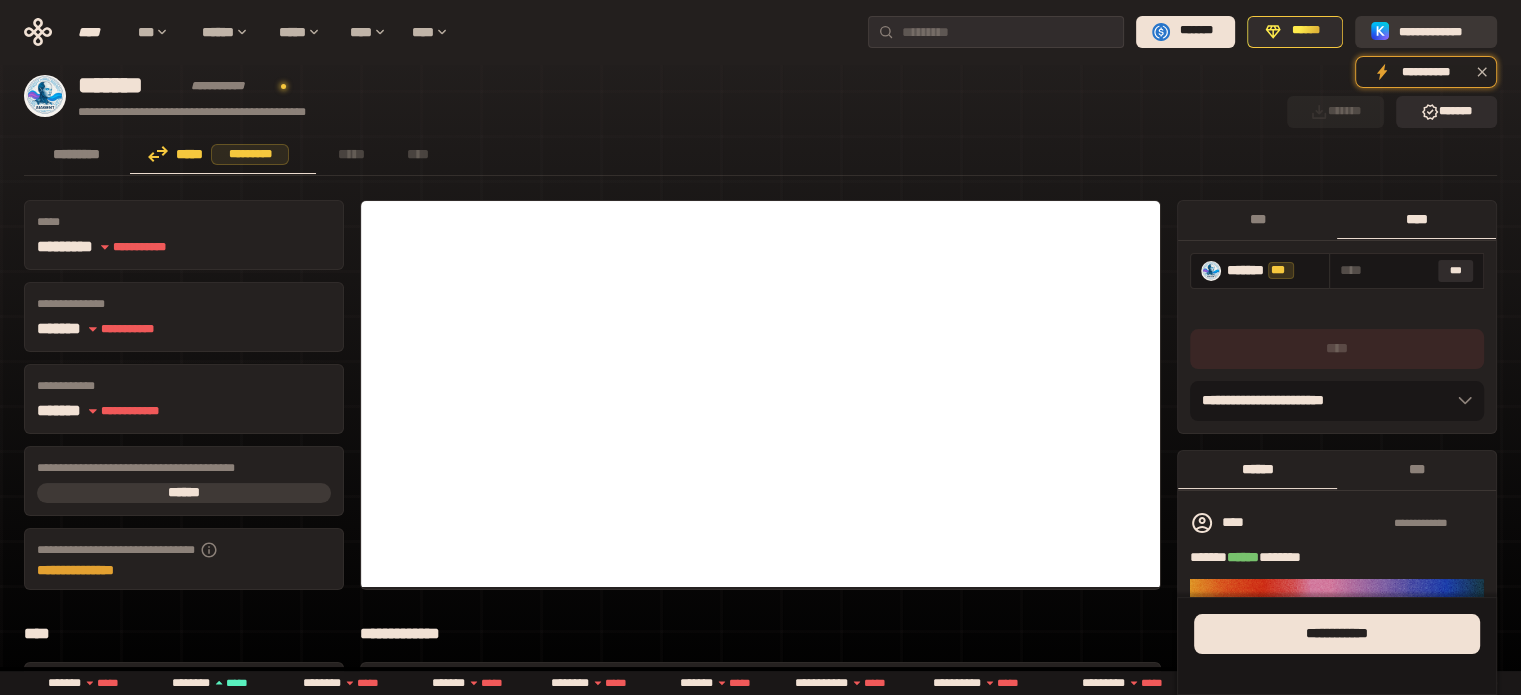 click on "**********" at bounding box center [1440, 31] 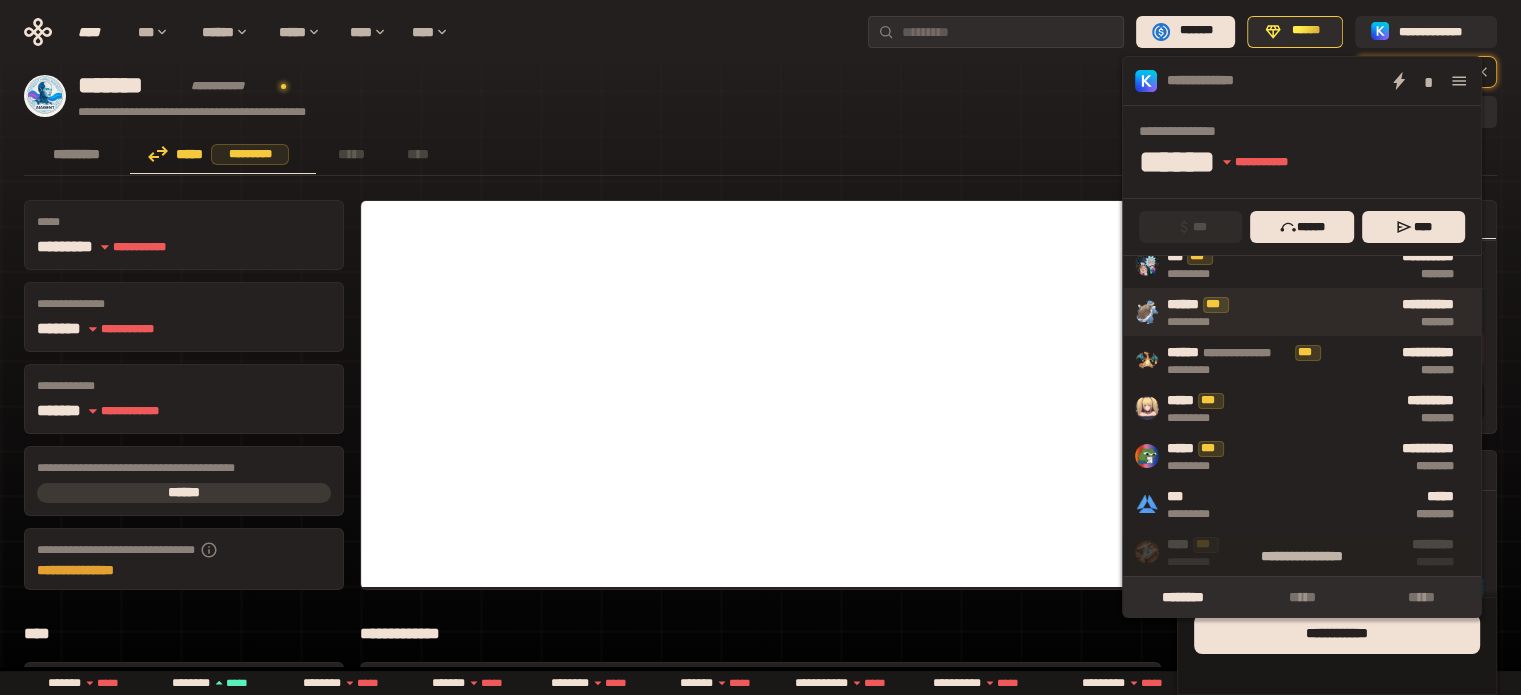 scroll, scrollTop: 700, scrollLeft: 0, axis: vertical 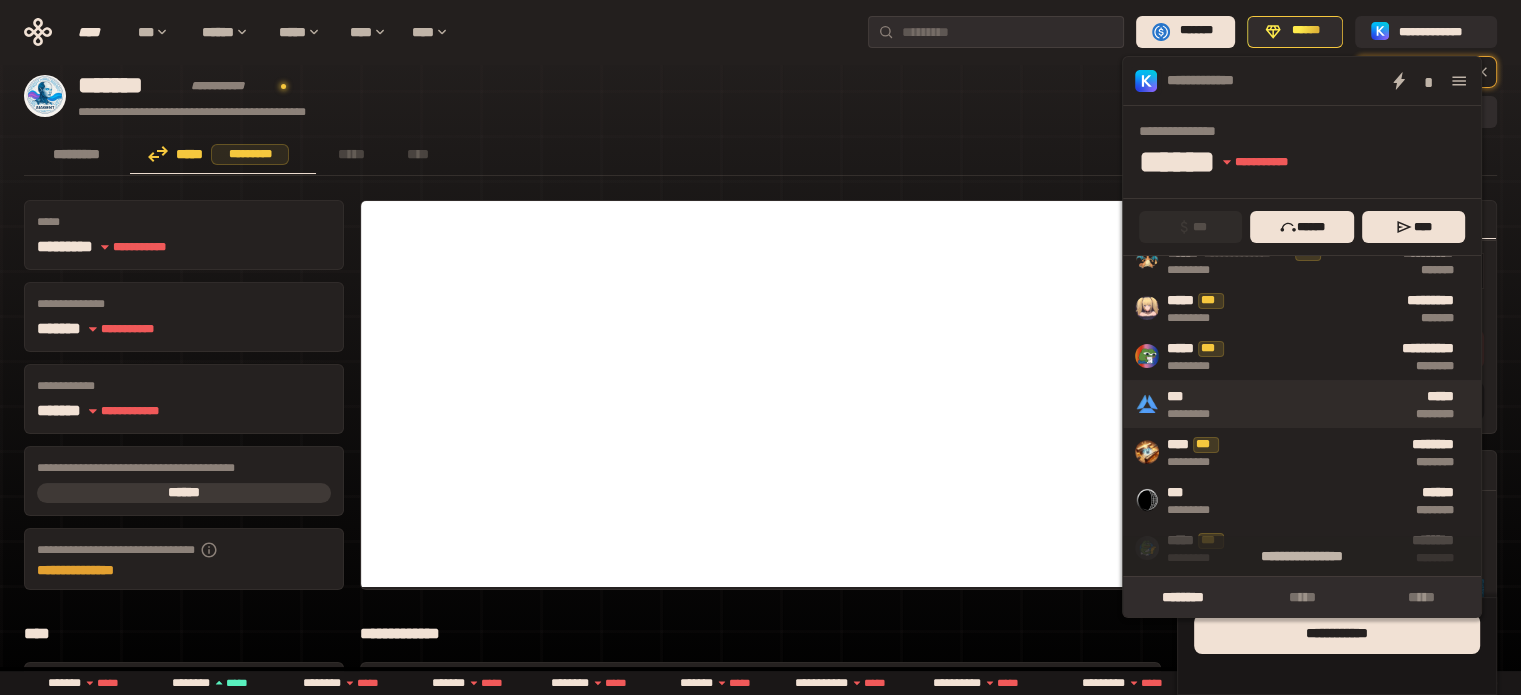 click on "***** ********" at bounding box center [1346, 404] 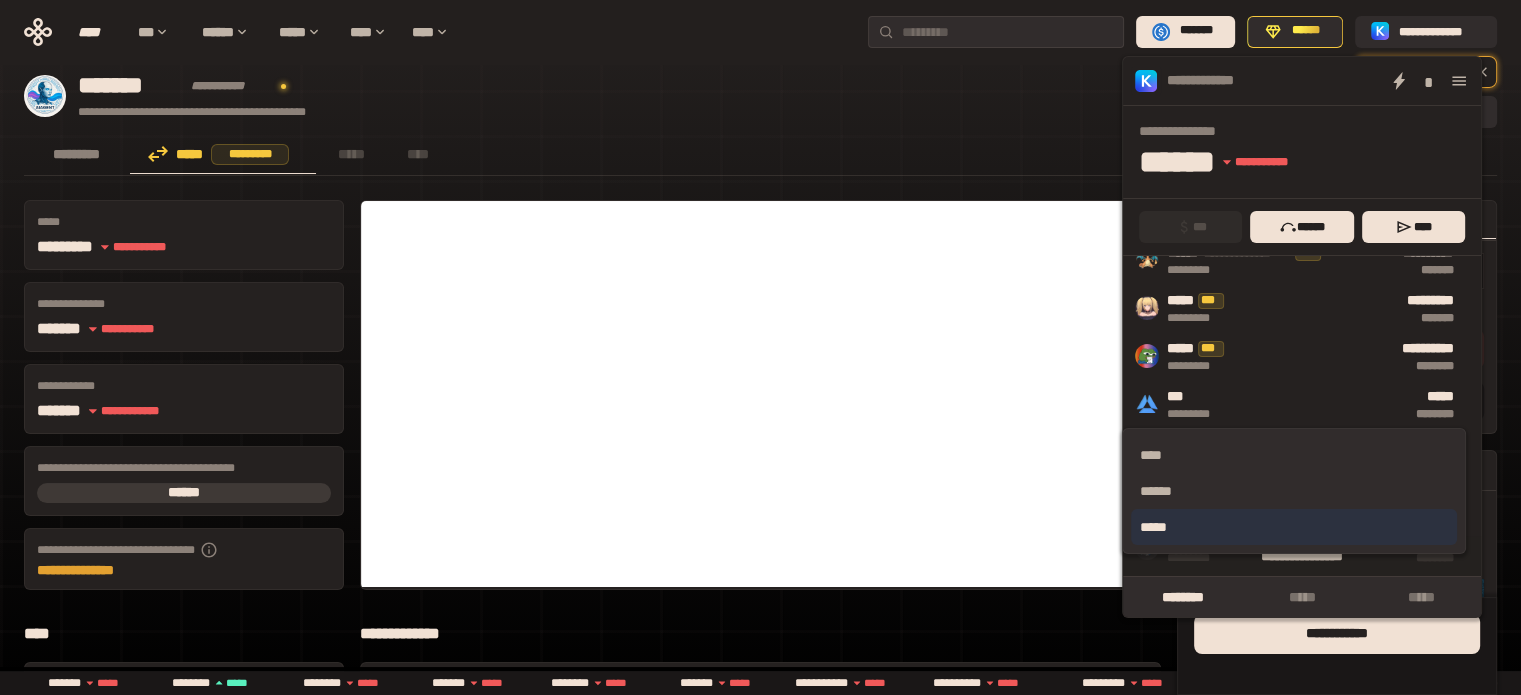 click on "*****" at bounding box center [1293, 527] 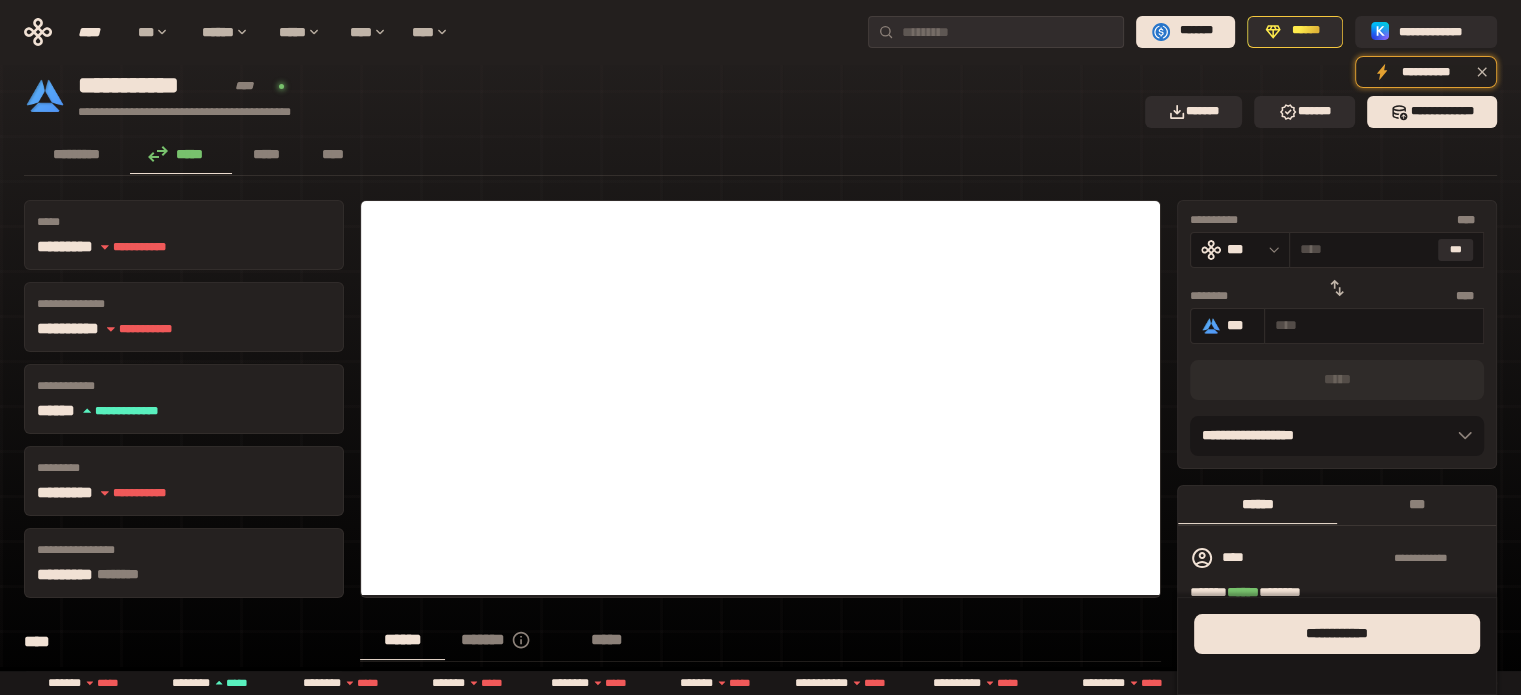 click 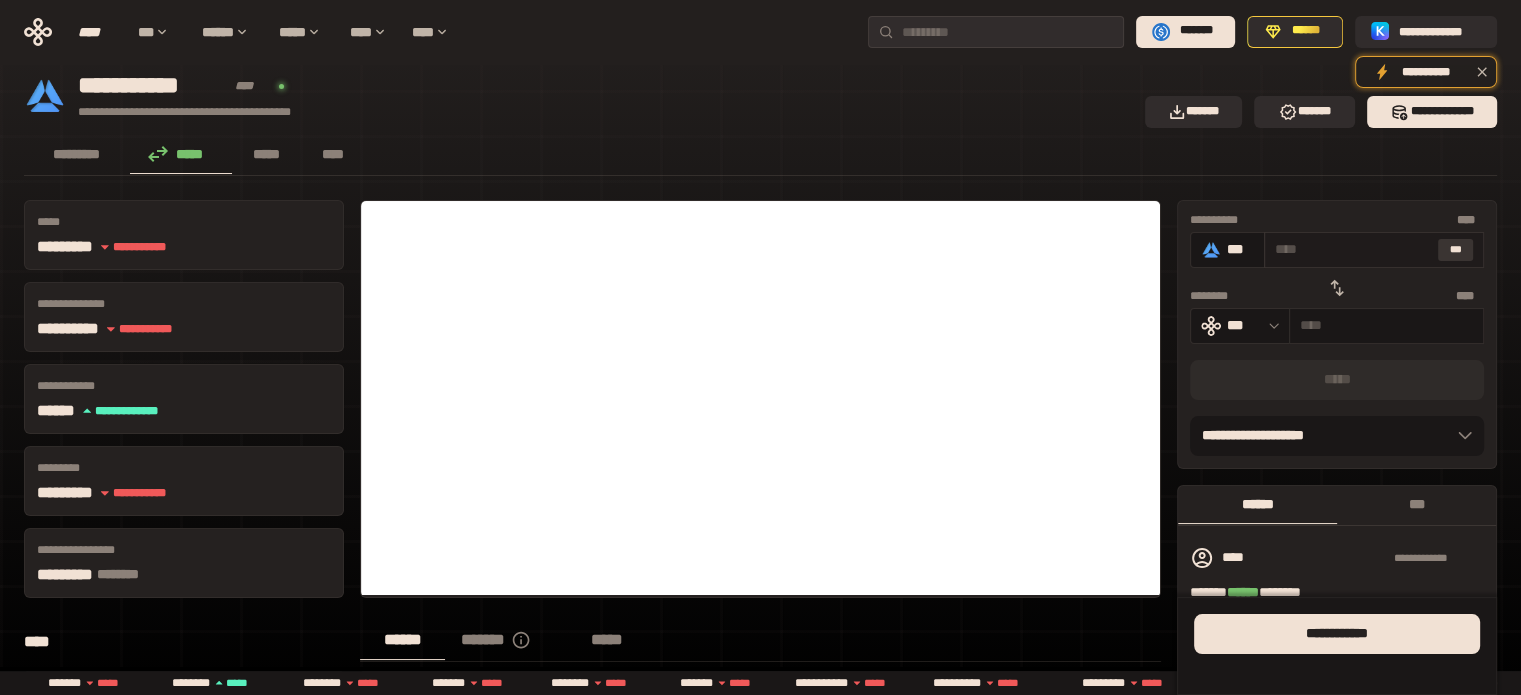 click on "***" at bounding box center [1456, 250] 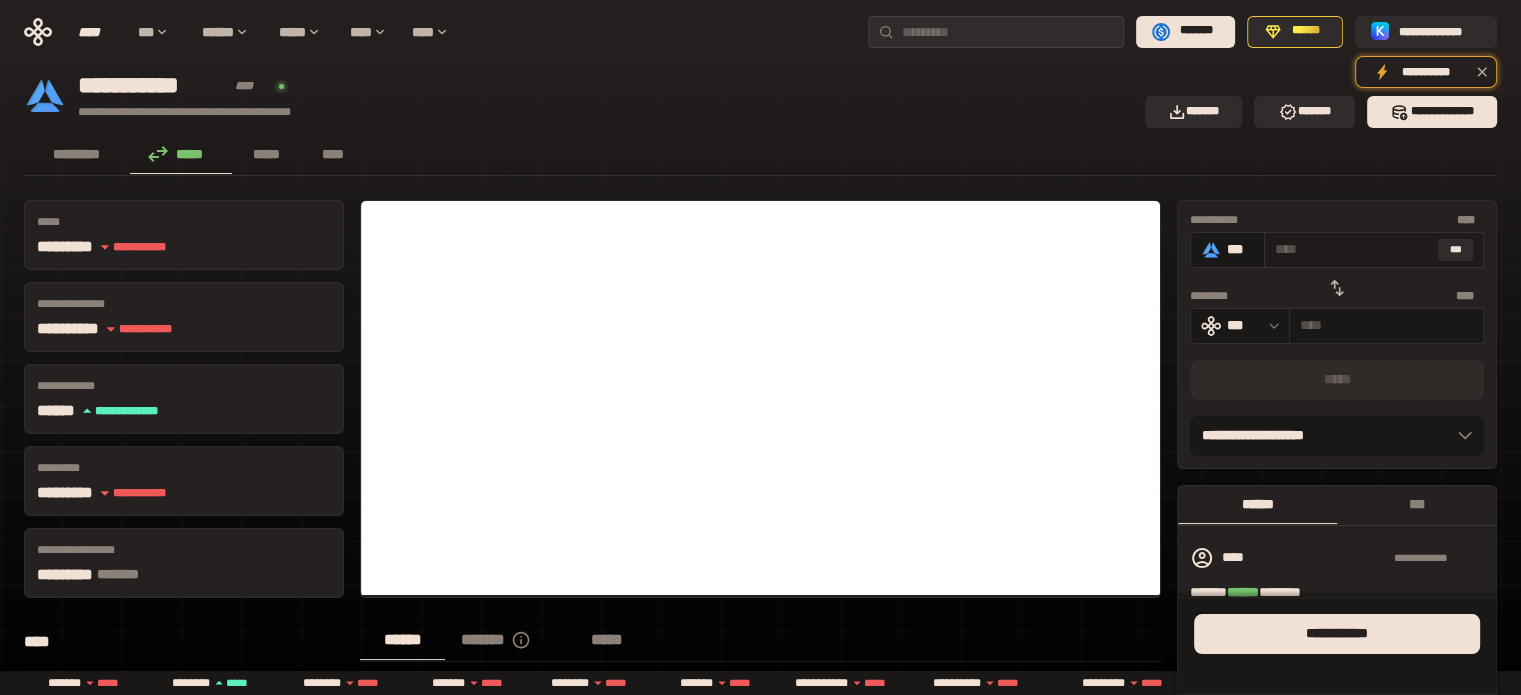 type on "**********" 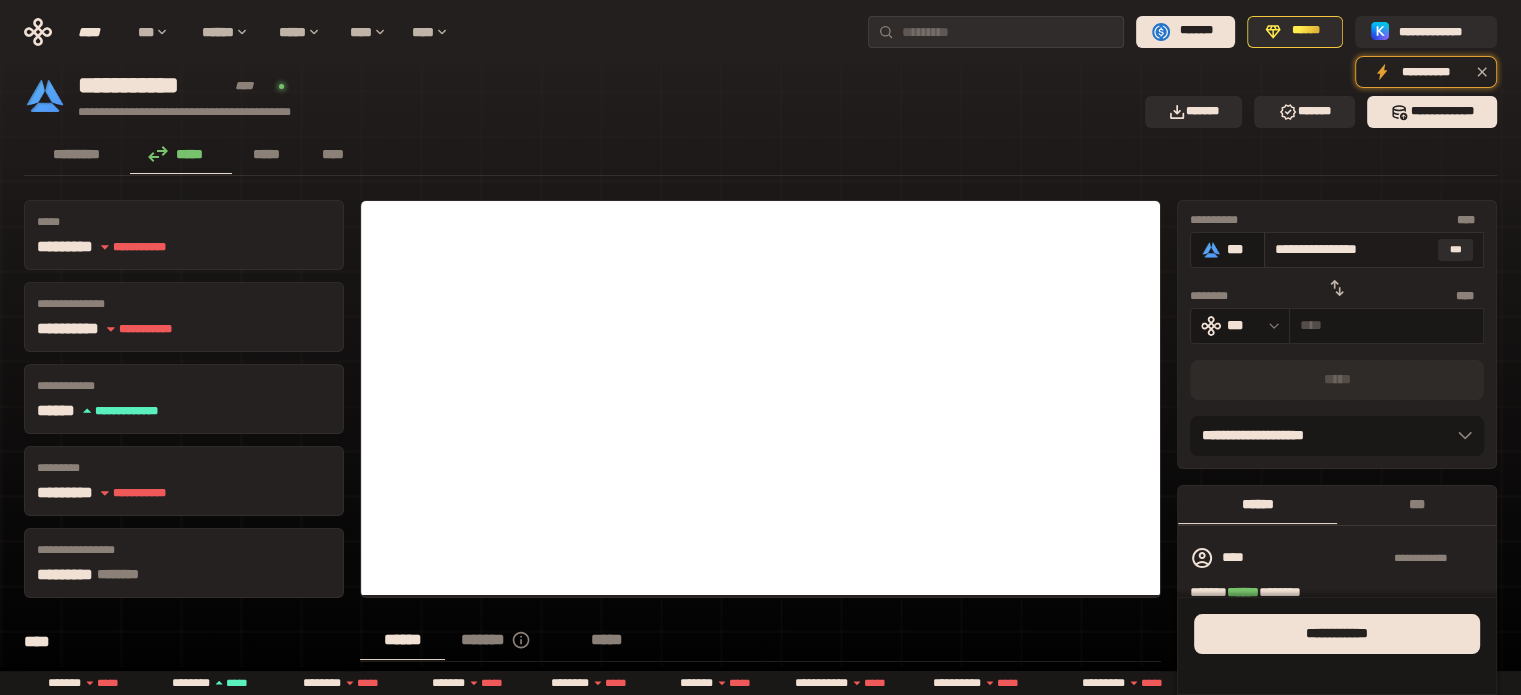 type on "**********" 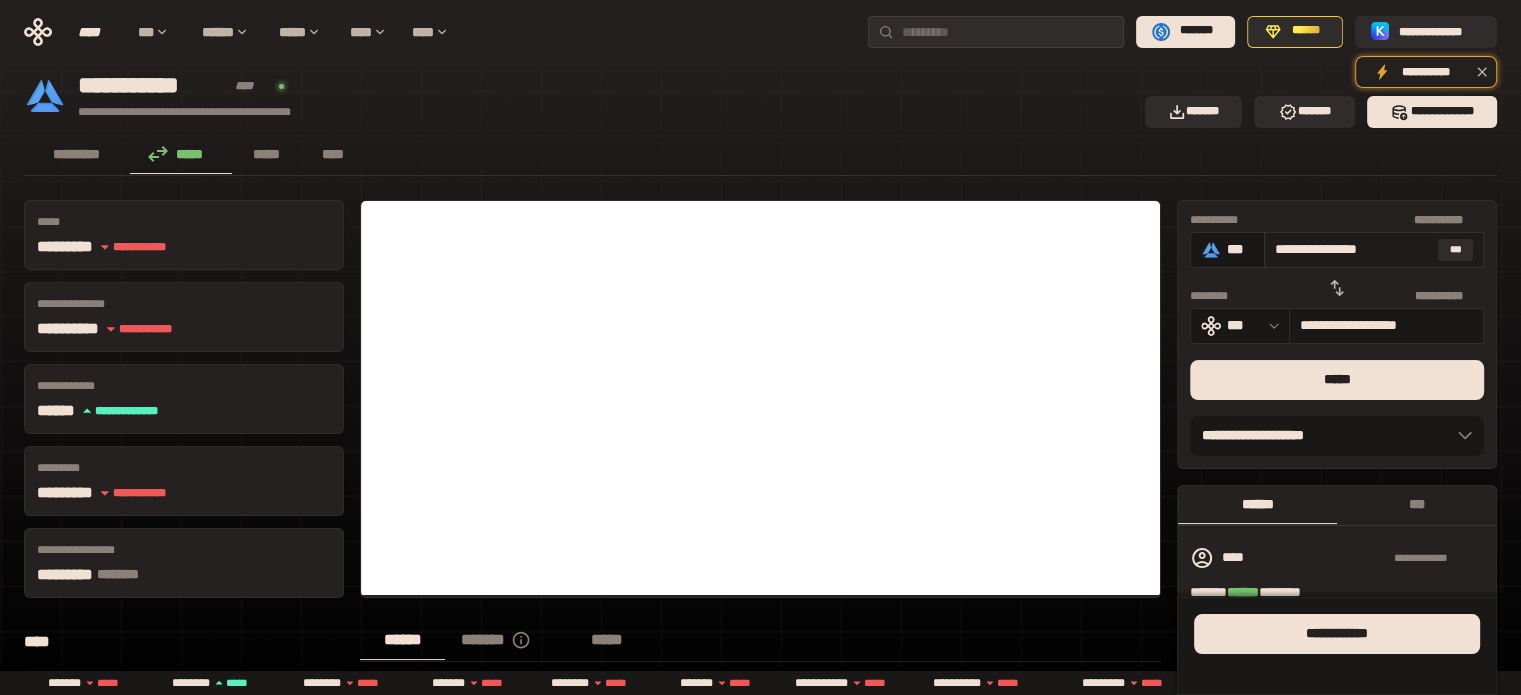 click on "**********" at bounding box center [1352, 249] 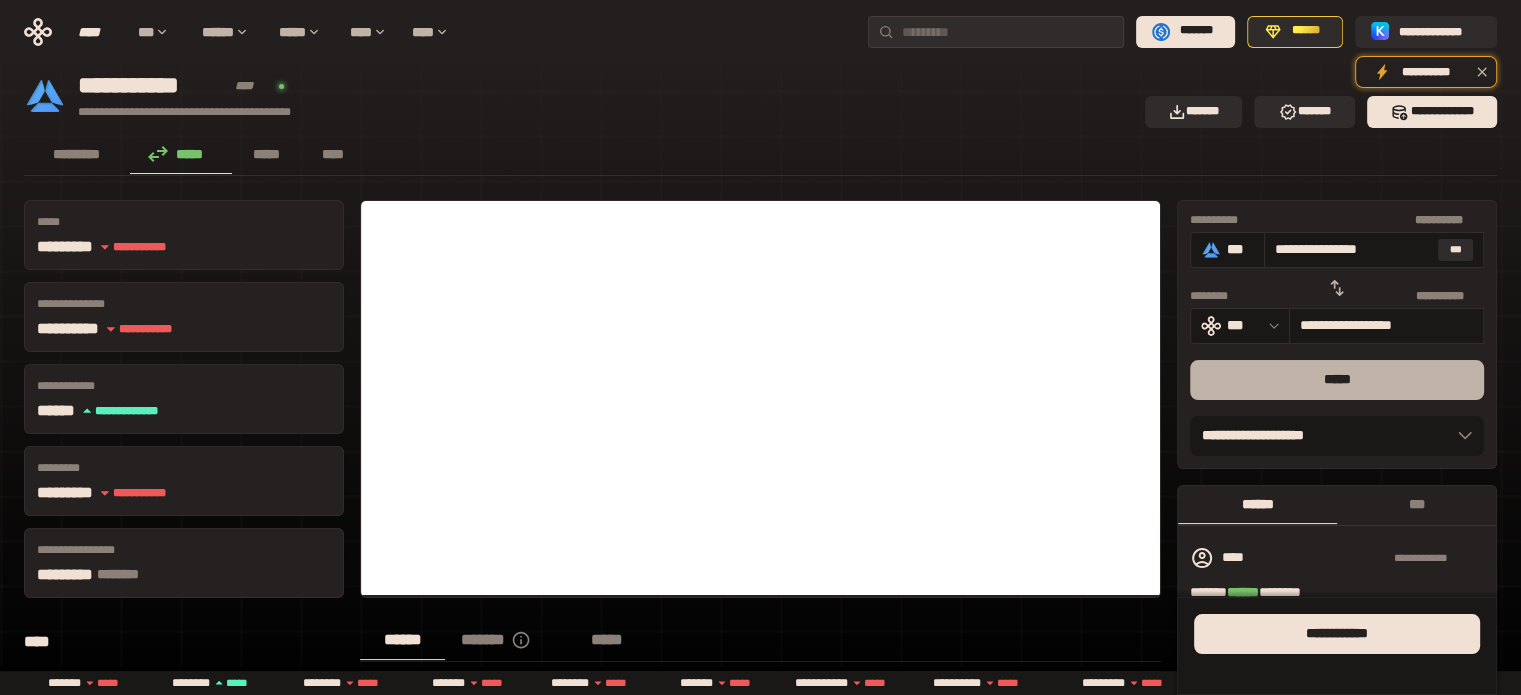 type on "**********" 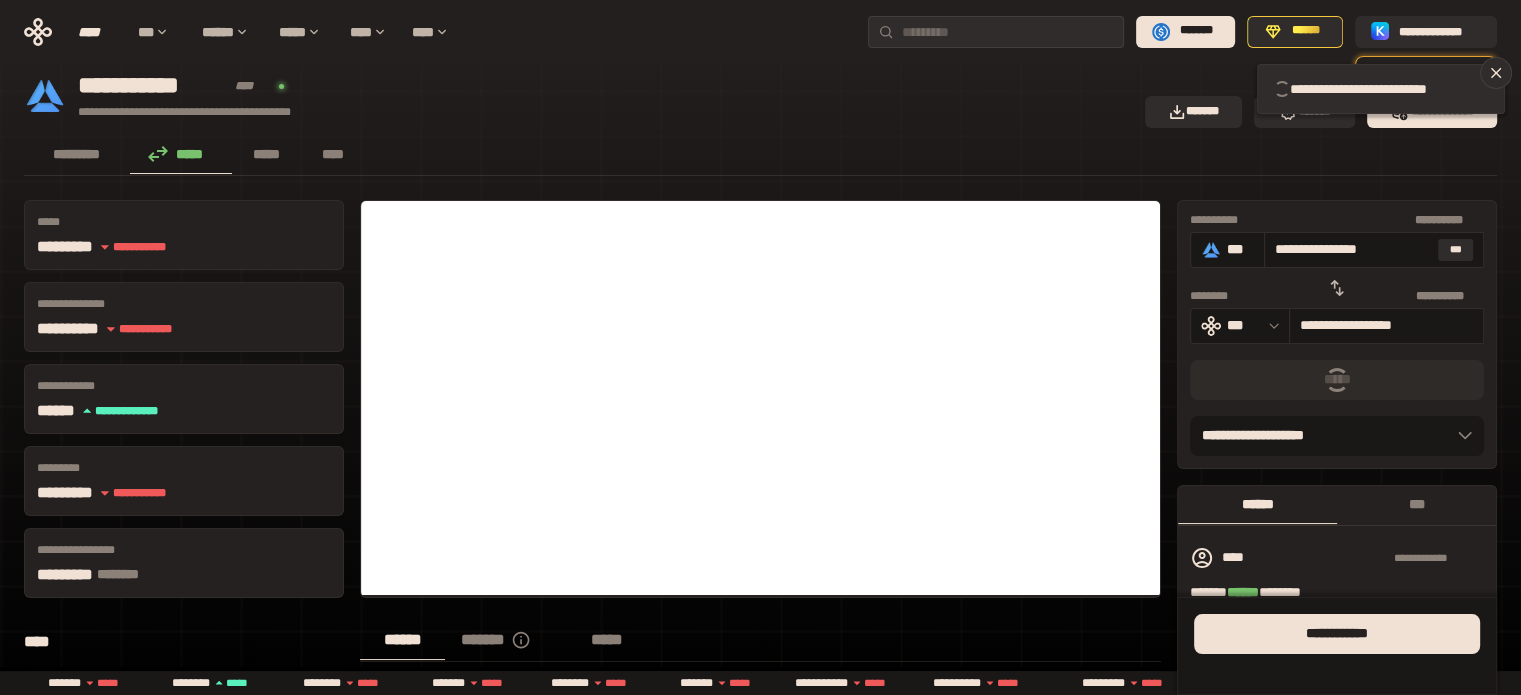 type 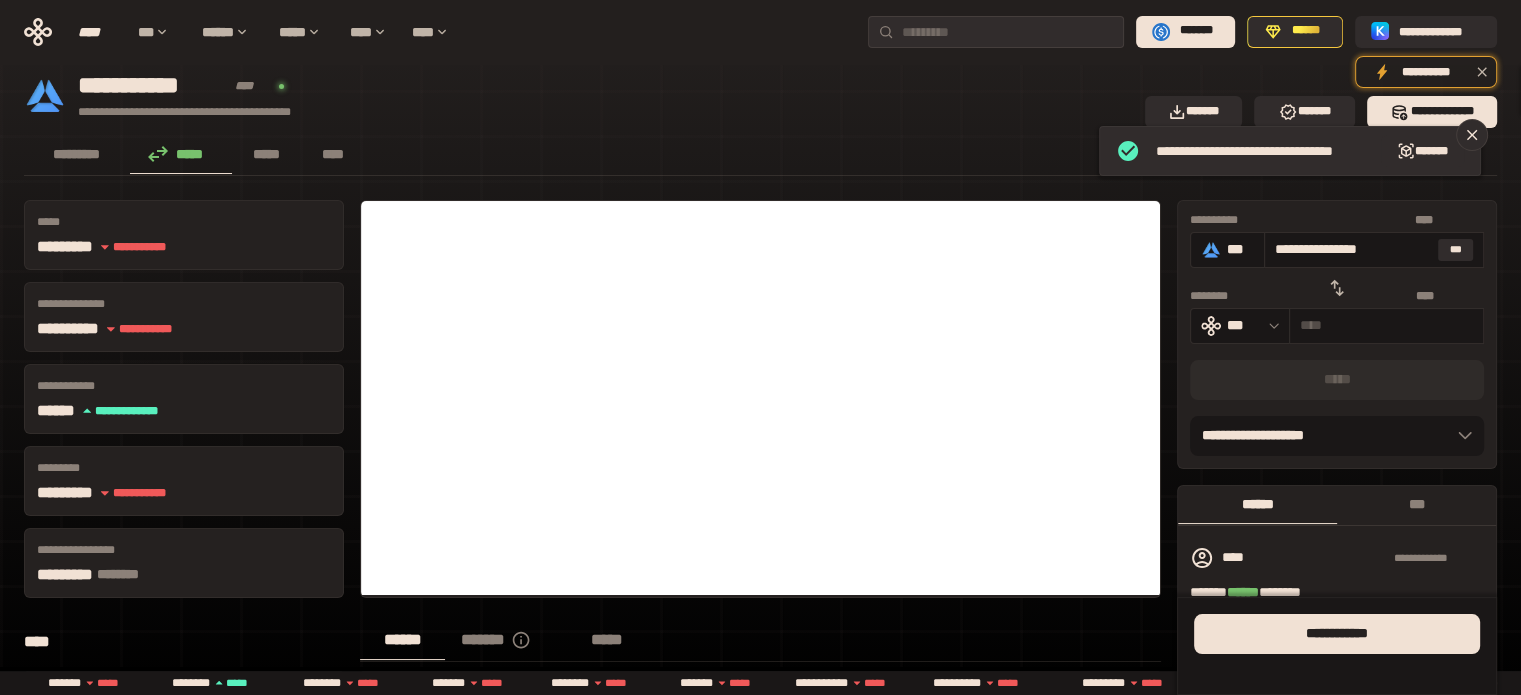 type 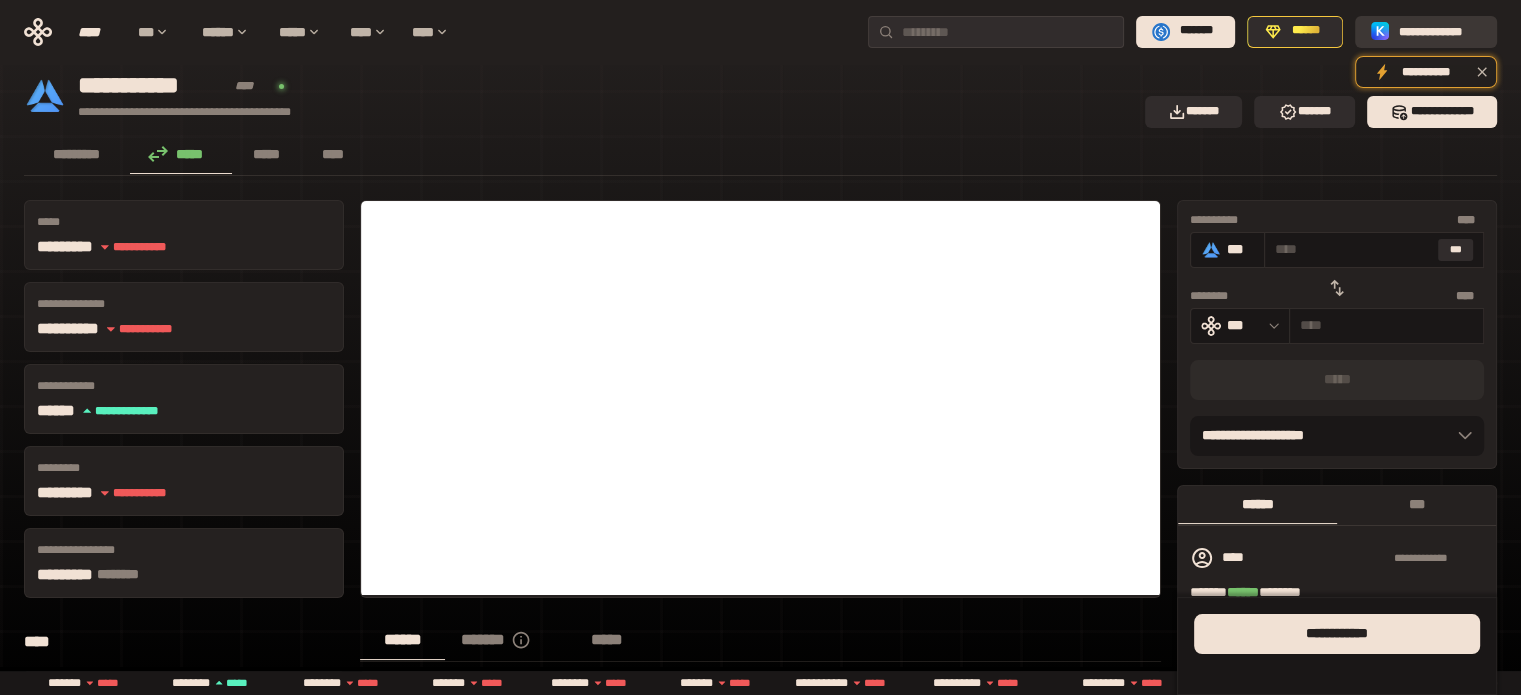 click on "**********" at bounding box center (1440, 31) 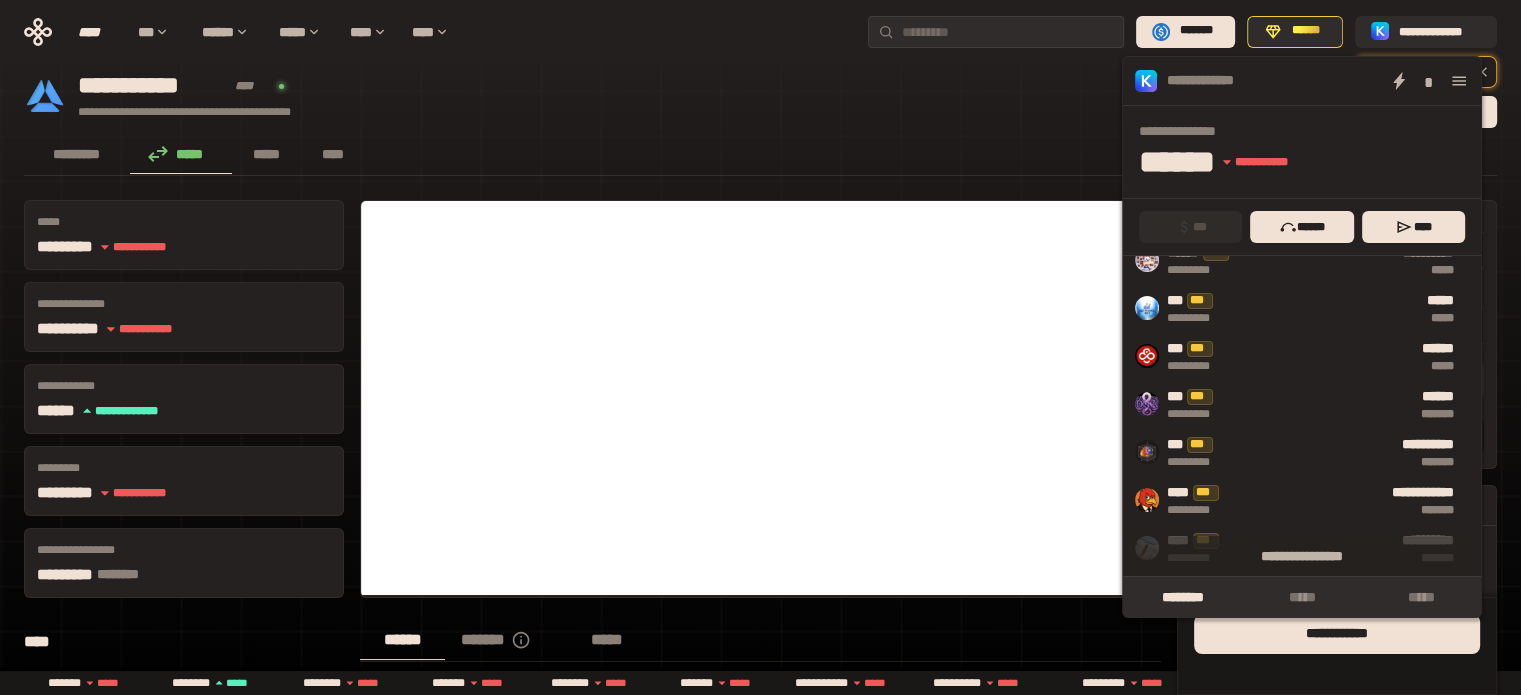 scroll, scrollTop: 400, scrollLeft: 0, axis: vertical 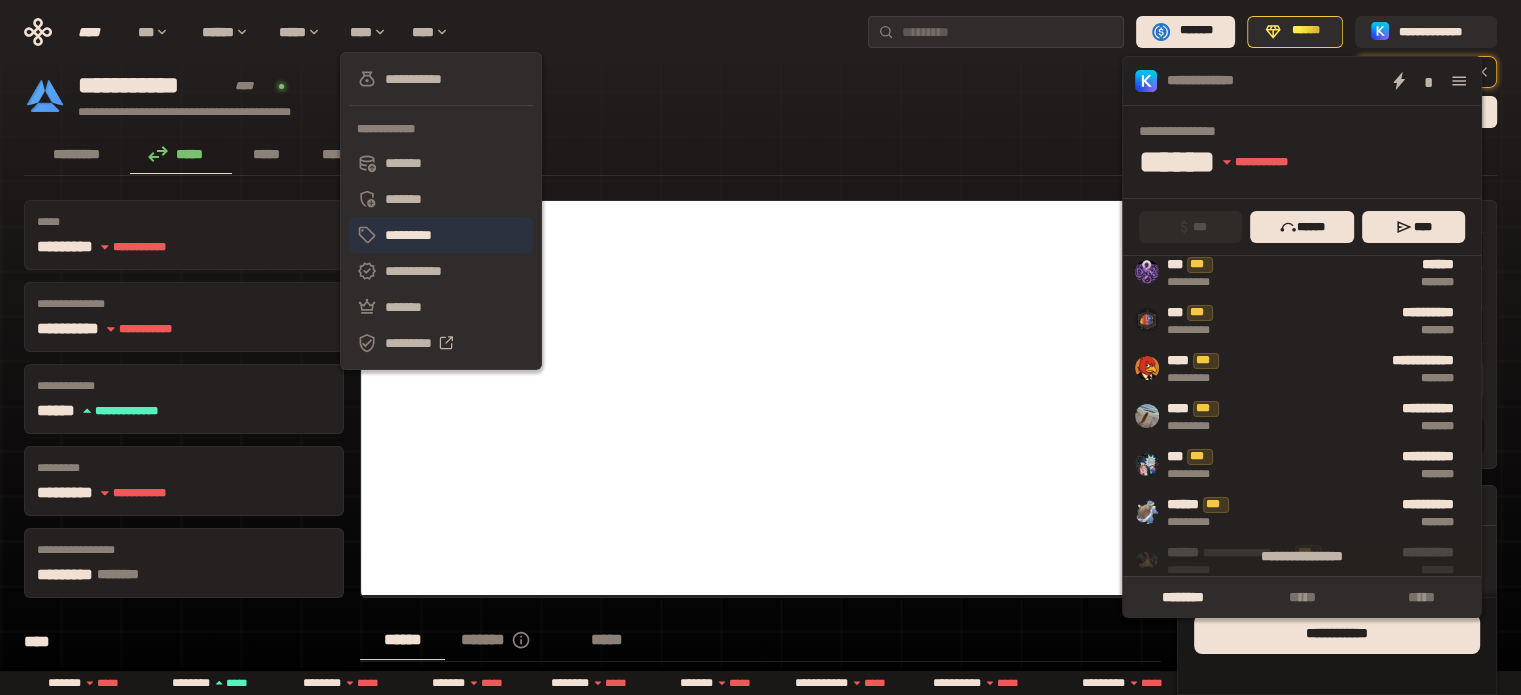 click on "*********" at bounding box center (441, 235) 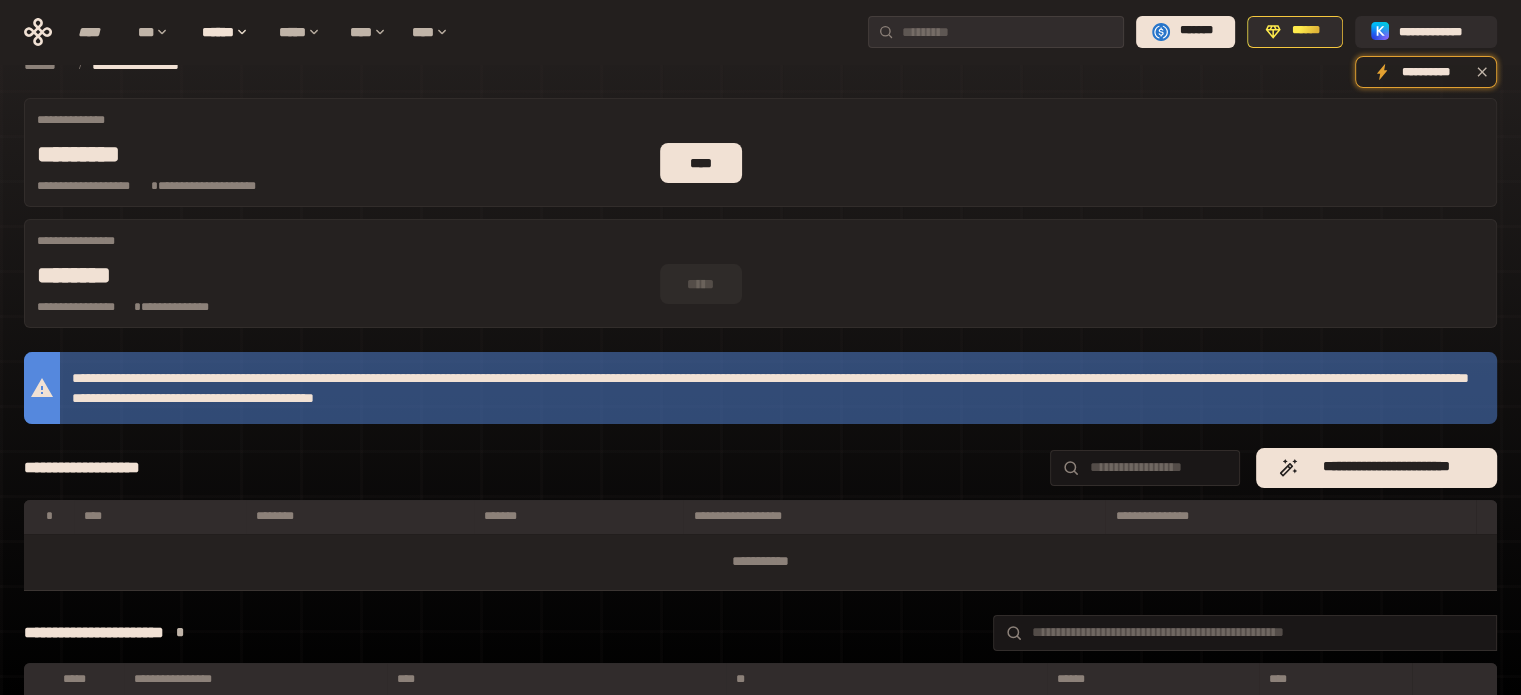 scroll, scrollTop: 0, scrollLeft: 0, axis: both 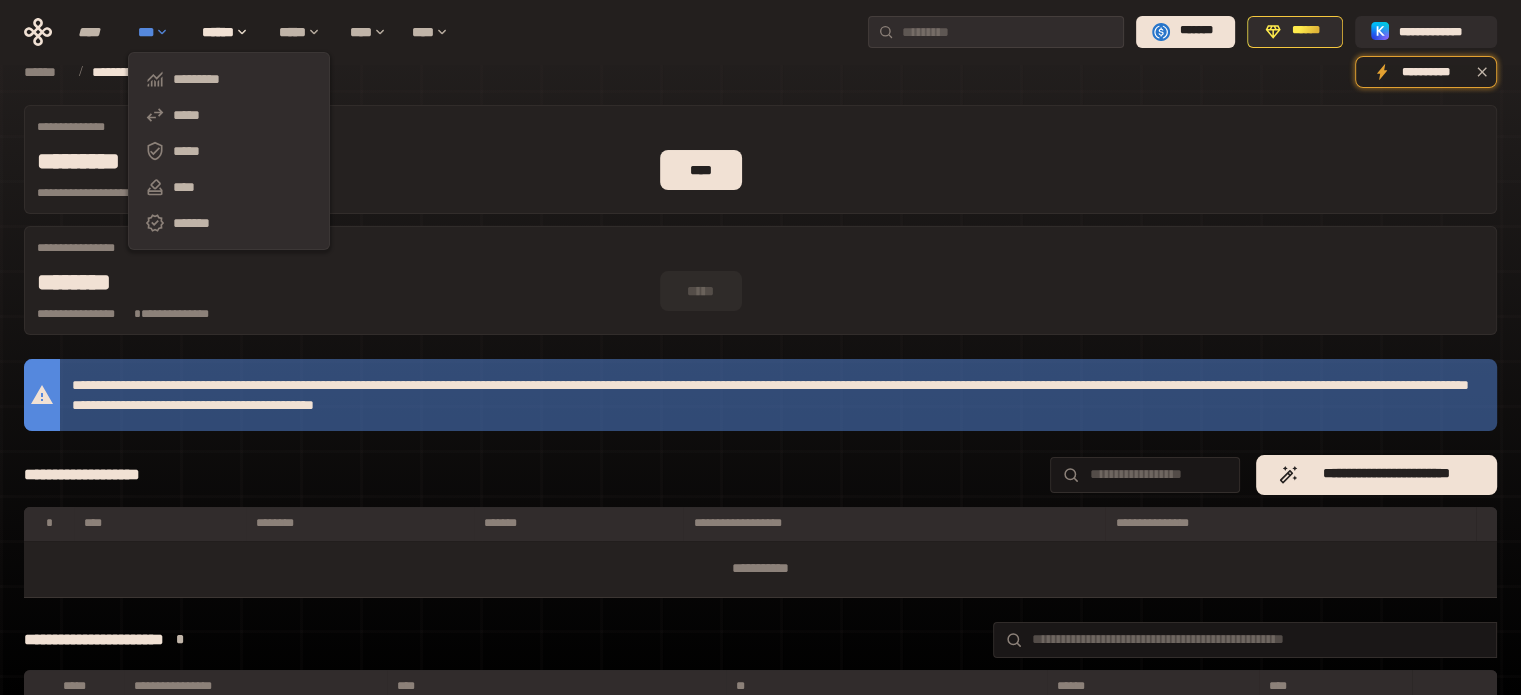 click 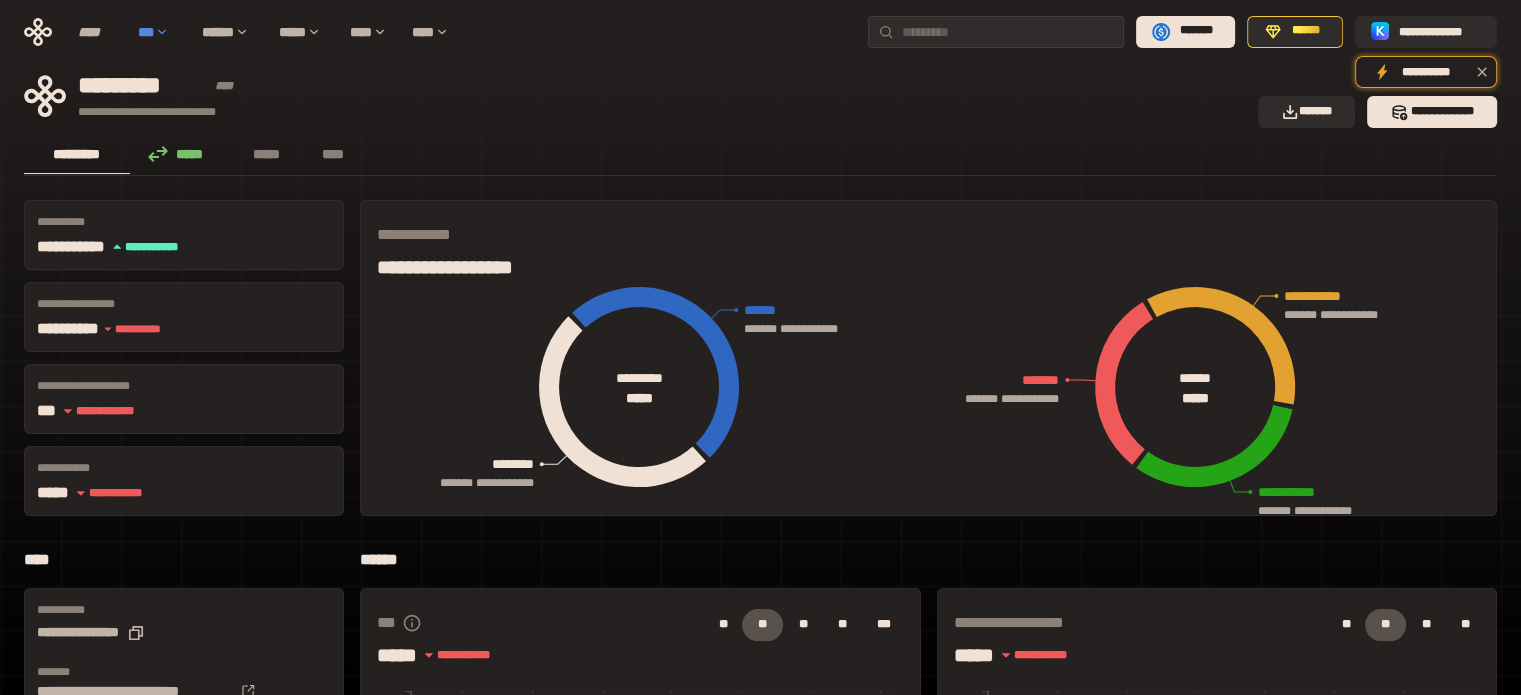 click 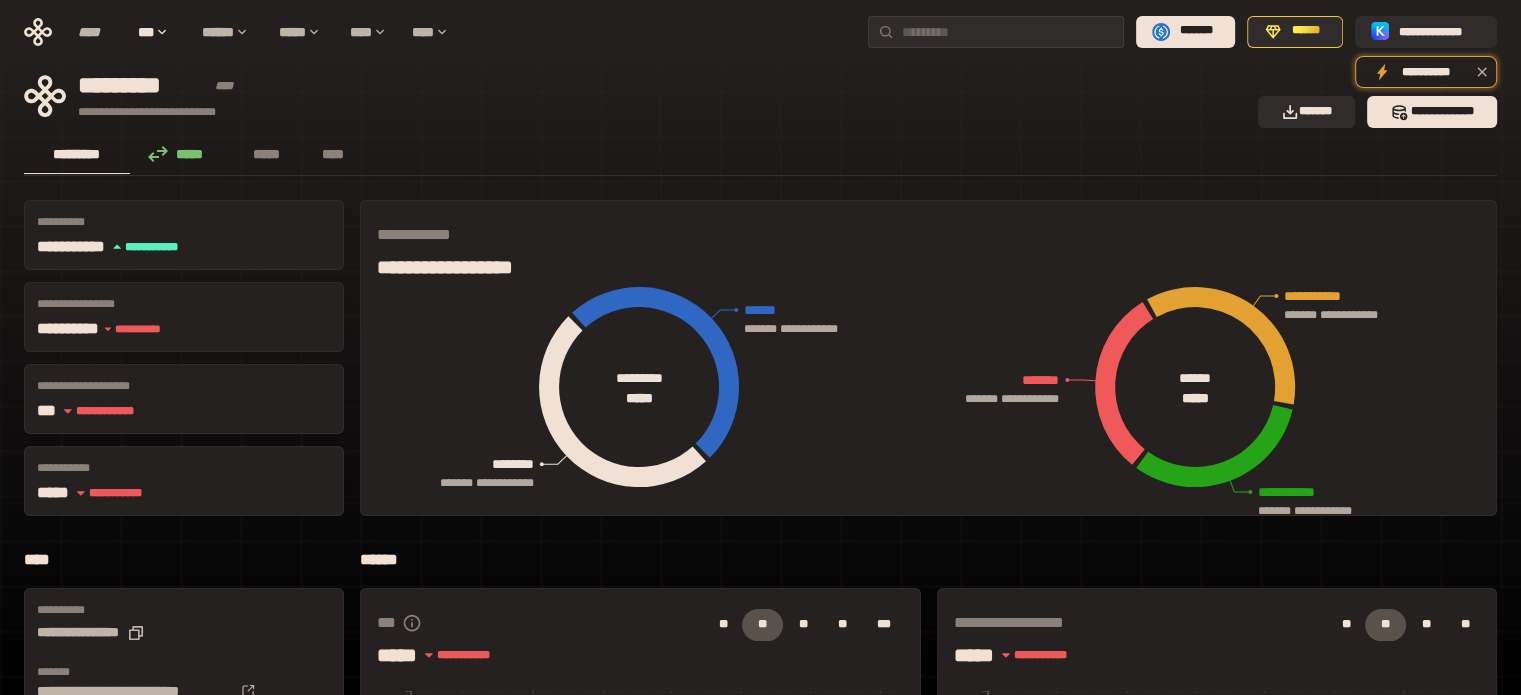 click on "**********" at bounding box center (635, 96) 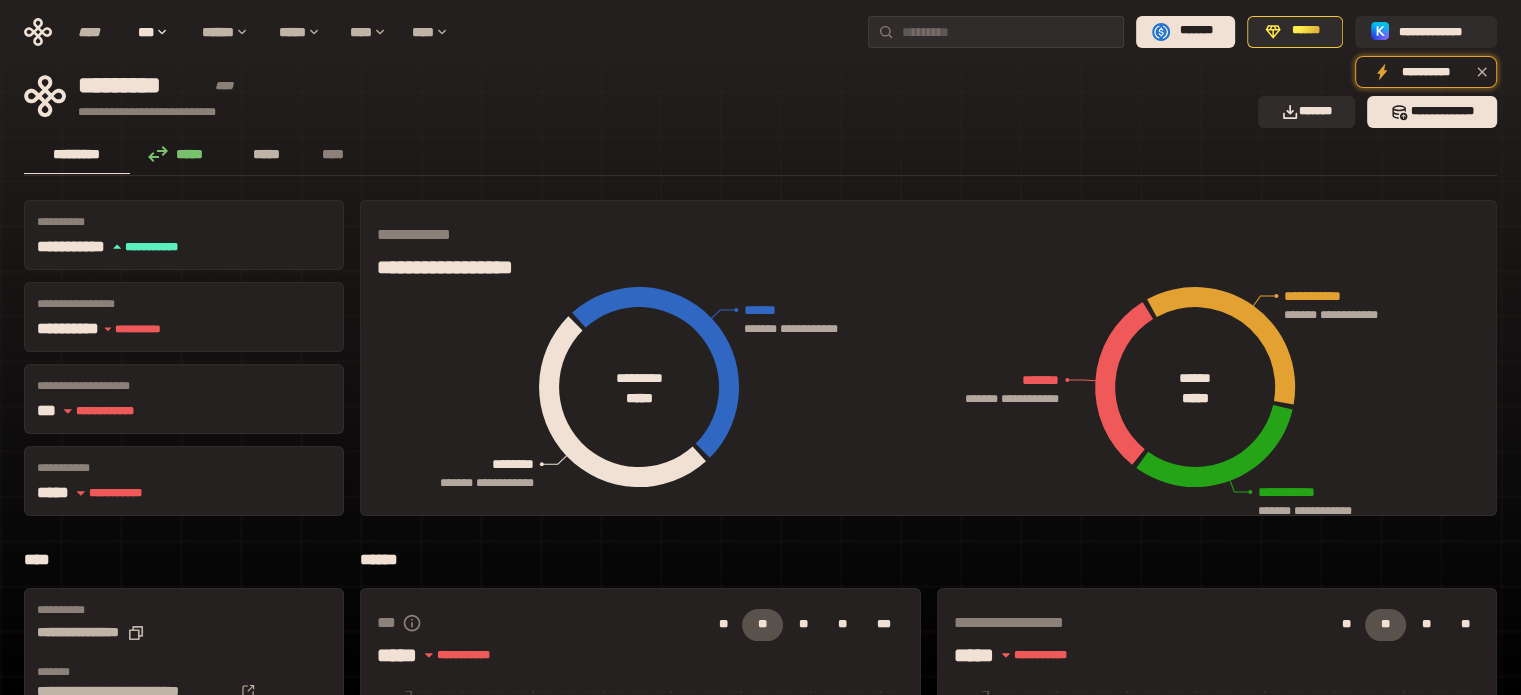 click on "*****" at bounding box center (267, 155) 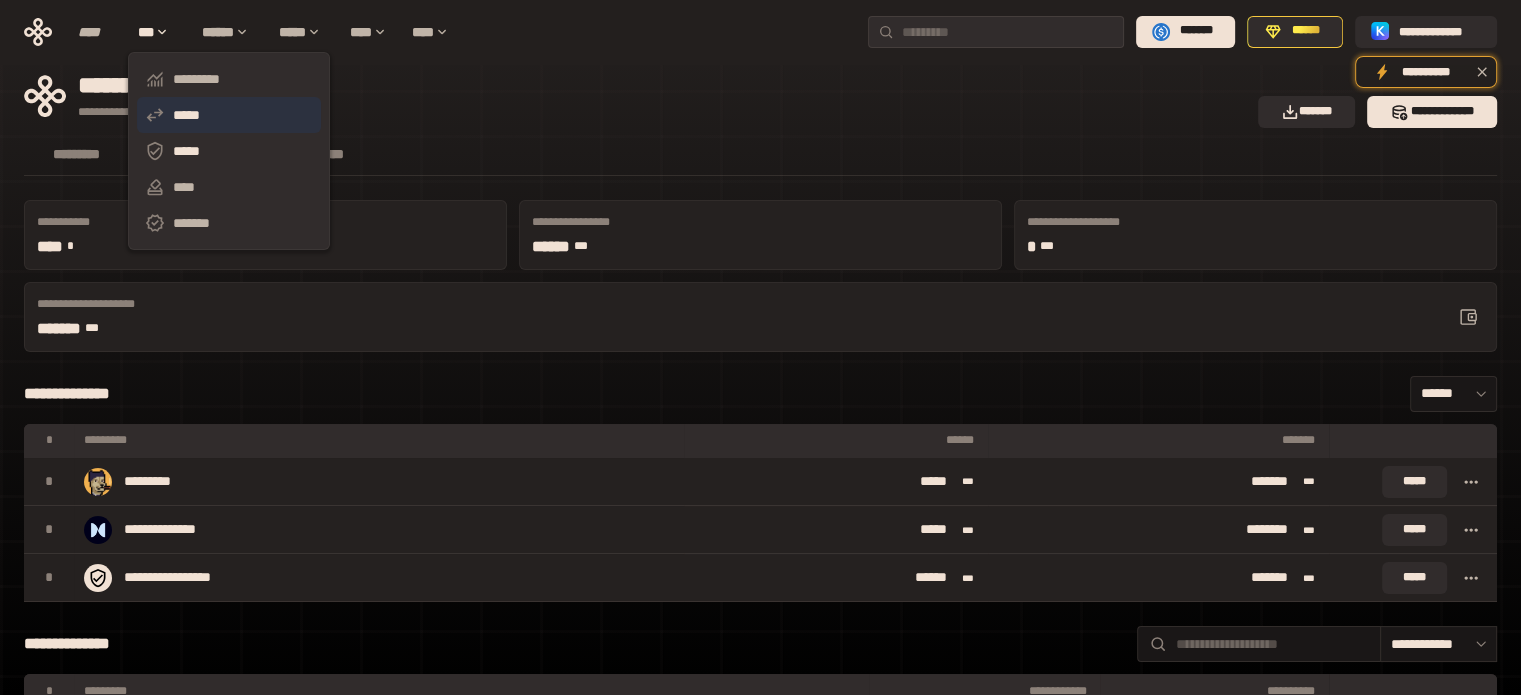 click on "*****" at bounding box center [229, 115] 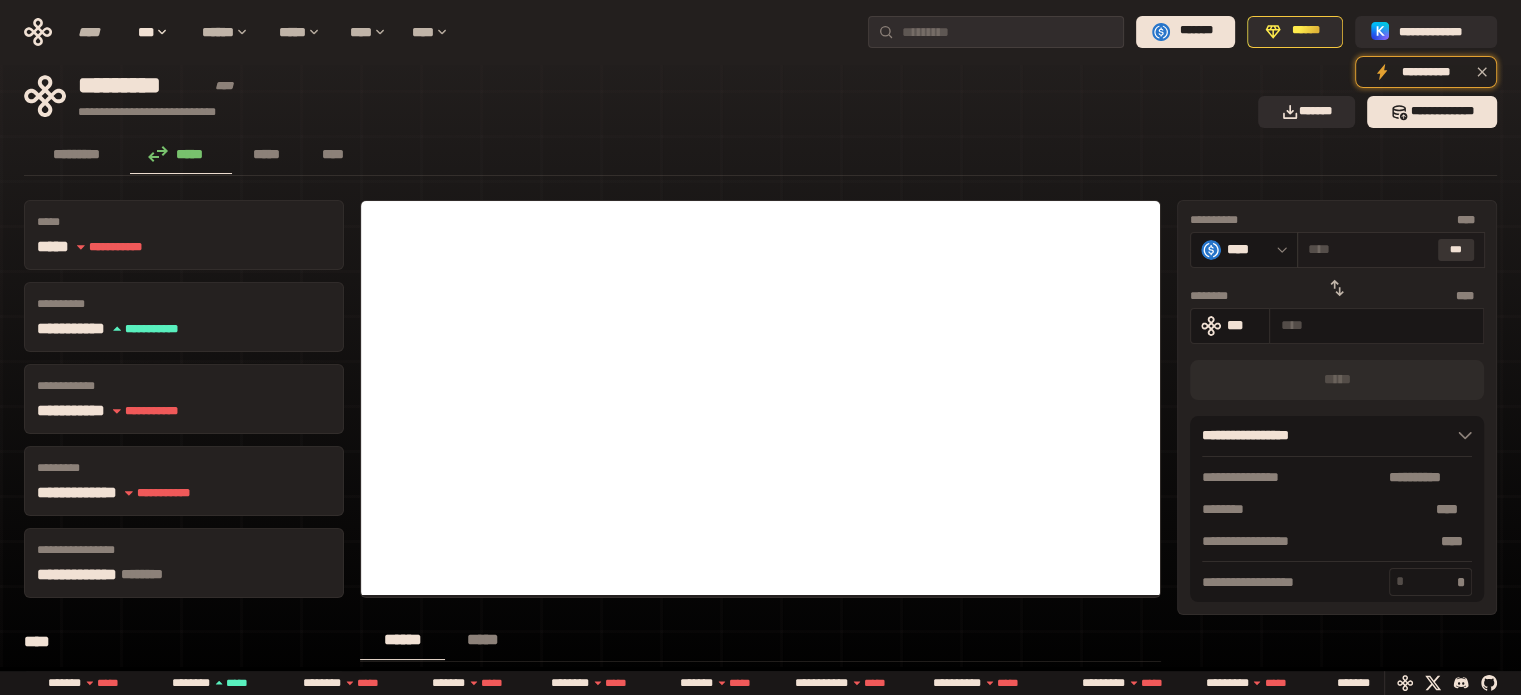 click on "***" at bounding box center (1456, 250) 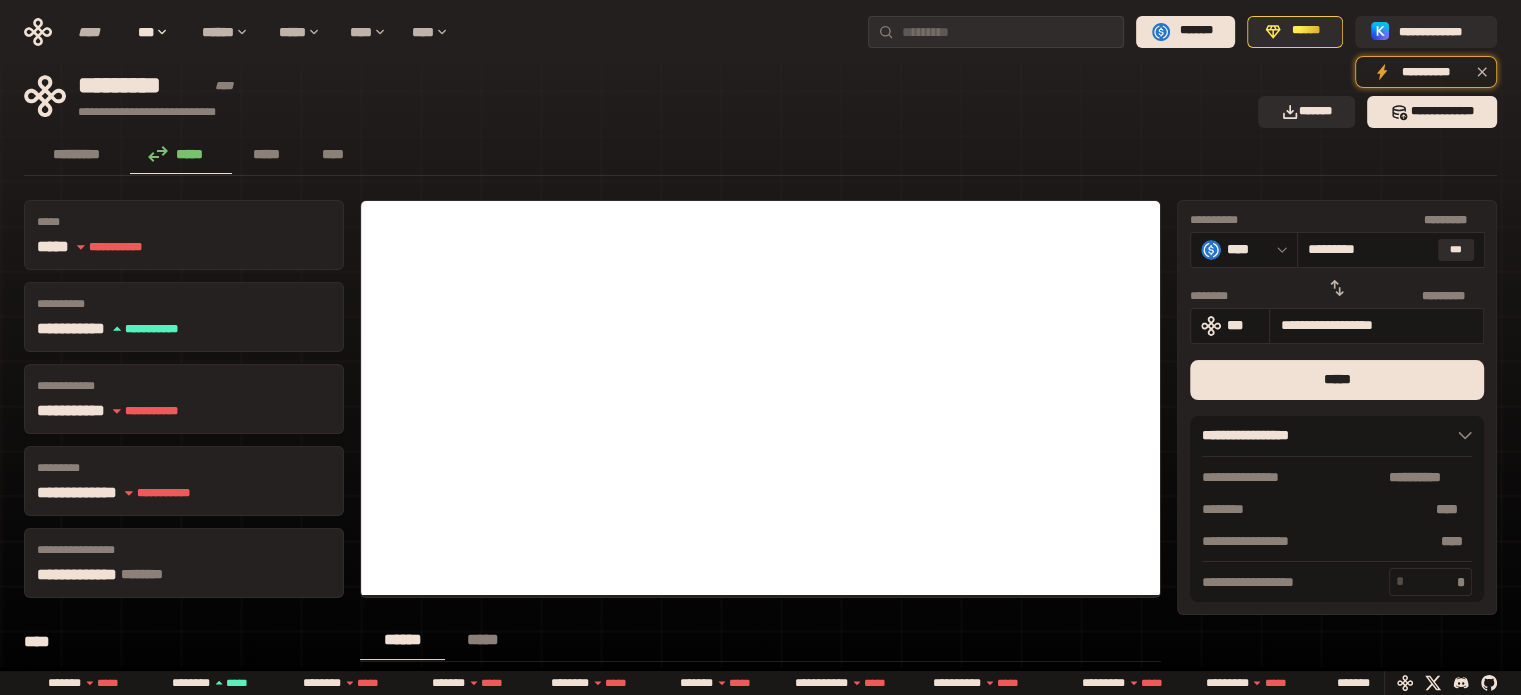 click 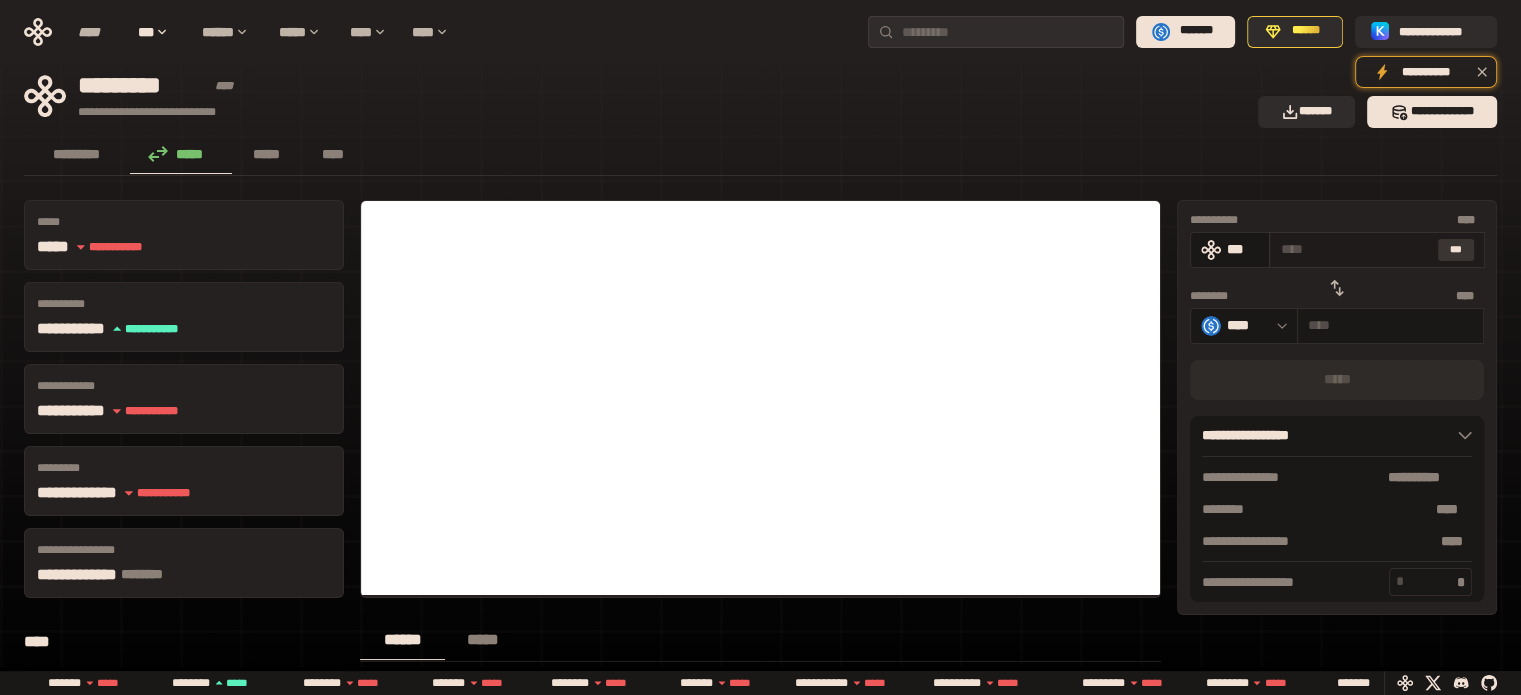 click on "***" at bounding box center [1456, 250] 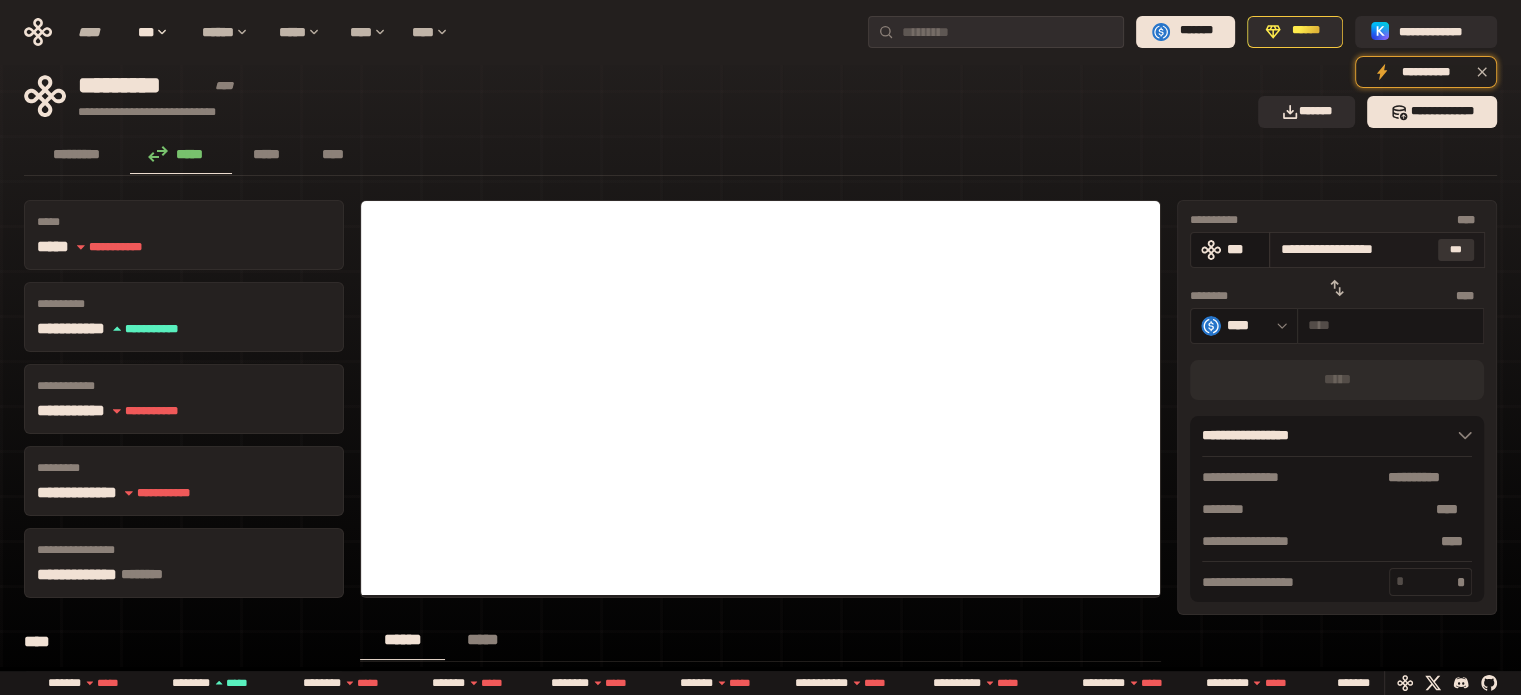 type on "*********" 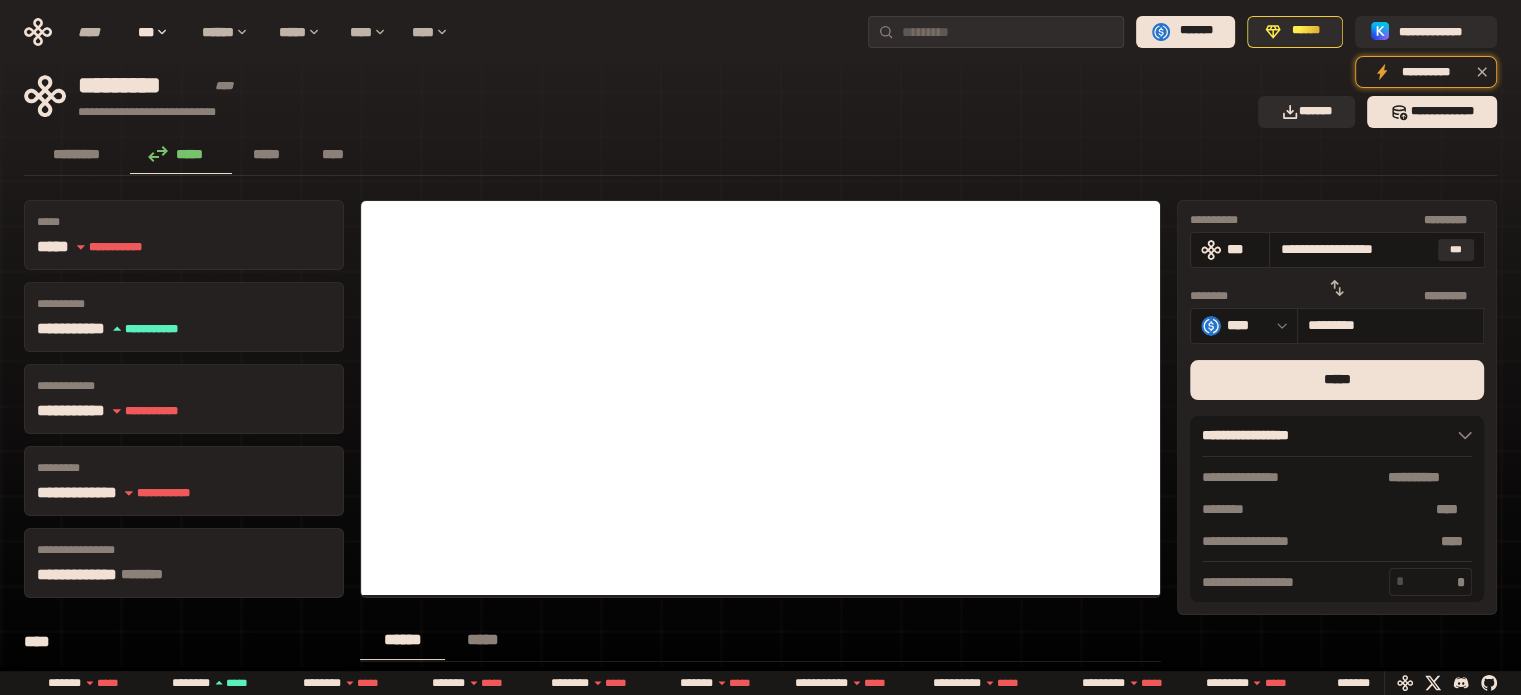 drag, startPoint x: 1280, startPoint y: 247, endPoint x: 1472, endPoint y: 273, distance: 193.75243 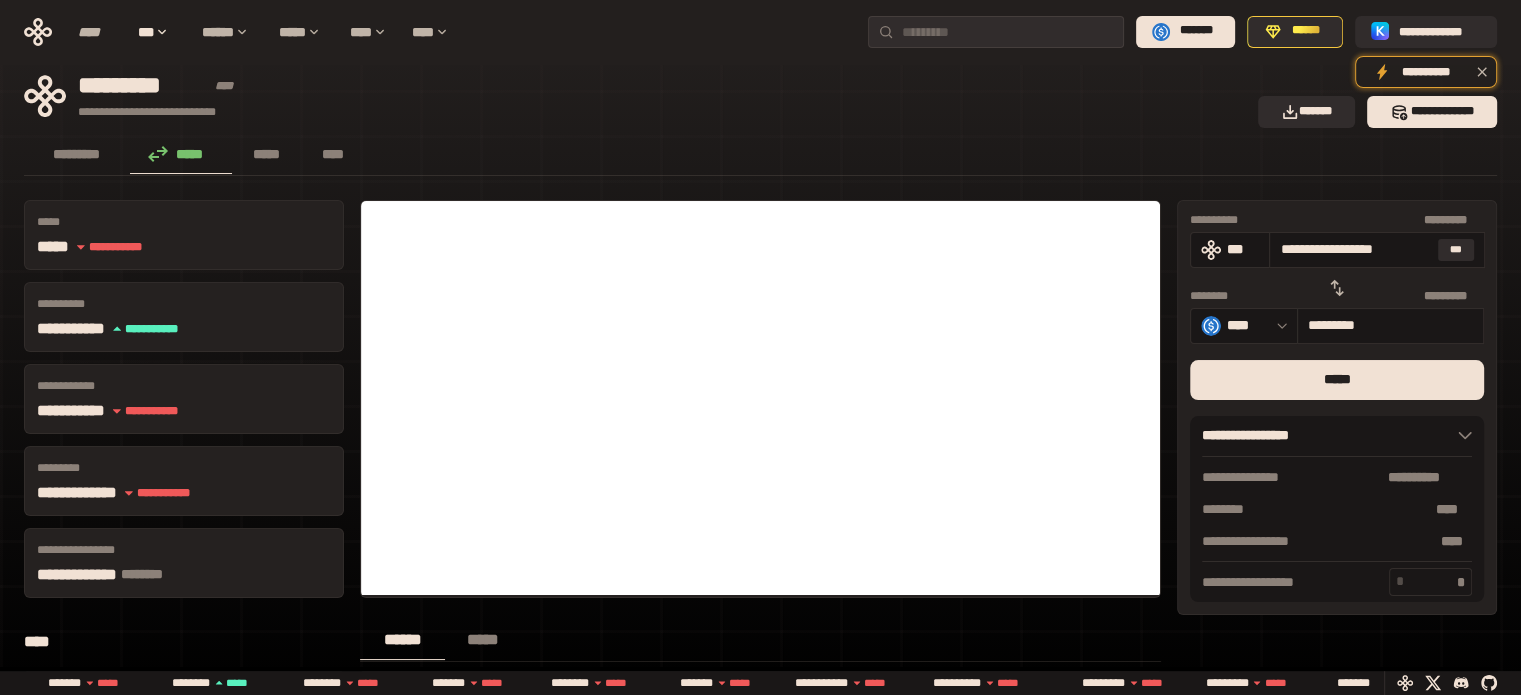 click on "**********" at bounding box center [1337, 262] 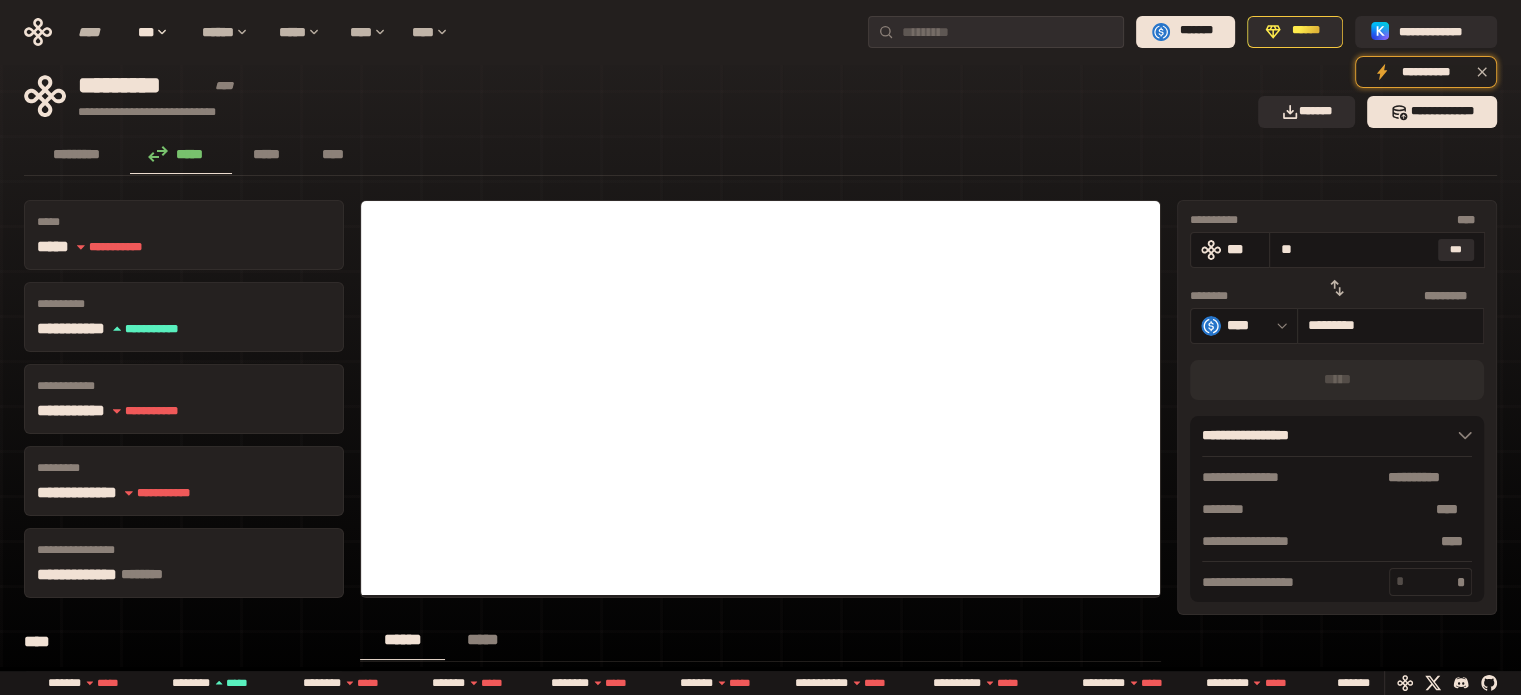 type on "***" 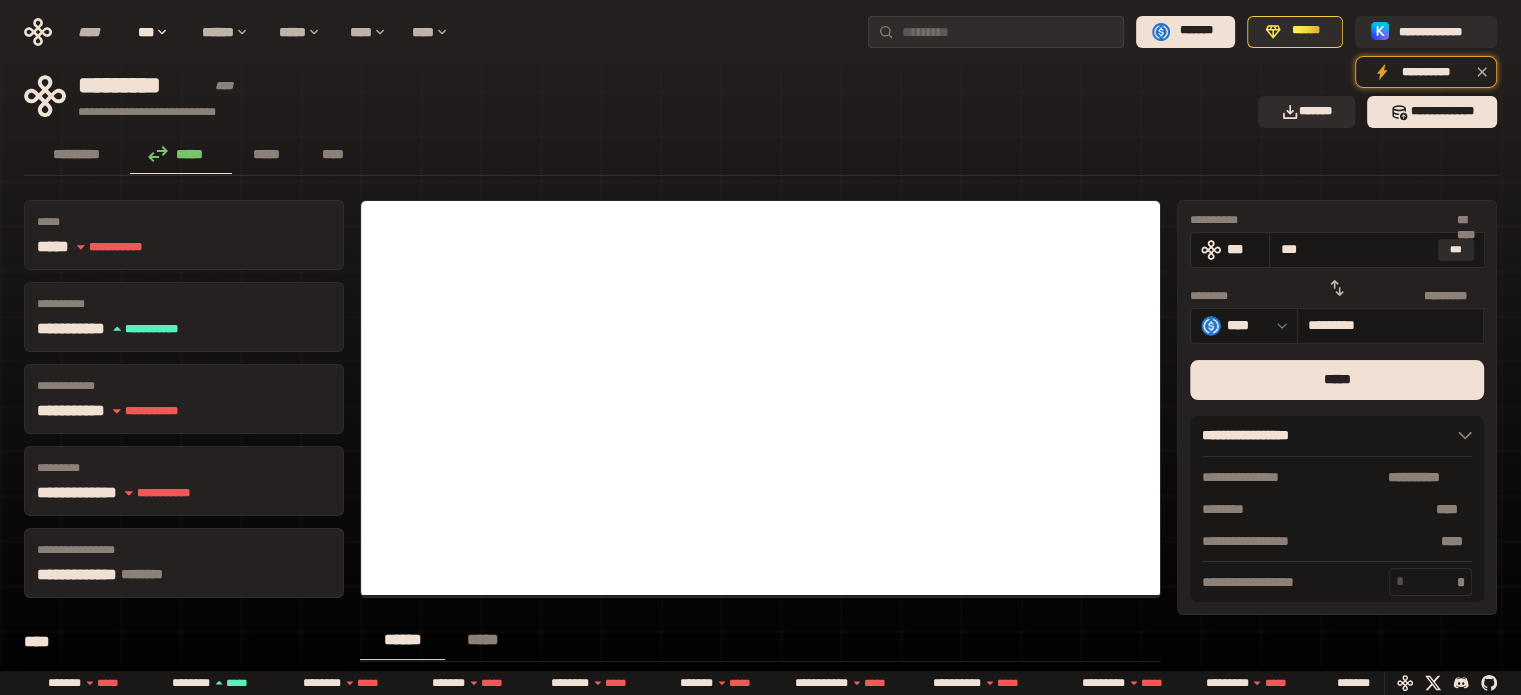 type on "********" 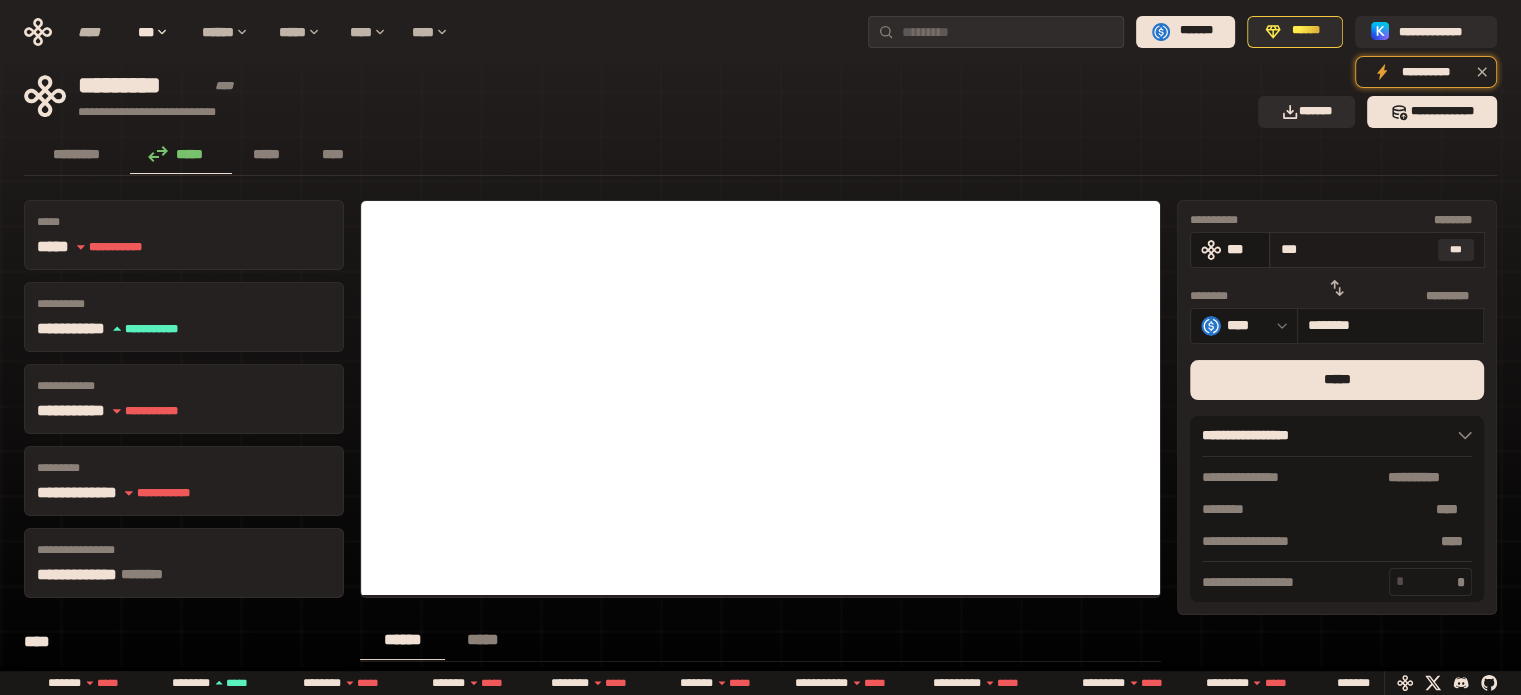 type on "****" 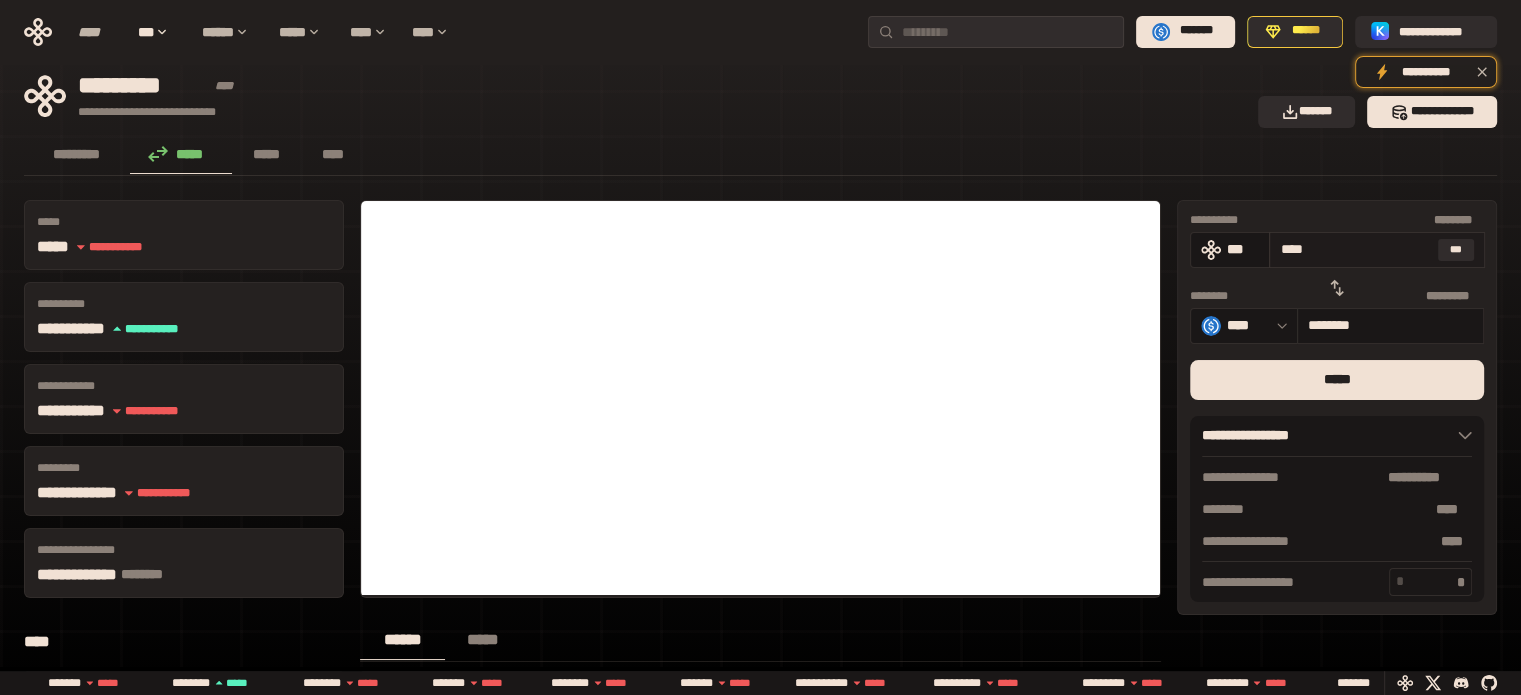 type on "*******" 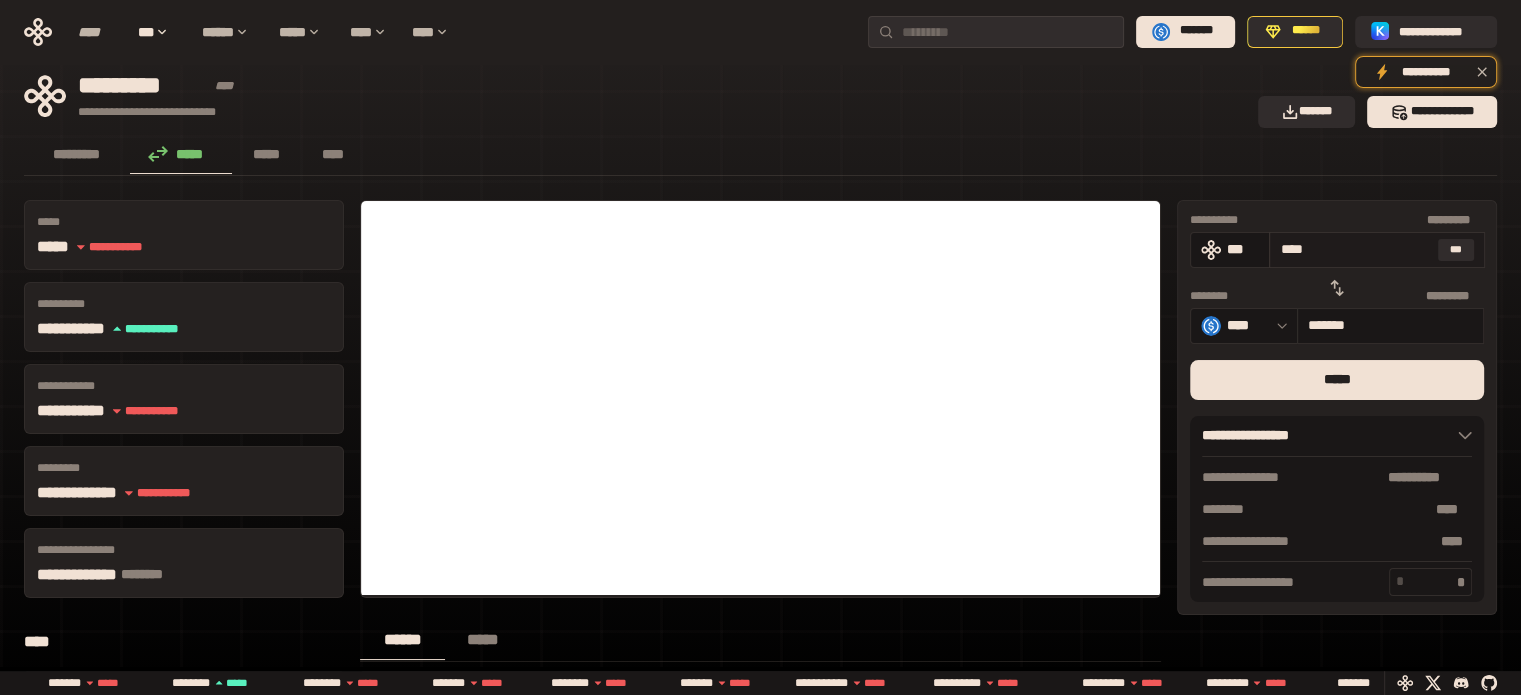click on "****" at bounding box center (1355, 249) 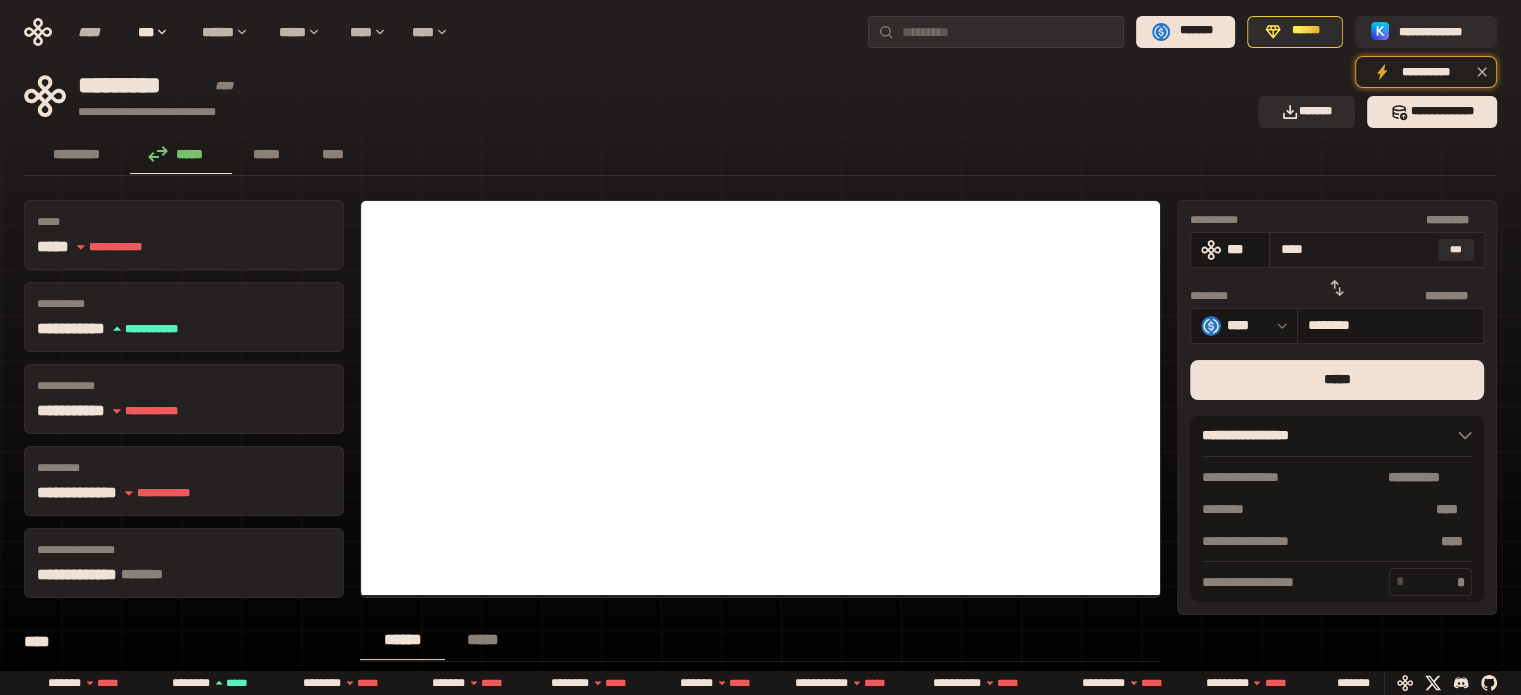 type on "*****" 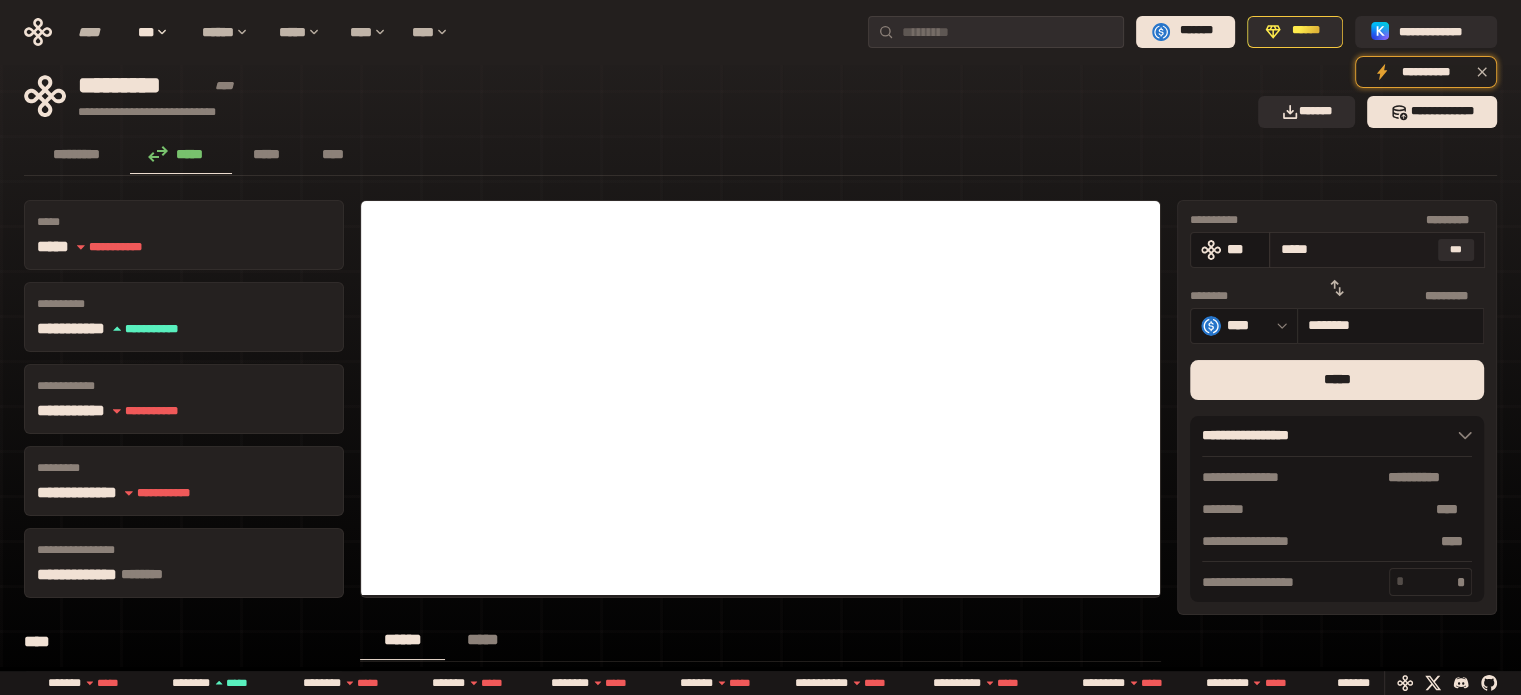 type on "********" 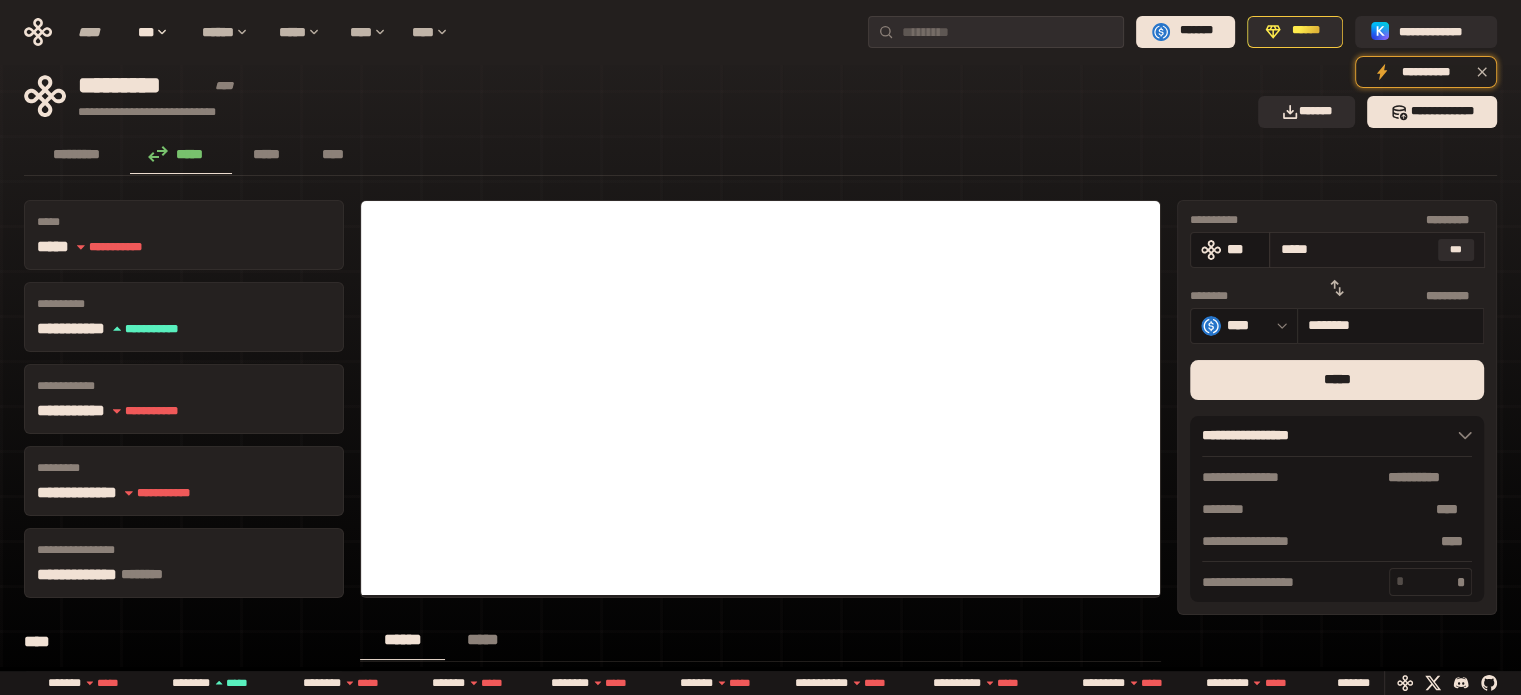 click on "*****" at bounding box center [1355, 249] 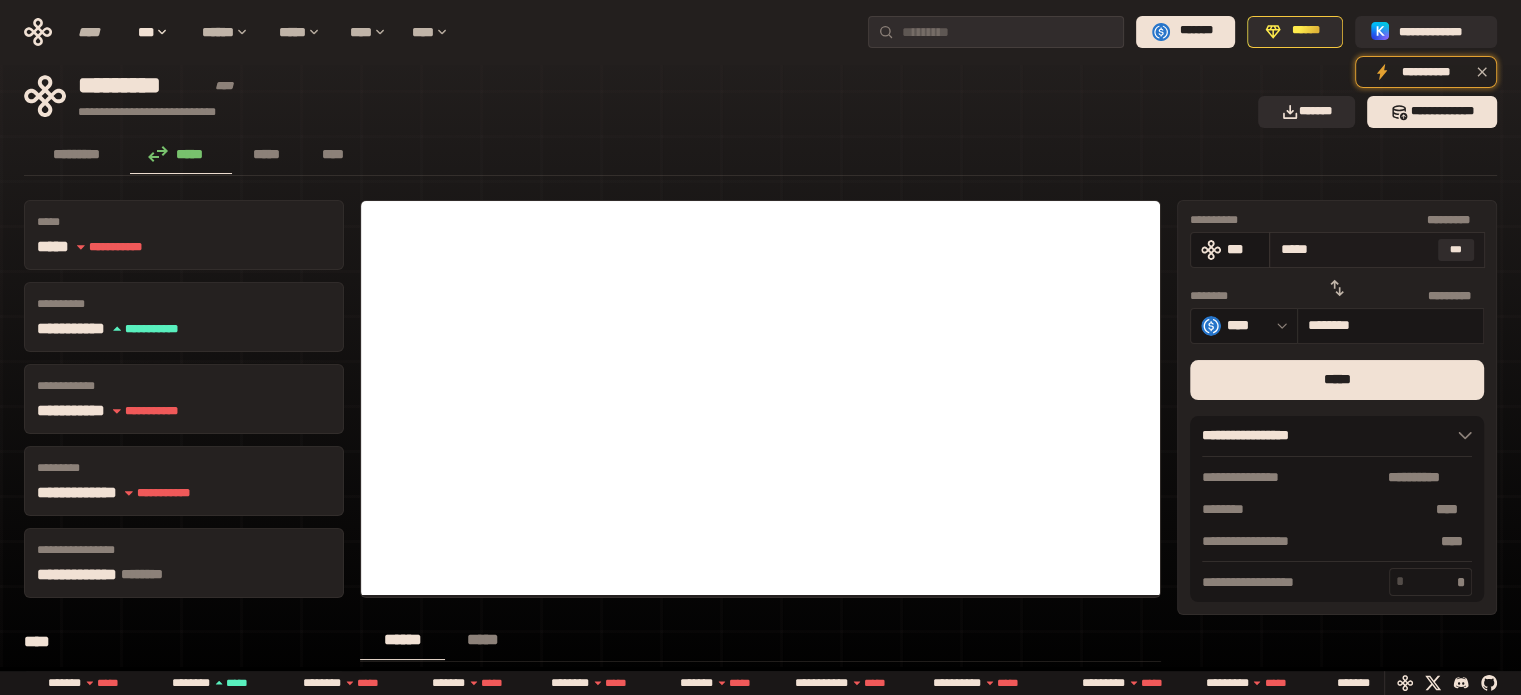 click on "*****" at bounding box center [1355, 249] 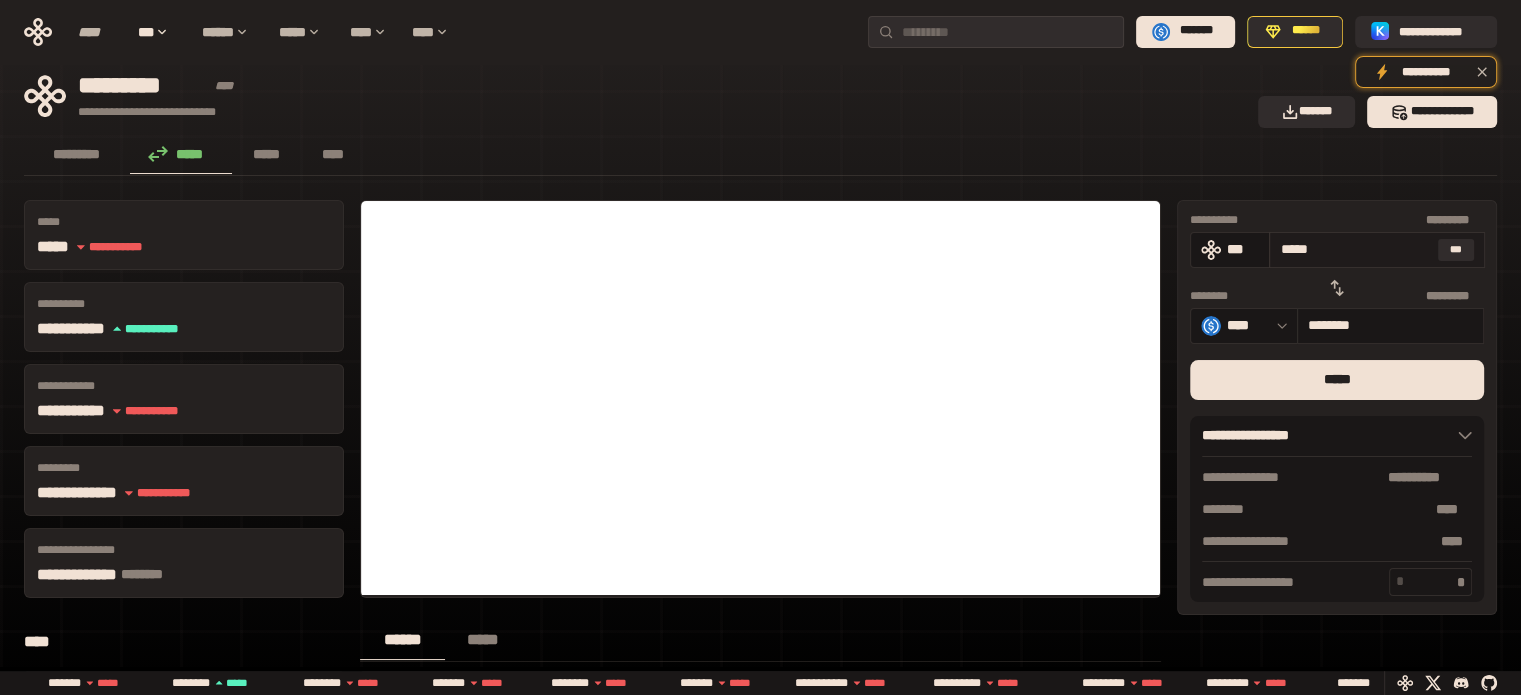 click on "*****" at bounding box center (1355, 249) 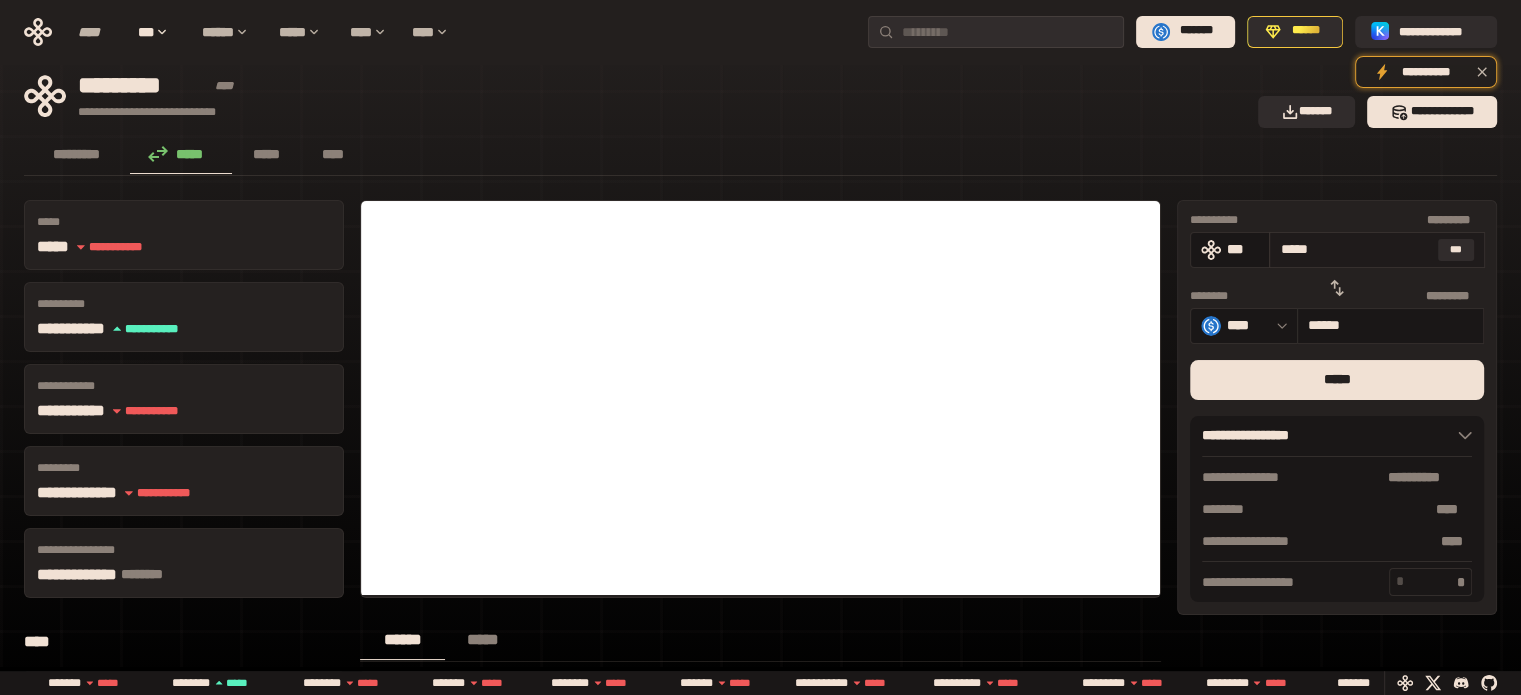 type on "******" 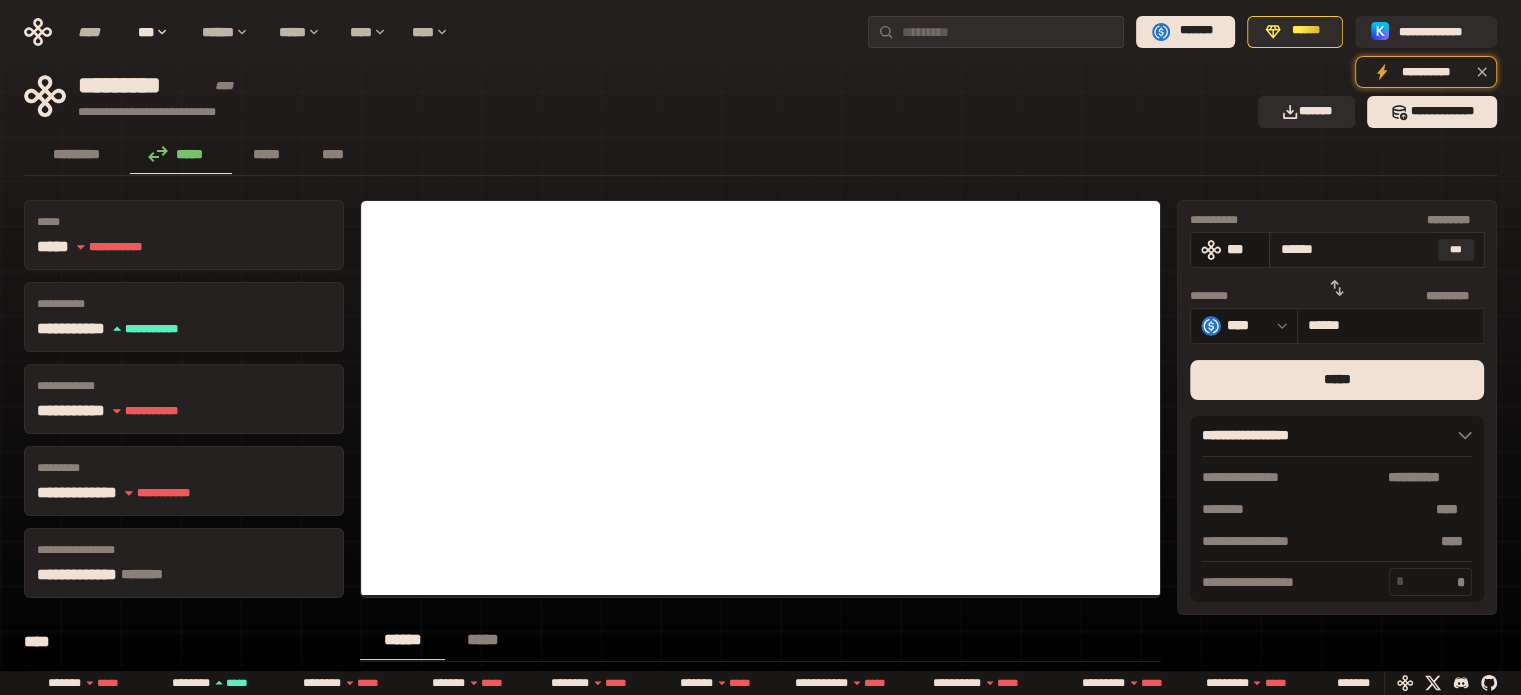 type on "********" 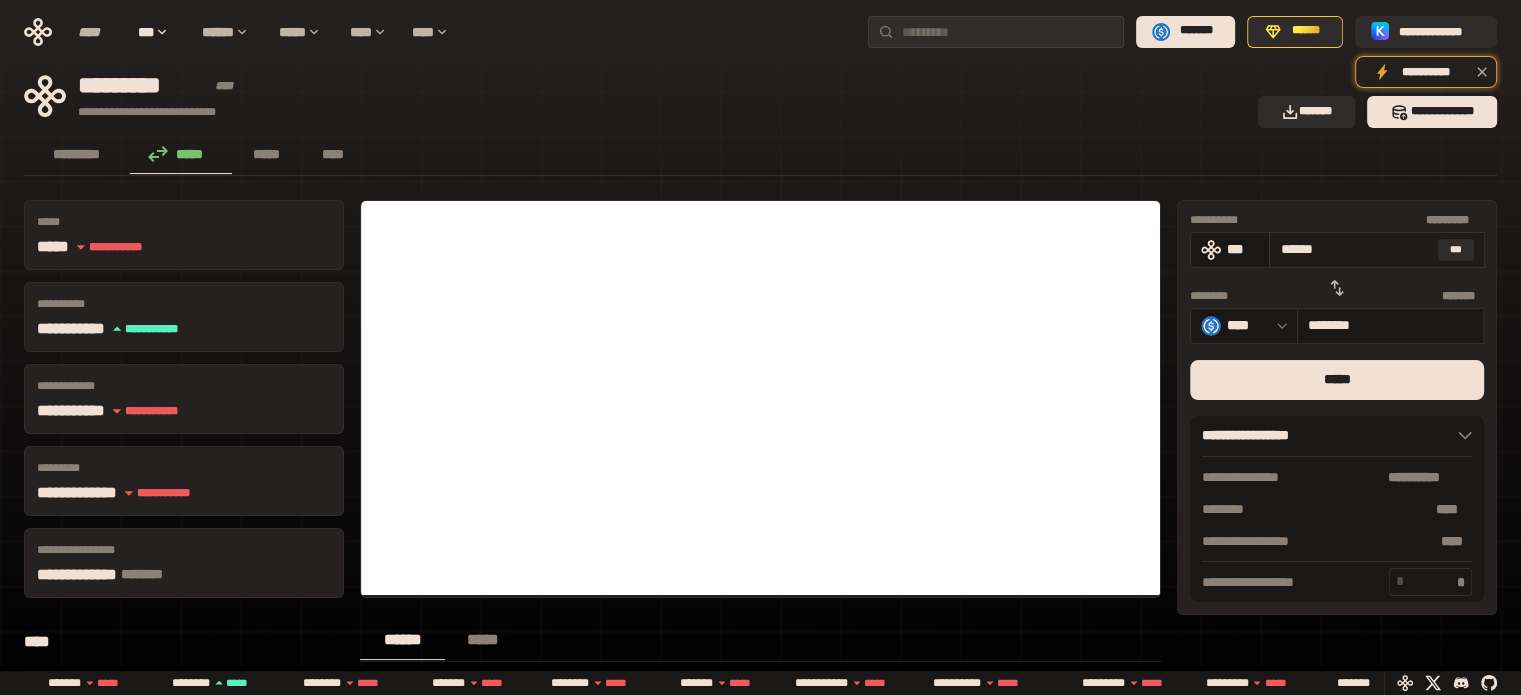 type on "*******" 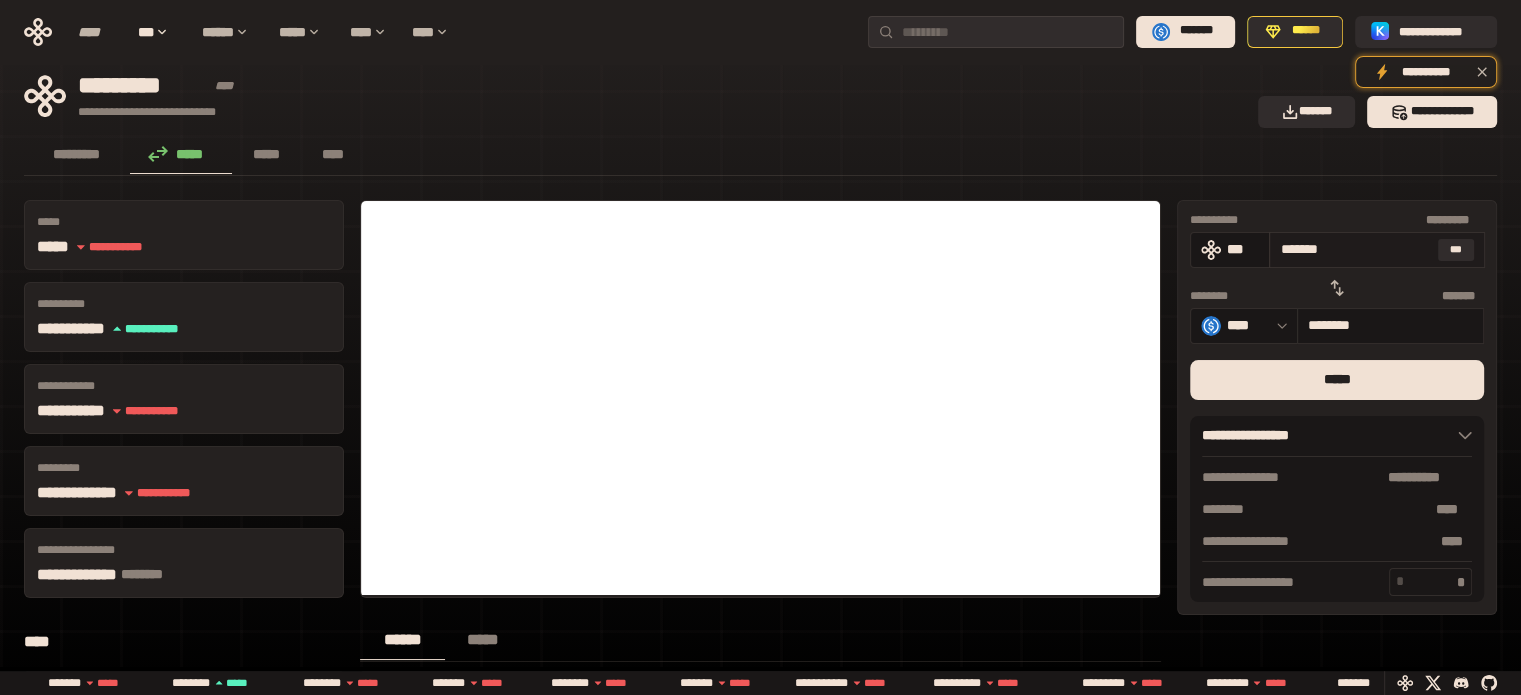 type on "********" 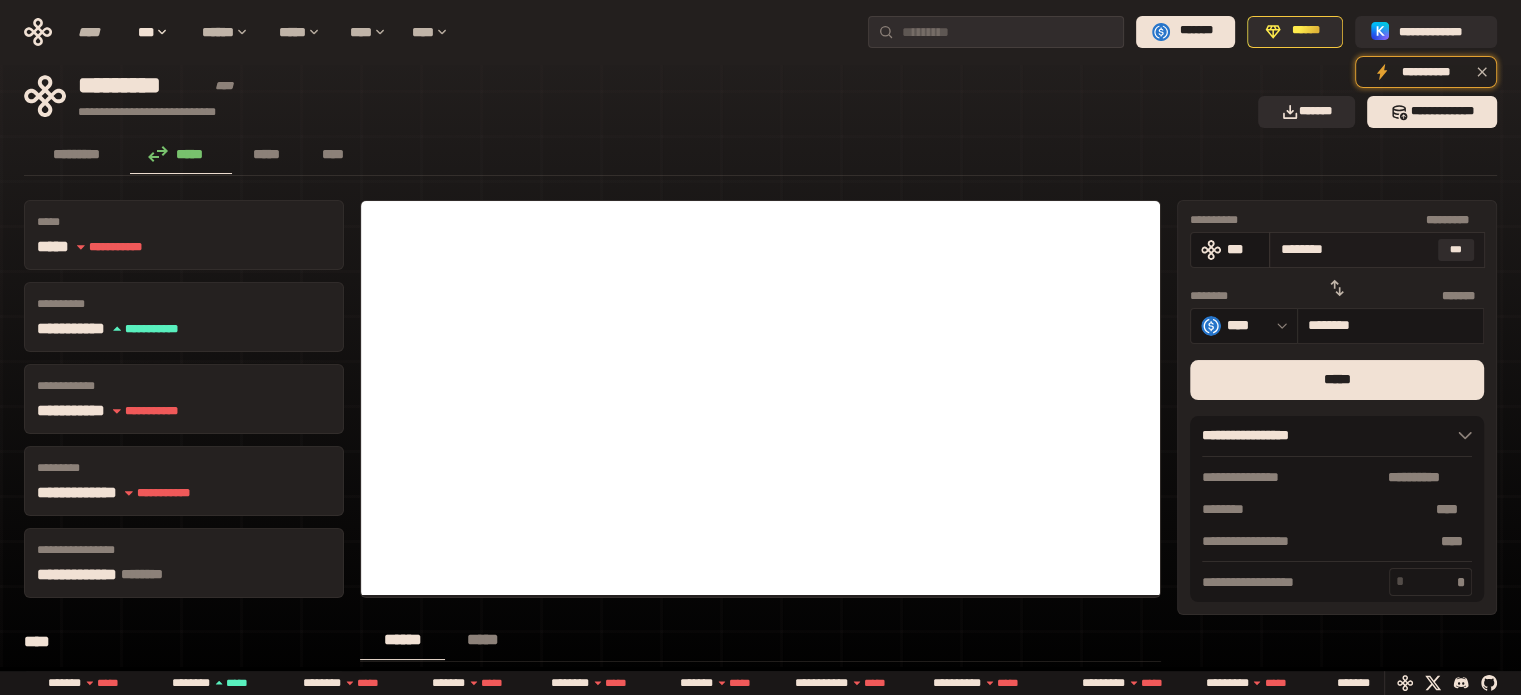 type on "********" 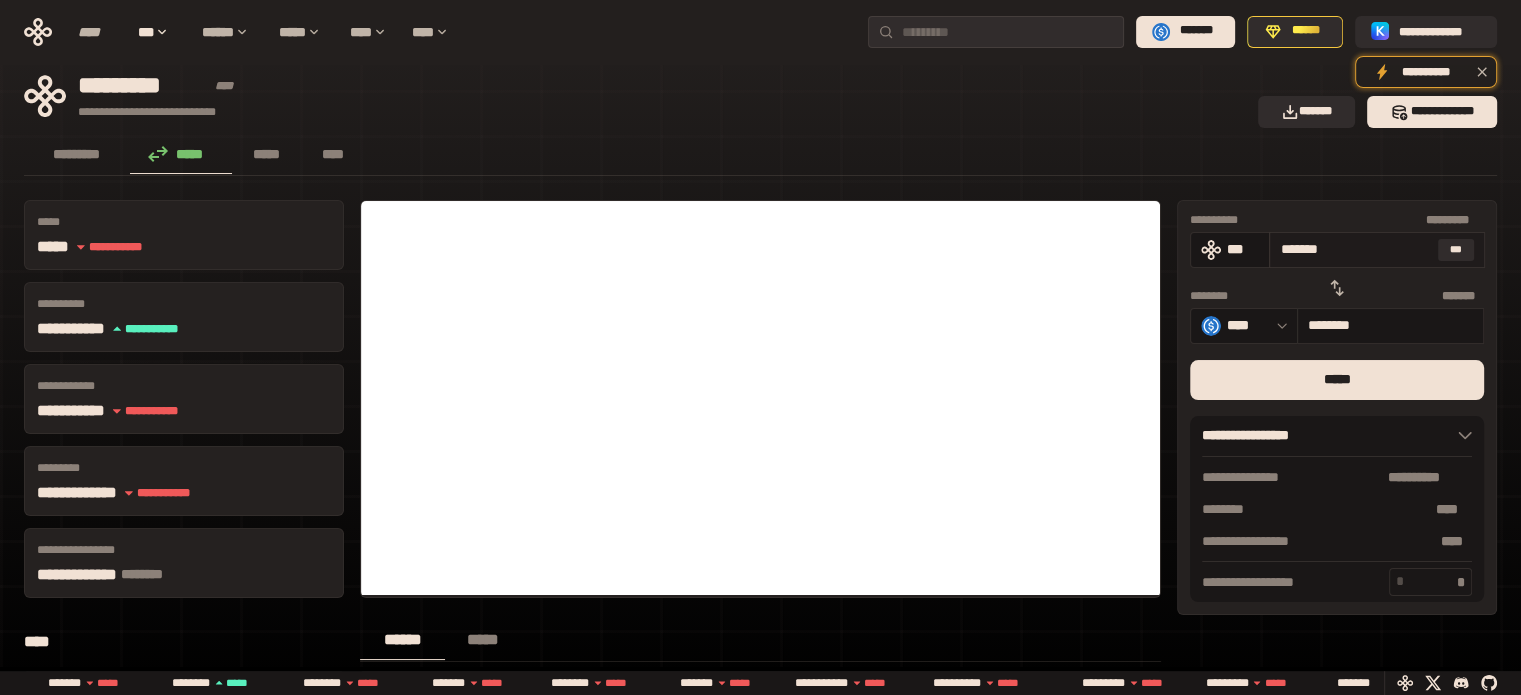type on "********" 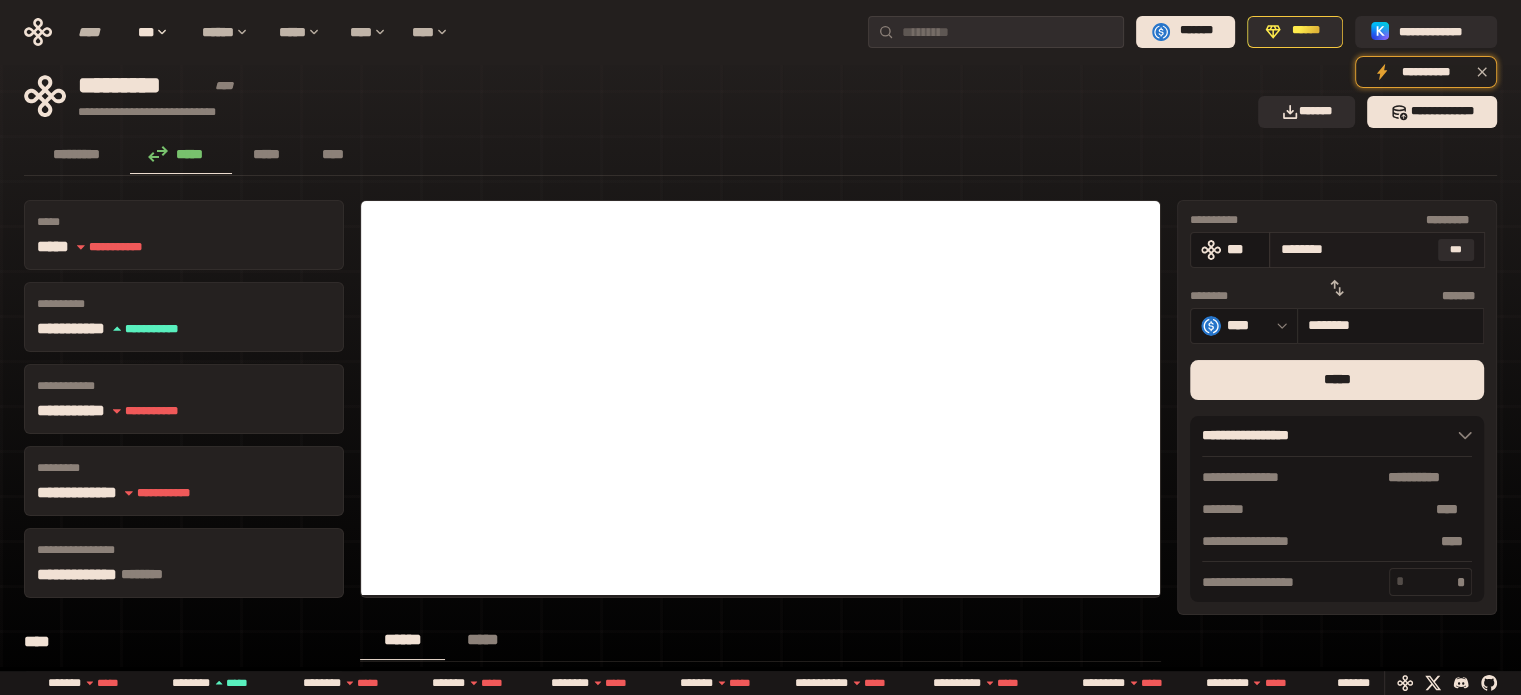 type on "********" 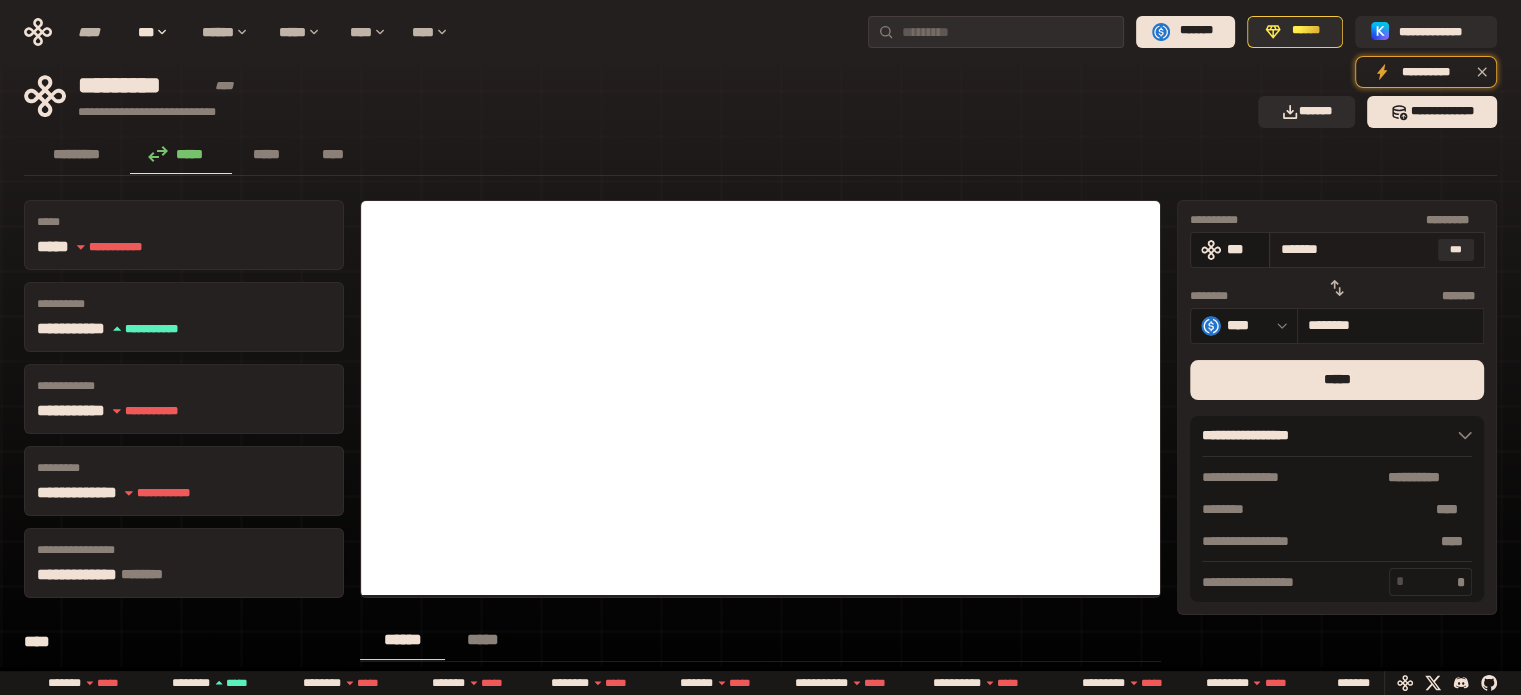 type on "********" 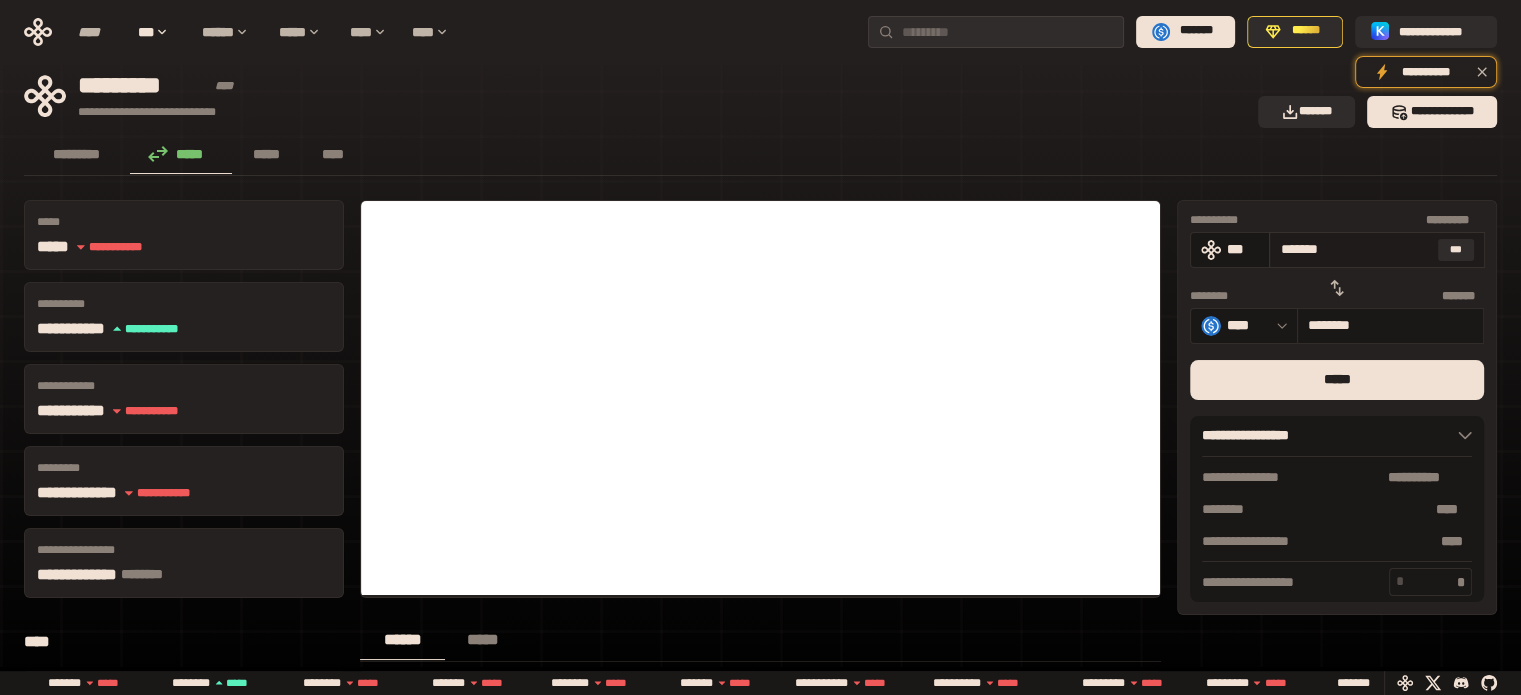 type on "*******" 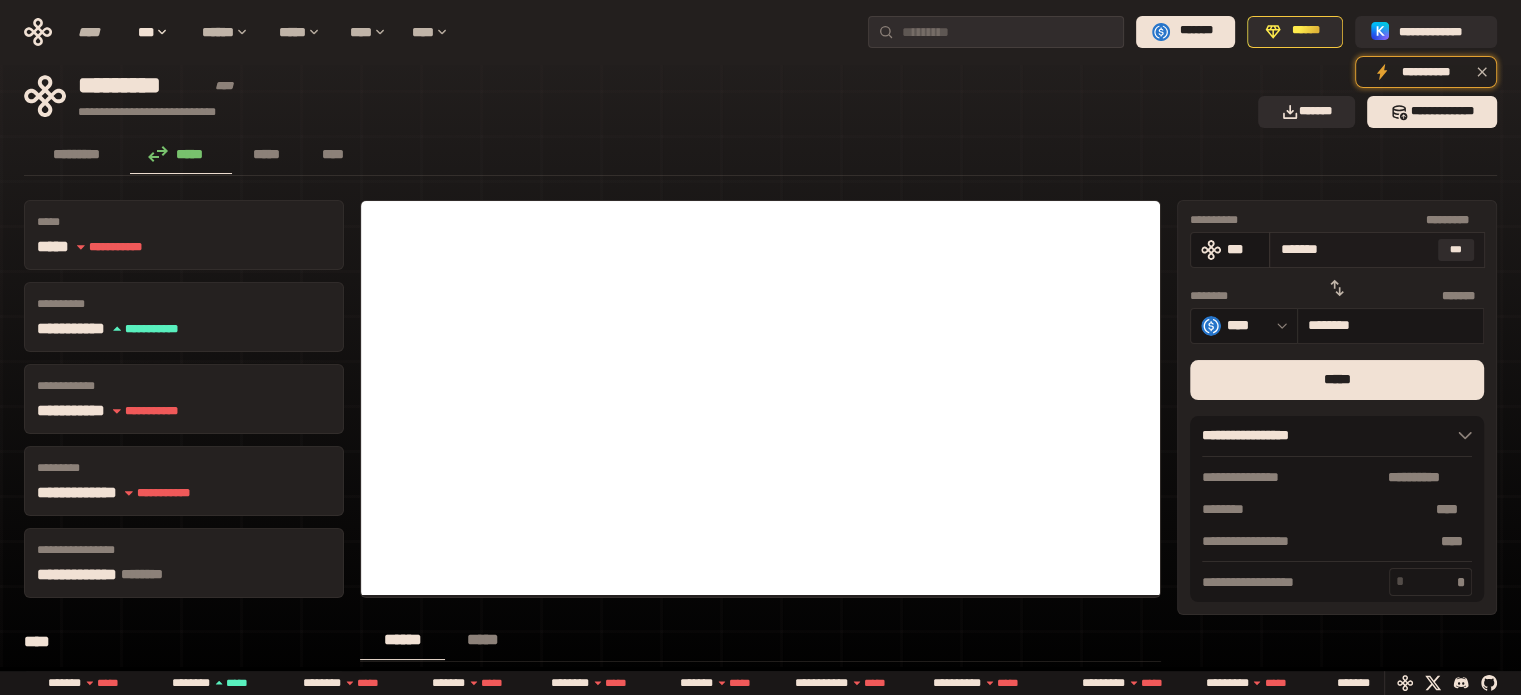 type on "********" 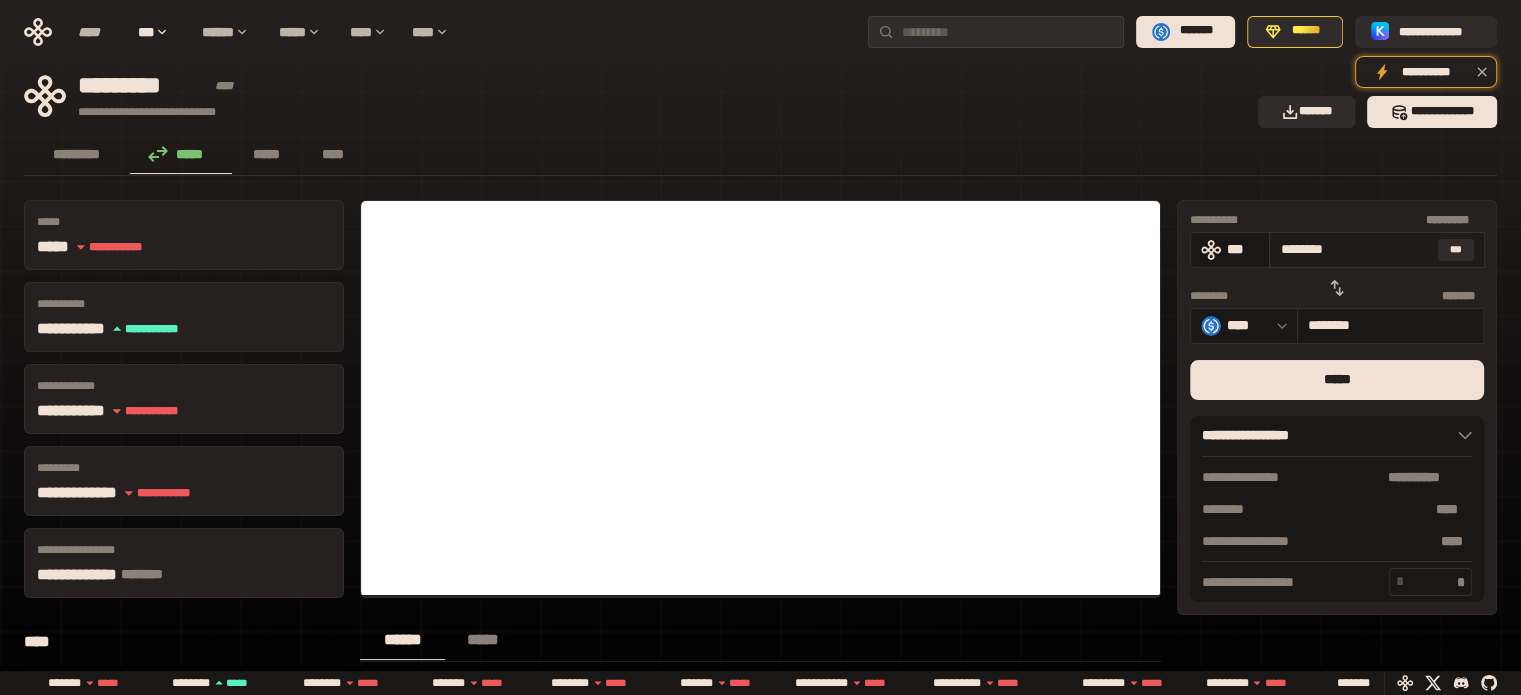 type on "********" 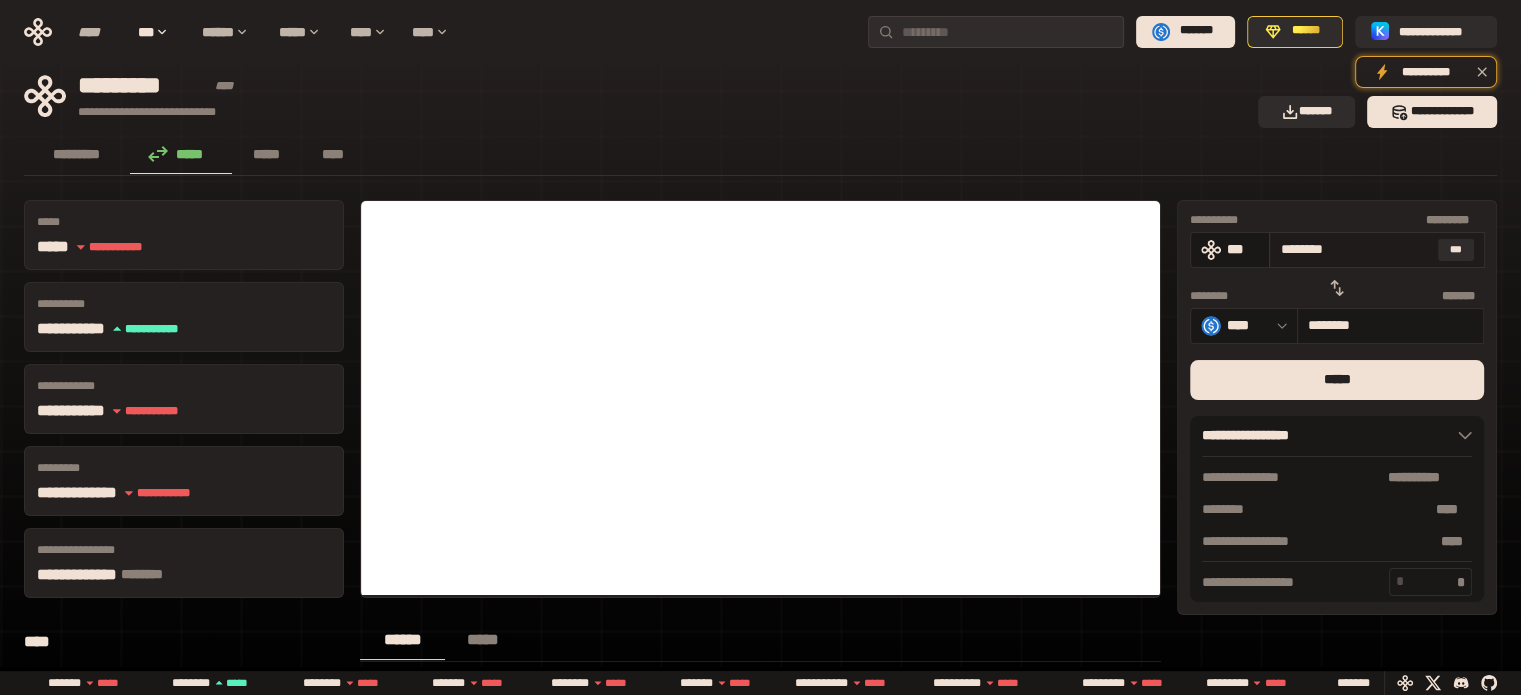 drag, startPoint x: 1326, startPoint y: 254, endPoint x: 1347, endPoint y: 255, distance: 21.023796 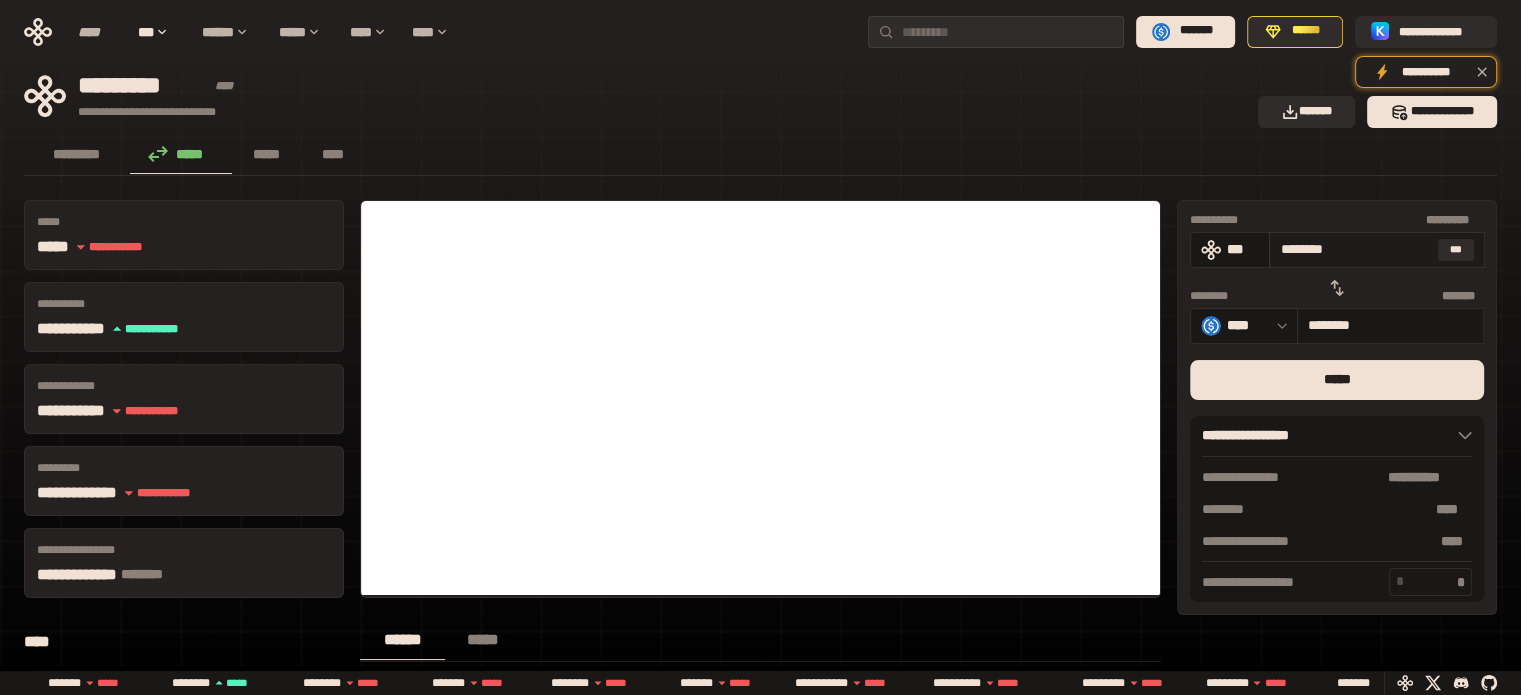 click on "********" at bounding box center (1355, 249) 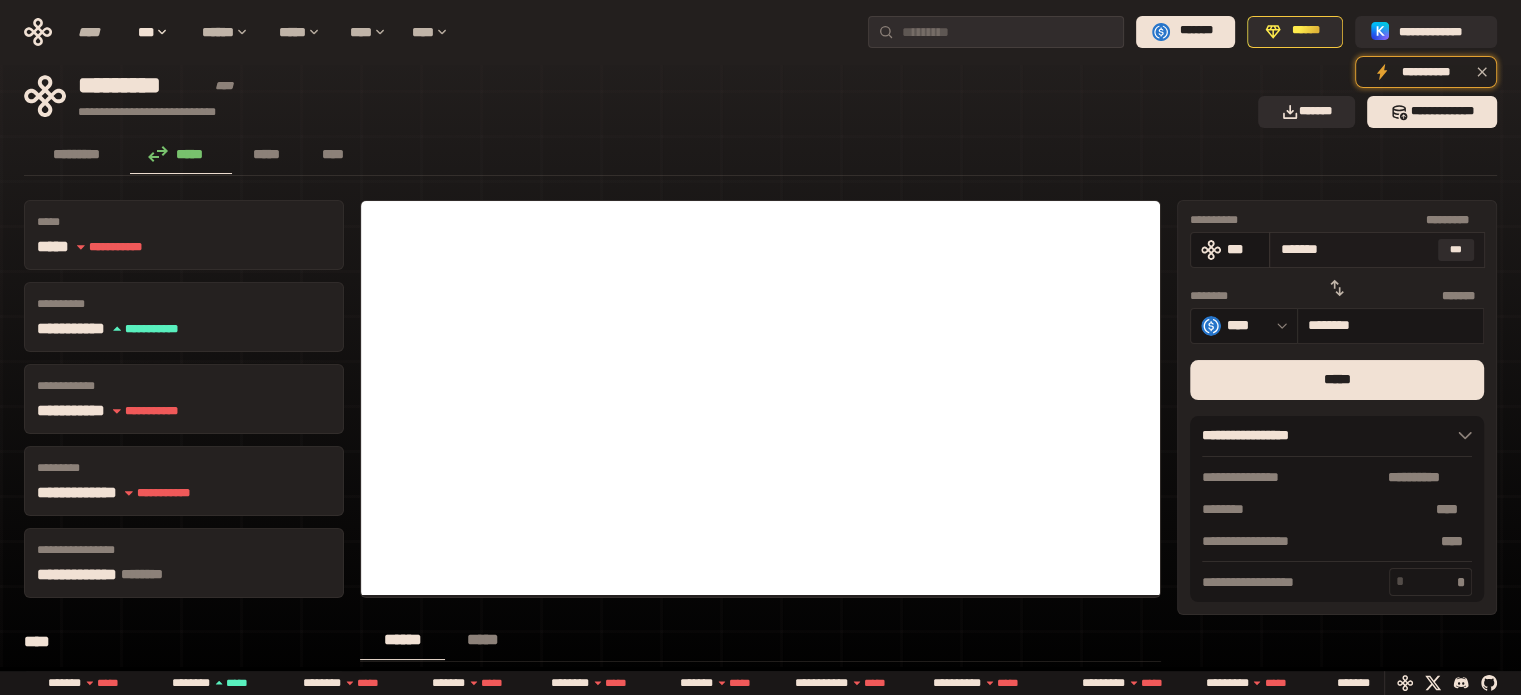 type on "********" 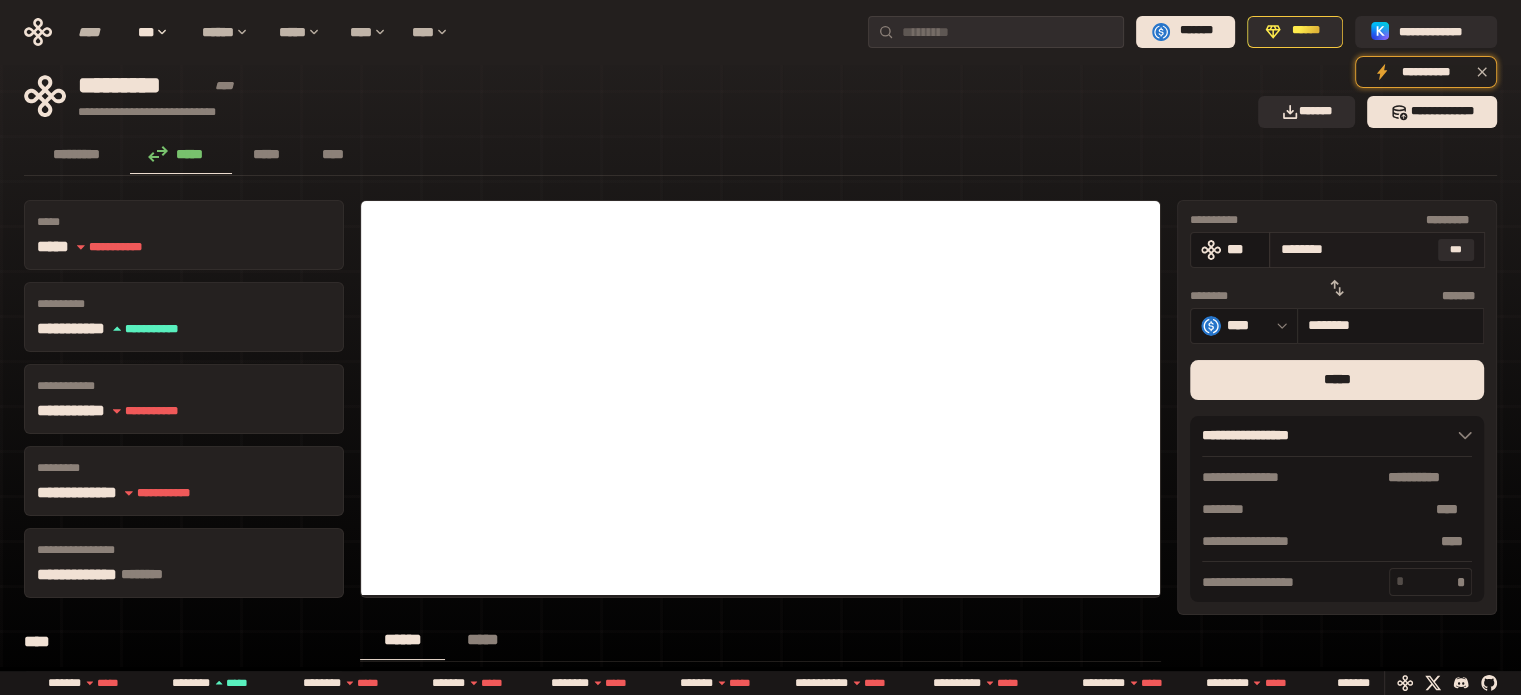 type on "********" 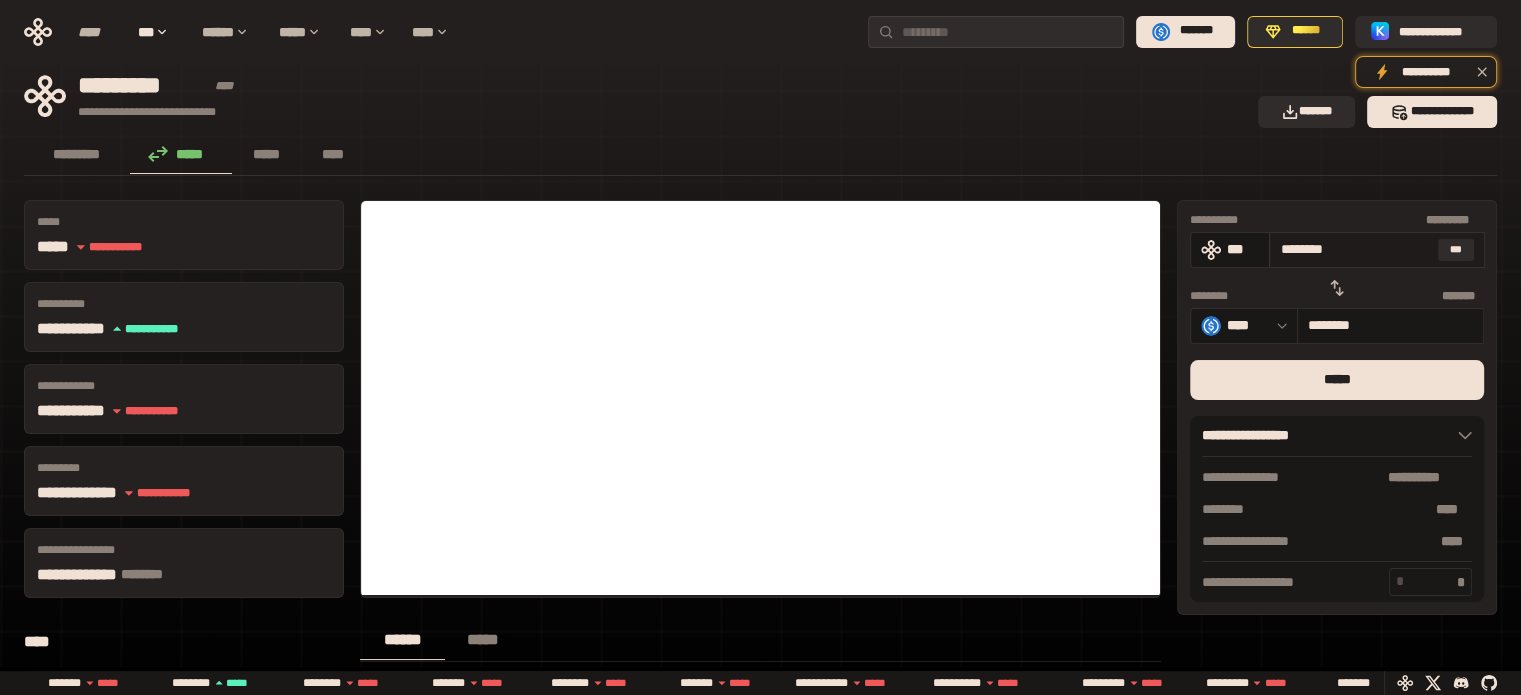 drag, startPoint x: 1321, startPoint y: 251, endPoint x: 1356, endPoint y: 251, distance: 35 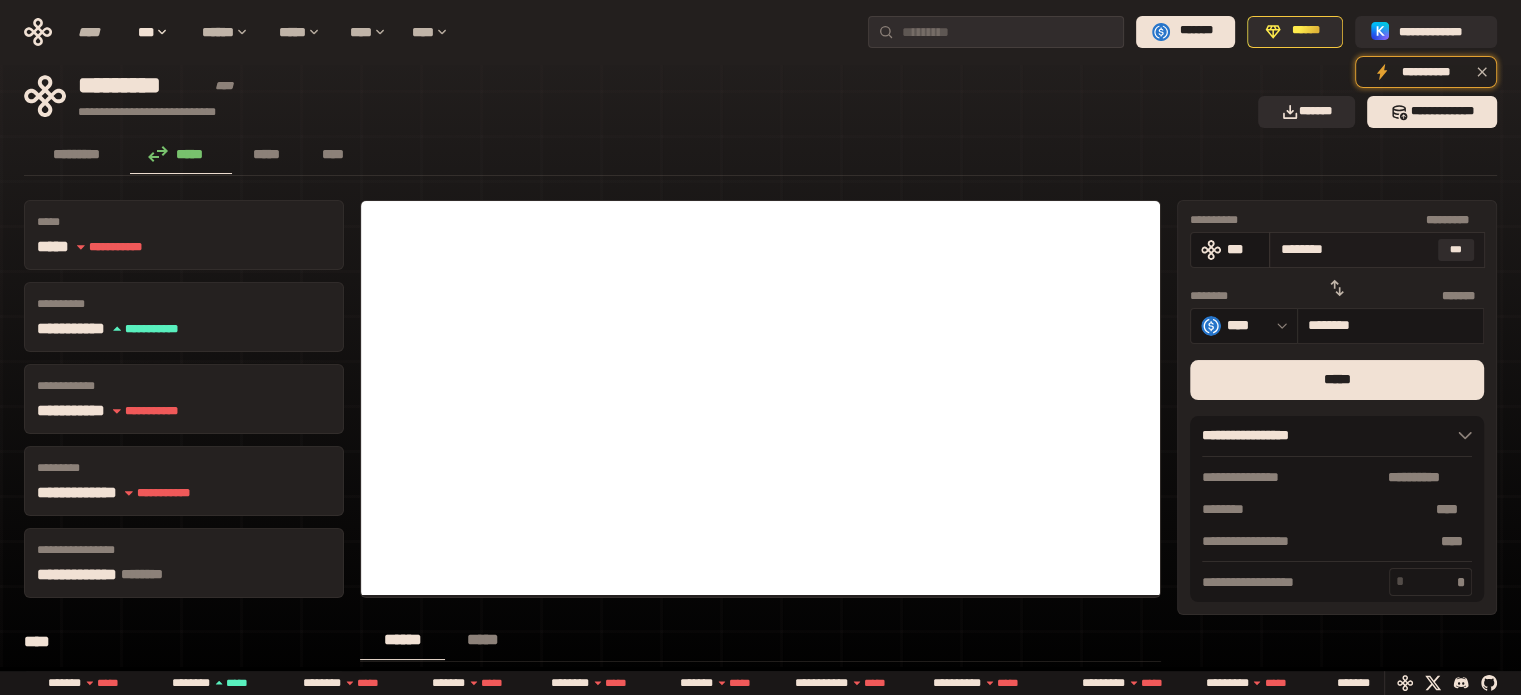 click on "********" at bounding box center [1355, 249] 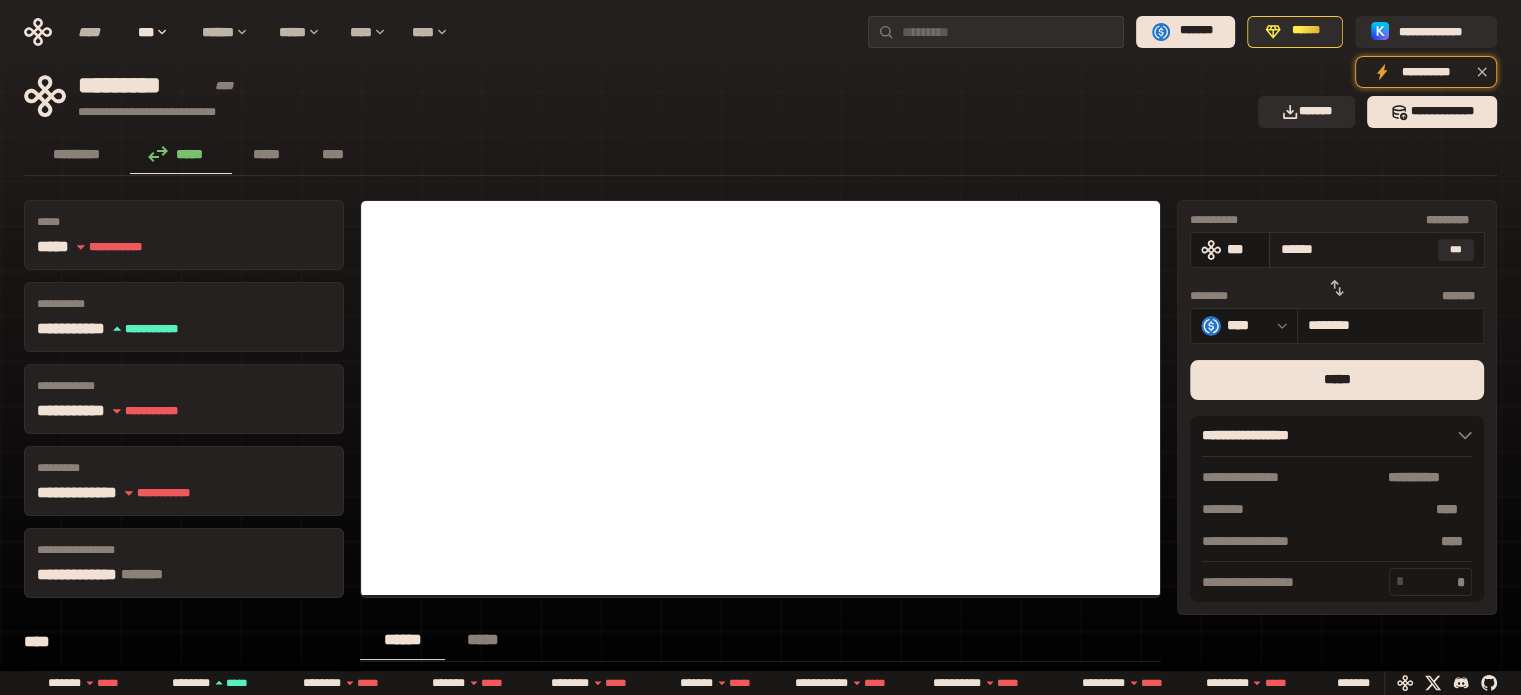 type on "********" 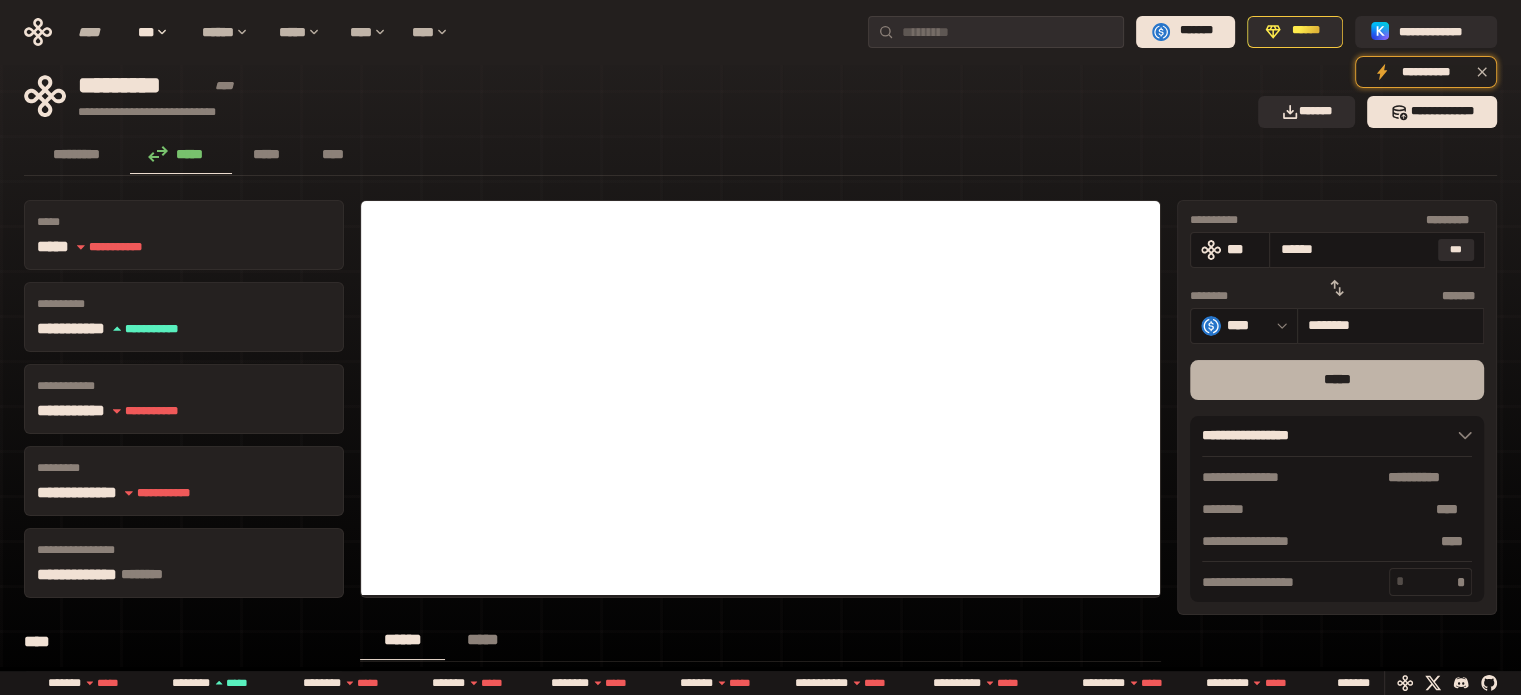 type on "*******" 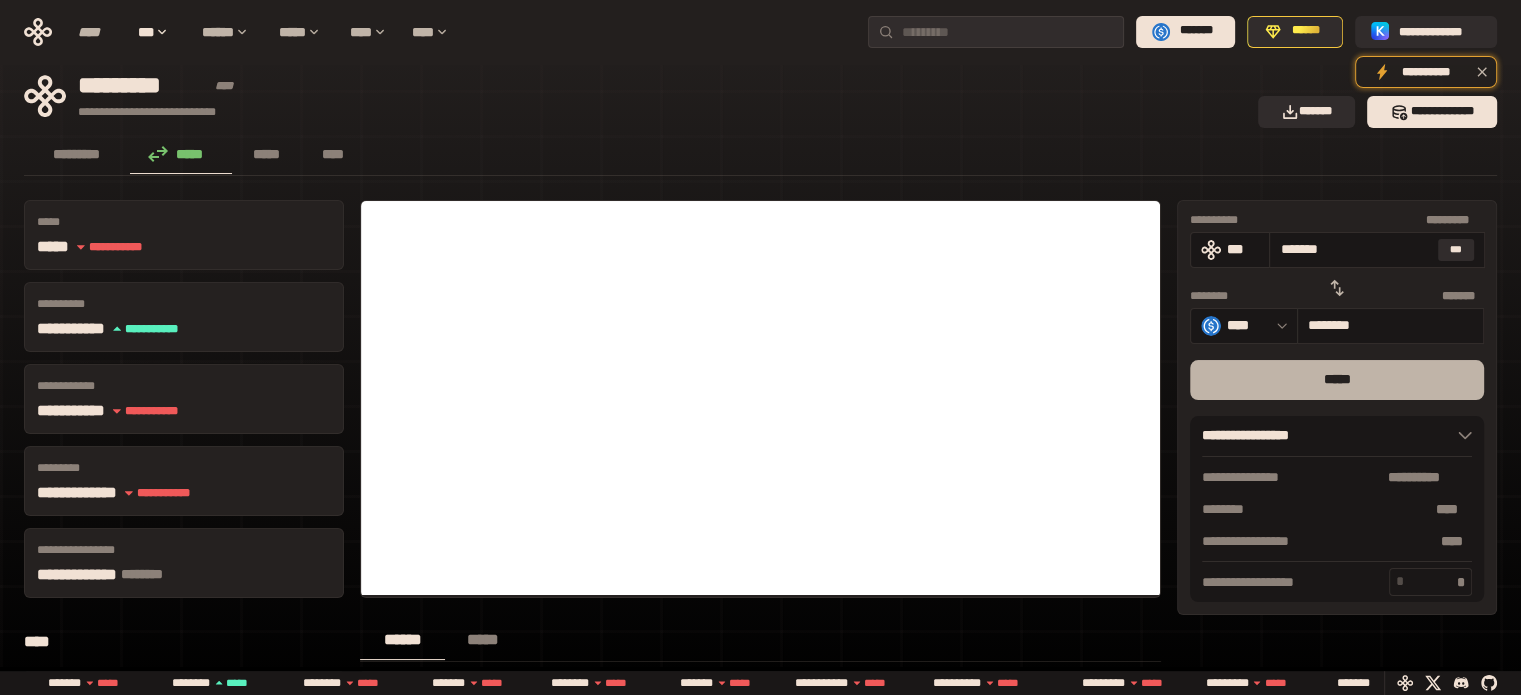 type on "********" 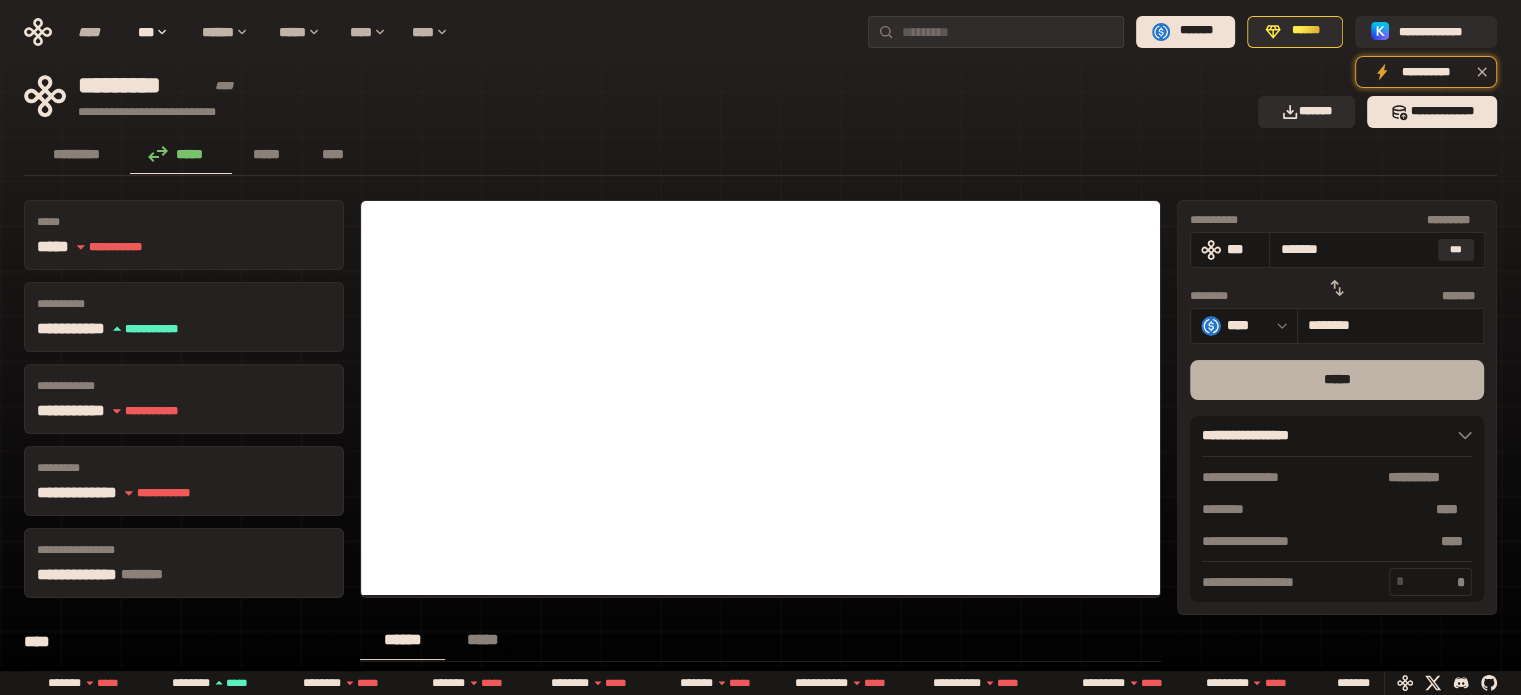 type on "*******" 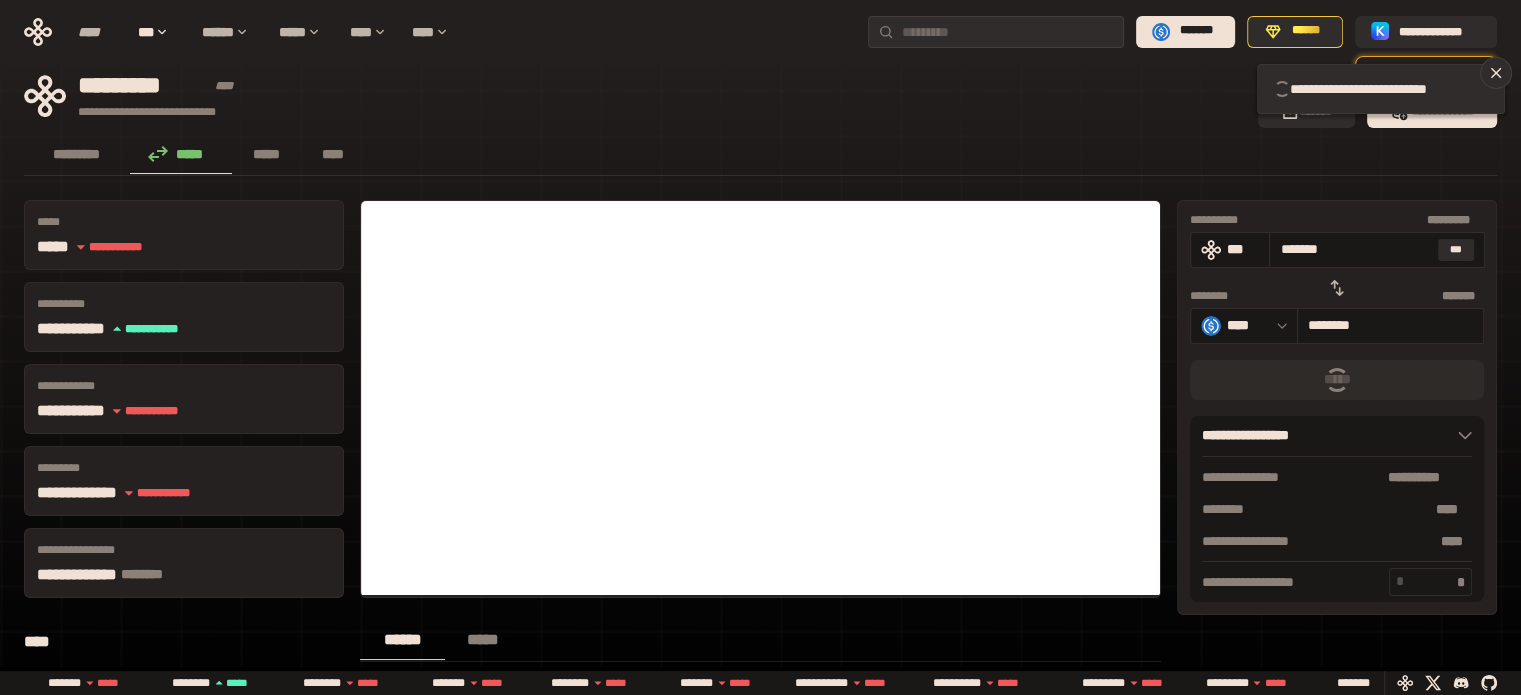 type 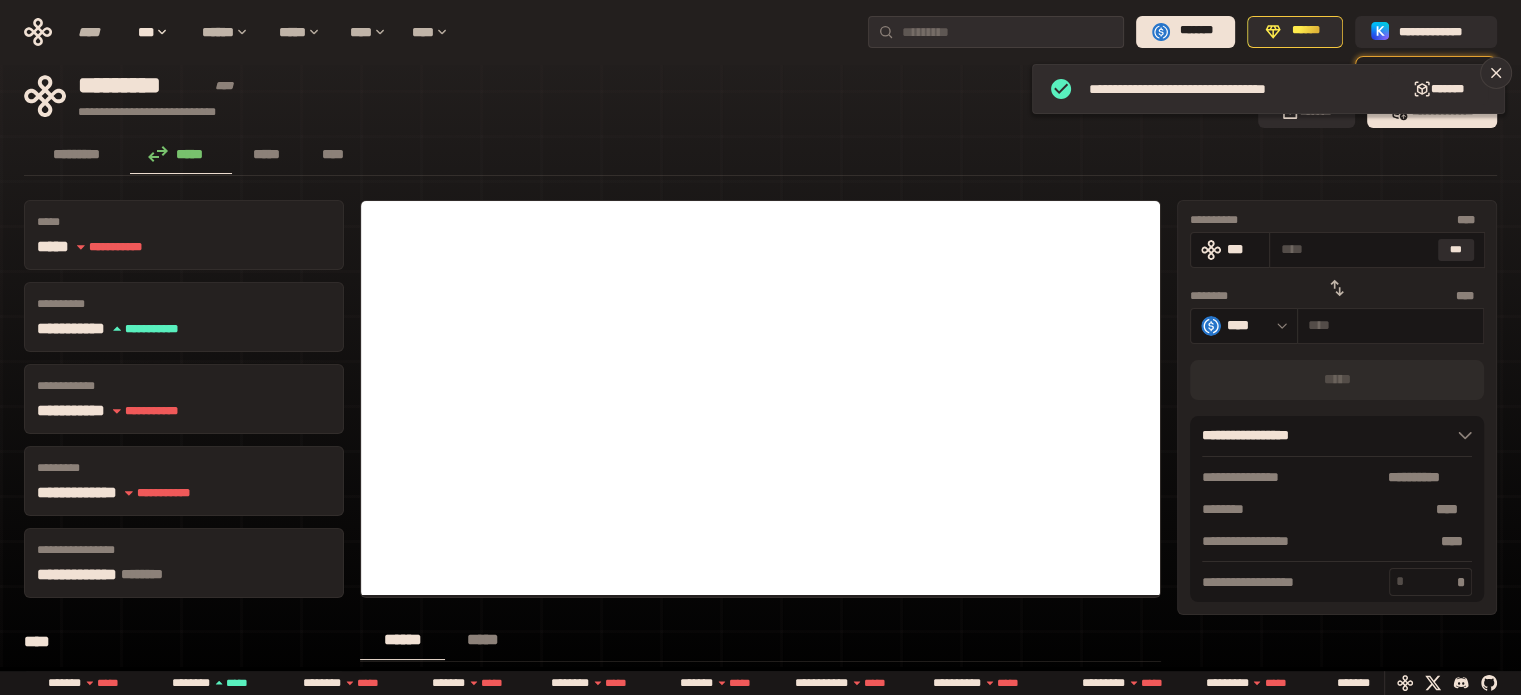 click 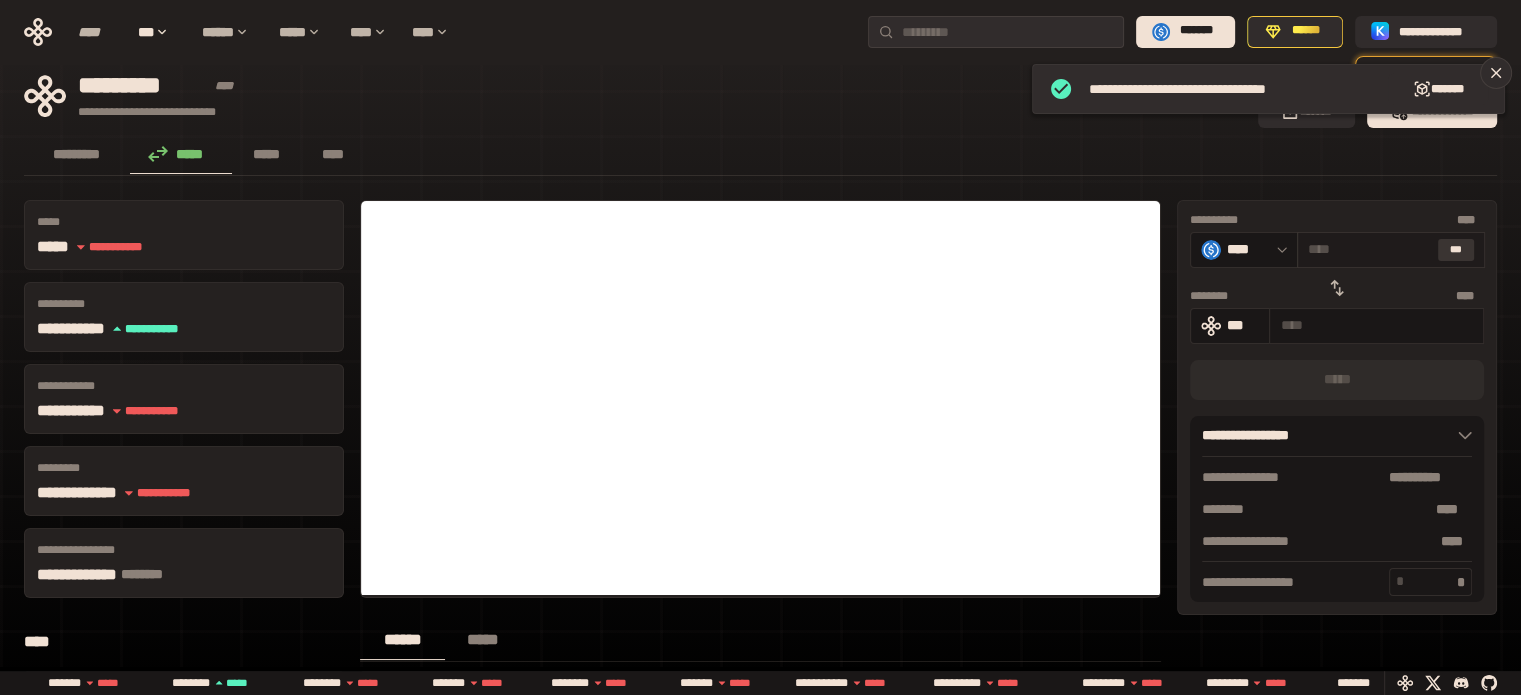 click on "***" at bounding box center [1456, 250] 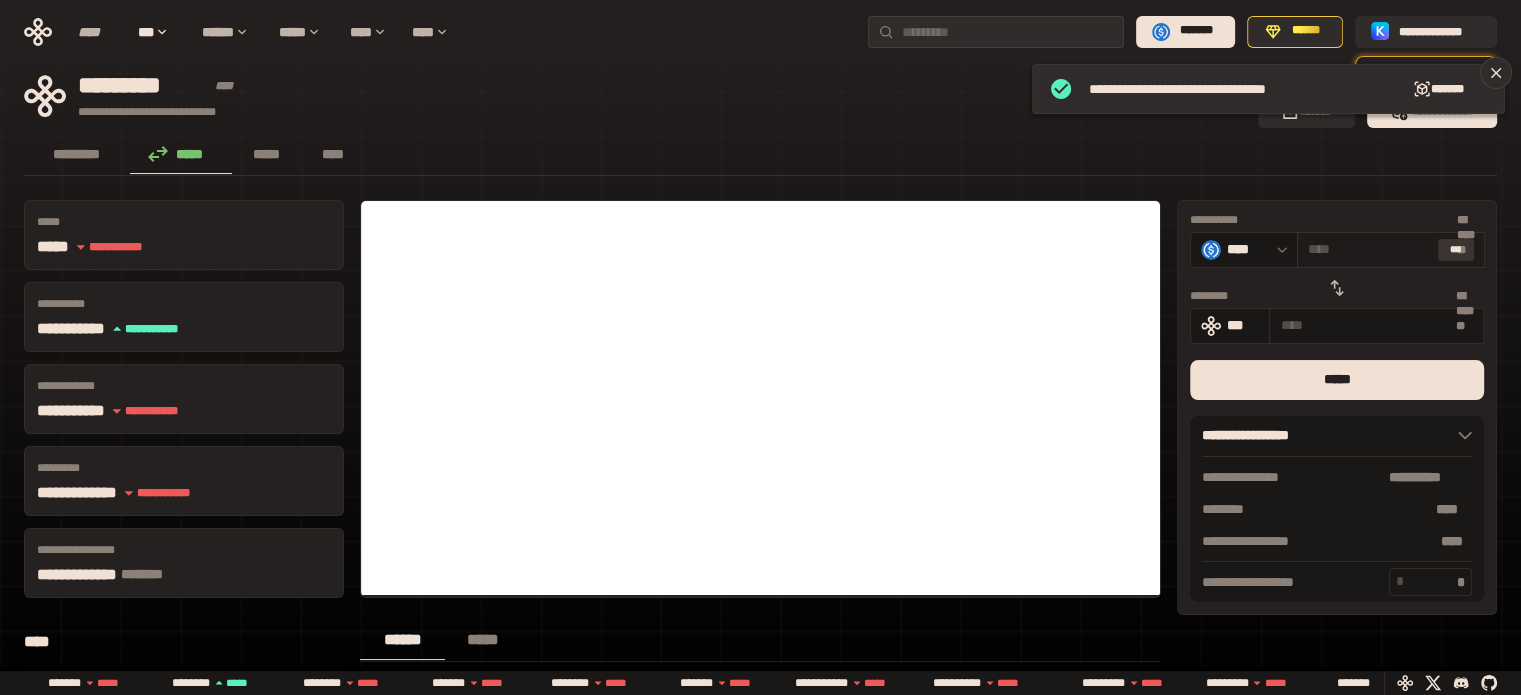 type on "*********" 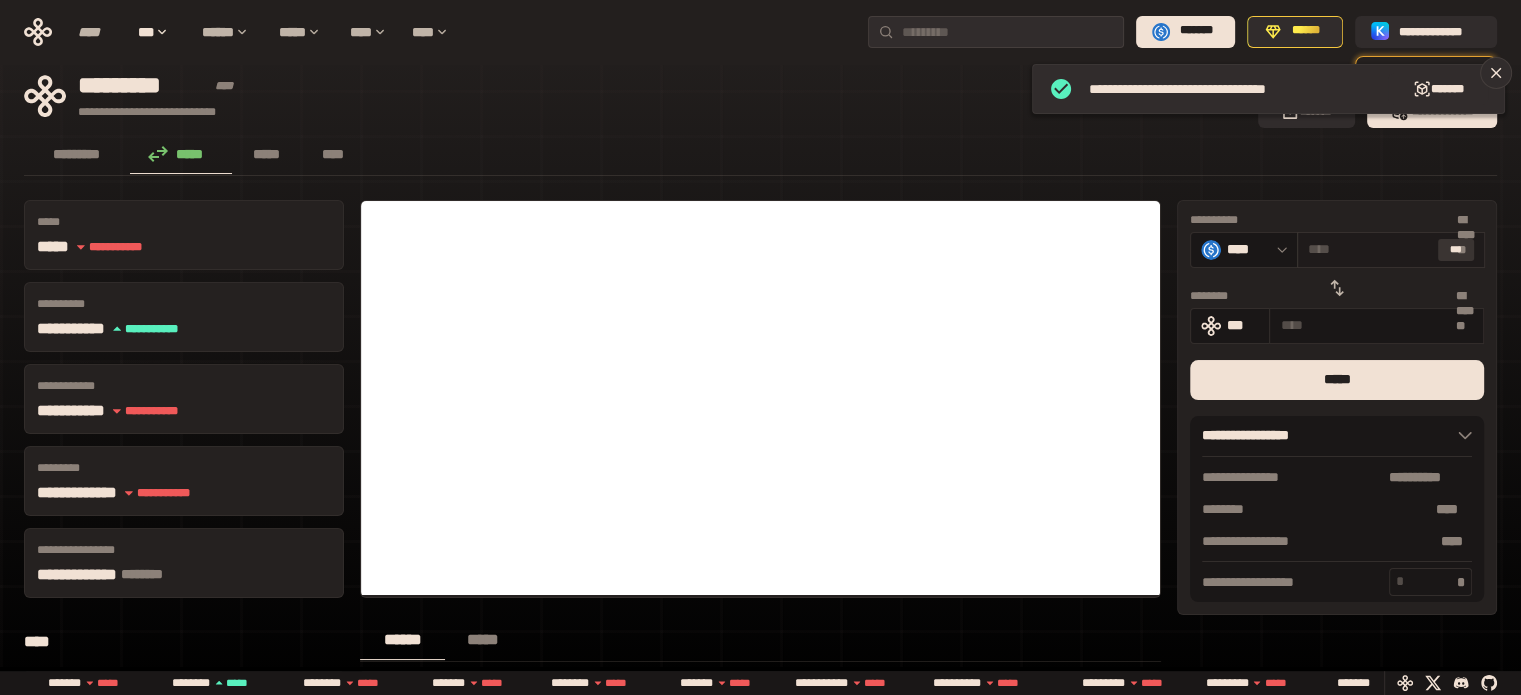 type on "**********" 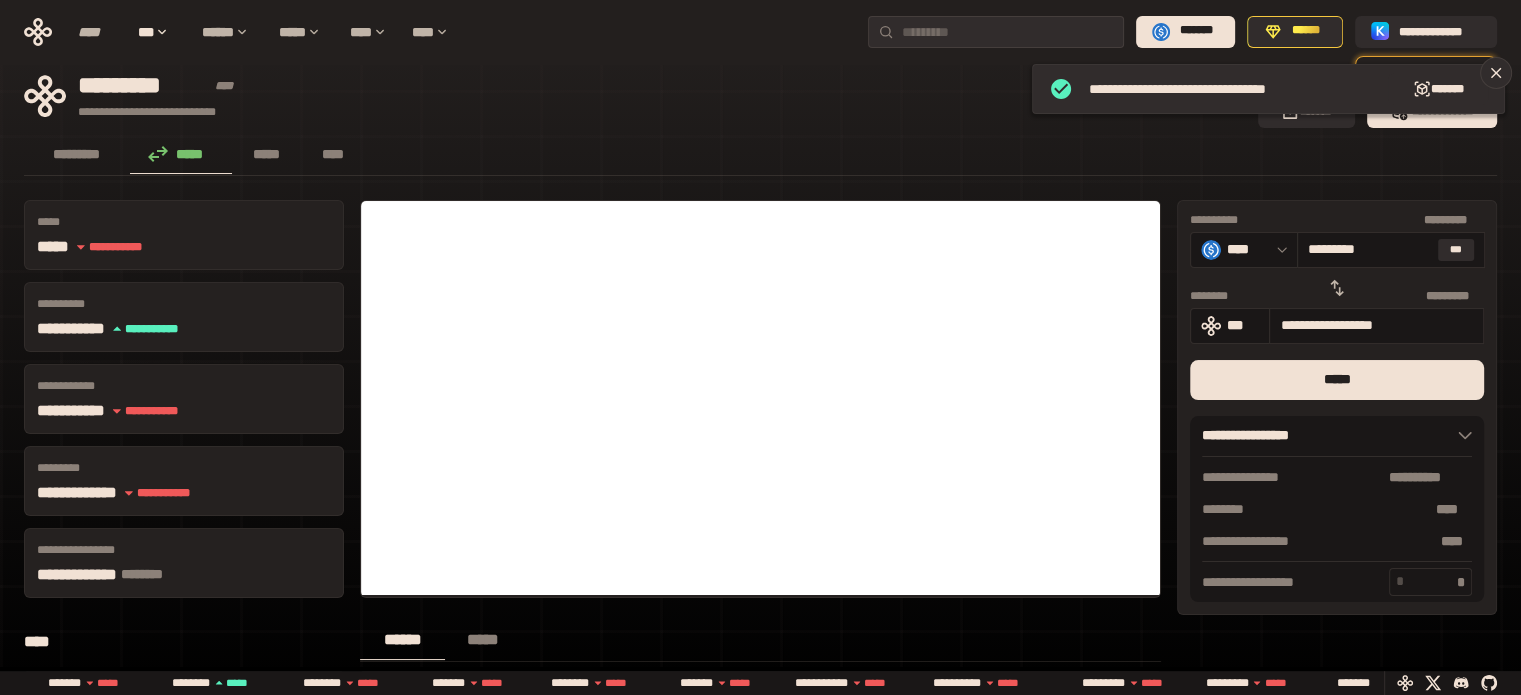click at bounding box center [1337, 288] 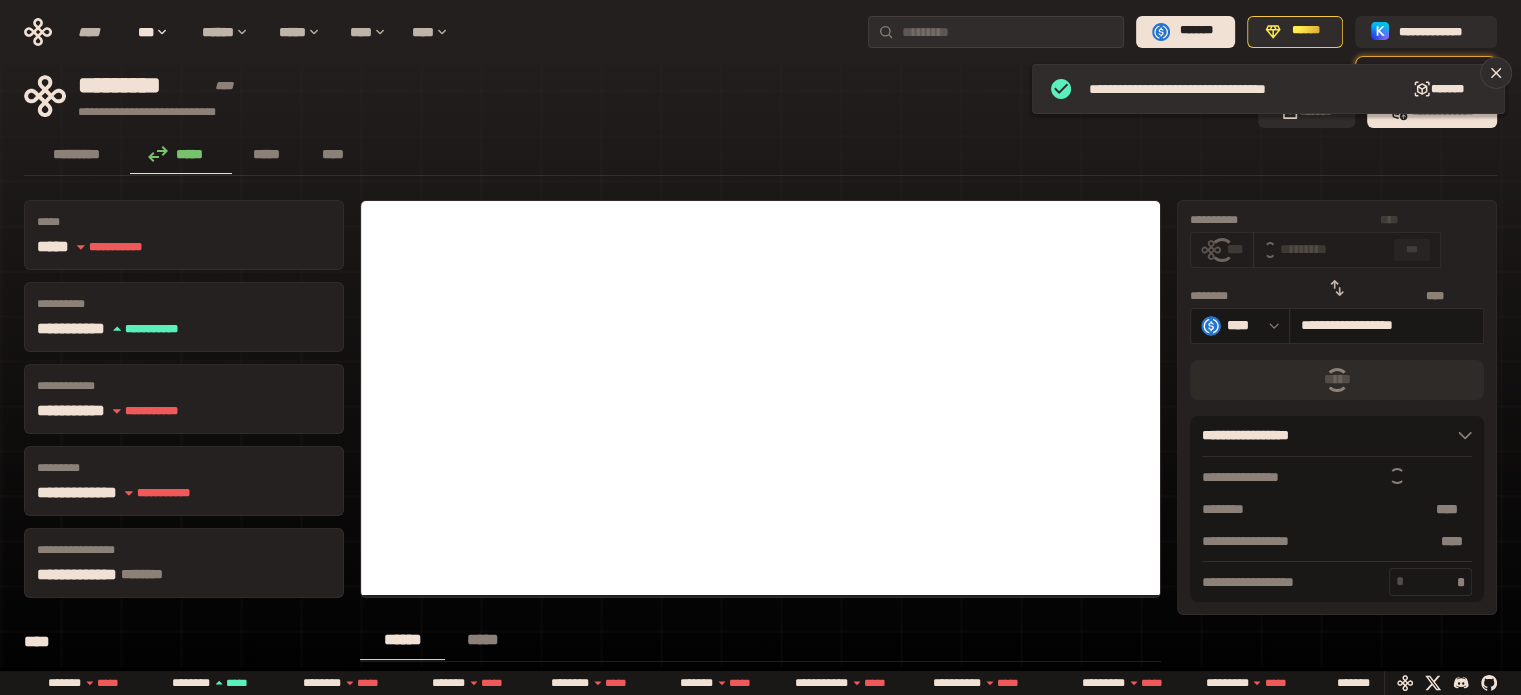type 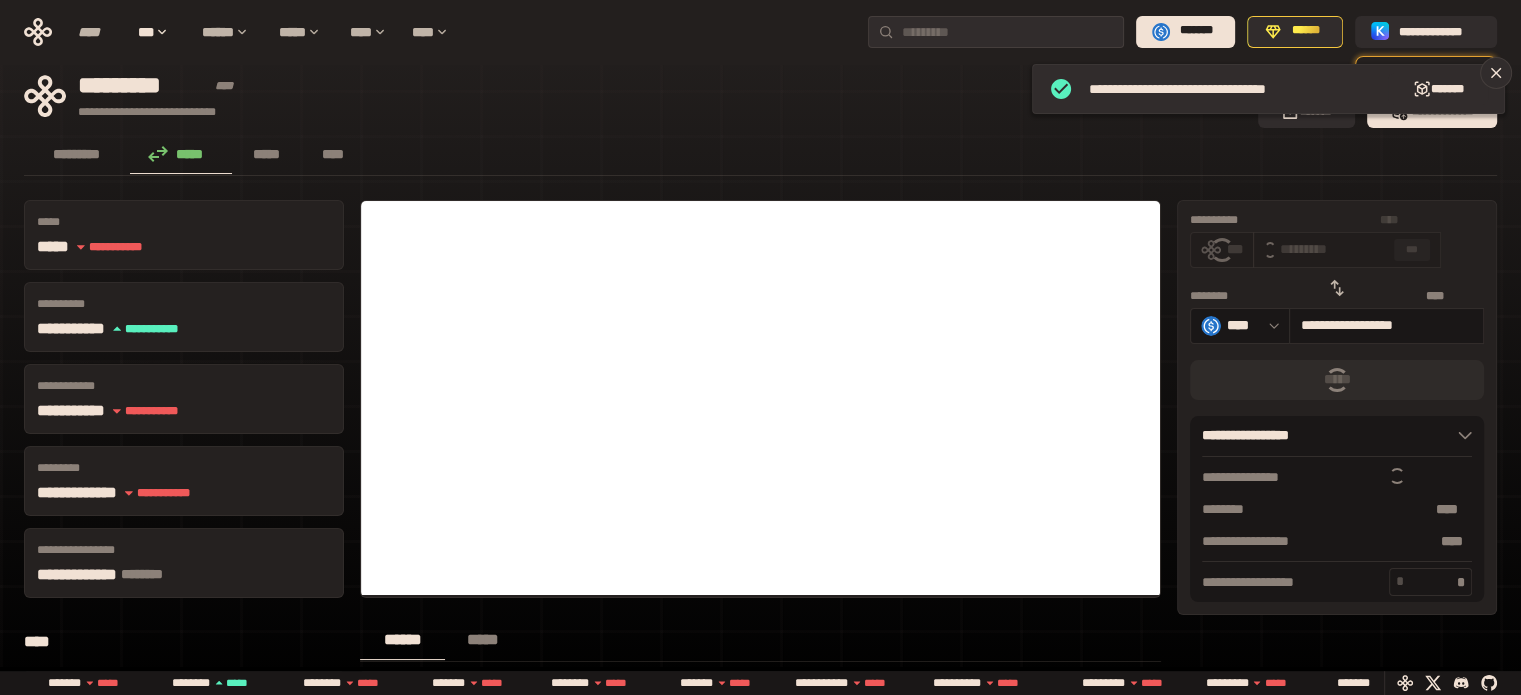 type 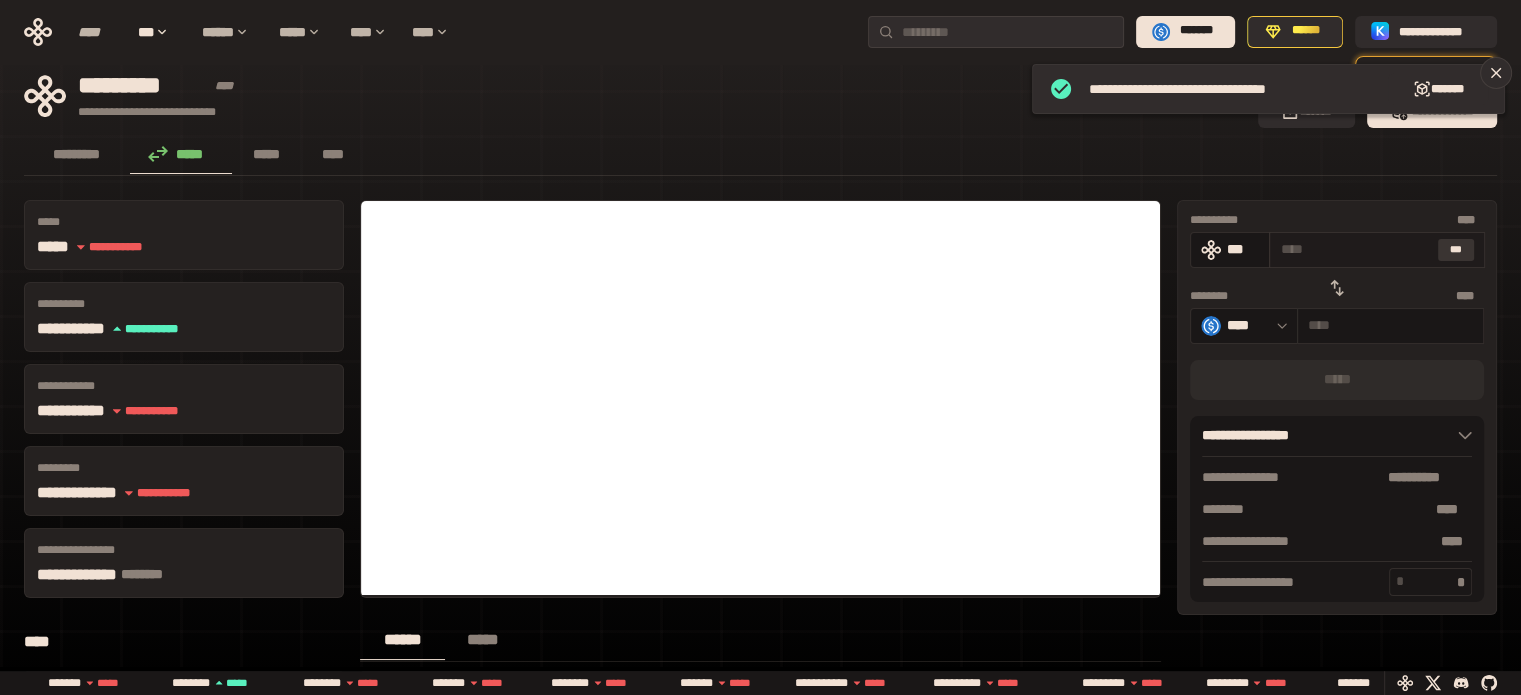 click on "***" at bounding box center (1456, 250) 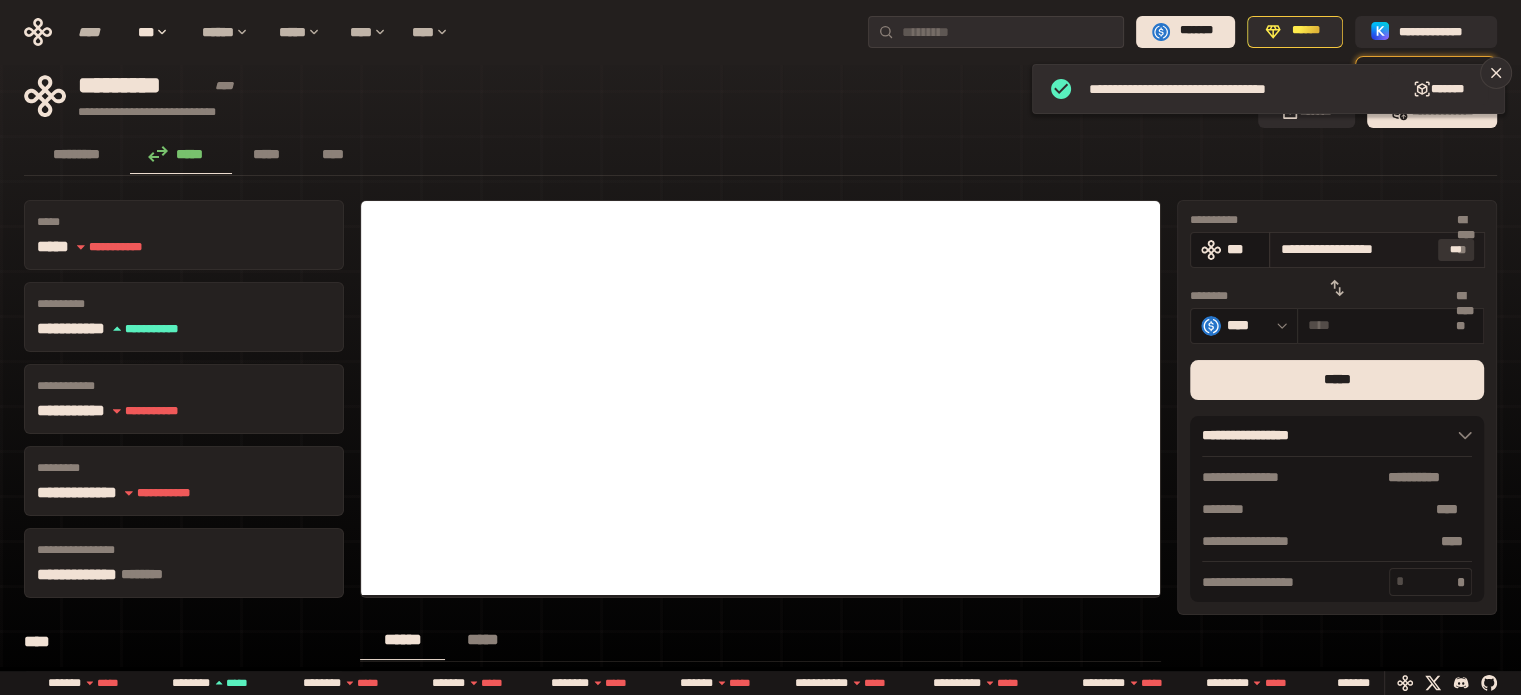 type on "*******" 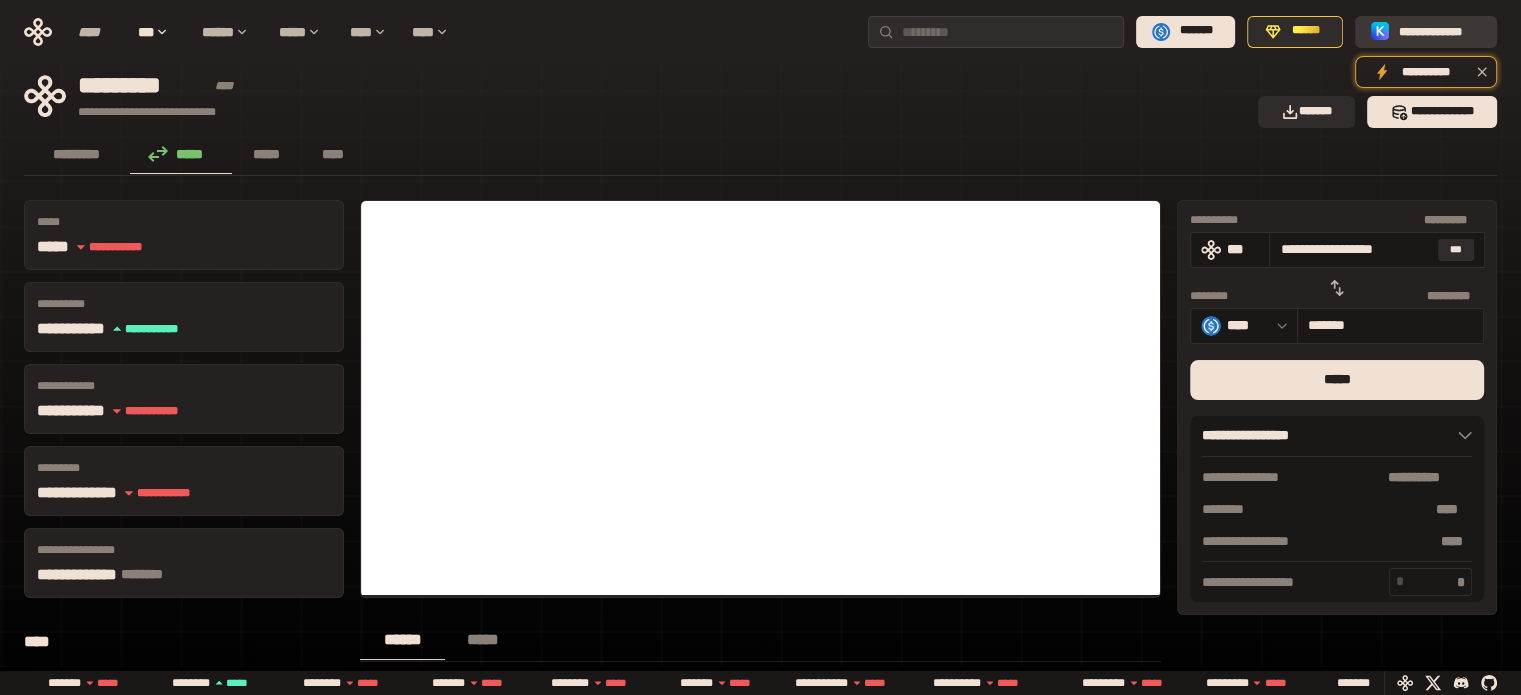 click on "**********" at bounding box center [1440, 31] 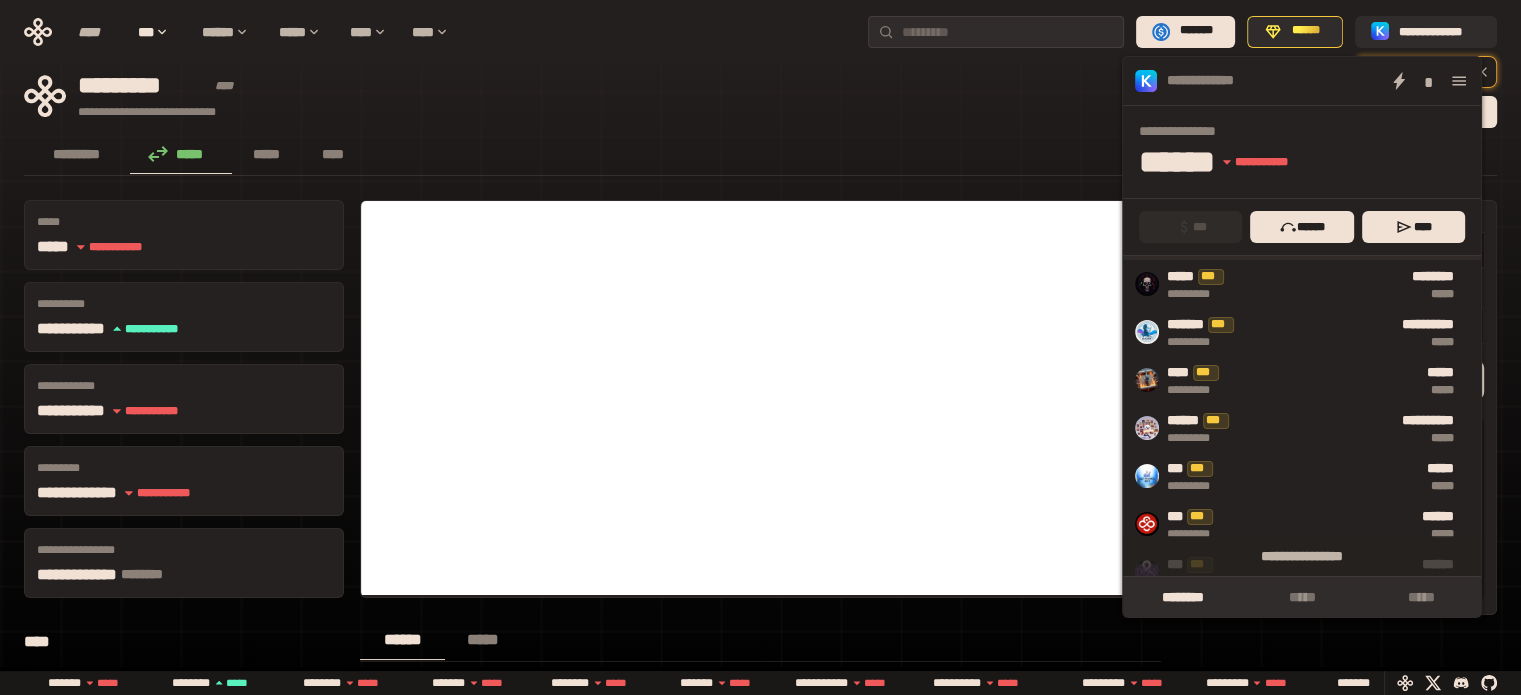 scroll, scrollTop: 0, scrollLeft: 0, axis: both 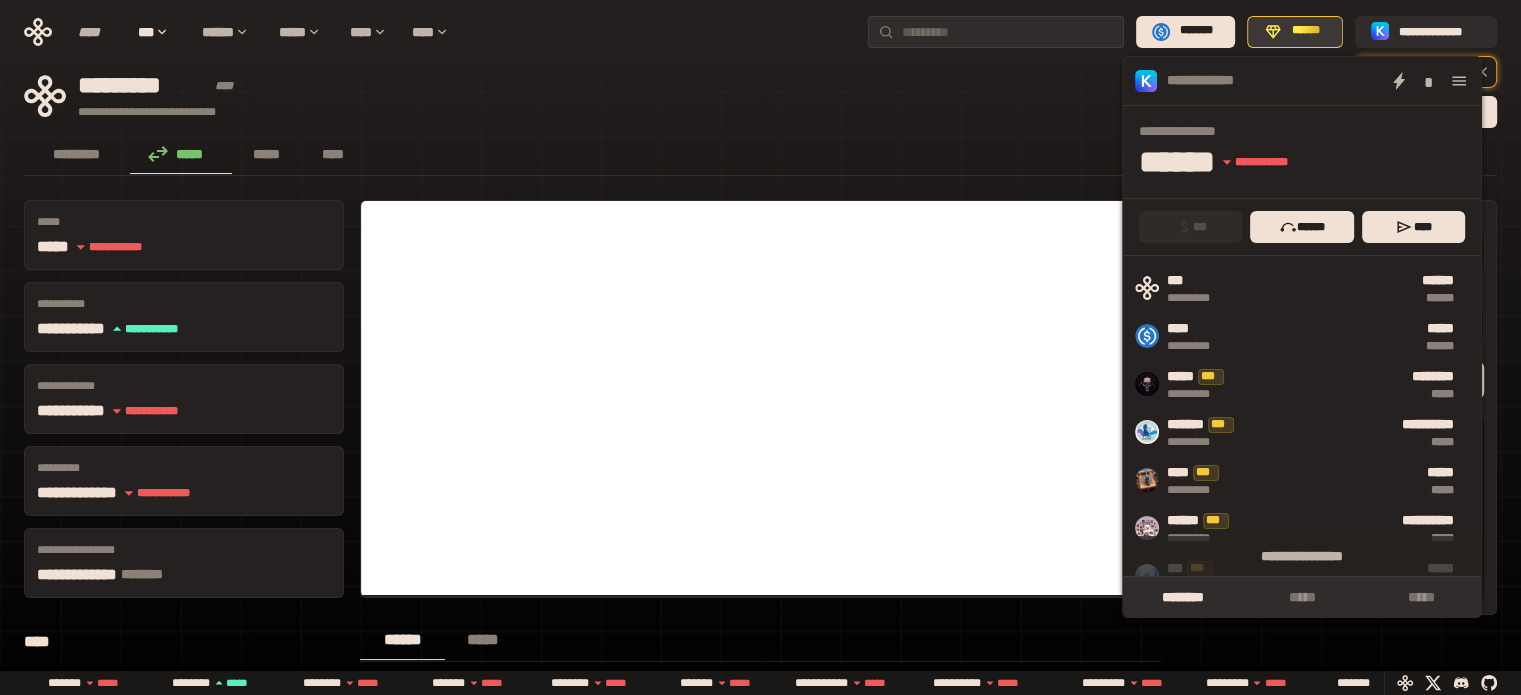 click on "******" at bounding box center [1306, 31] 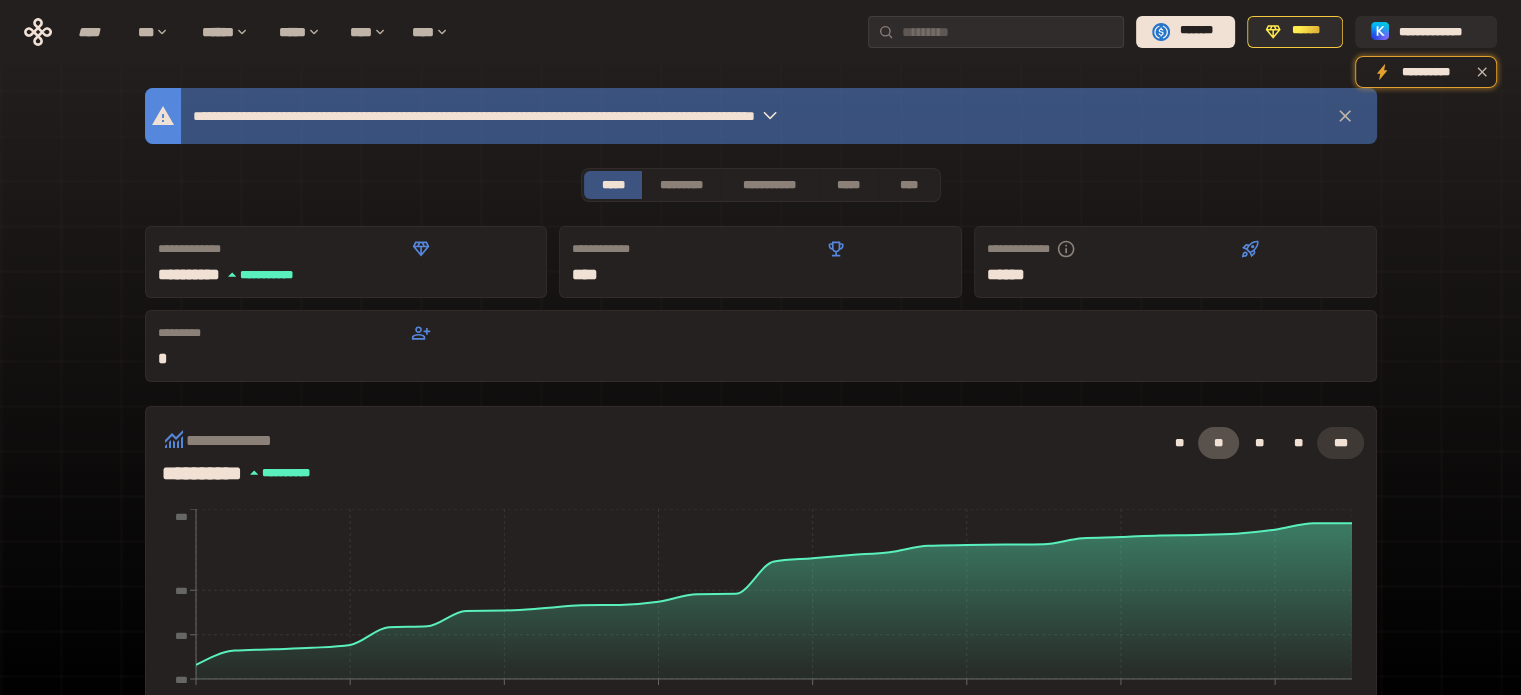 click on "***" at bounding box center (1340, 443) 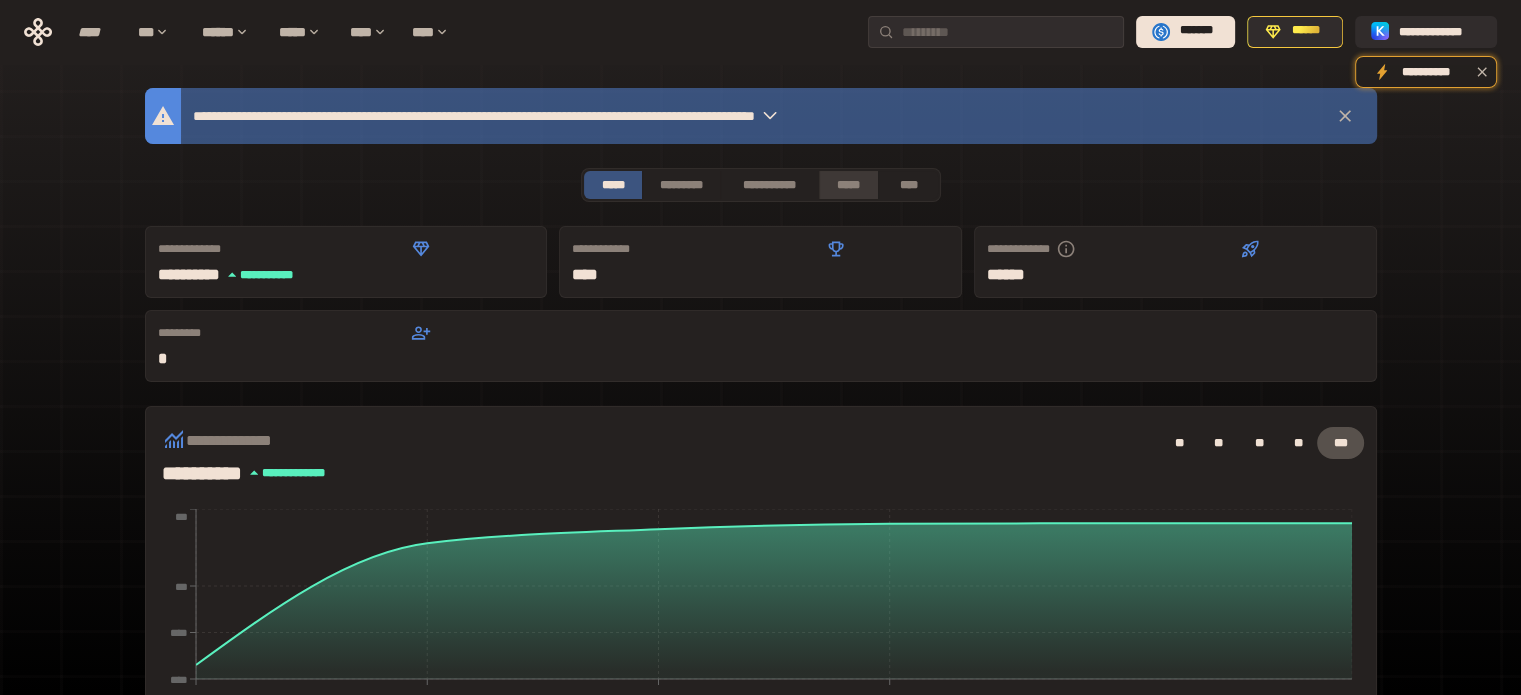 click on "*****" at bounding box center [849, 185] 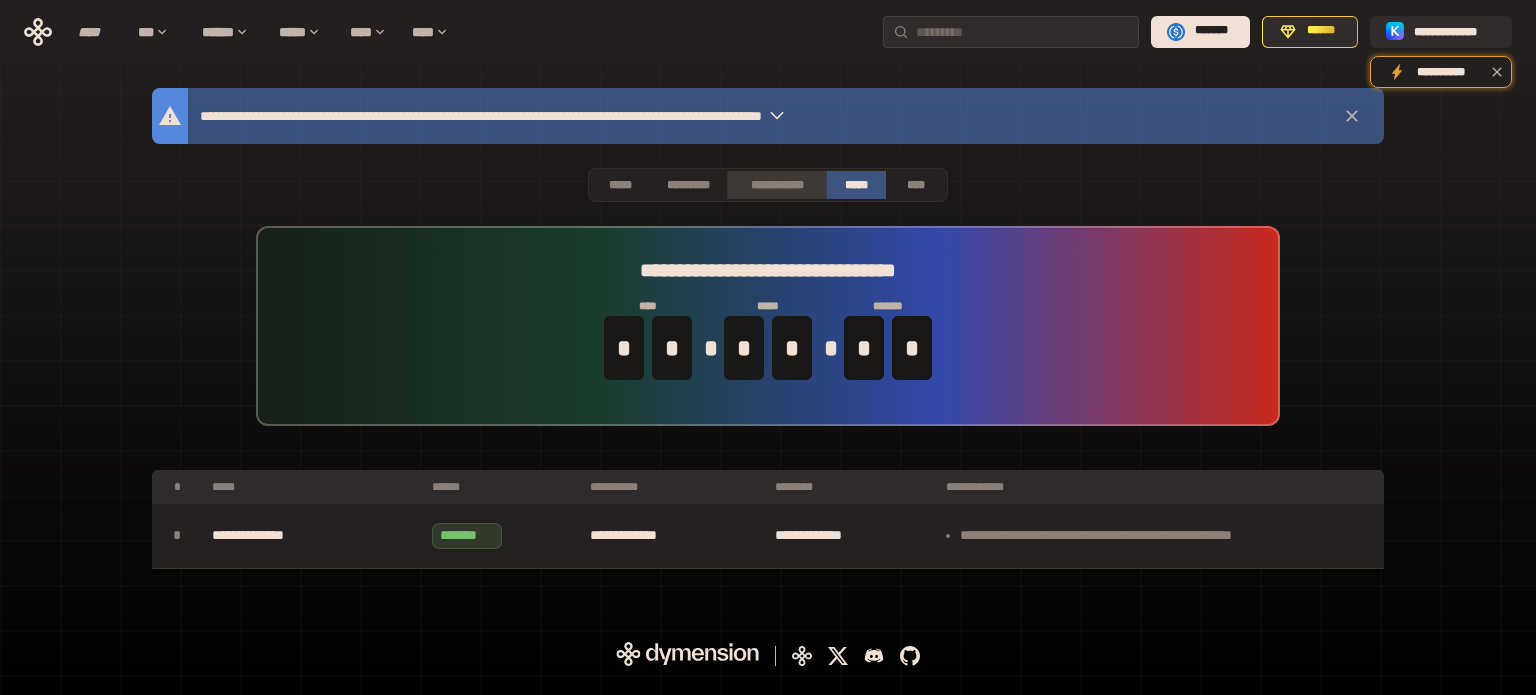 click on "**********" at bounding box center (776, 185) 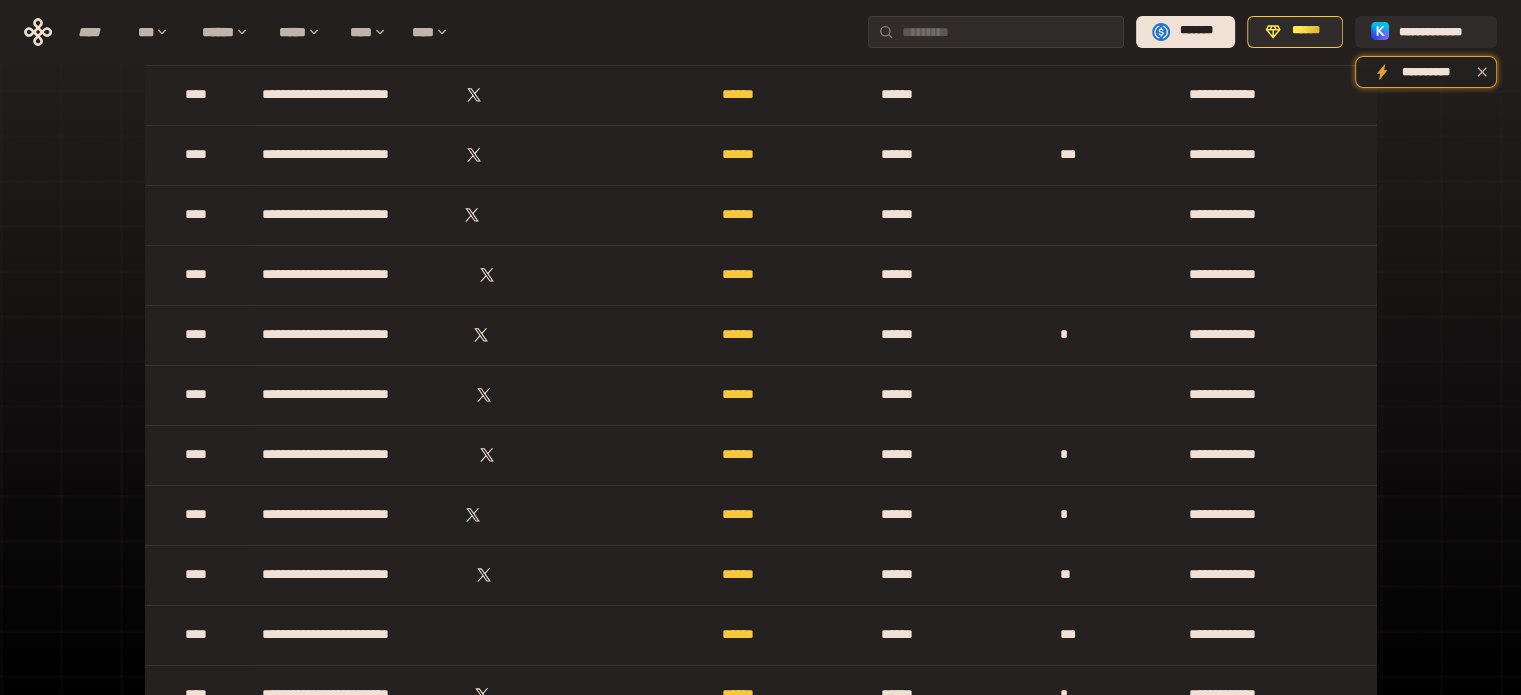 scroll, scrollTop: 6501, scrollLeft: 0, axis: vertical 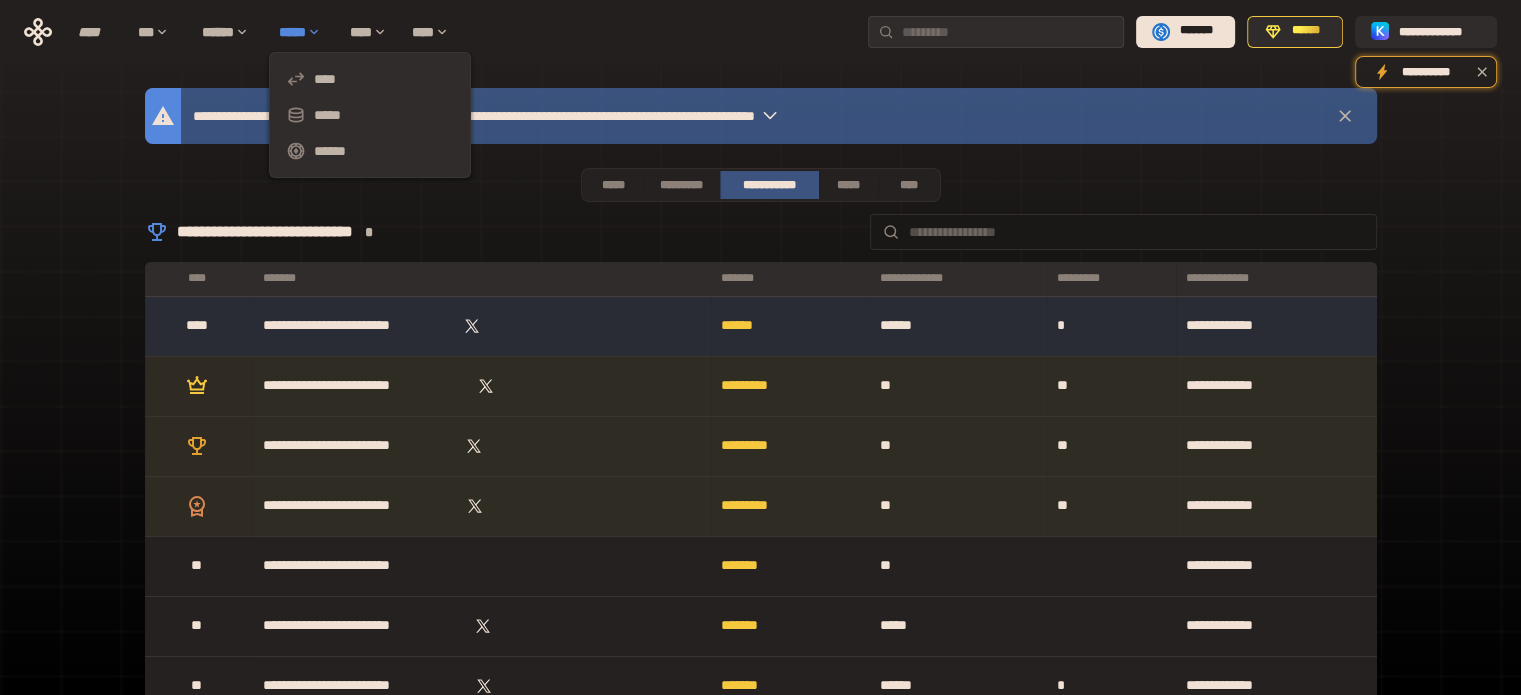 click on "*****" at bounding box center [304, 32] 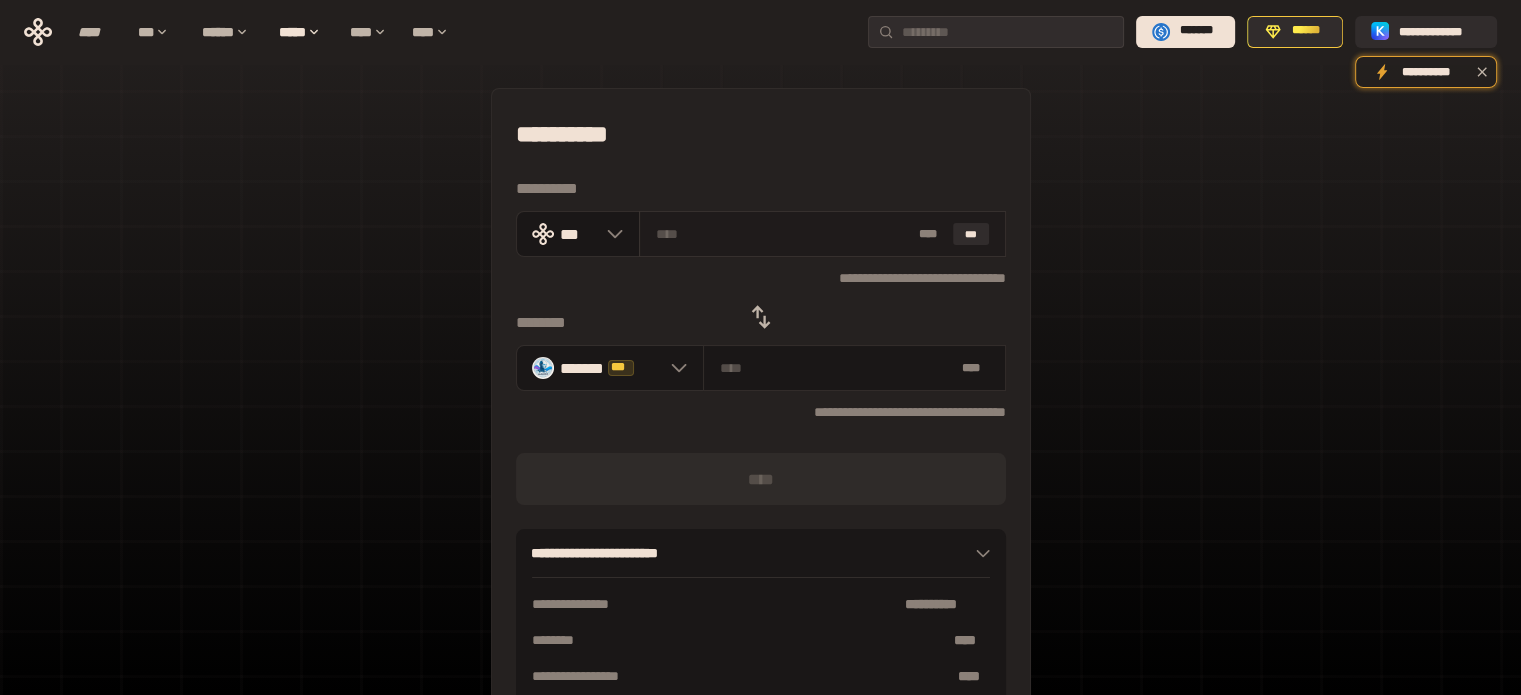 click at bounding box center [783, 234] 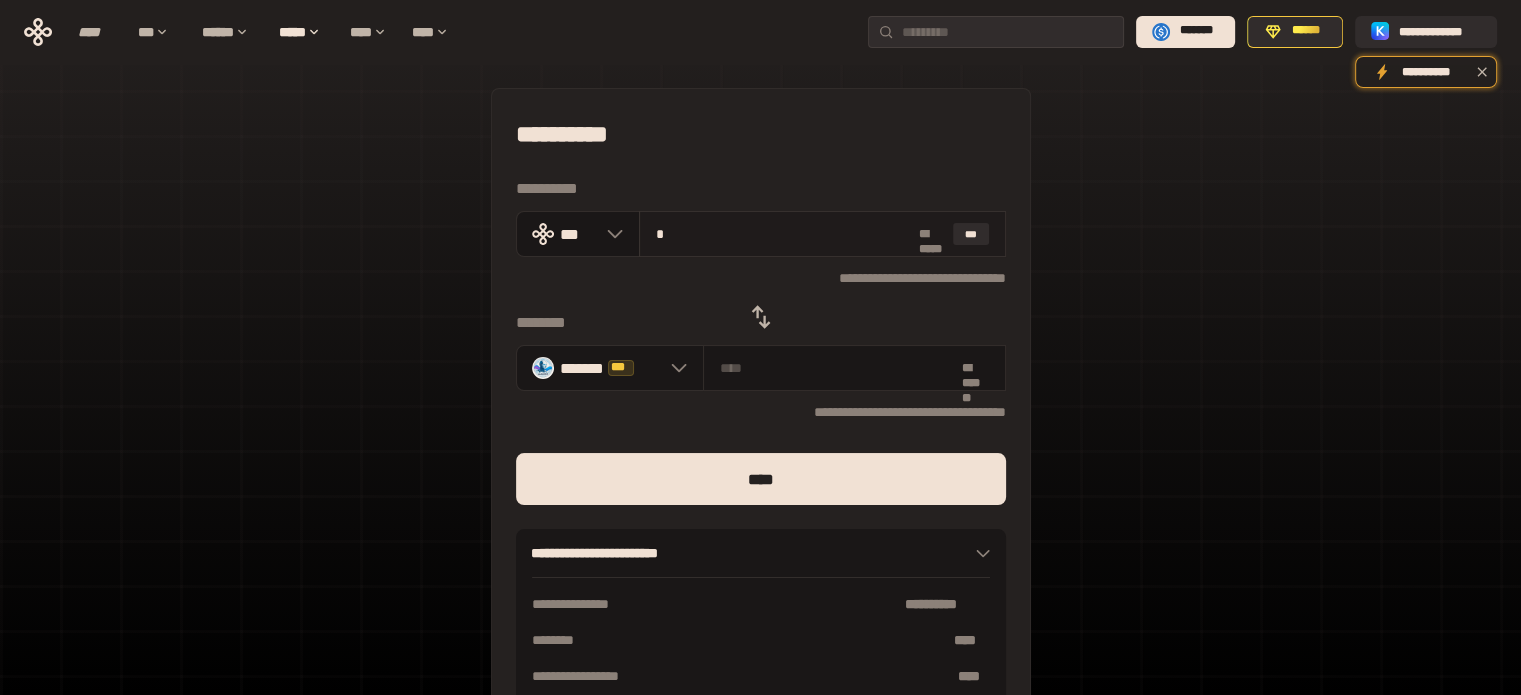 type on "*" 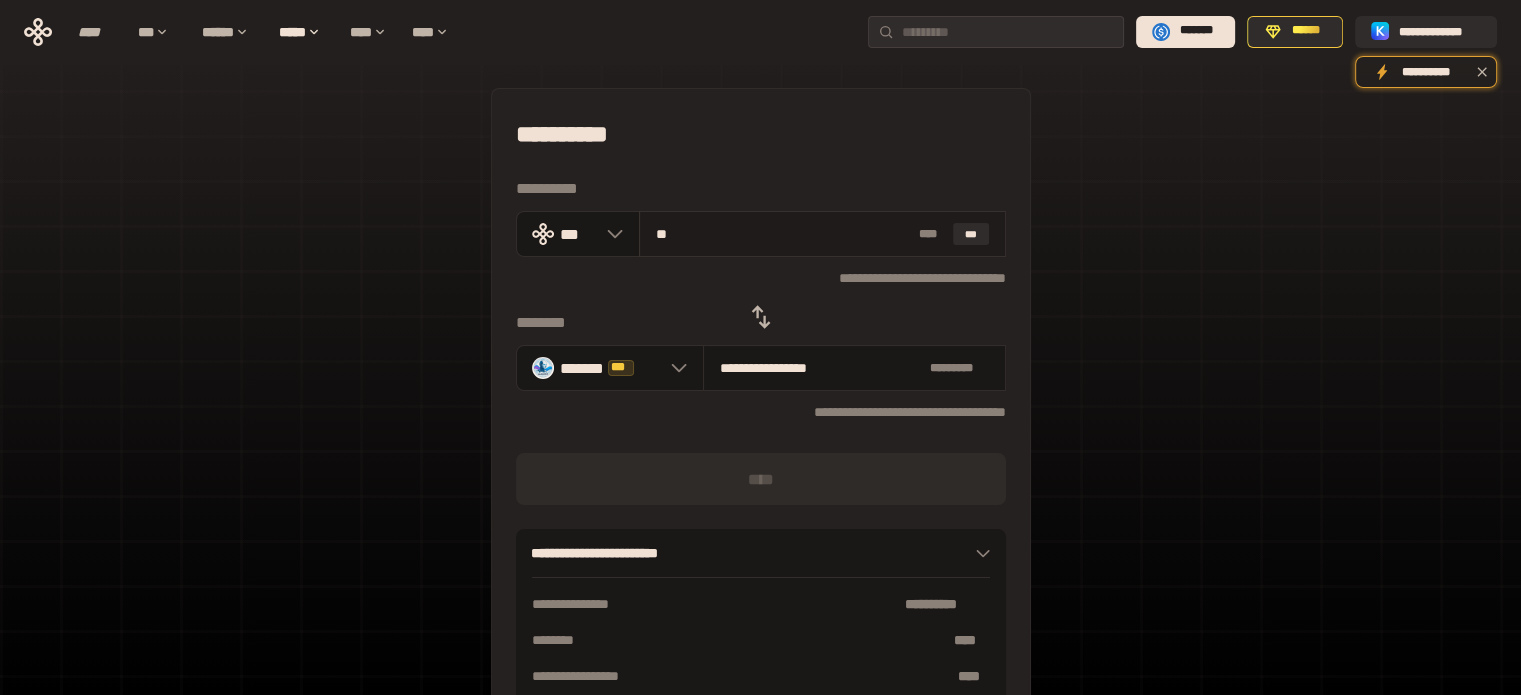 type on "***" 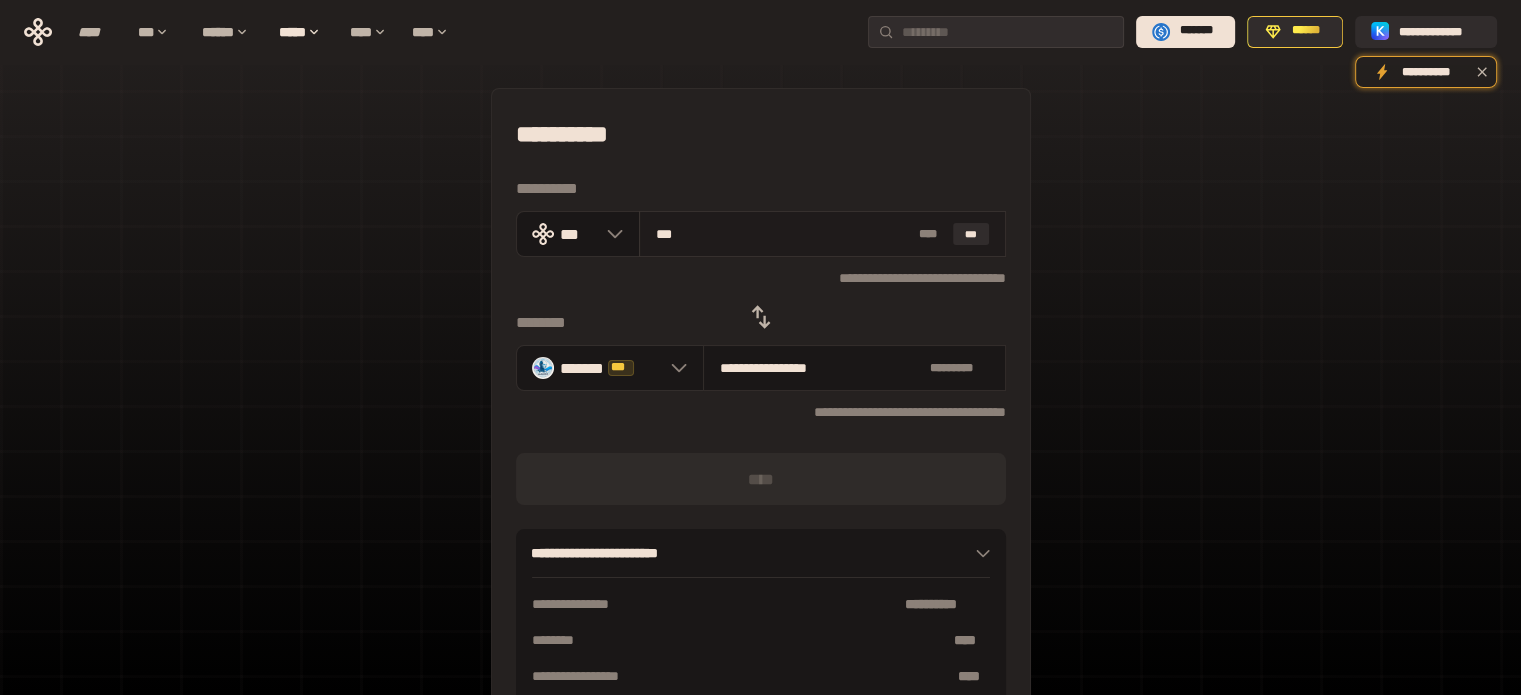 type on "**********" 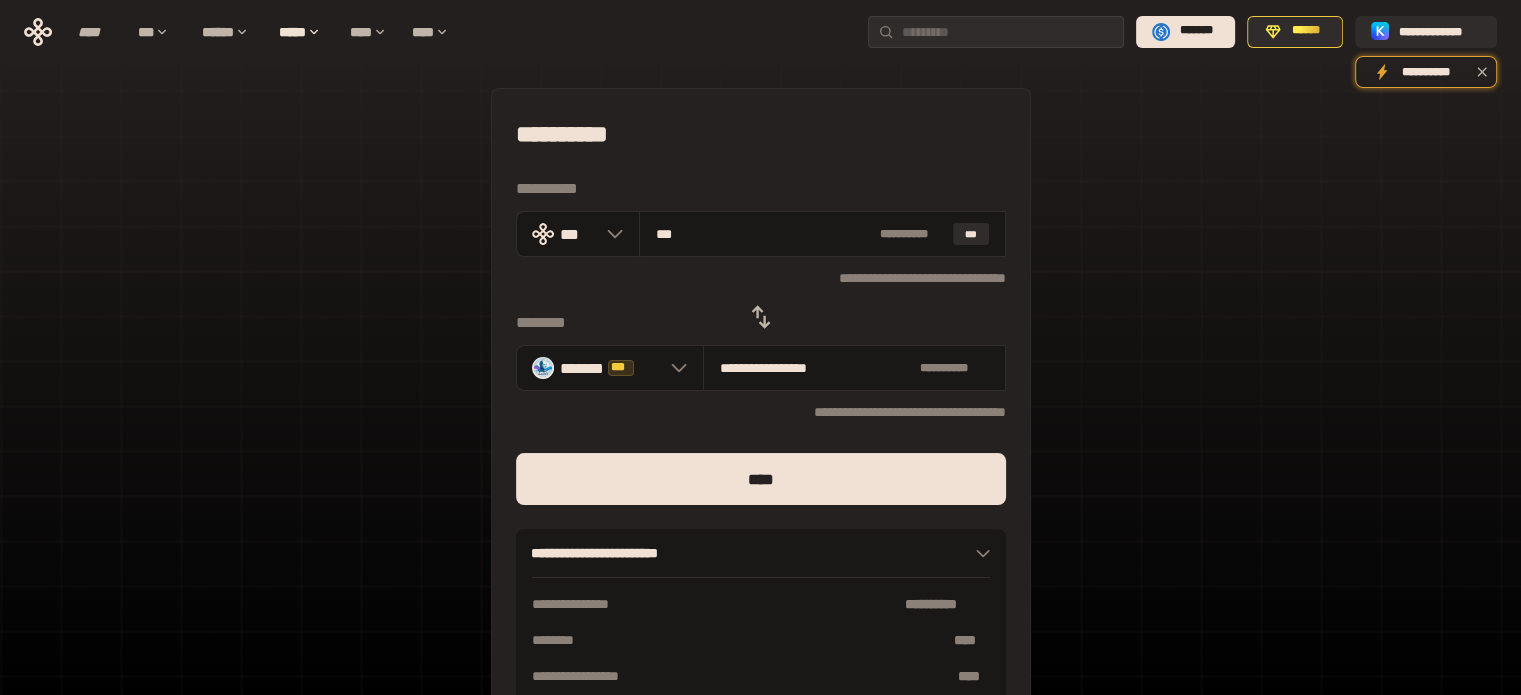 type on "***" 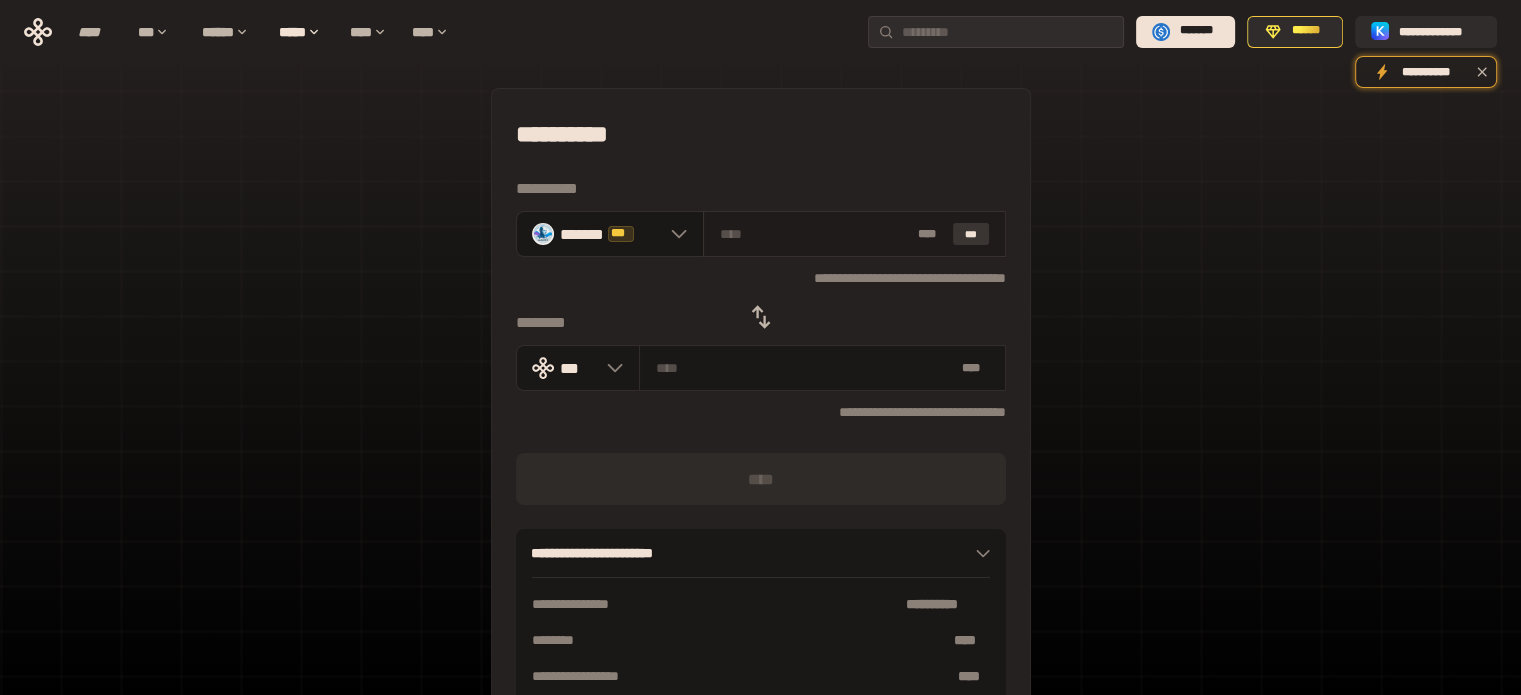 click on "***" at bounding box center [971, 234] 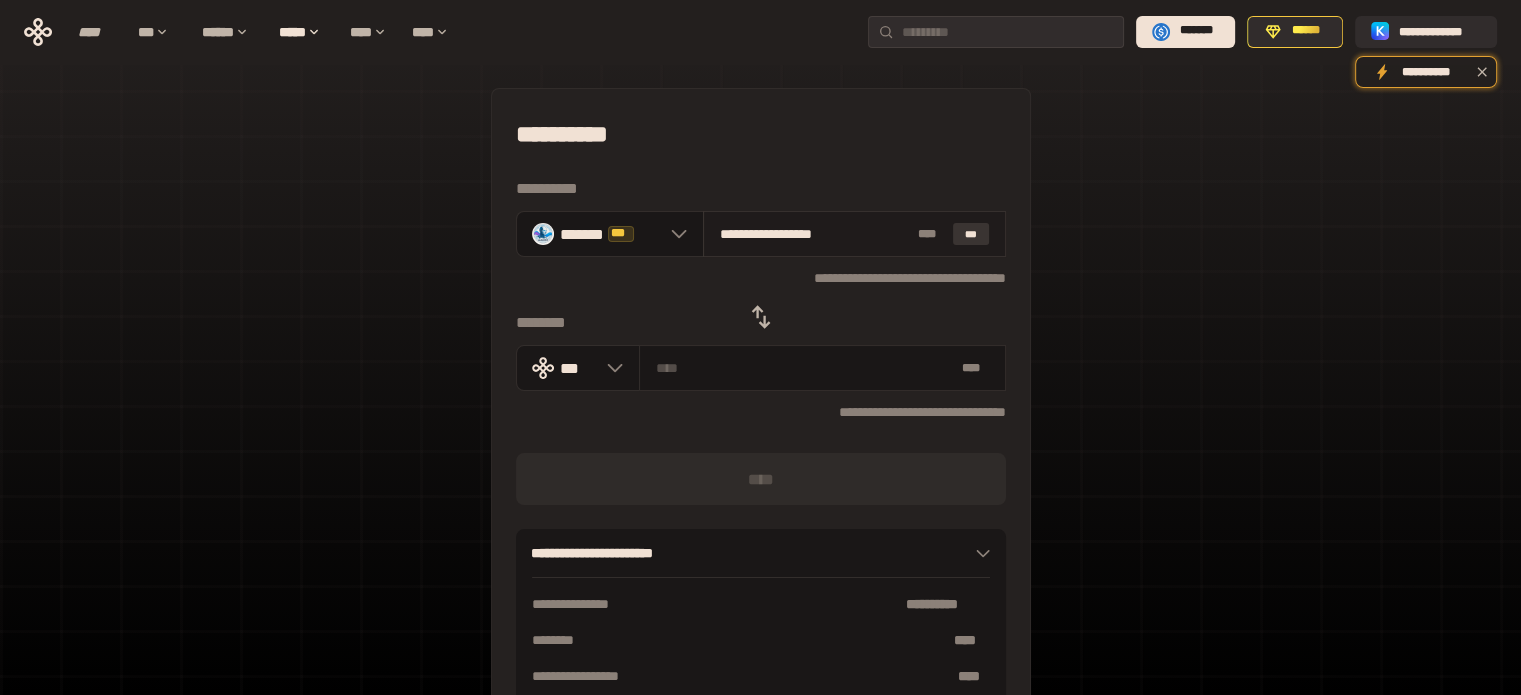 type on "**********" 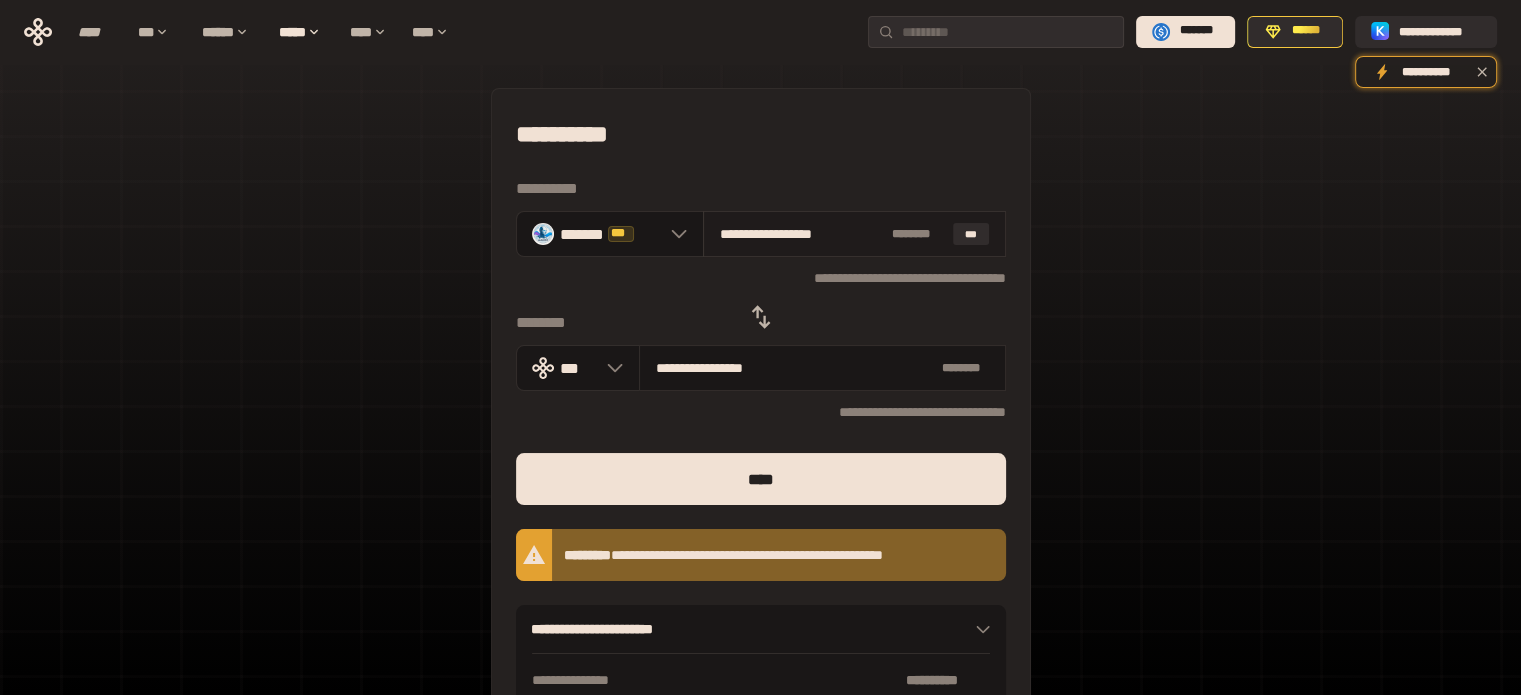 drag, startPoint x: 731, startPoint y: 239, endPoint x: 702, endPoint y: 251, distance: 31.38471 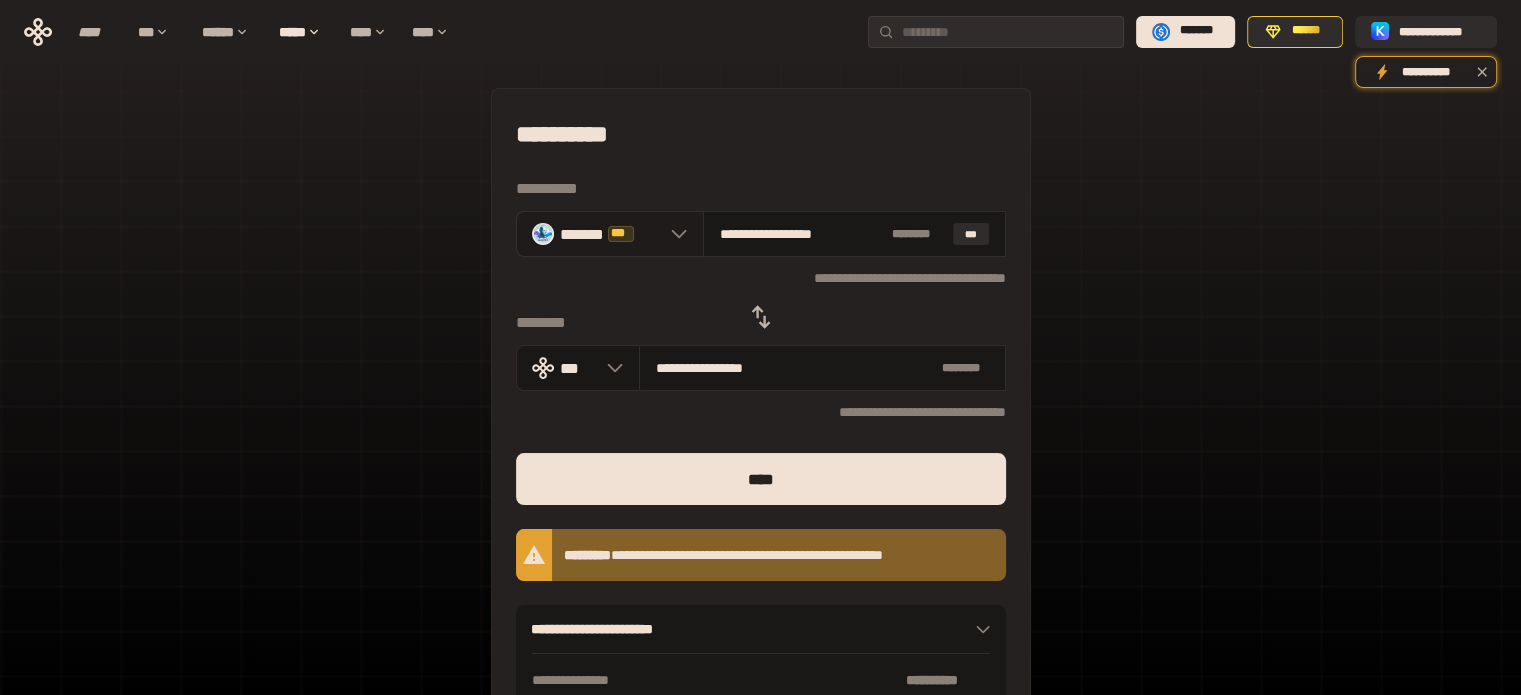 type on "**********" 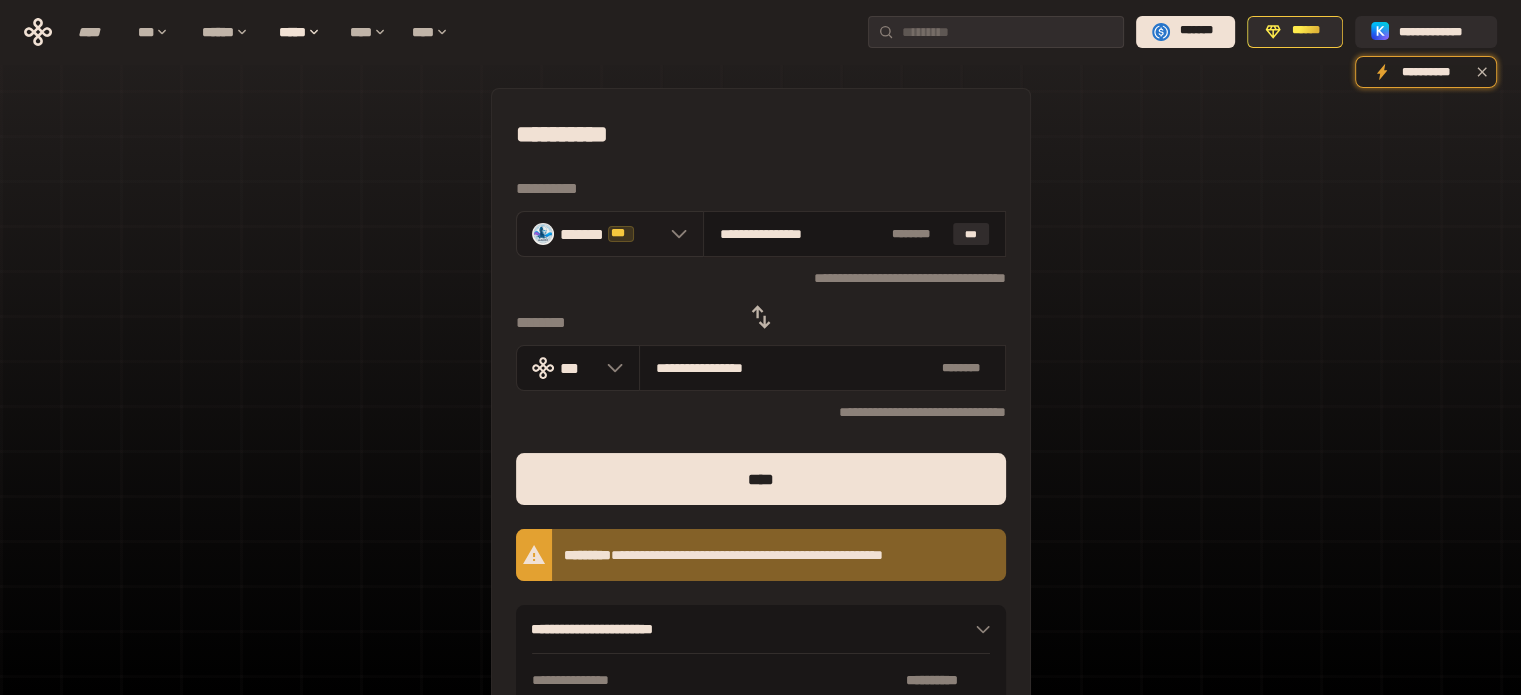 type on "**********" 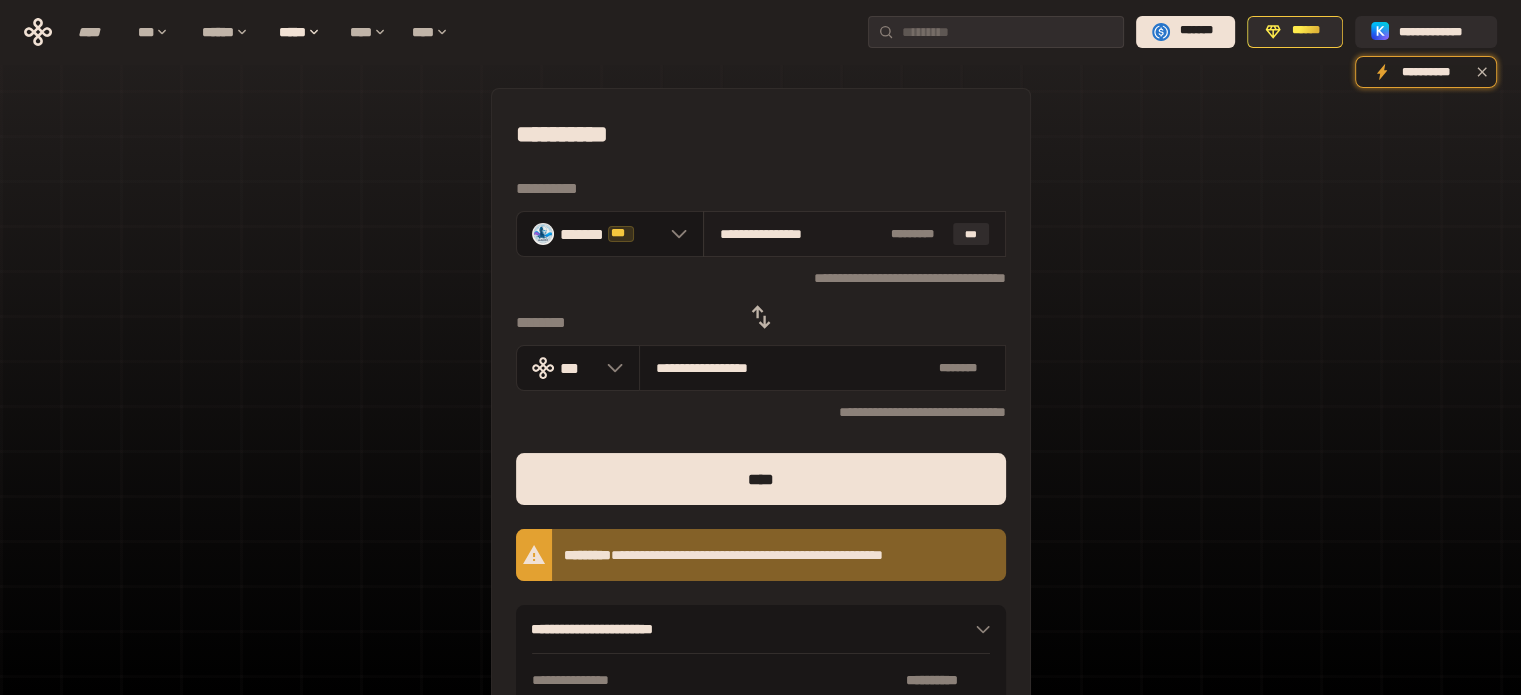 drag, startPoint x: 736, startPoint y: 233, endPoint x: 706, endPoint y: 243, distance: 31.622776 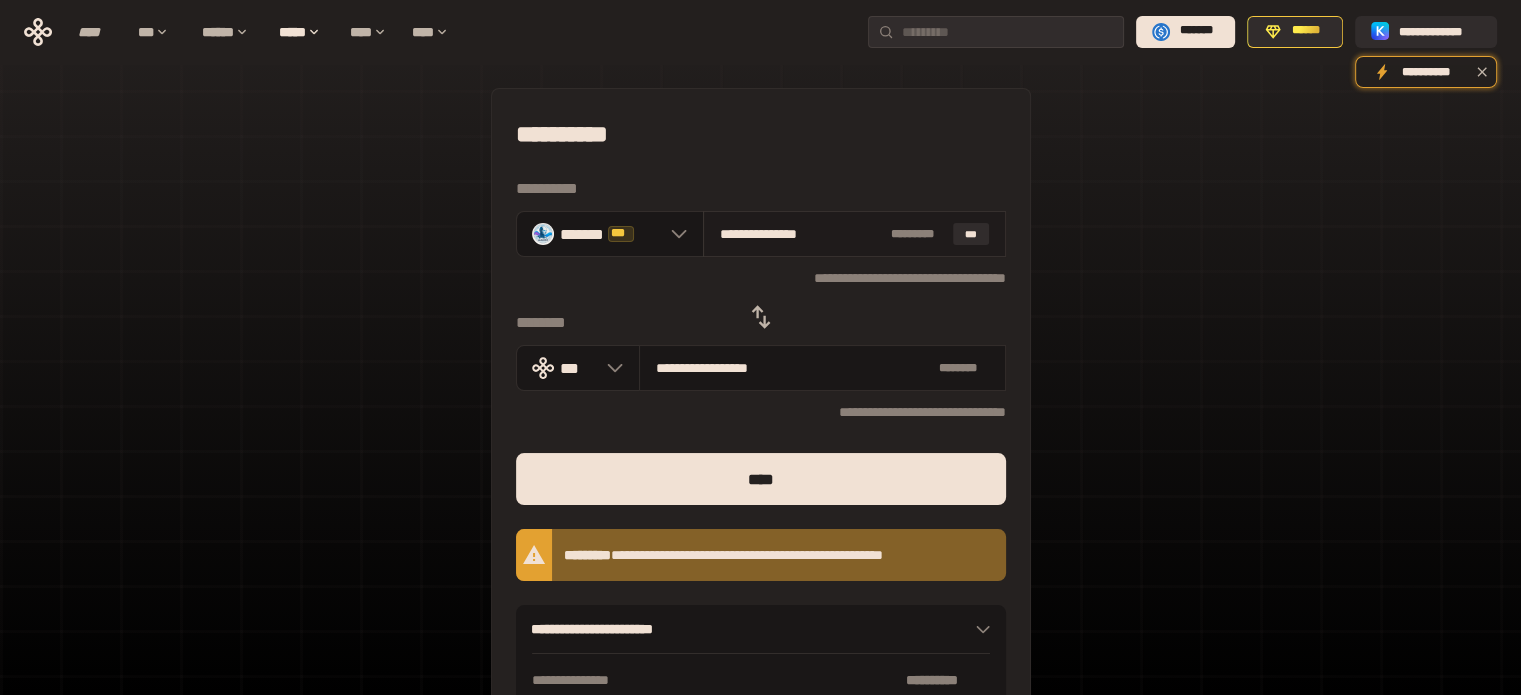 type on "**********" 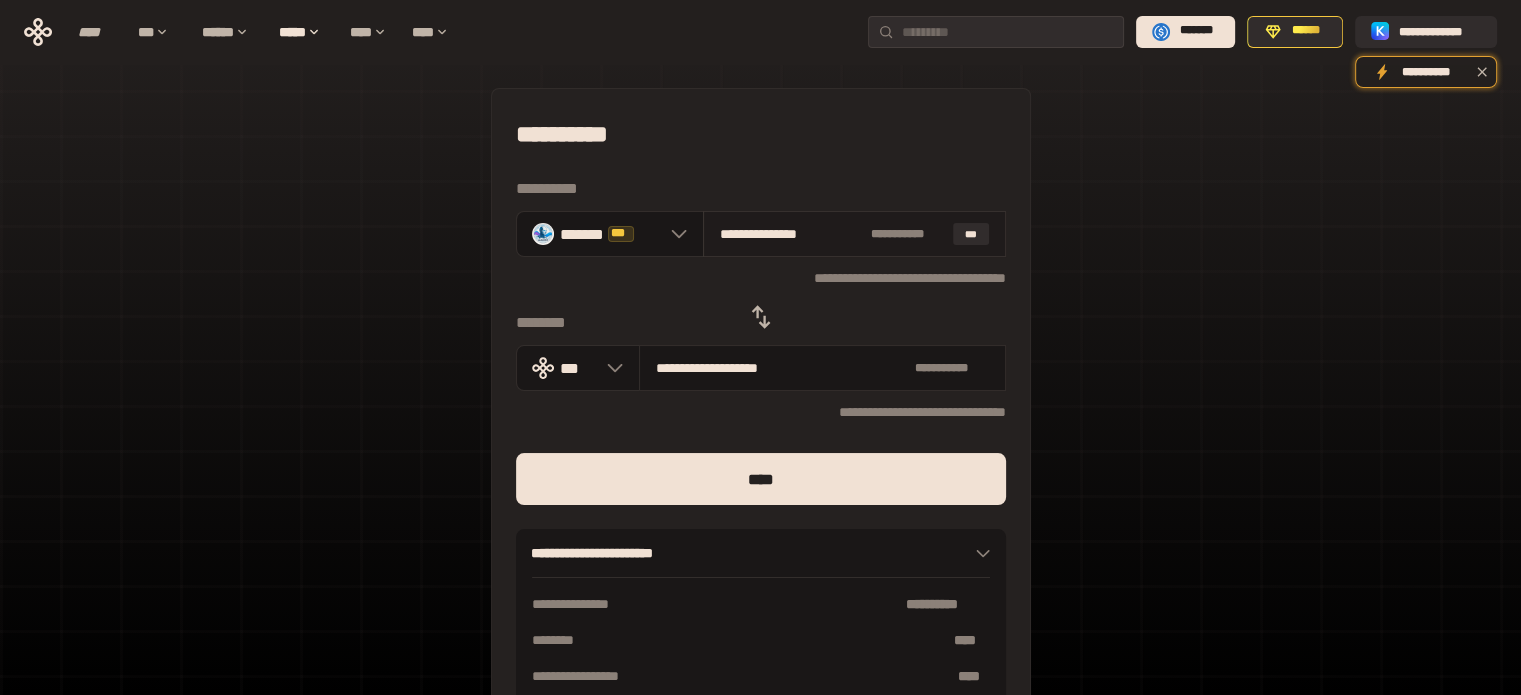type on "**********" 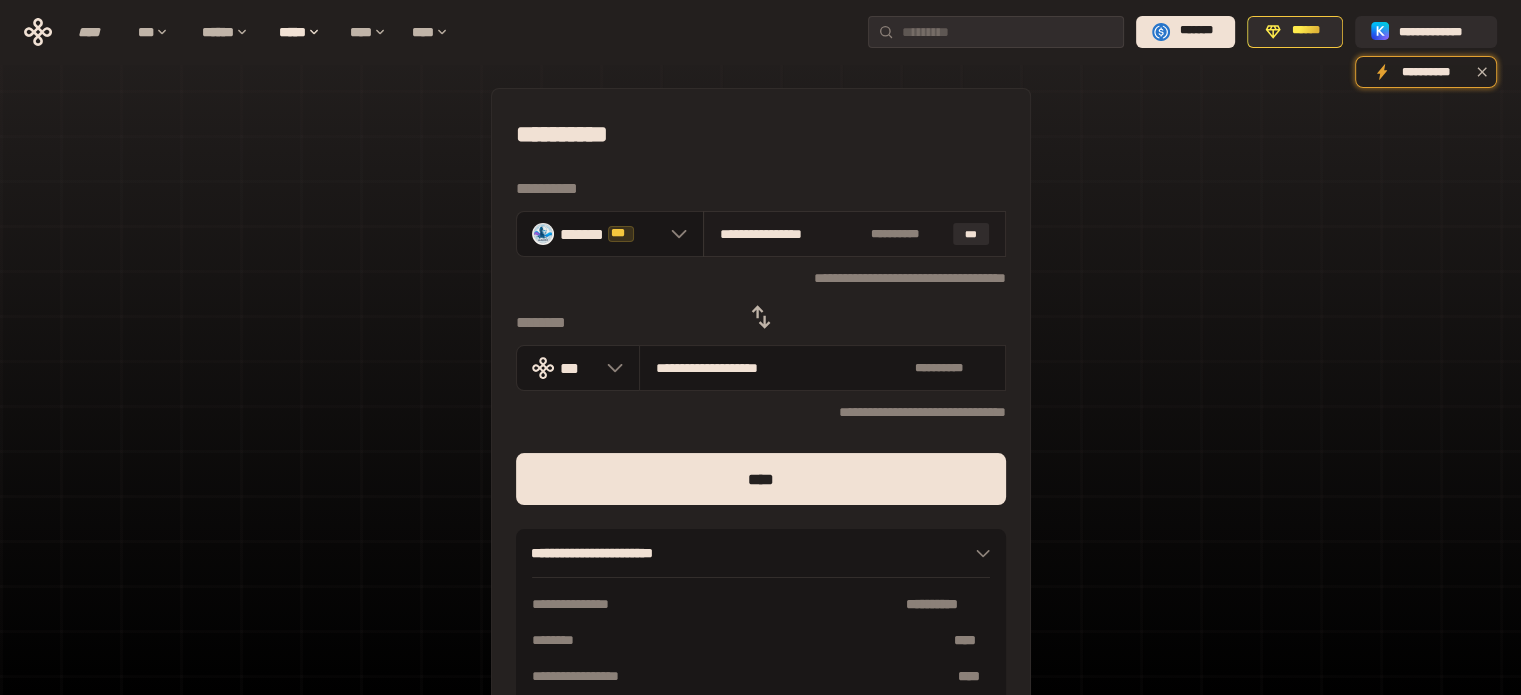 type on "**********" 